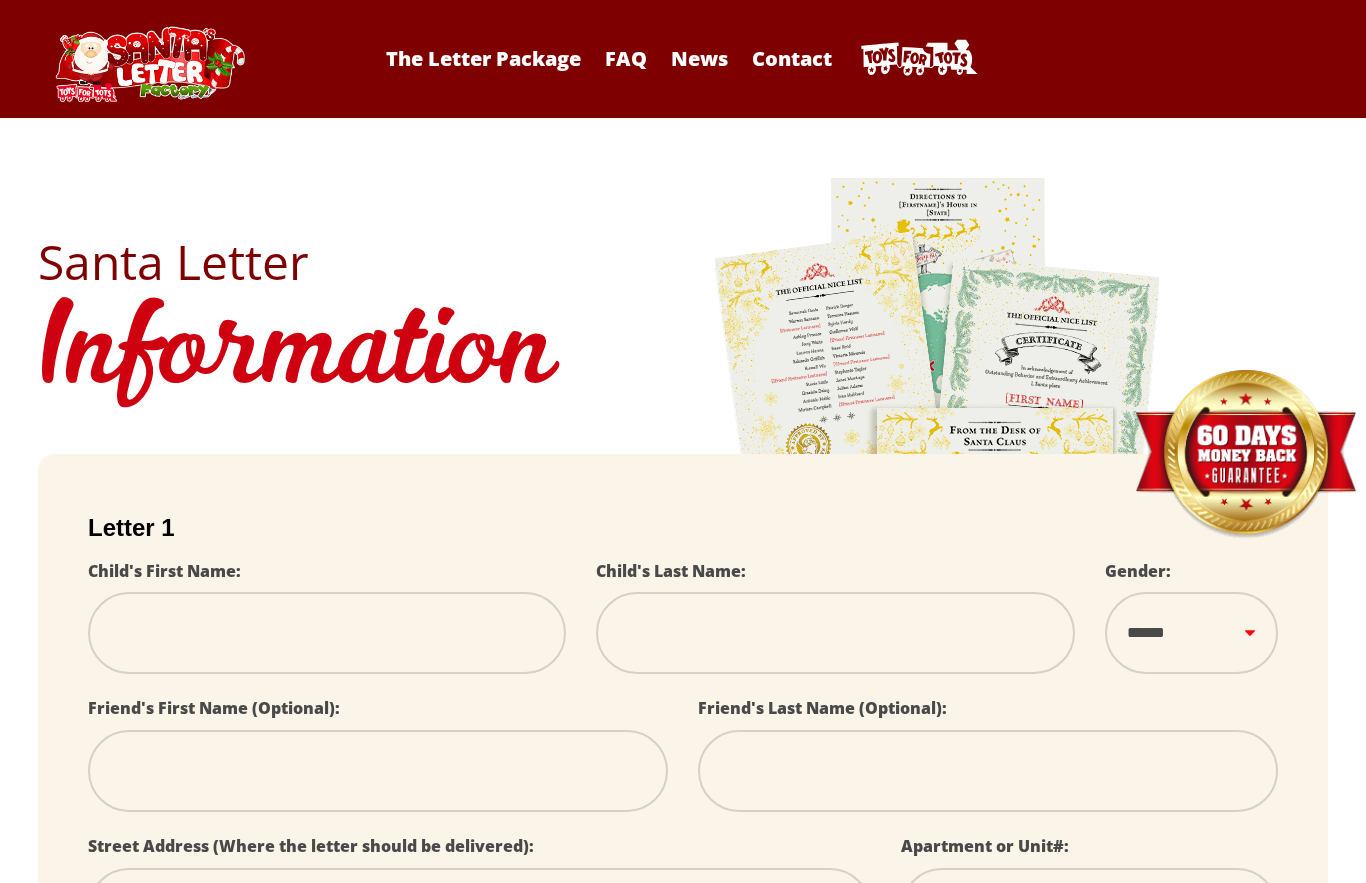 scroll, scrollTop: 0, scrollLeft: 0, axis: both 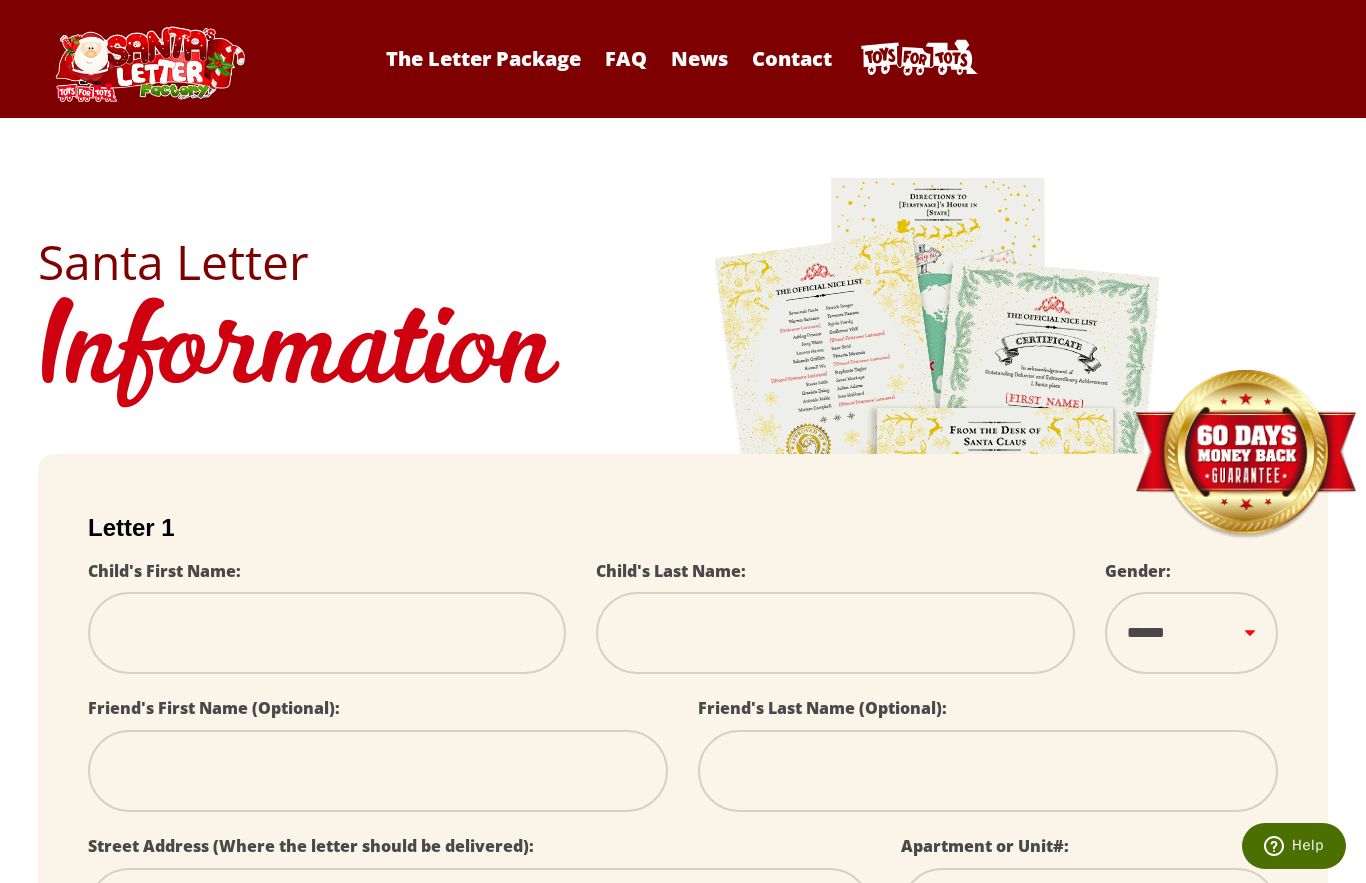 click on "**********" at bounding box center (683, 1331) 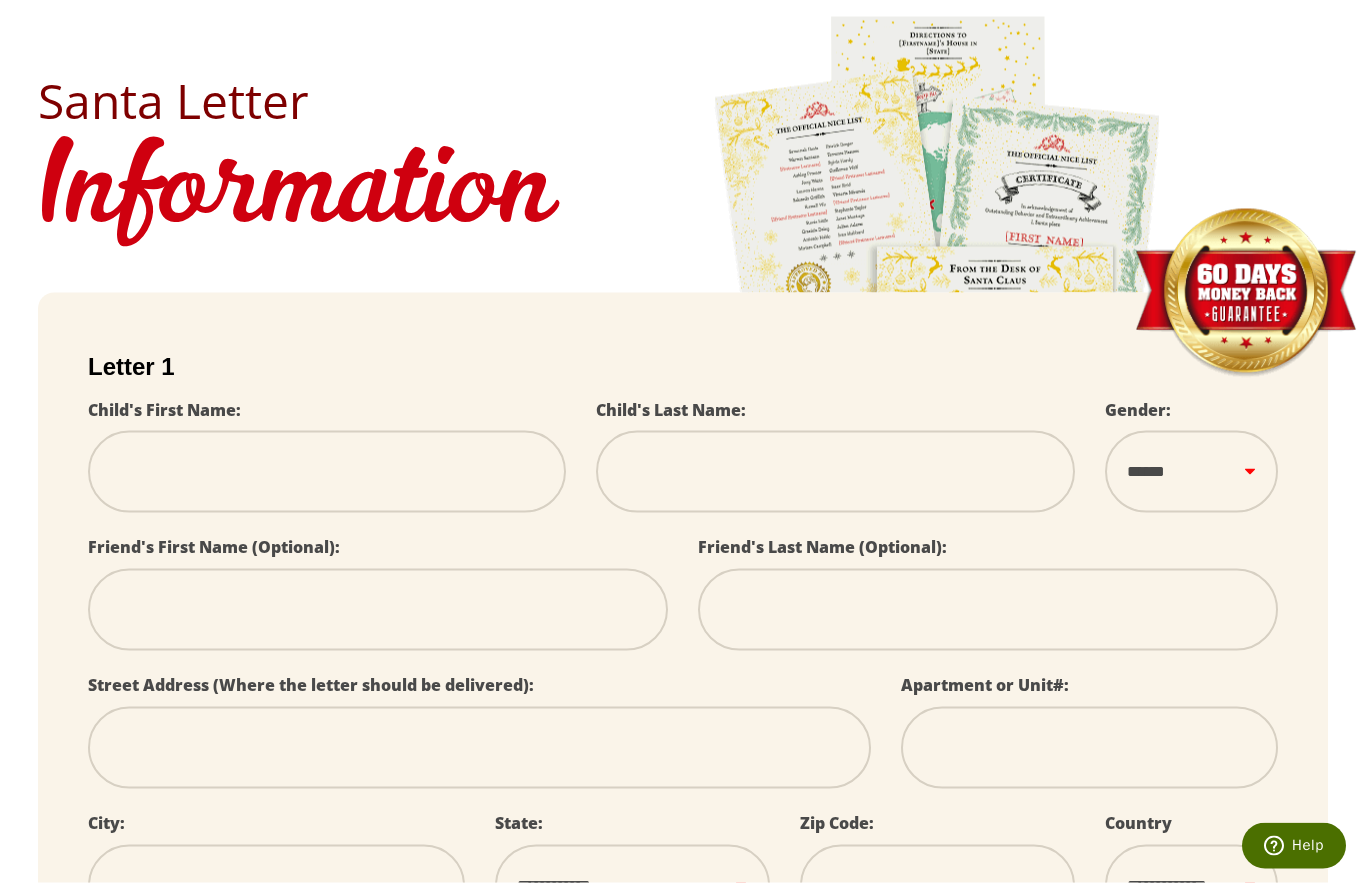 scroll, scrollTop: 176, scrollLeft: 0, axis: vertical 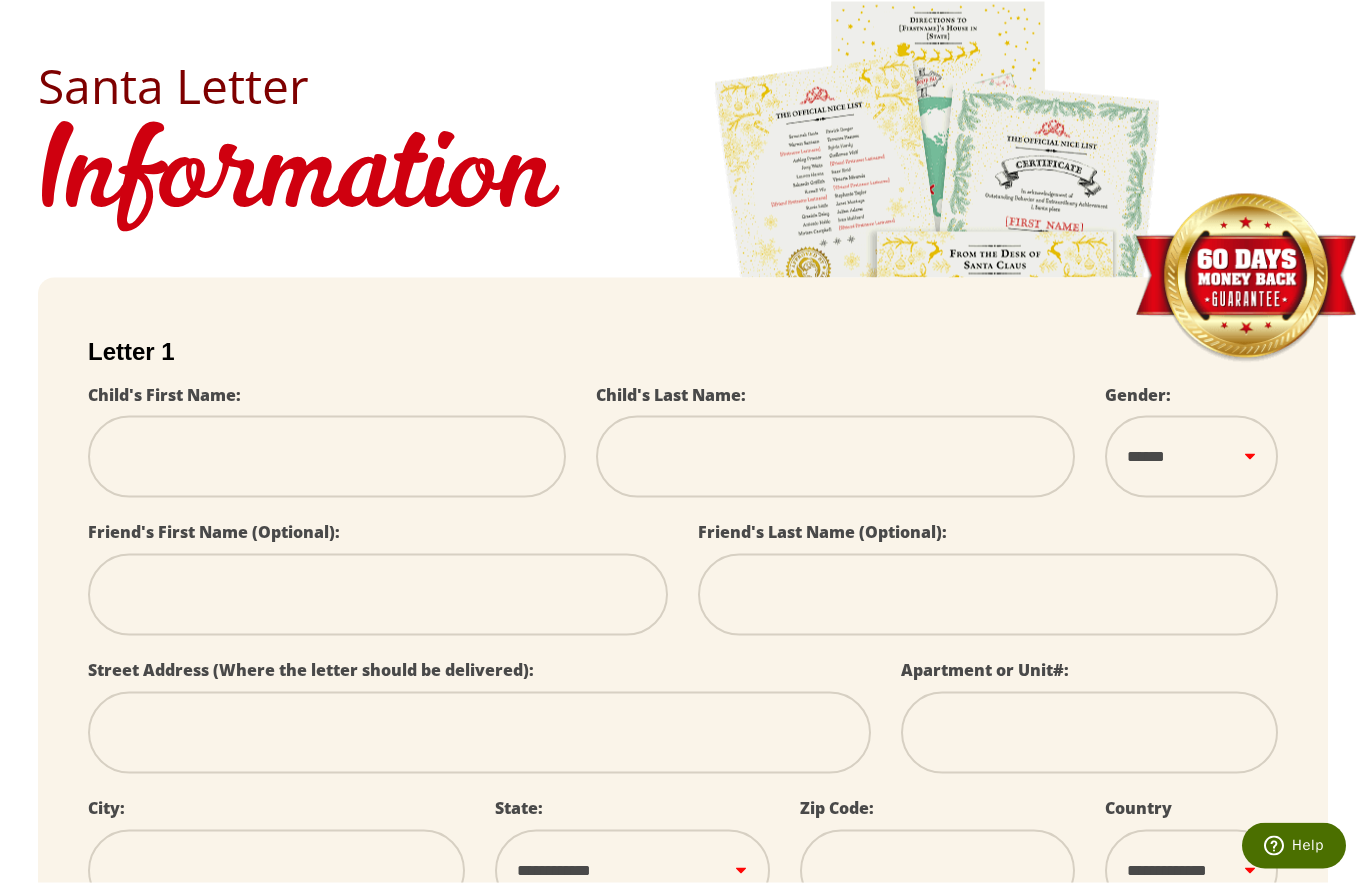 click at bounding box center (327, 457) 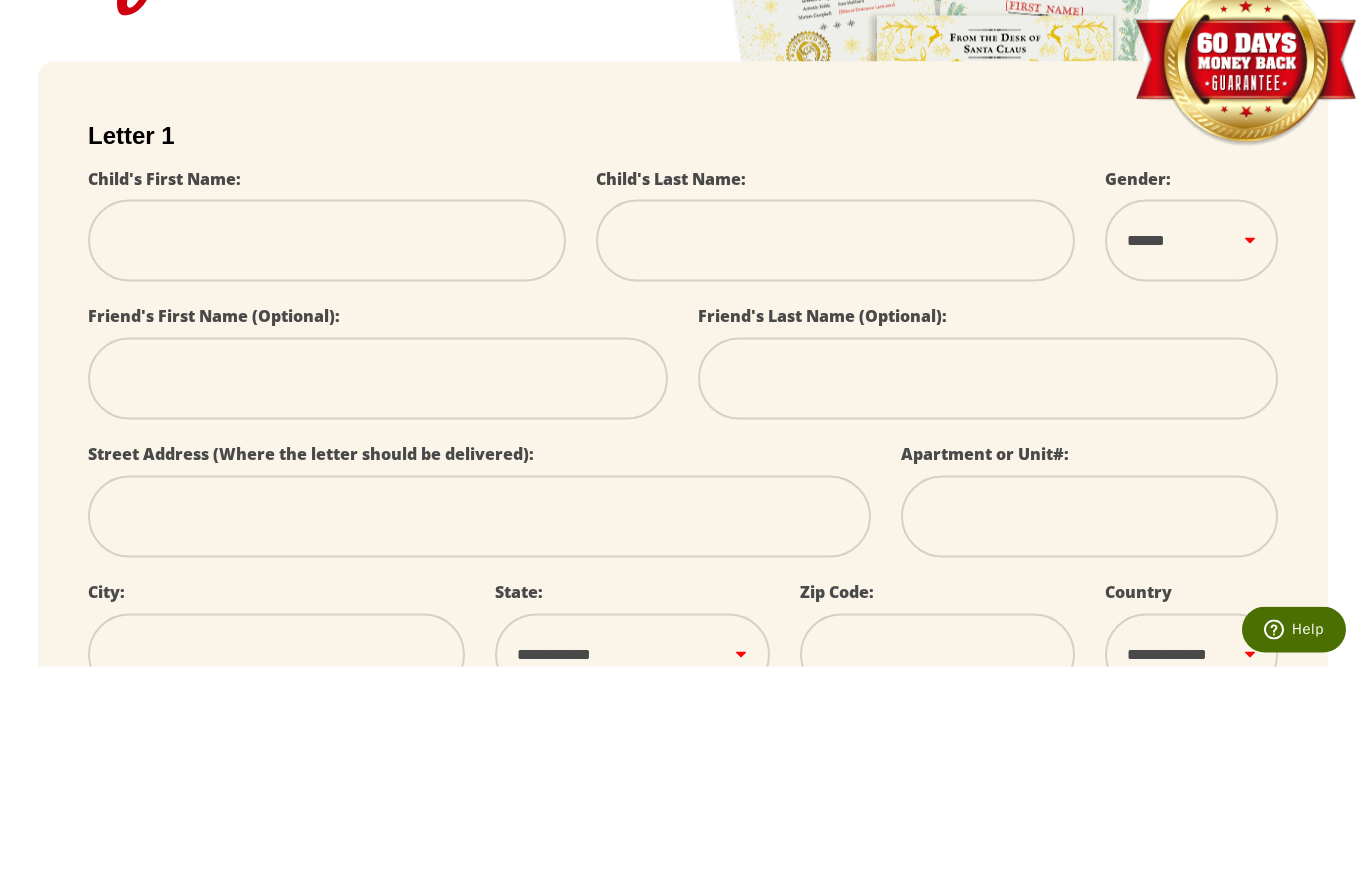 type on "*" 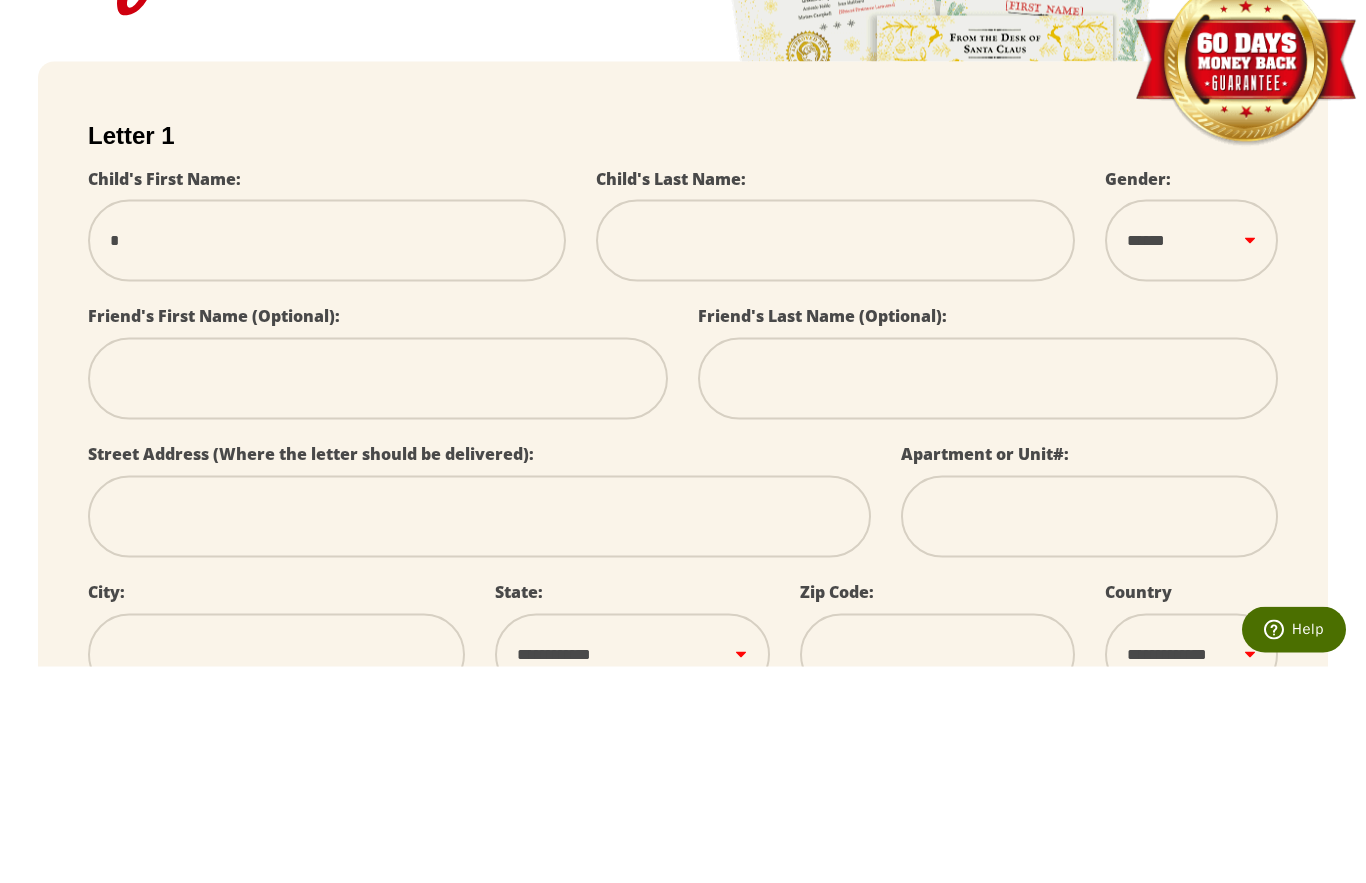type on "**" 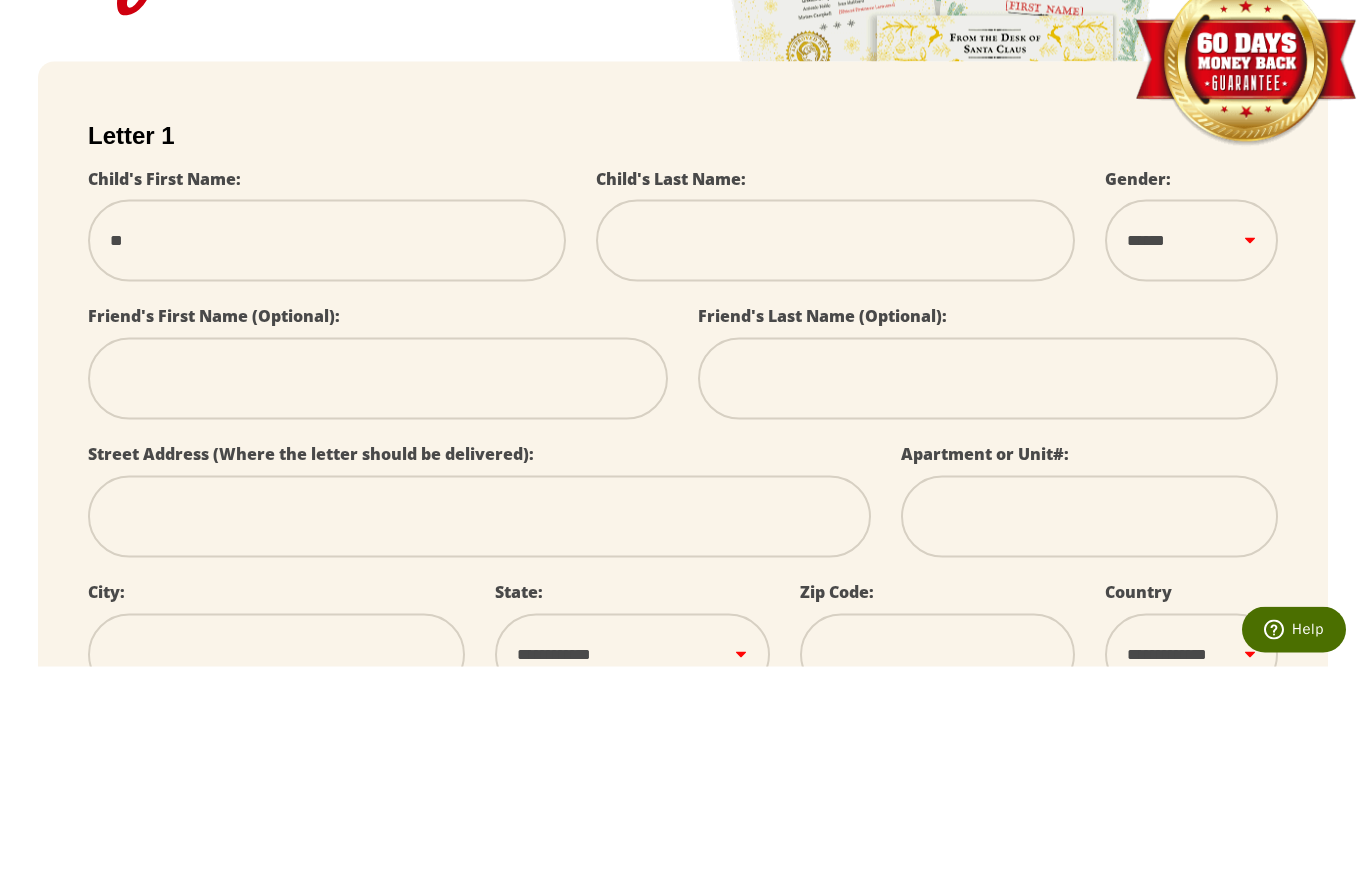 select 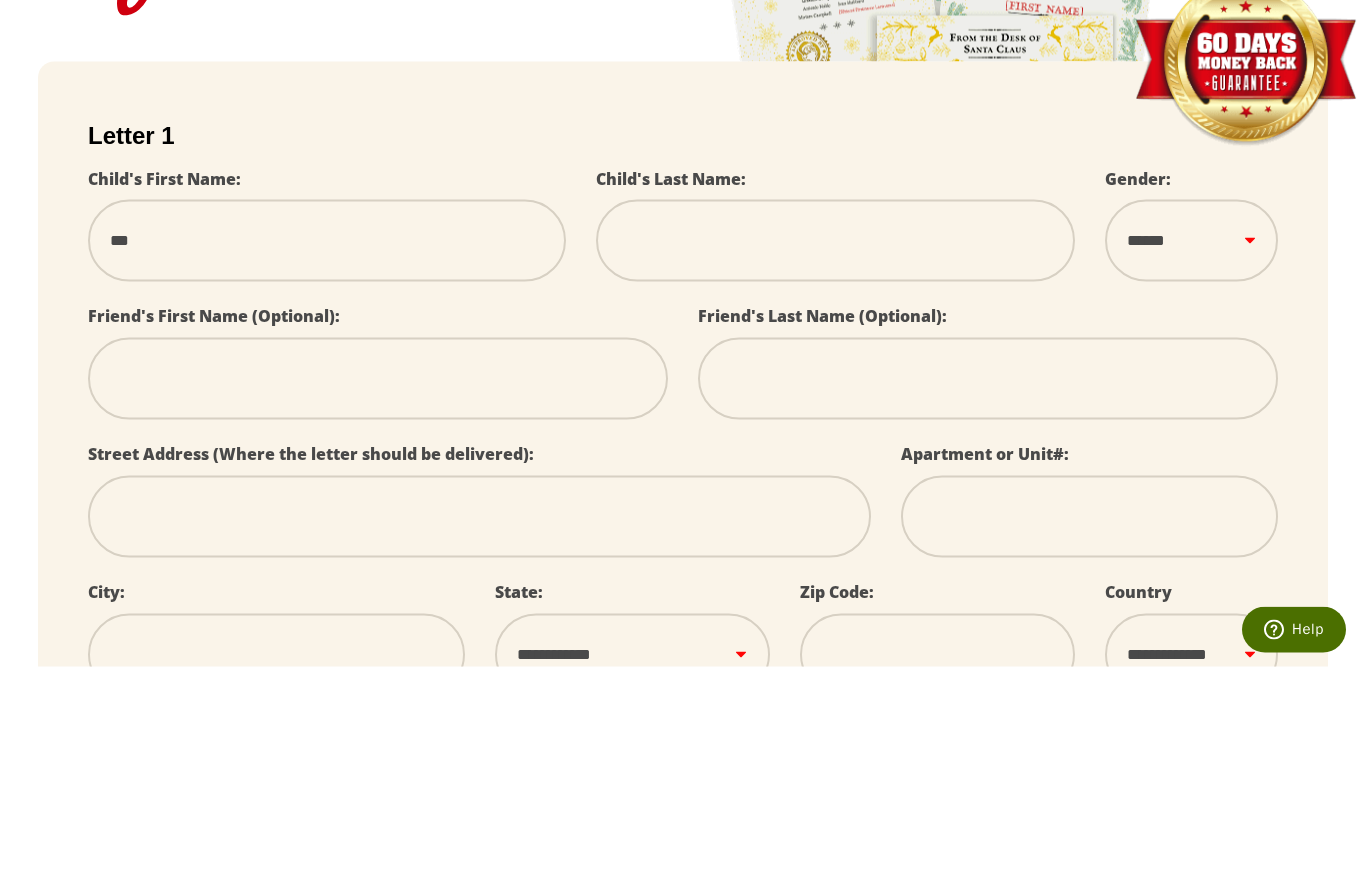 select 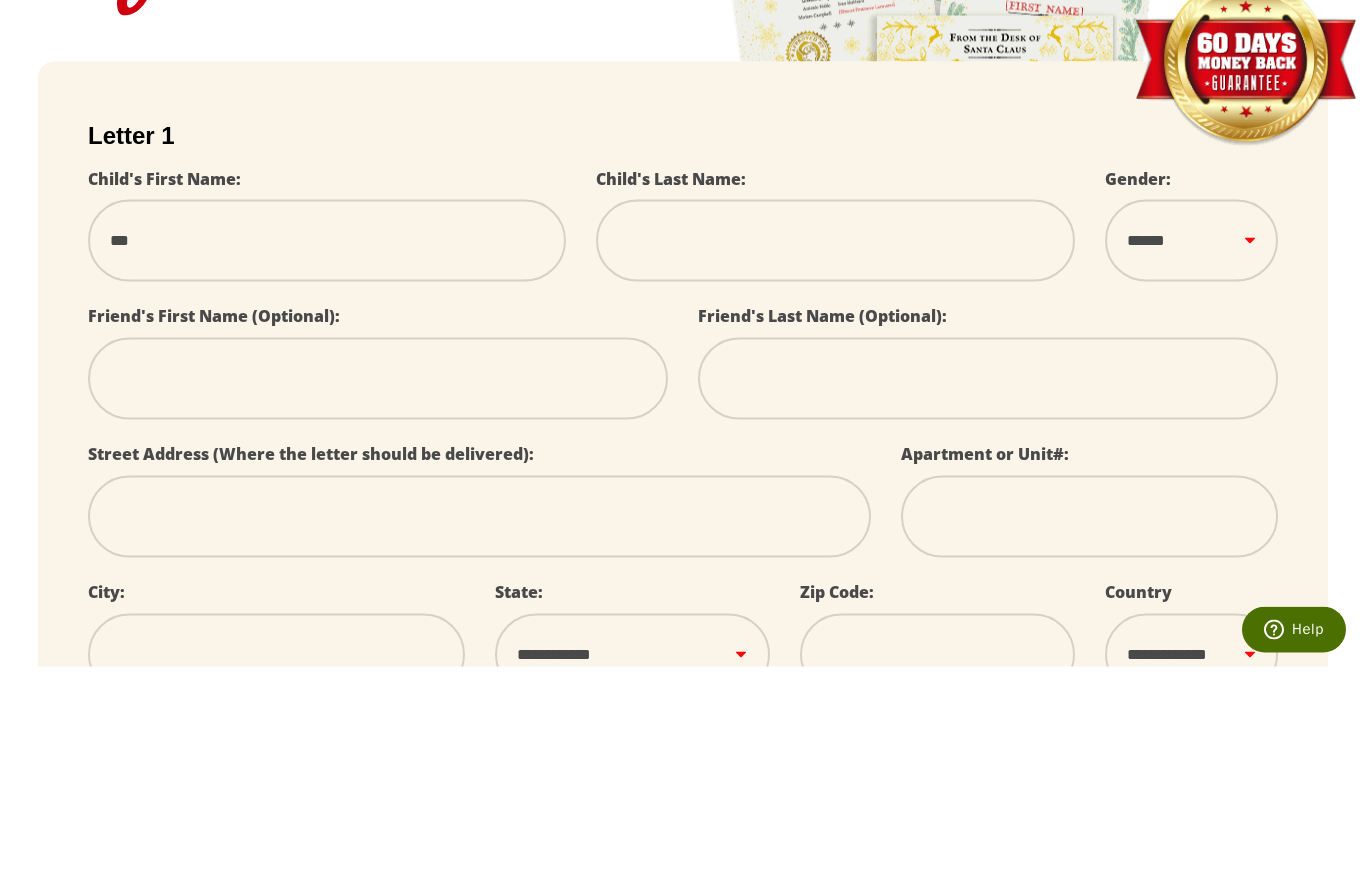 type on "****" 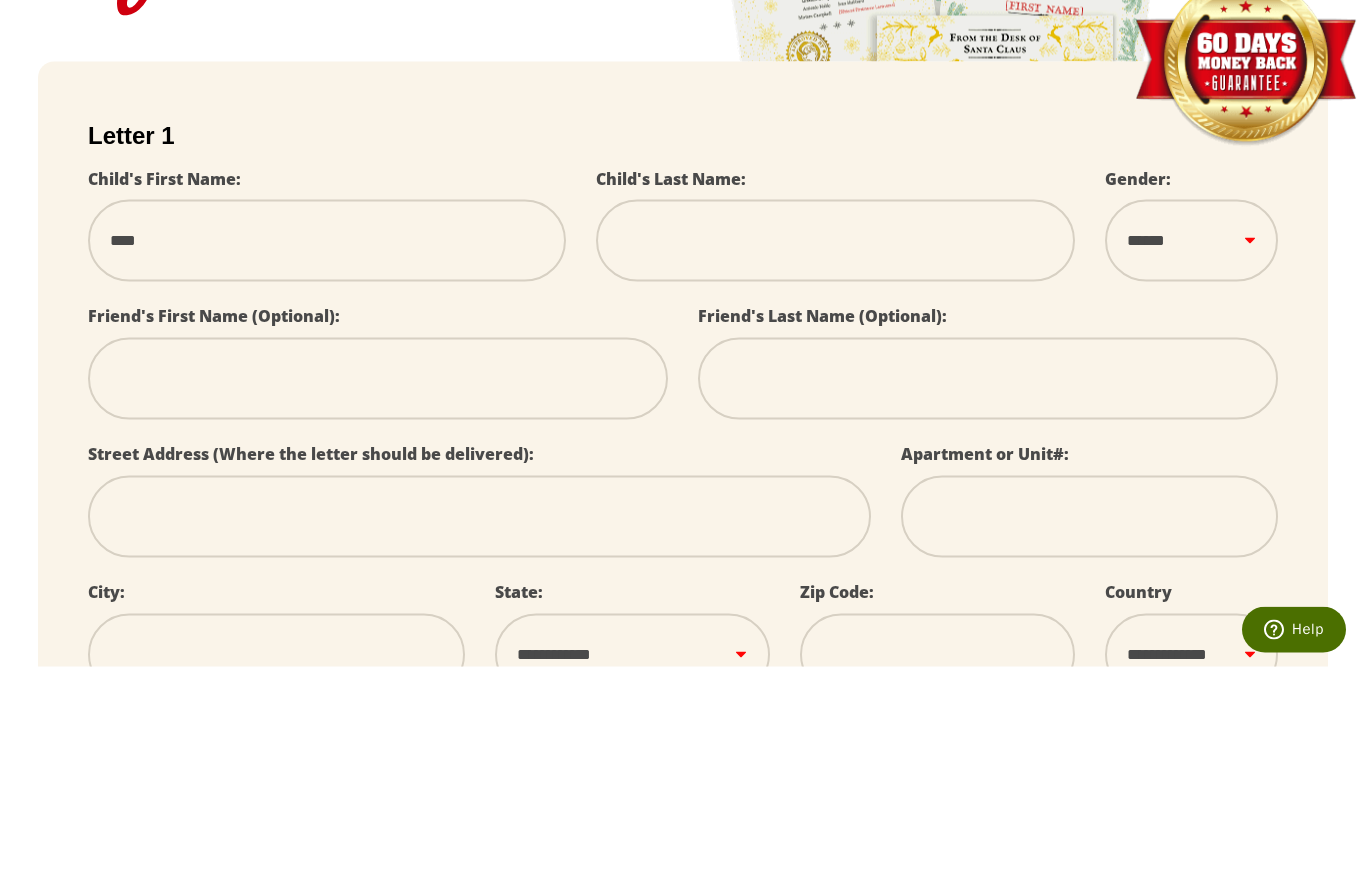 select 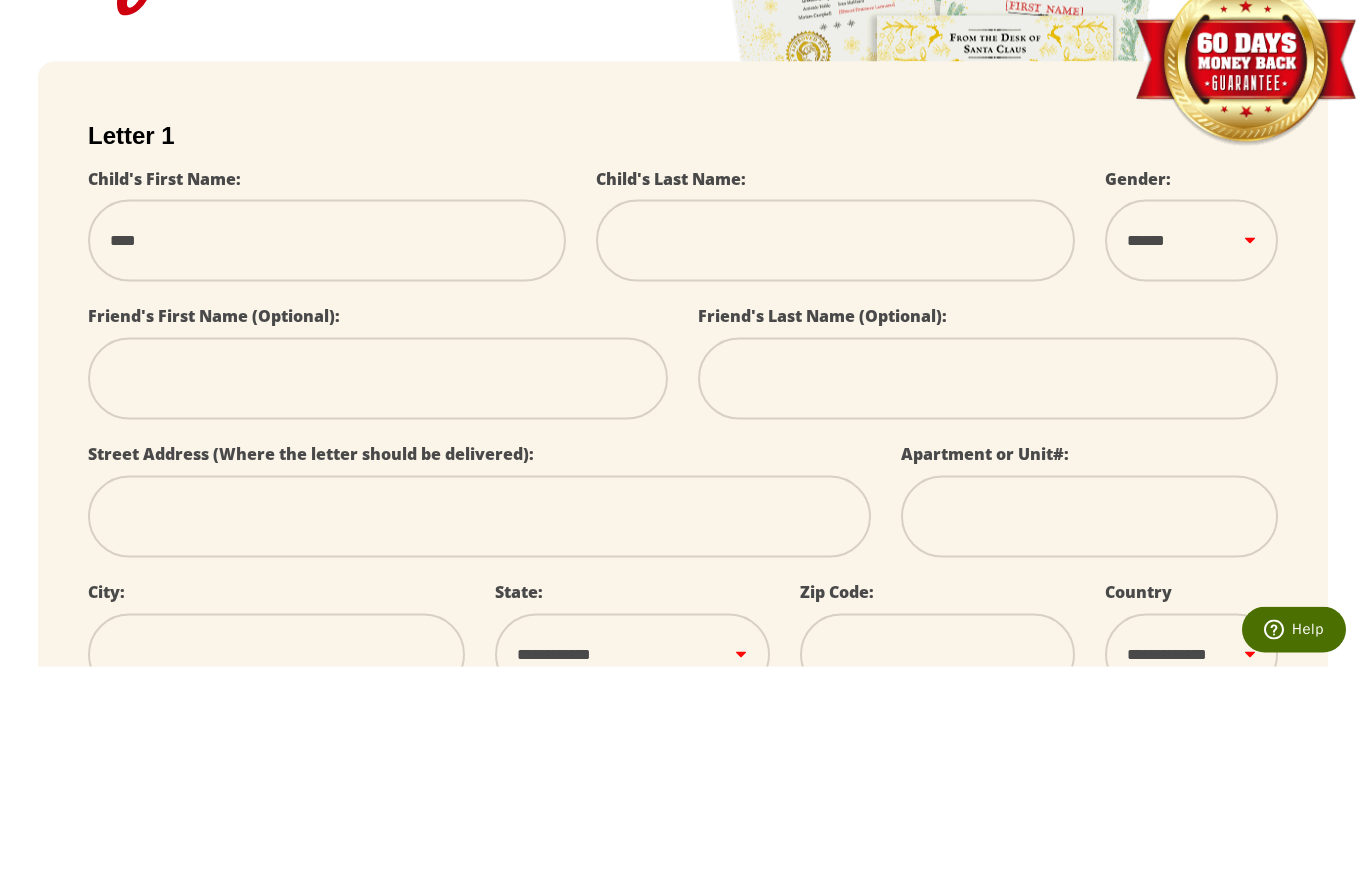 type on "********" 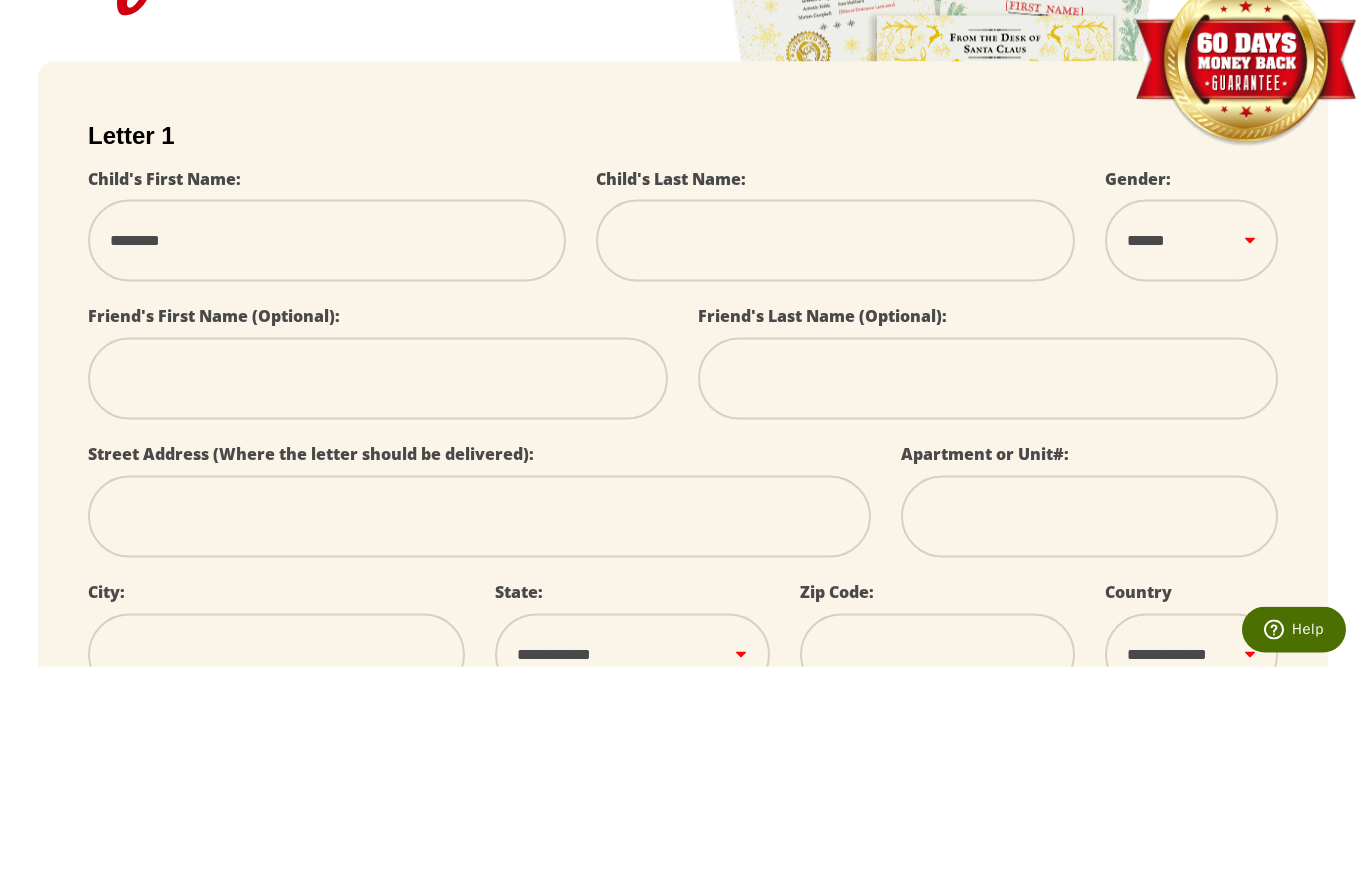 type on "********" 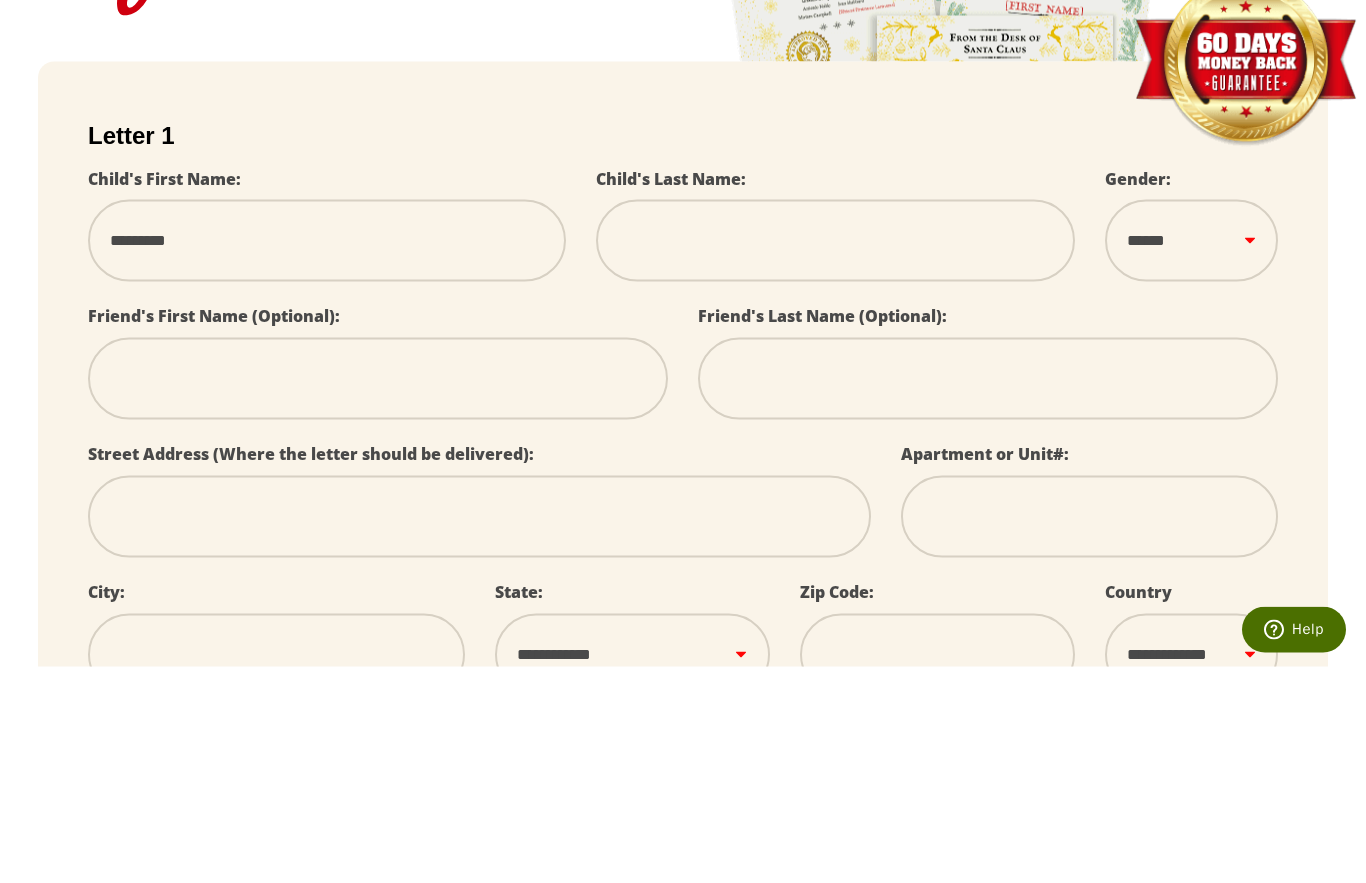 type on "********" 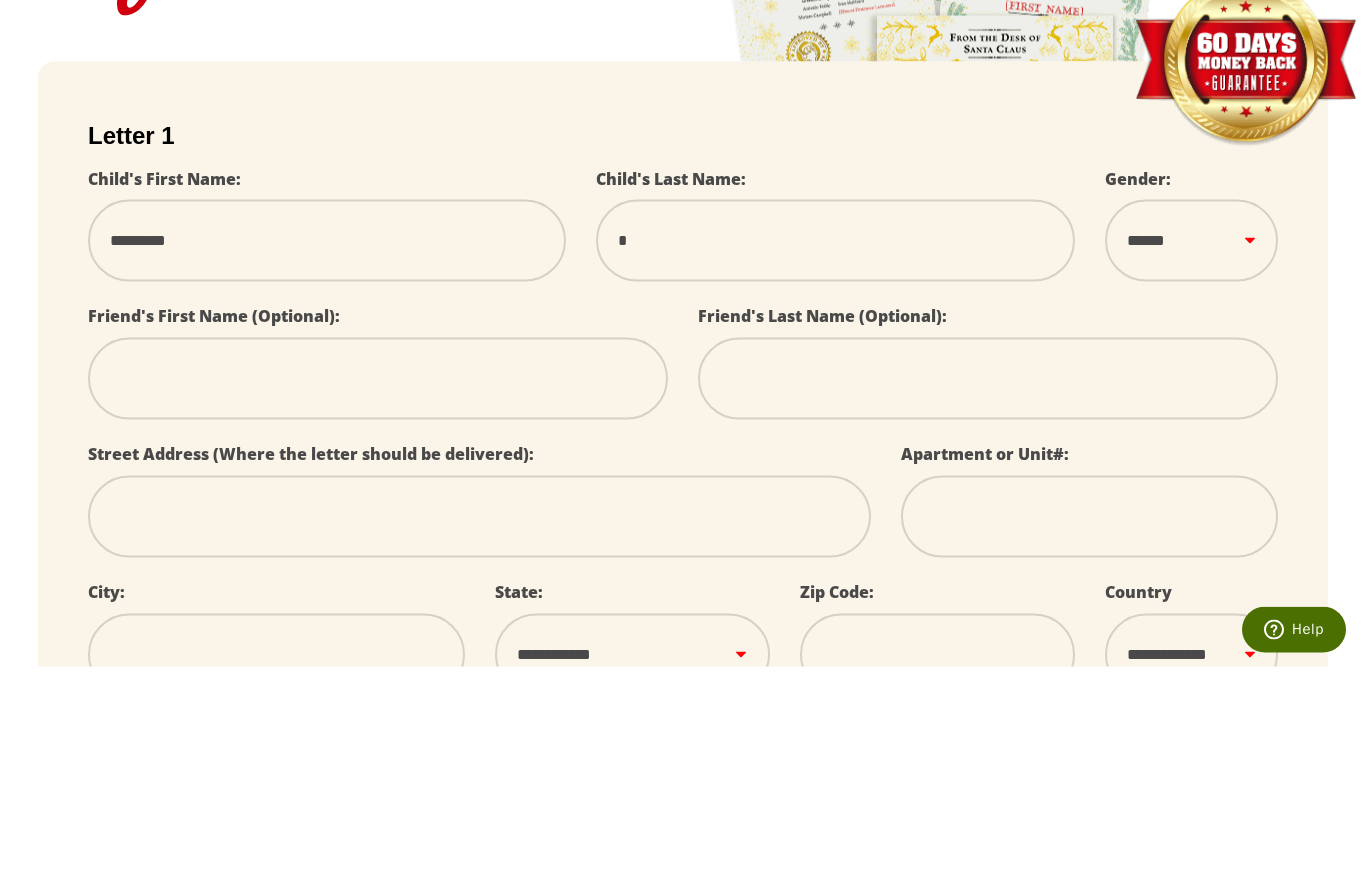 type on "**" 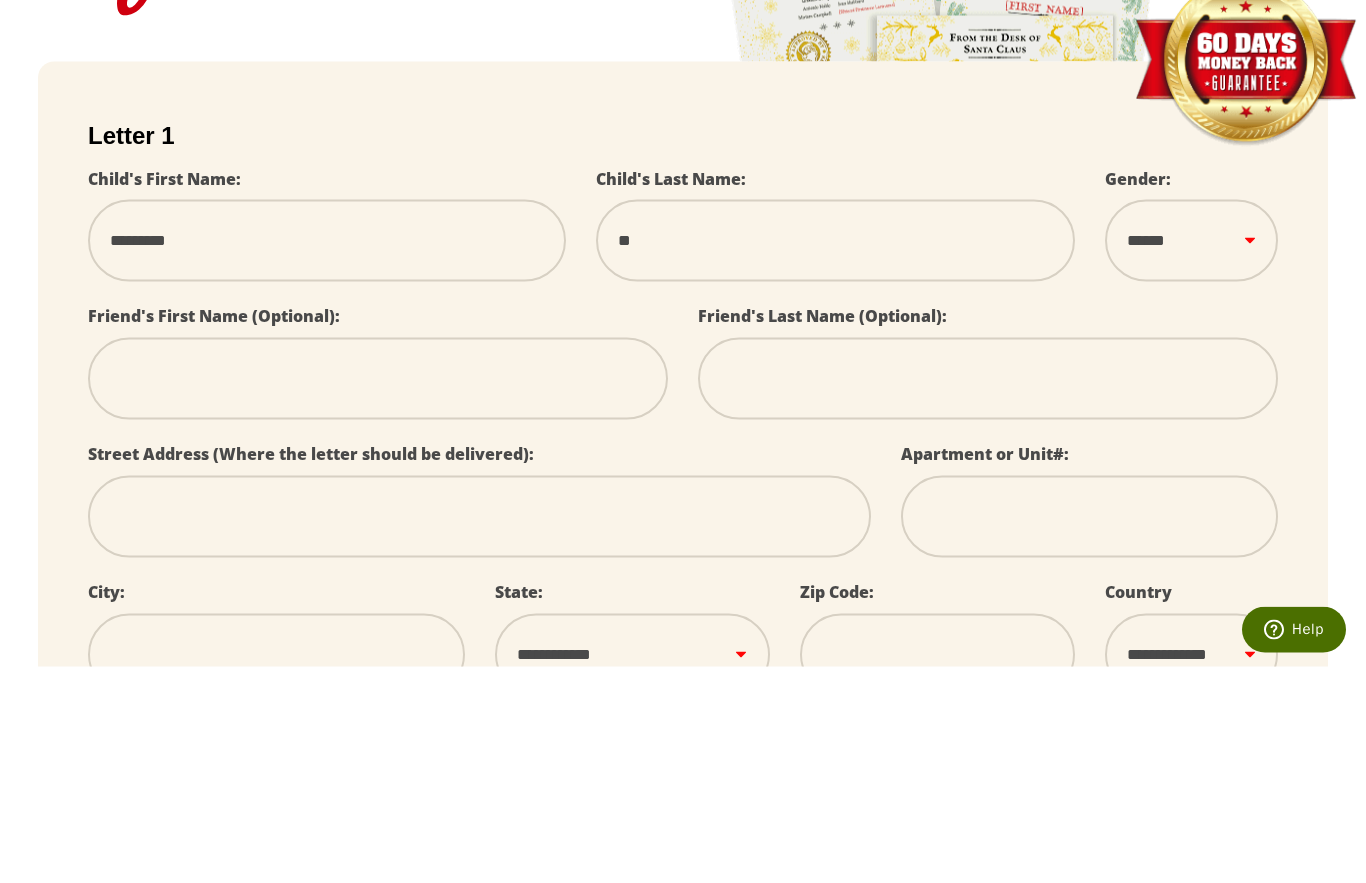 select 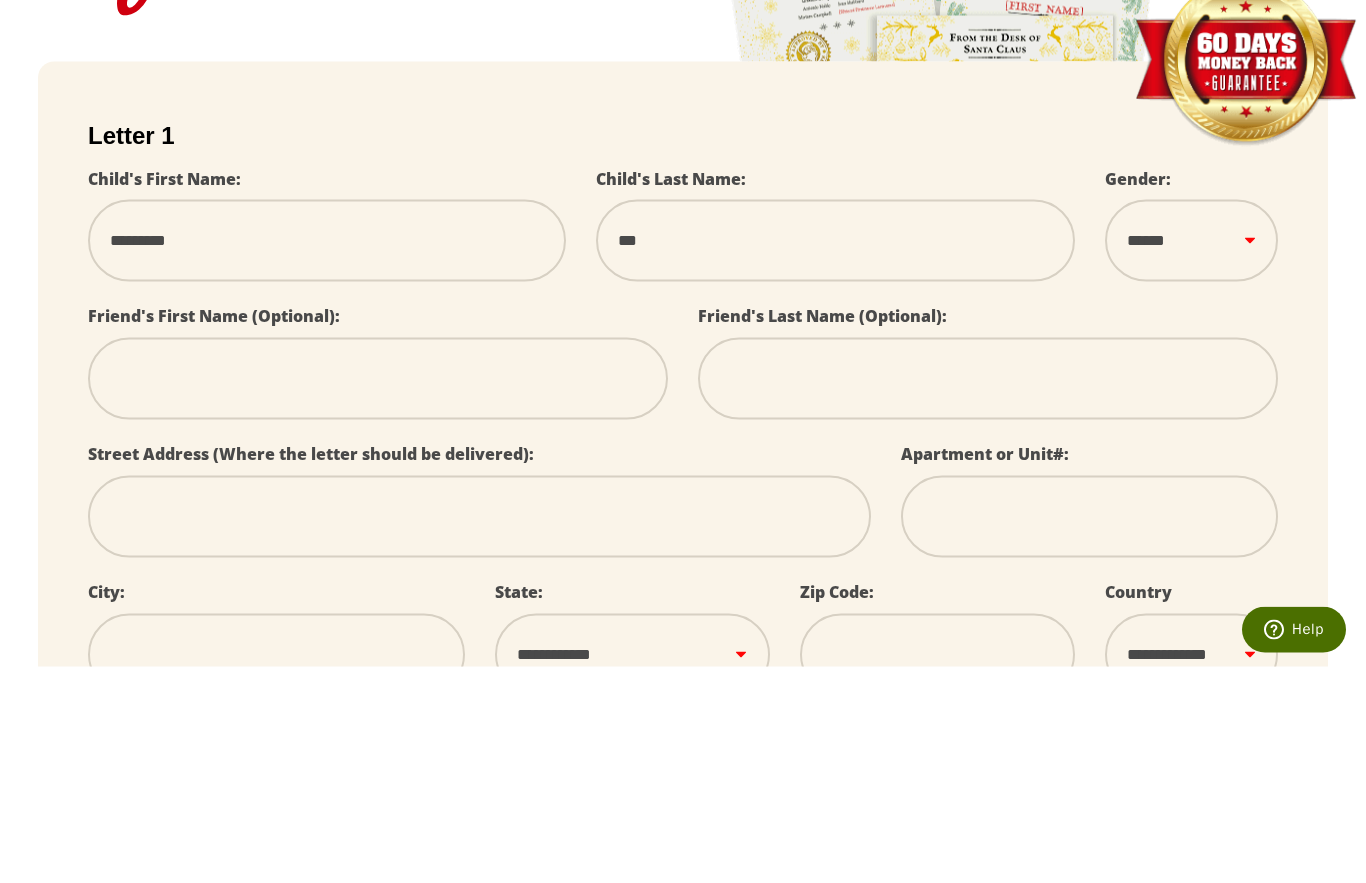 select 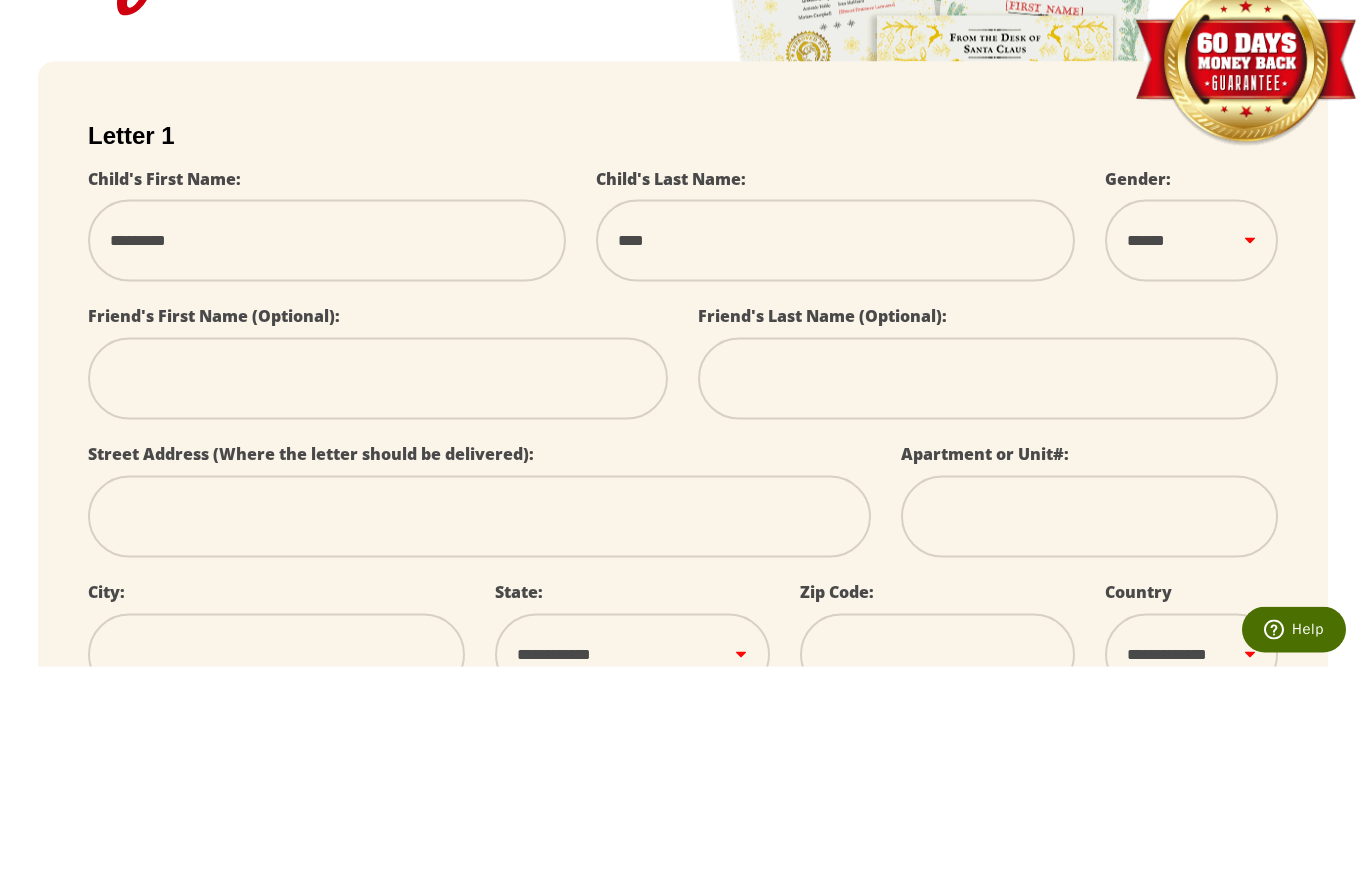 select 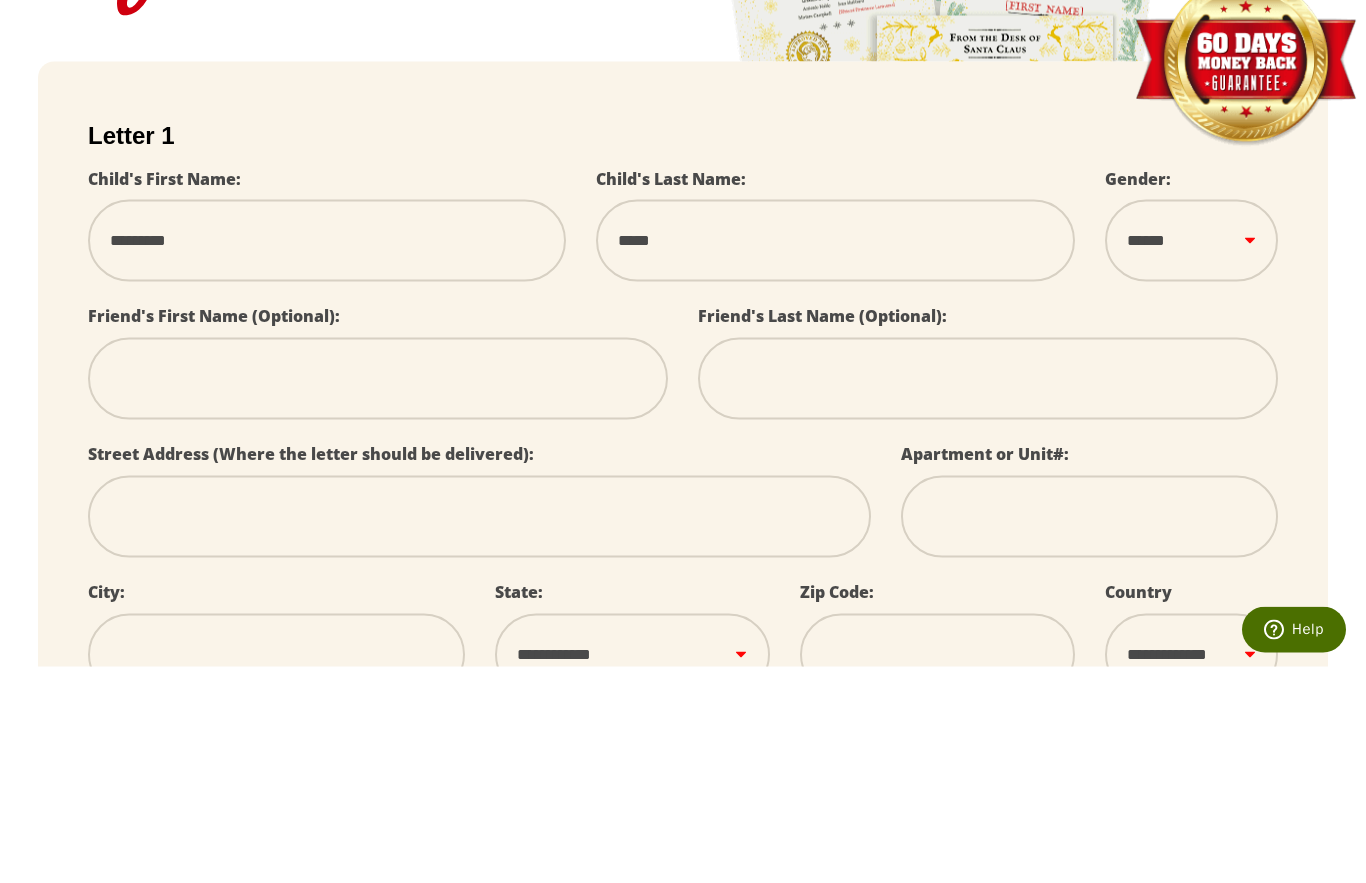 select 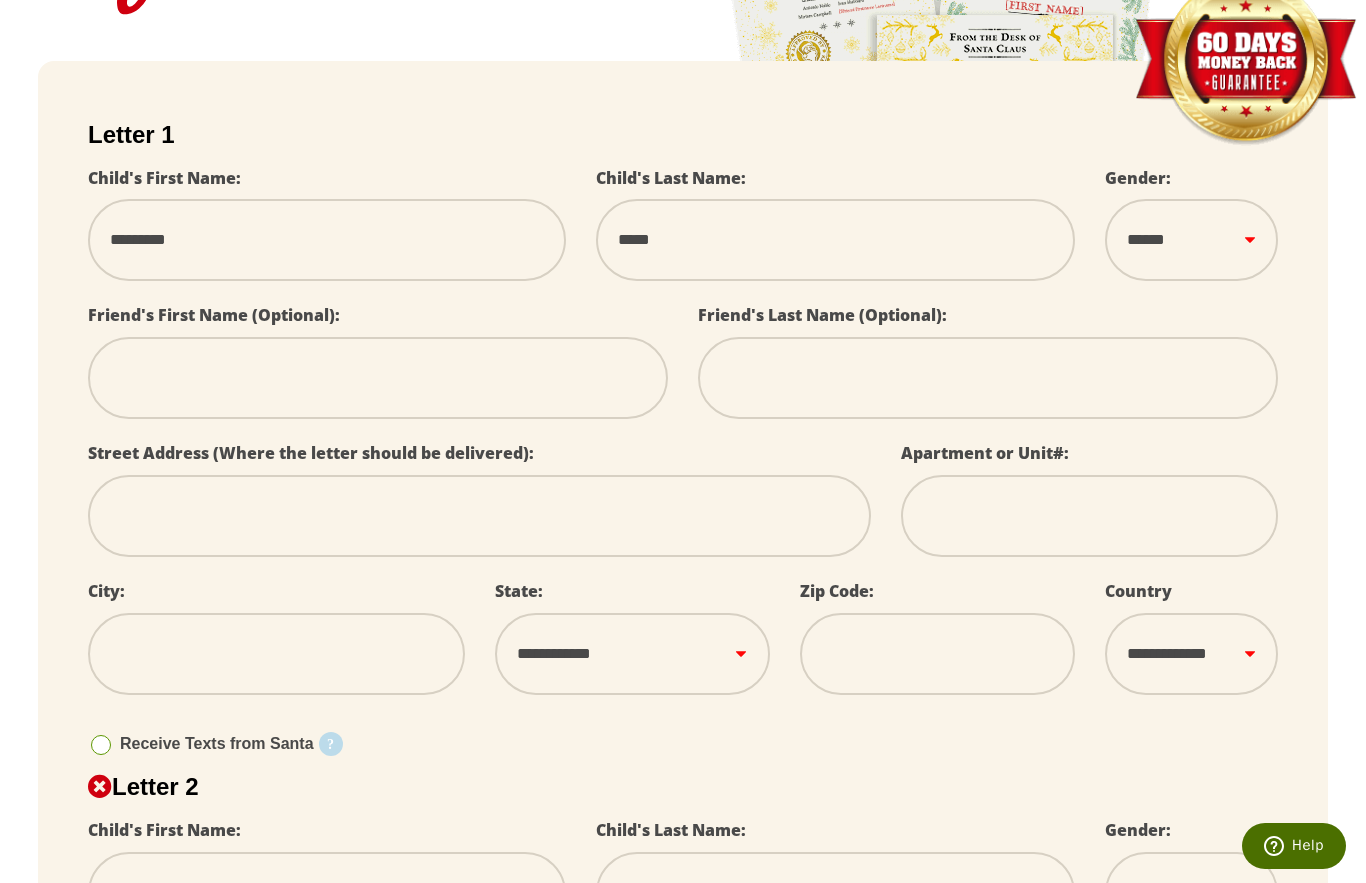 select on "*" 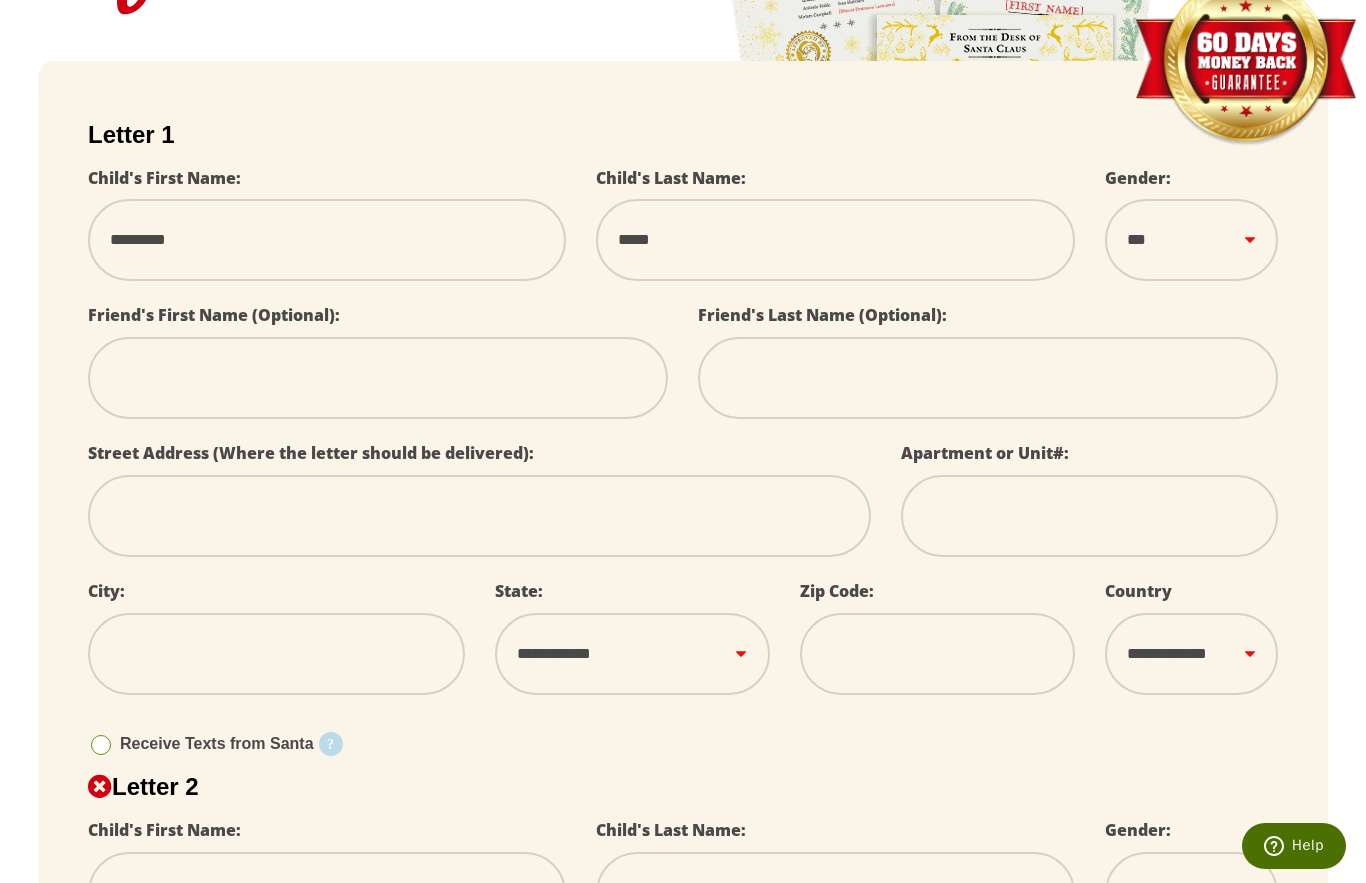 select 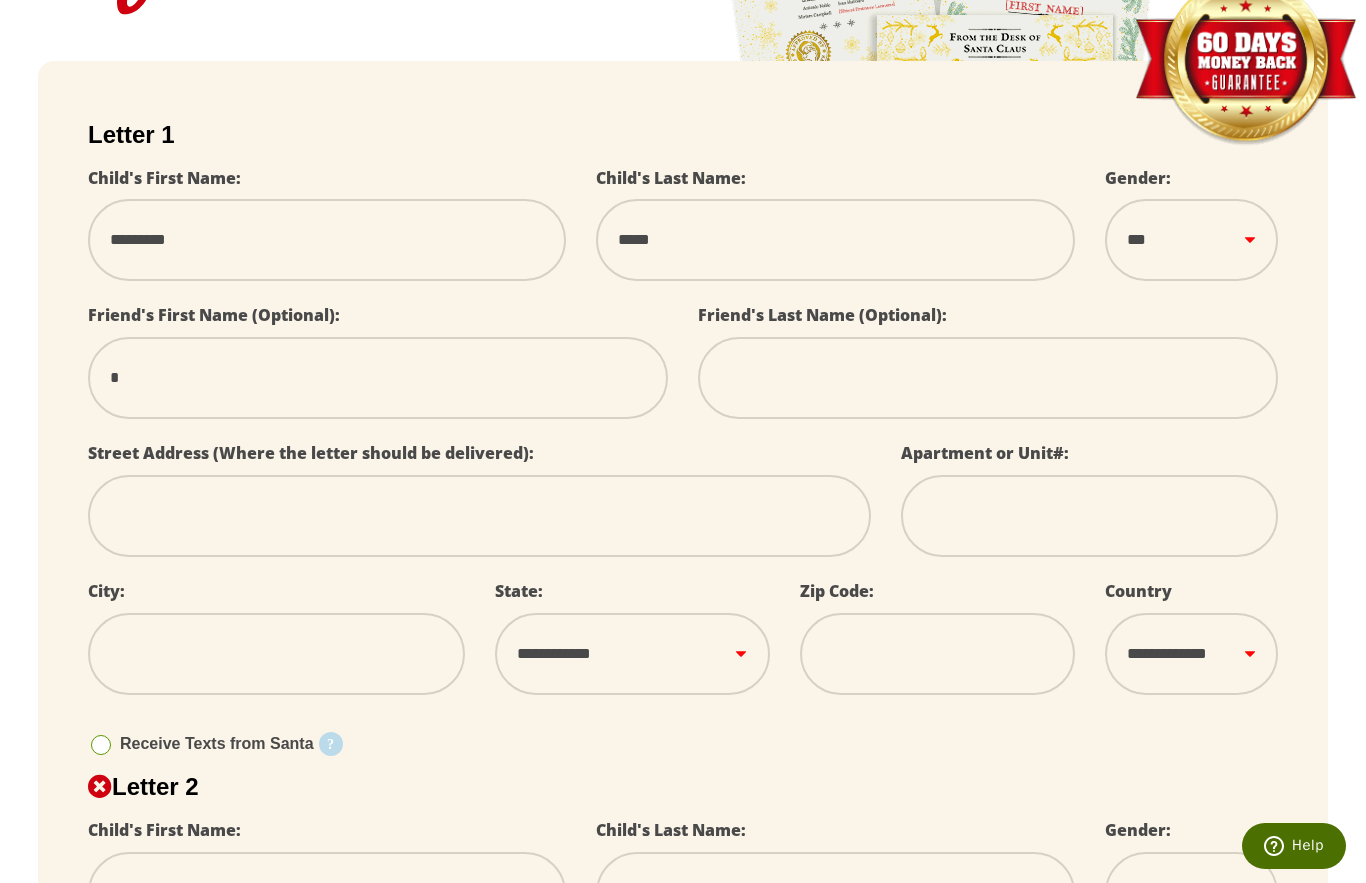 type on "**" 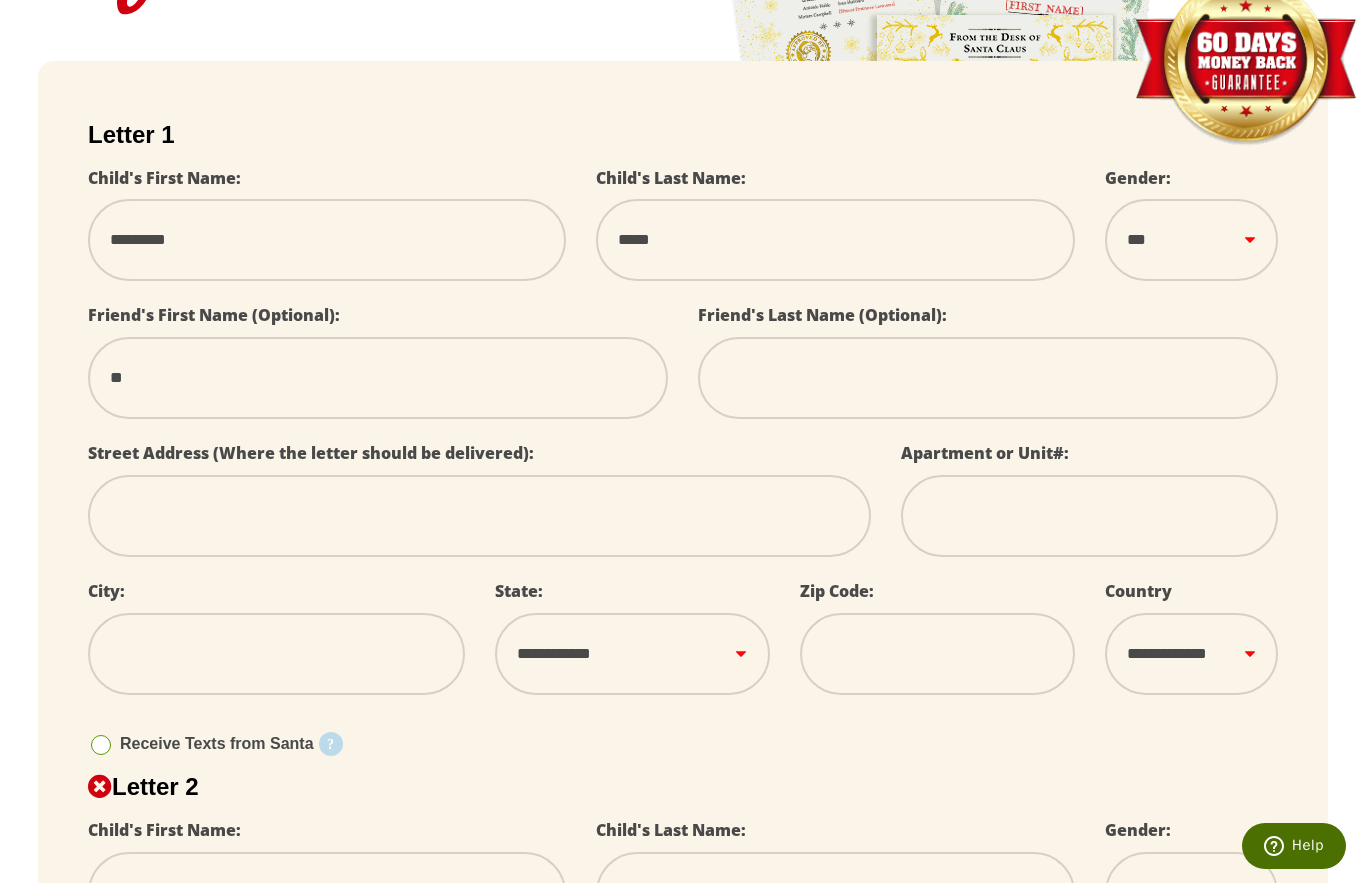 select 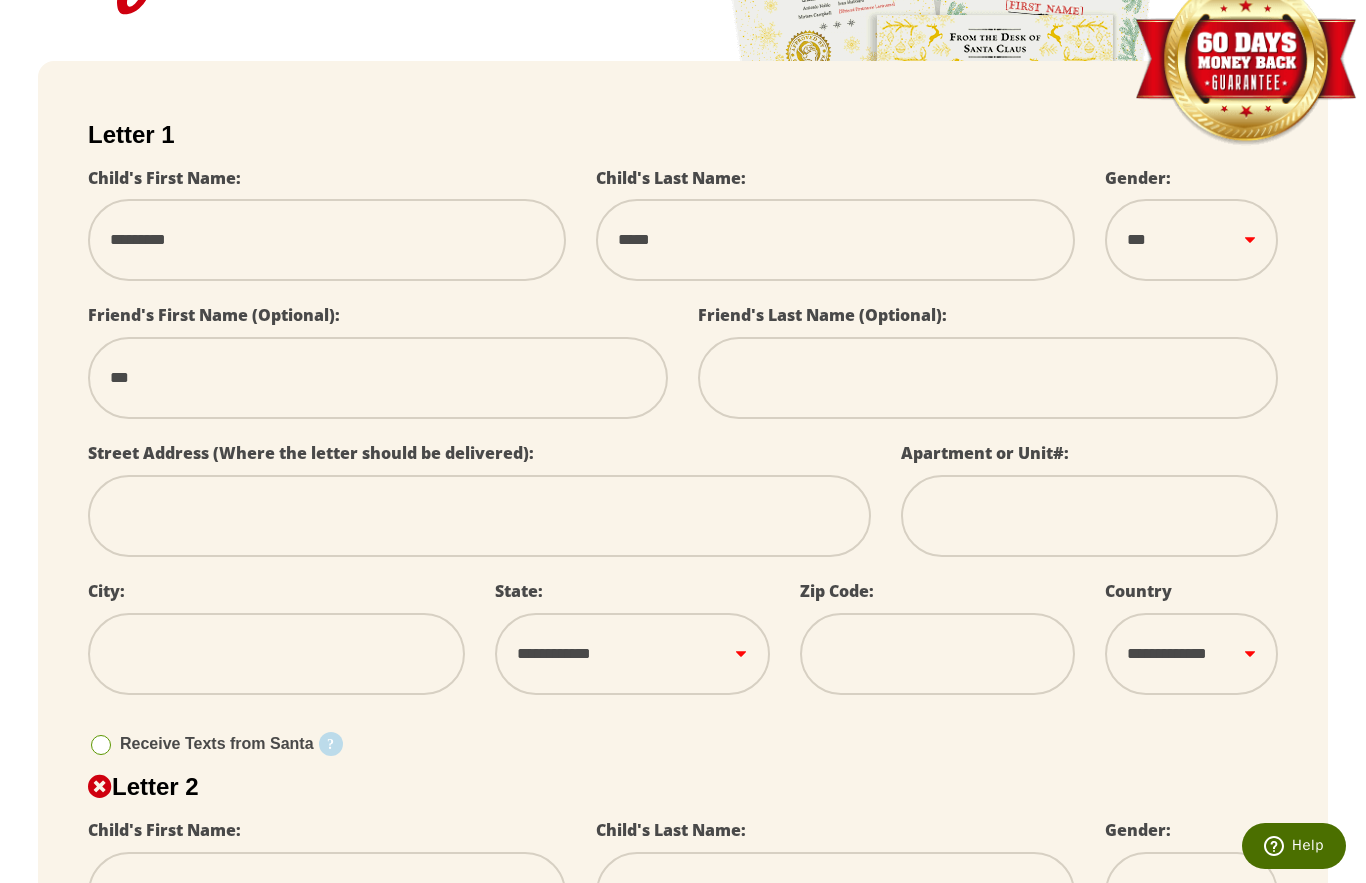 select 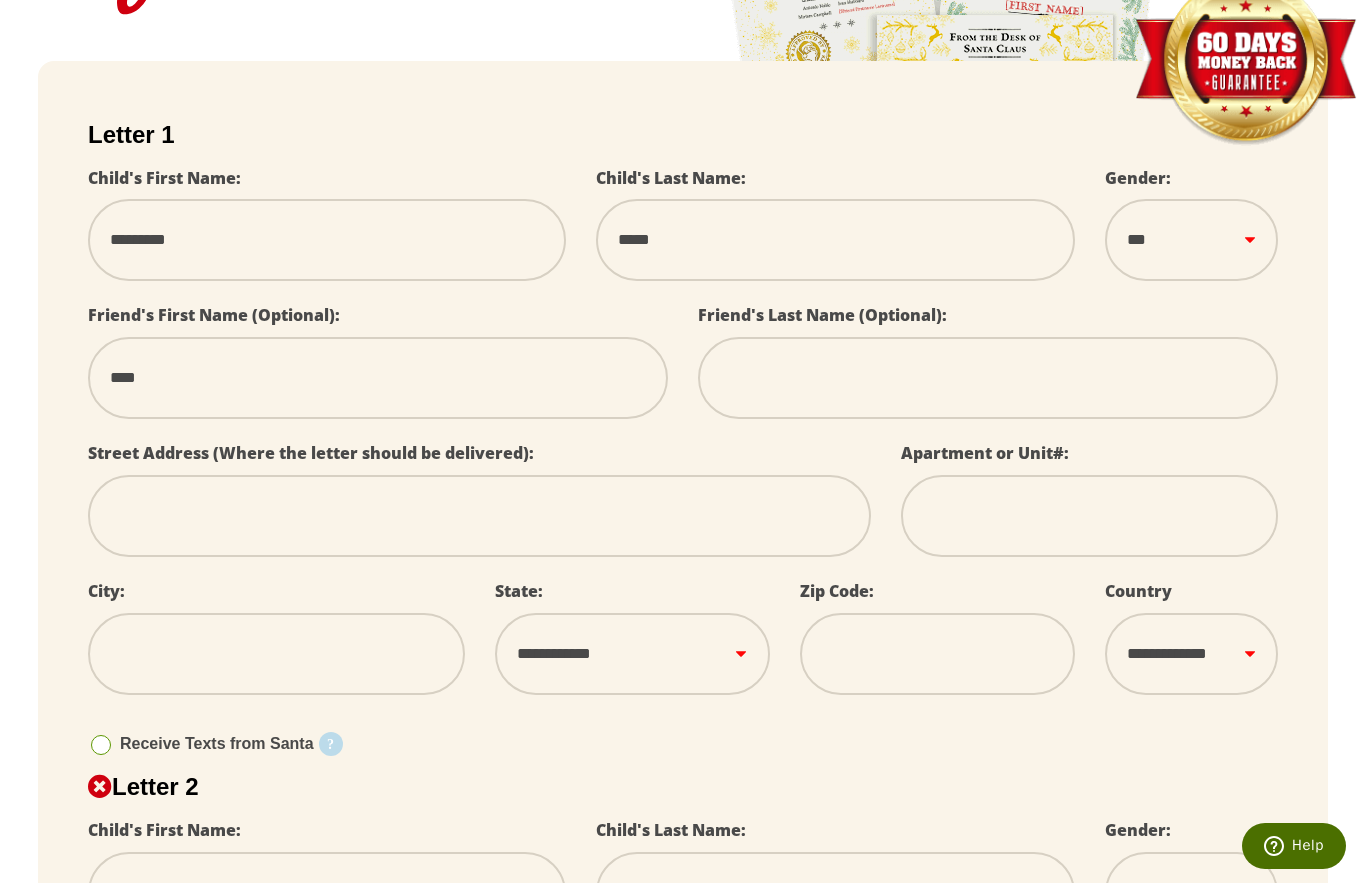 select 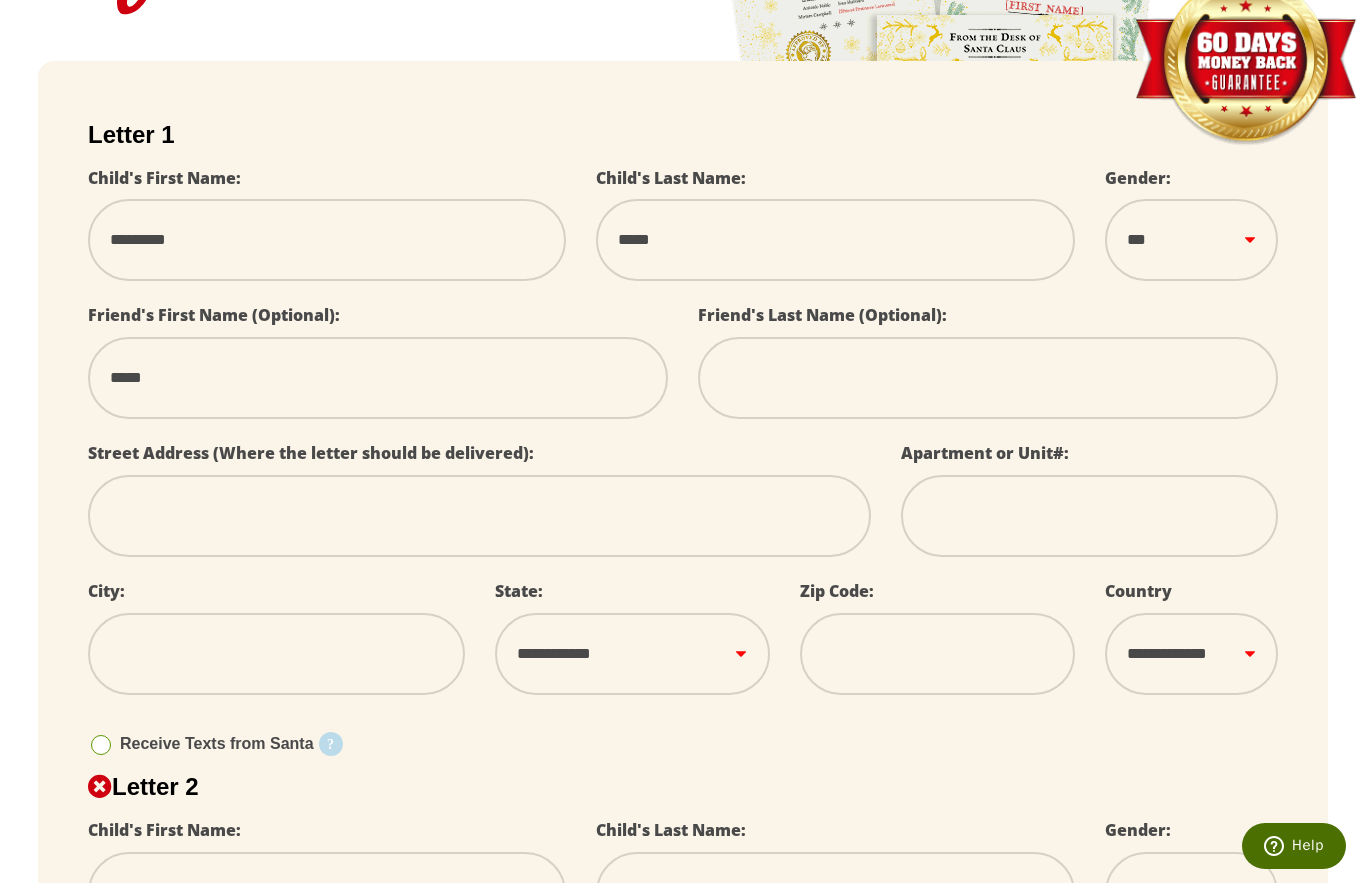 select 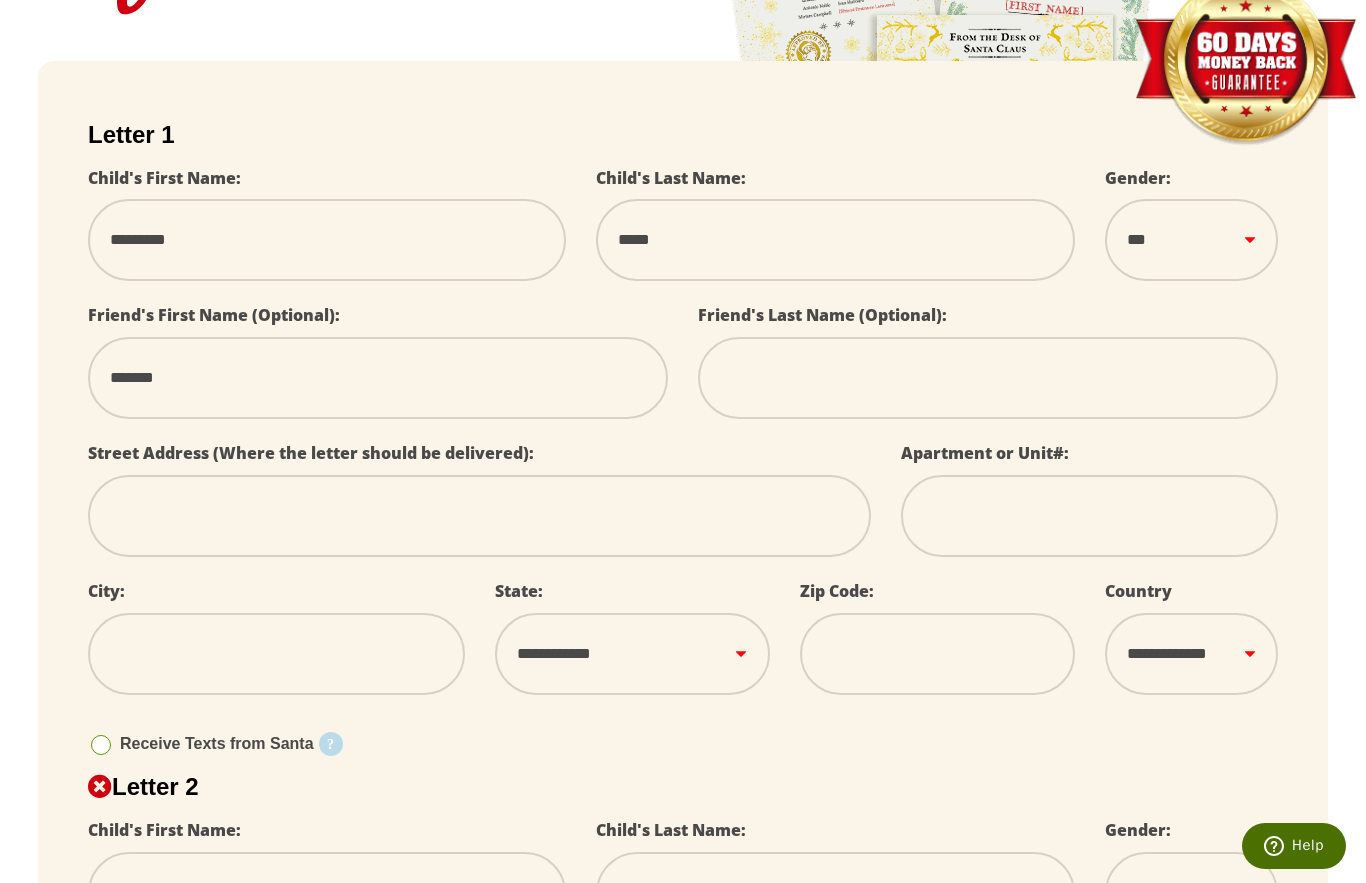type on "*******" 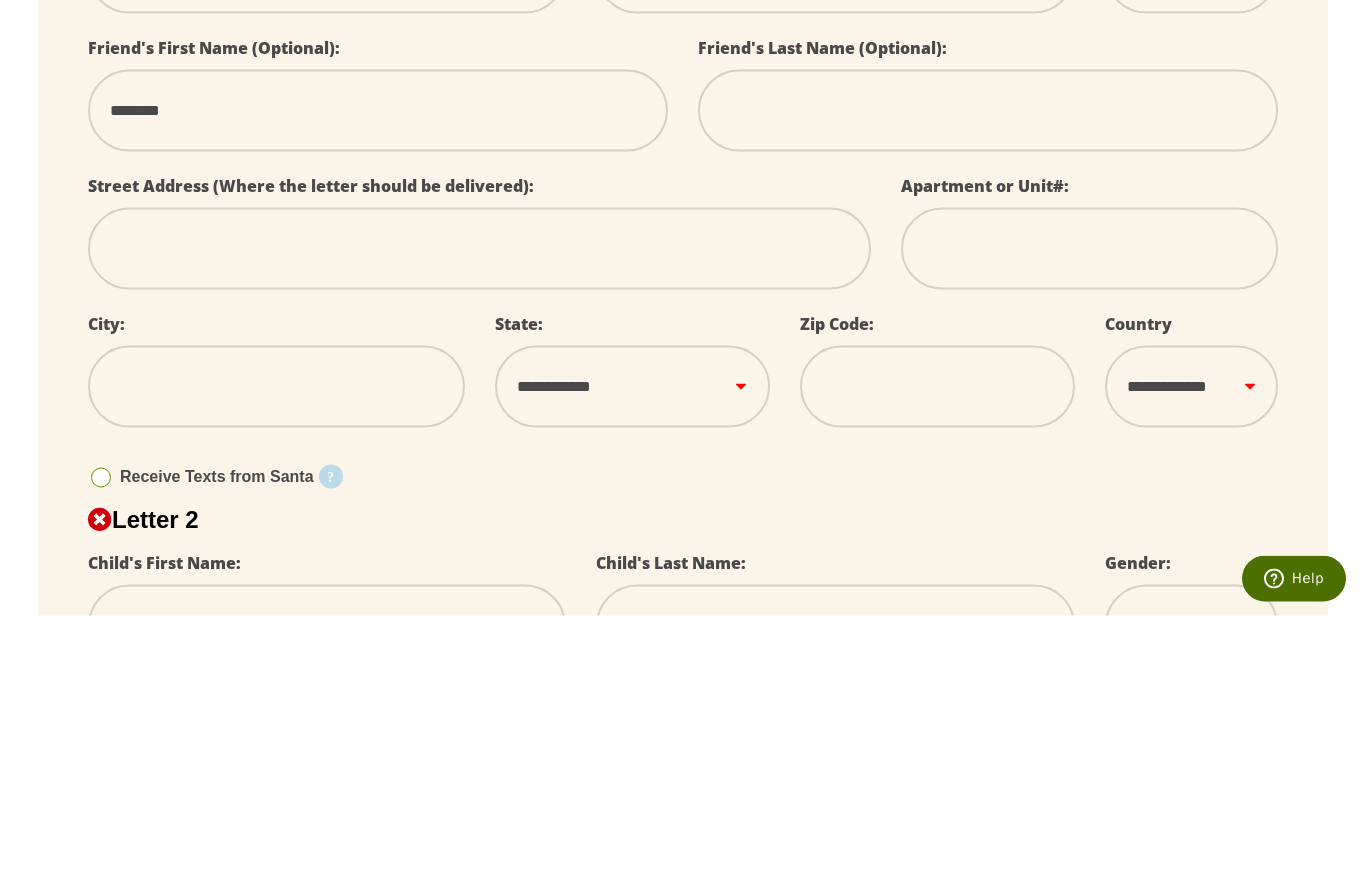 type on "*******" 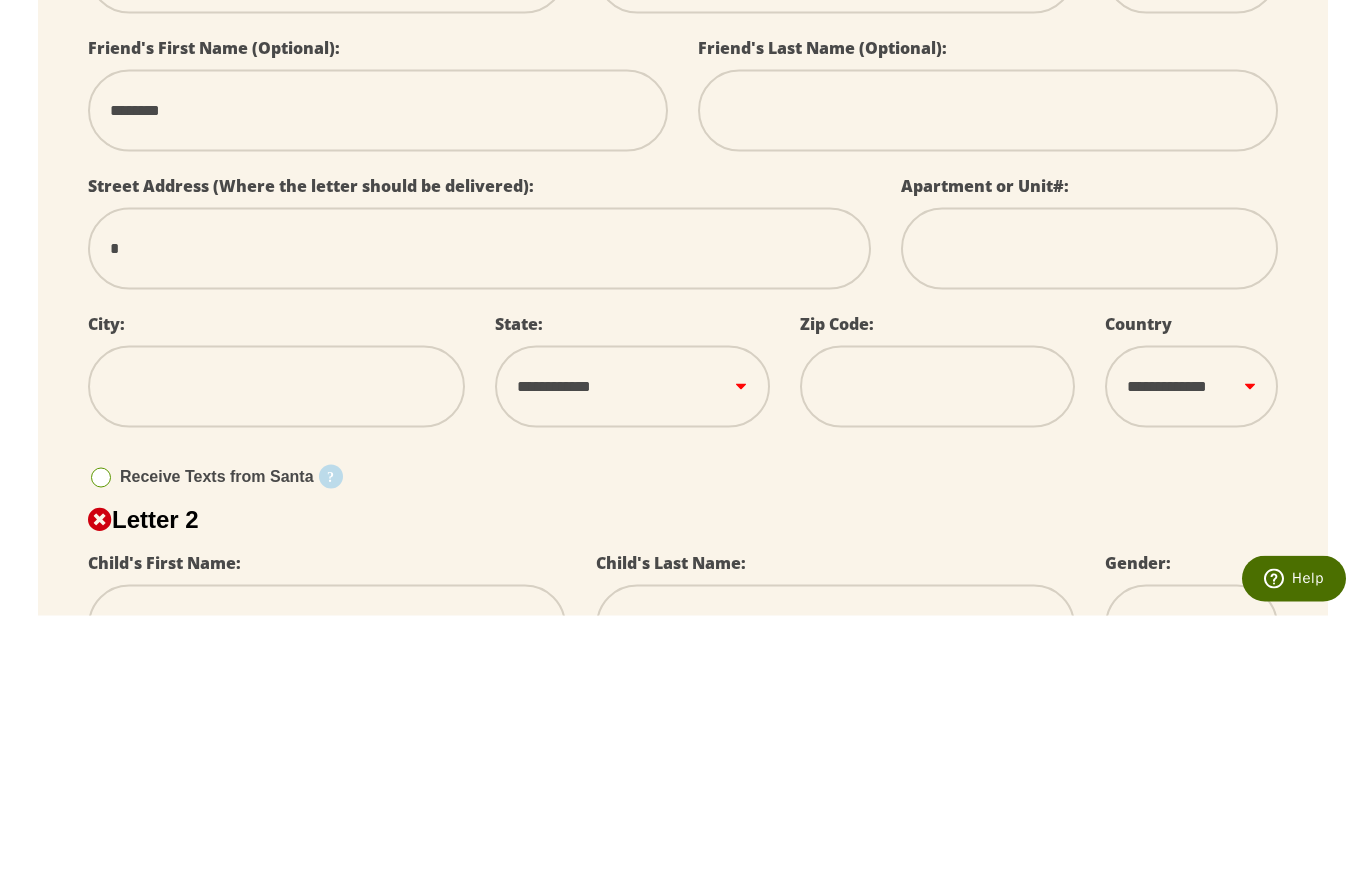 type on "**" 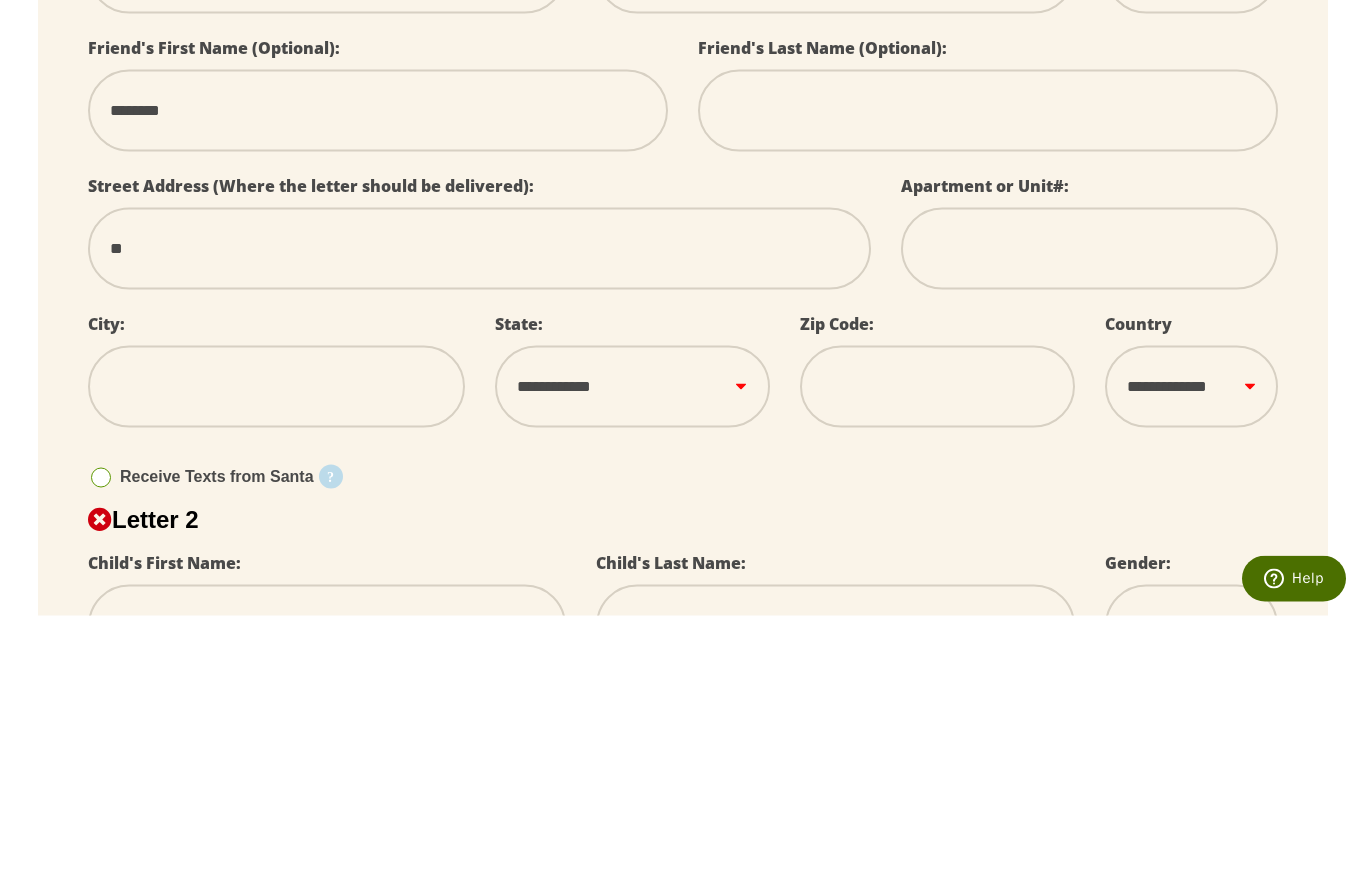 select 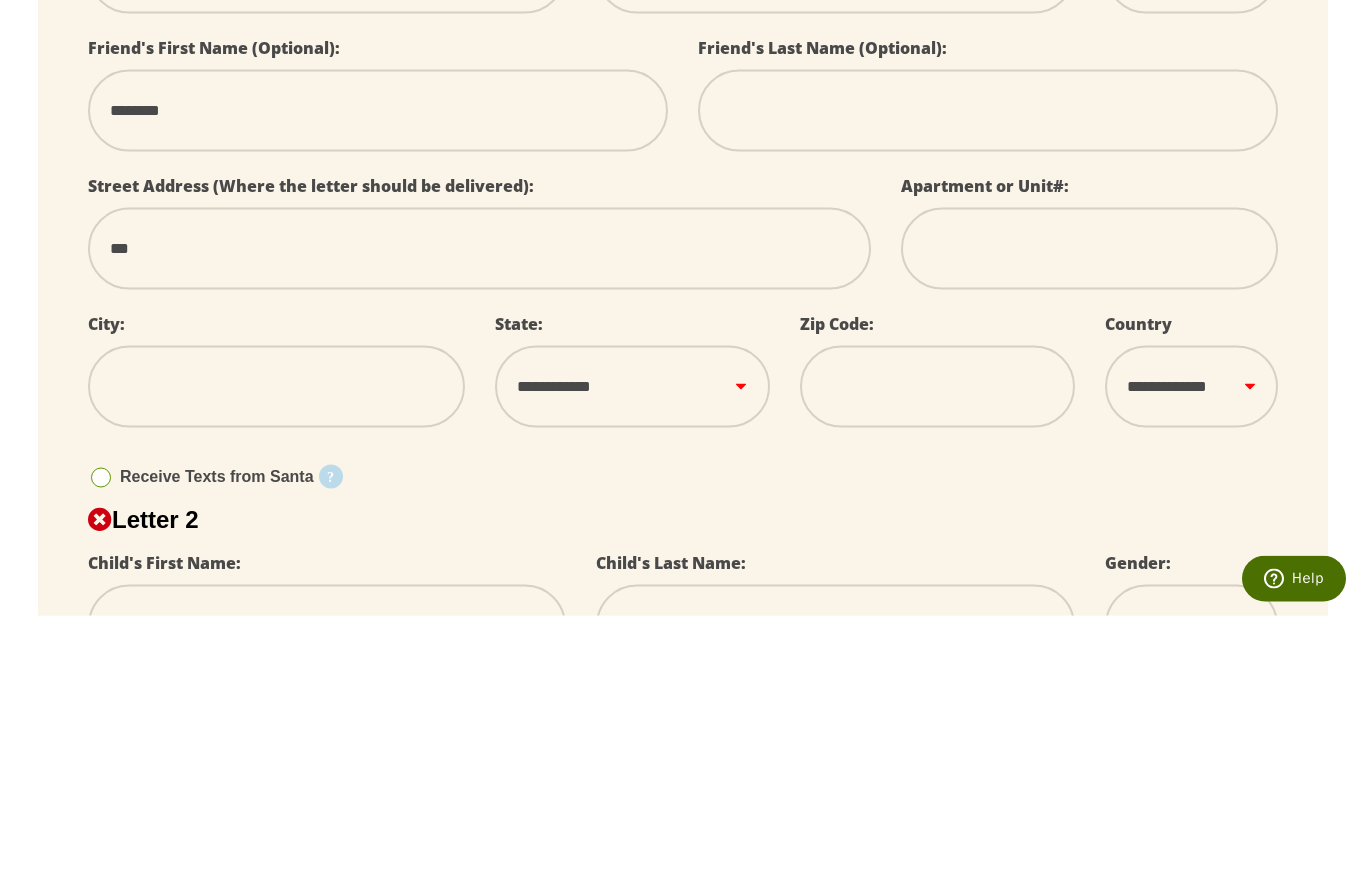 select 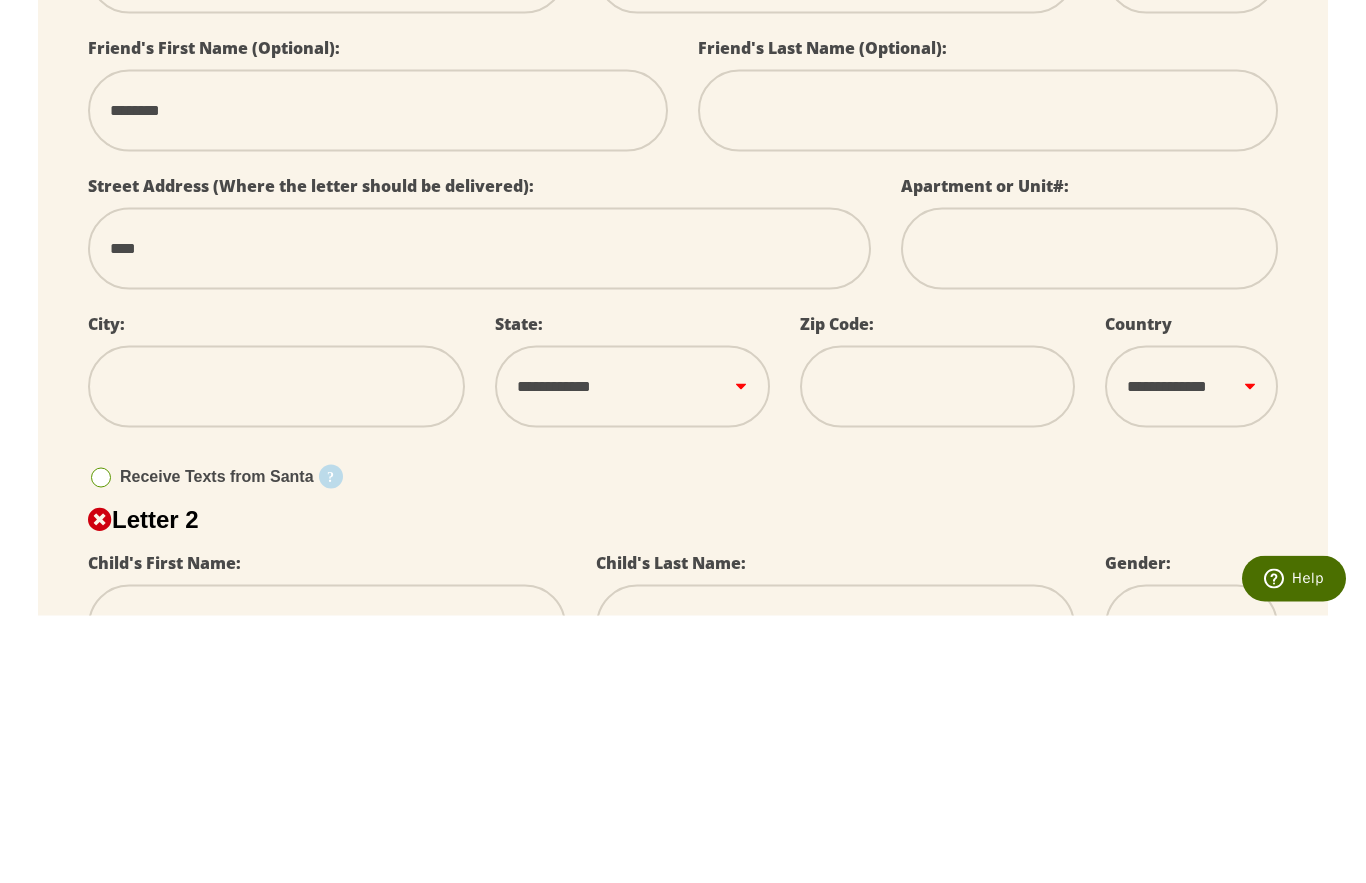select 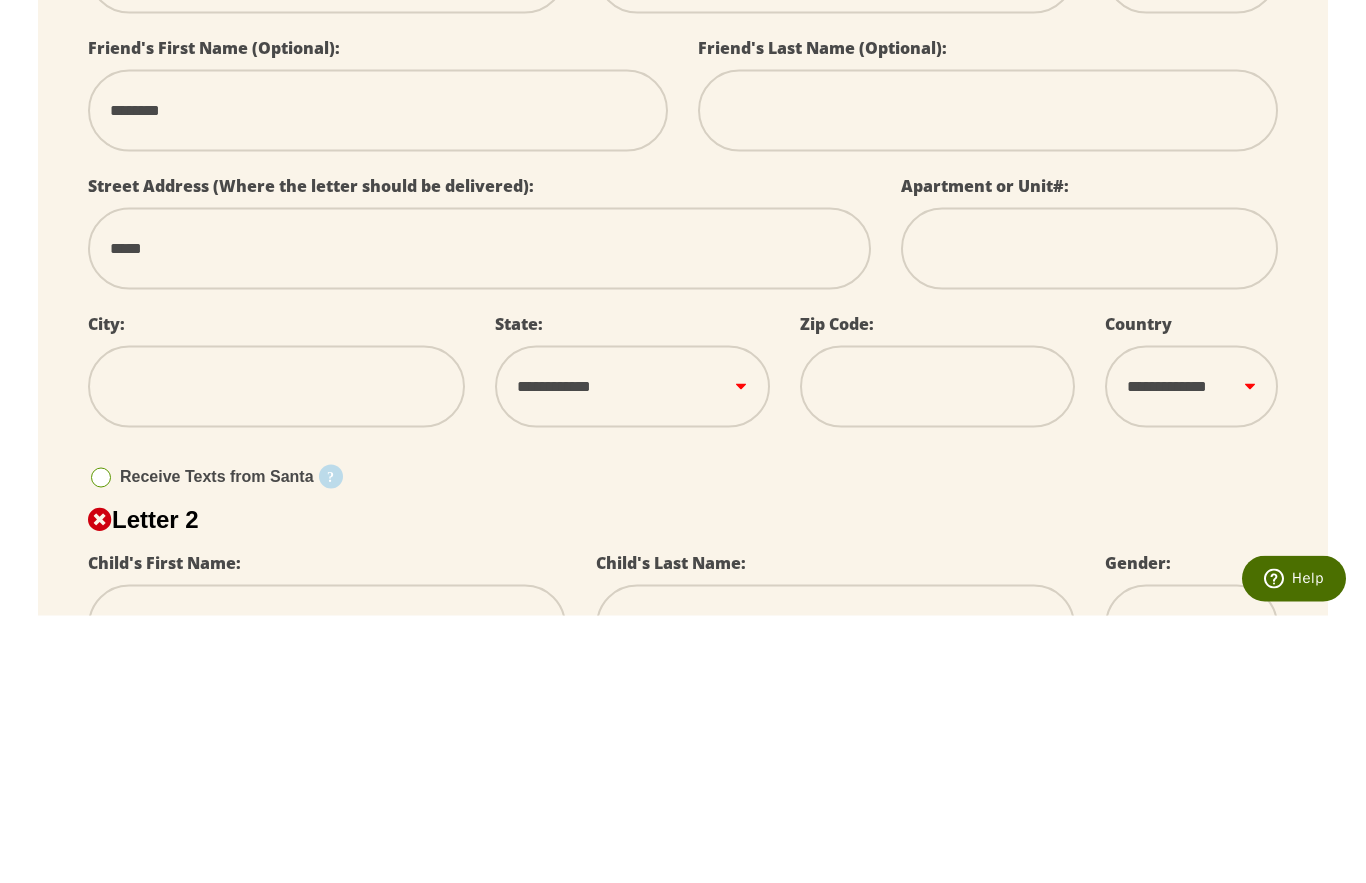 select 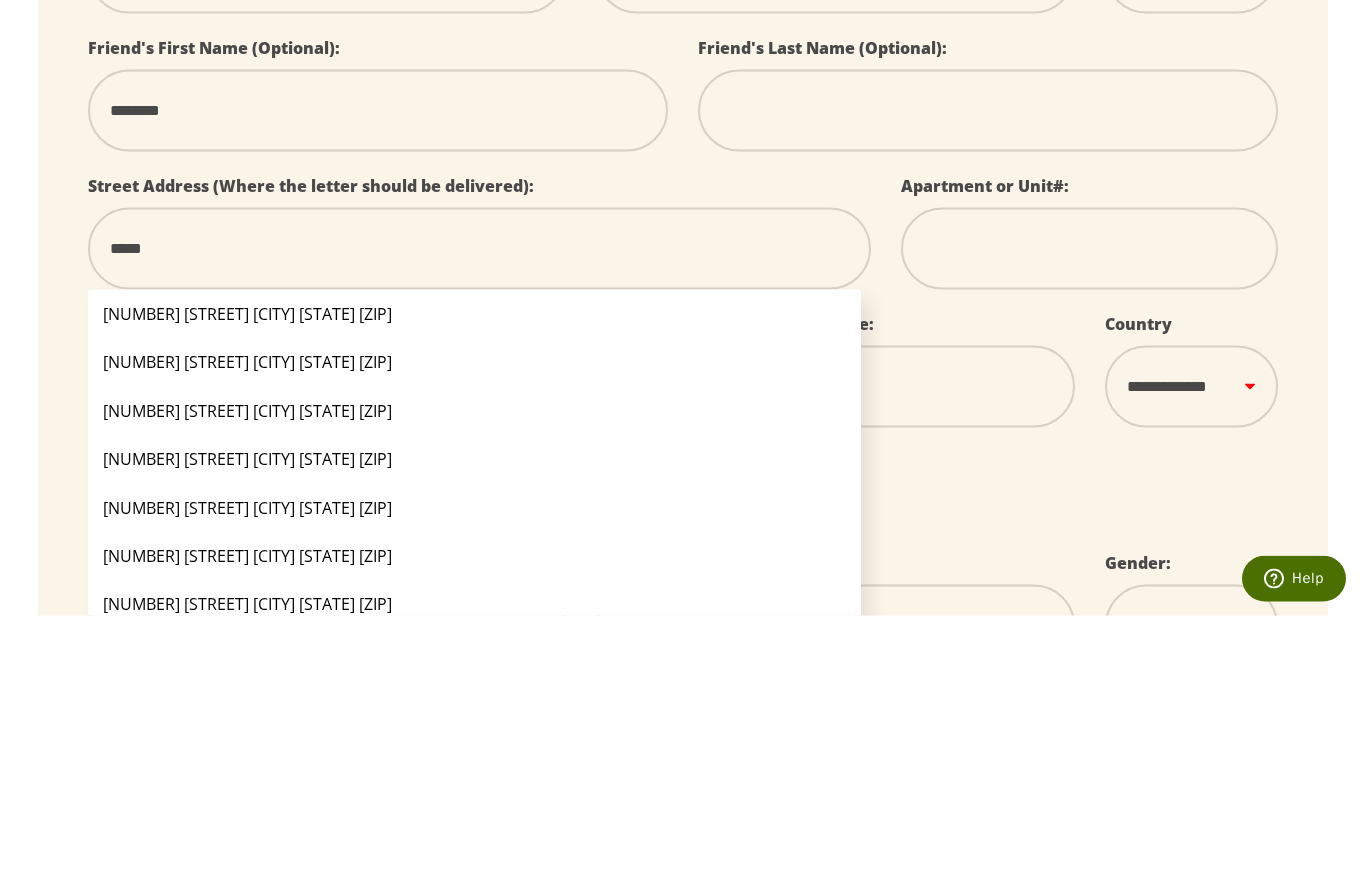 type on "******" 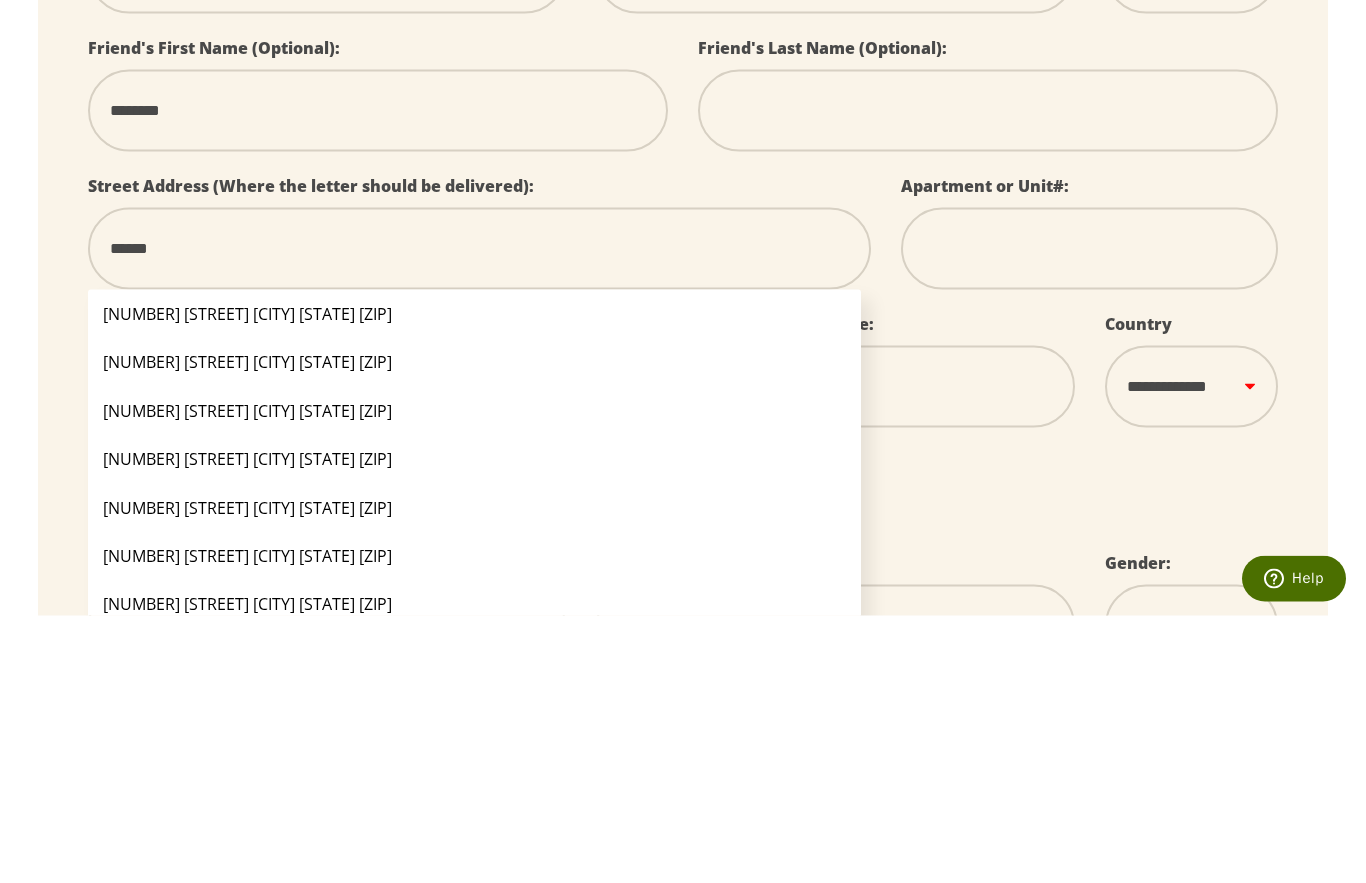 select 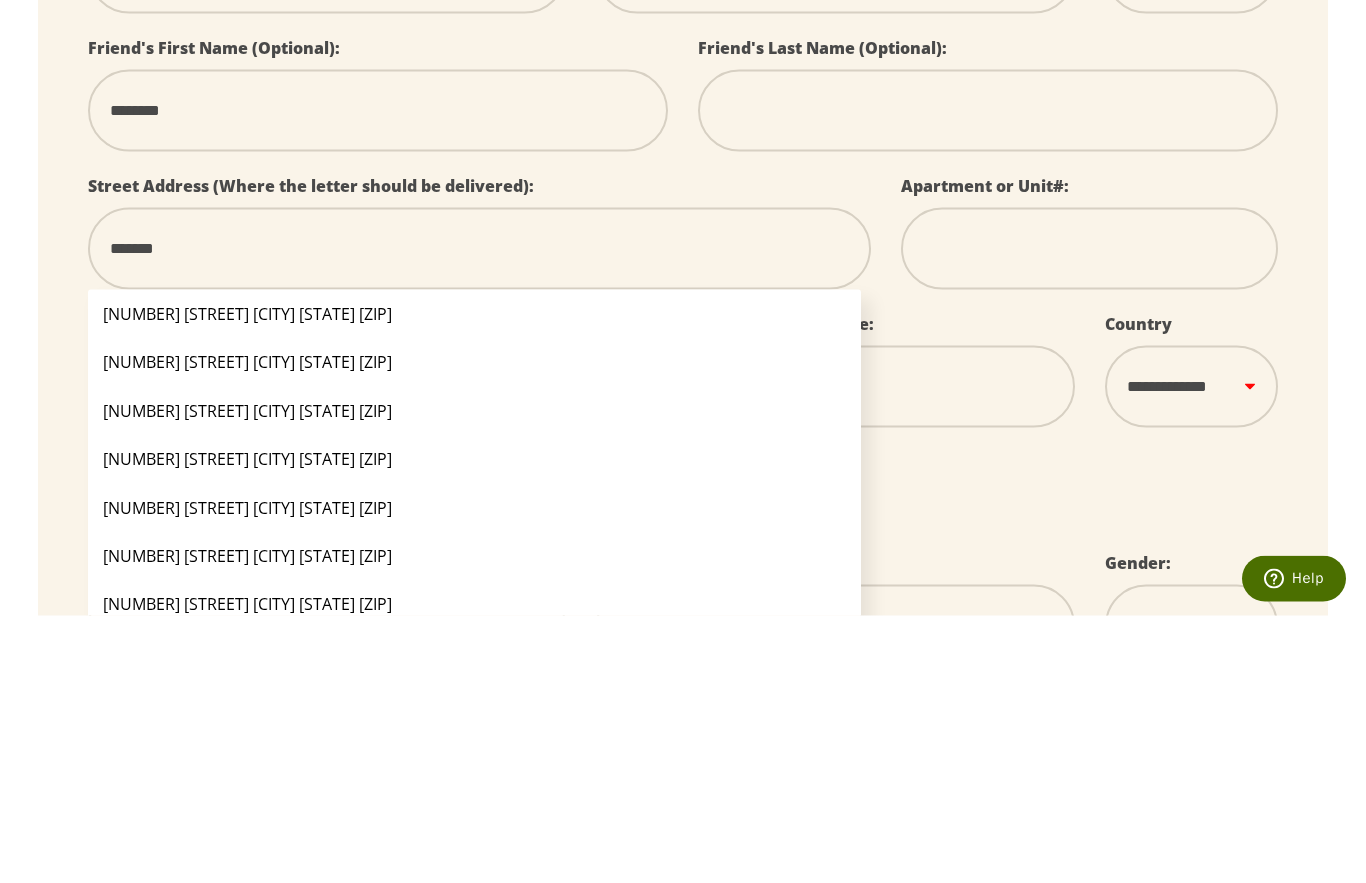 select 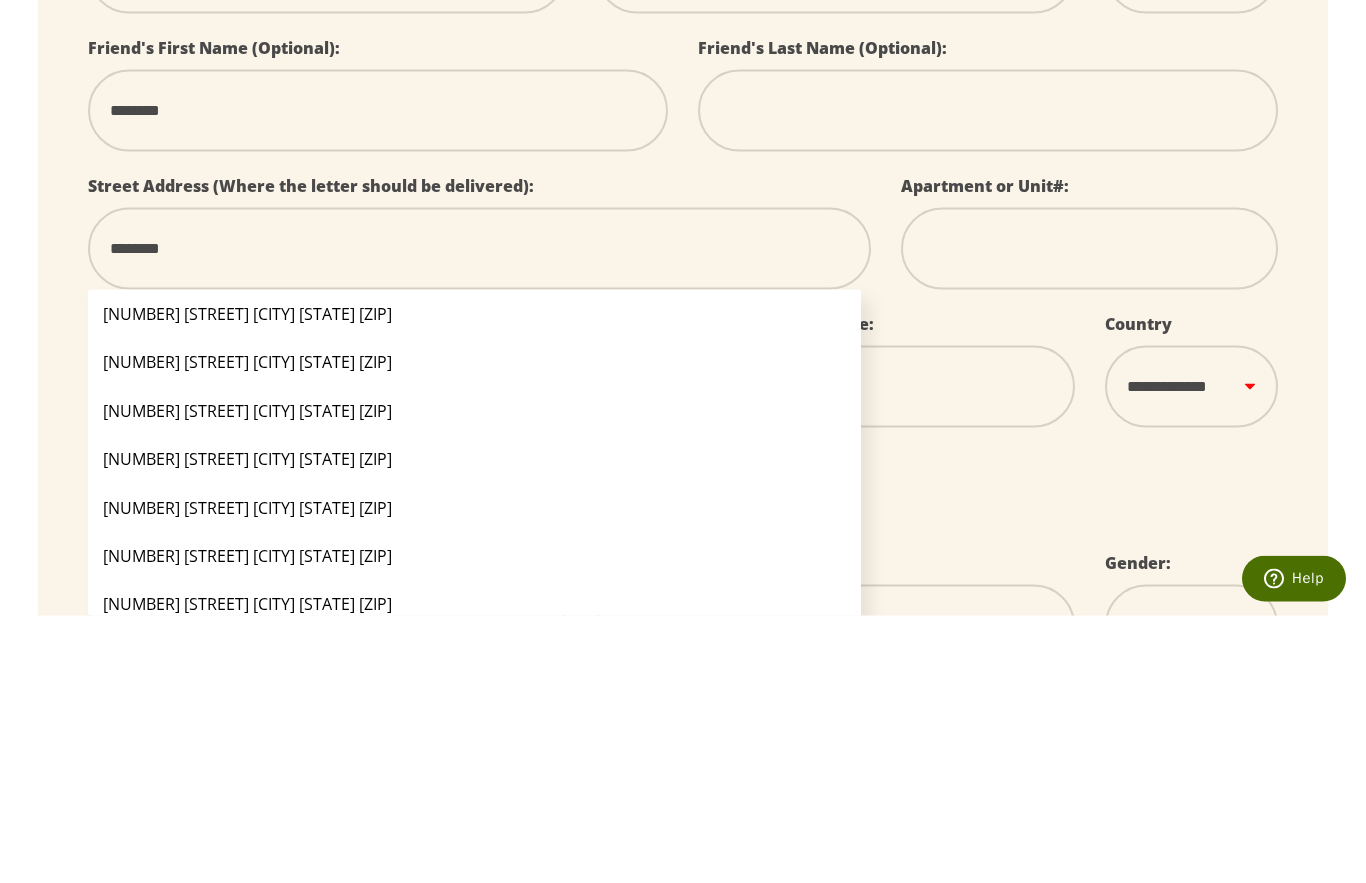 select 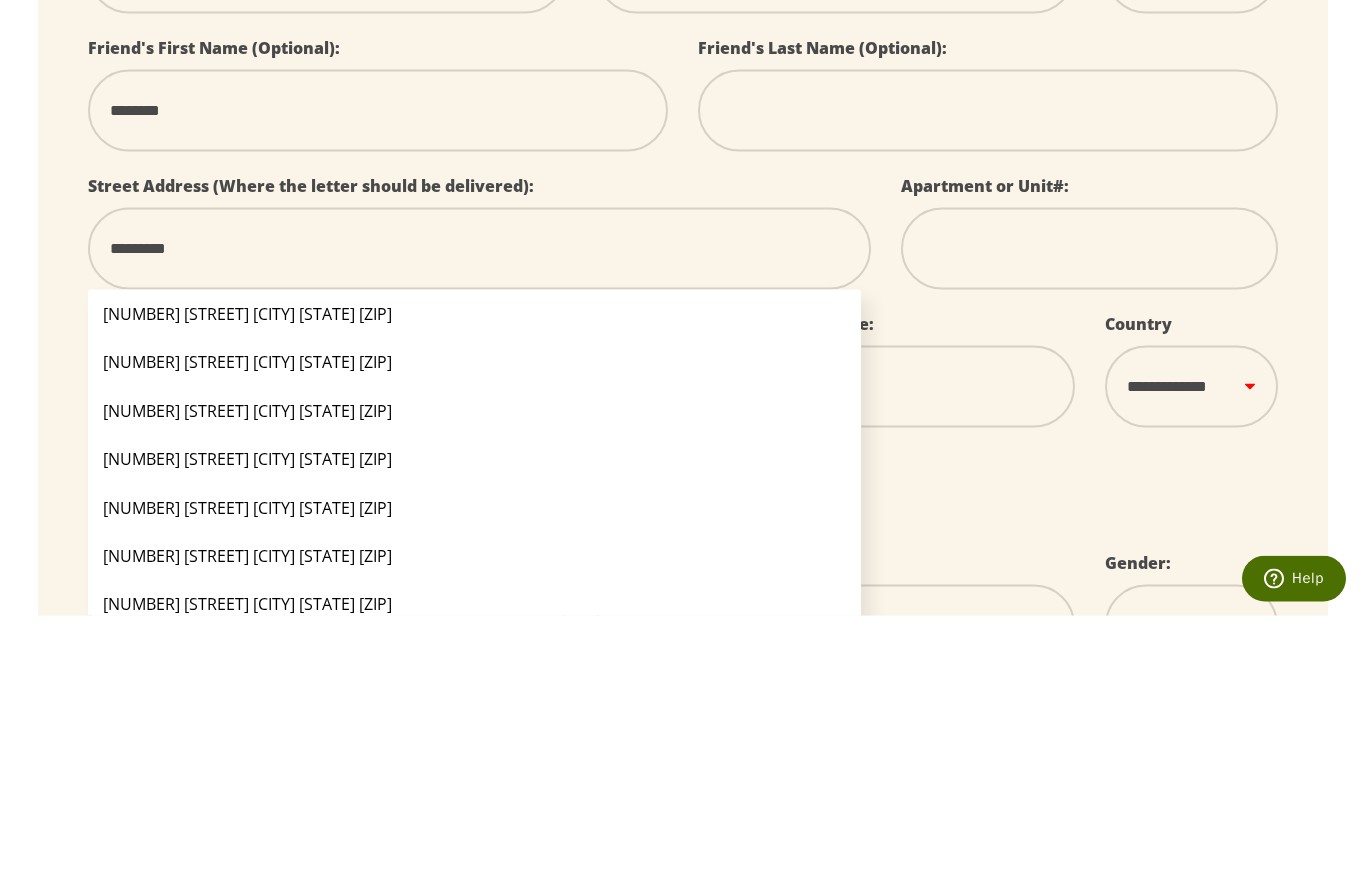 select 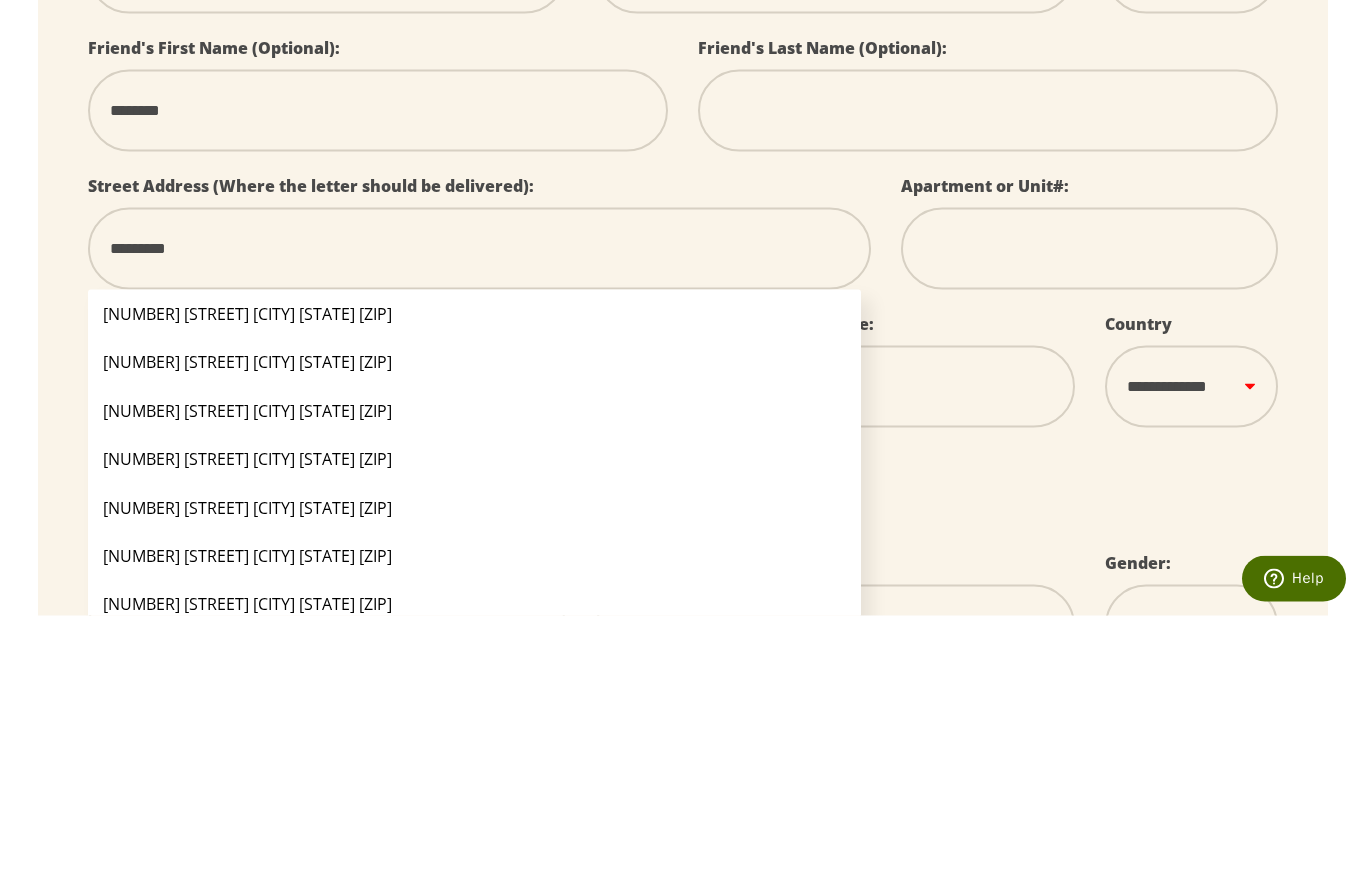 type on "**********" 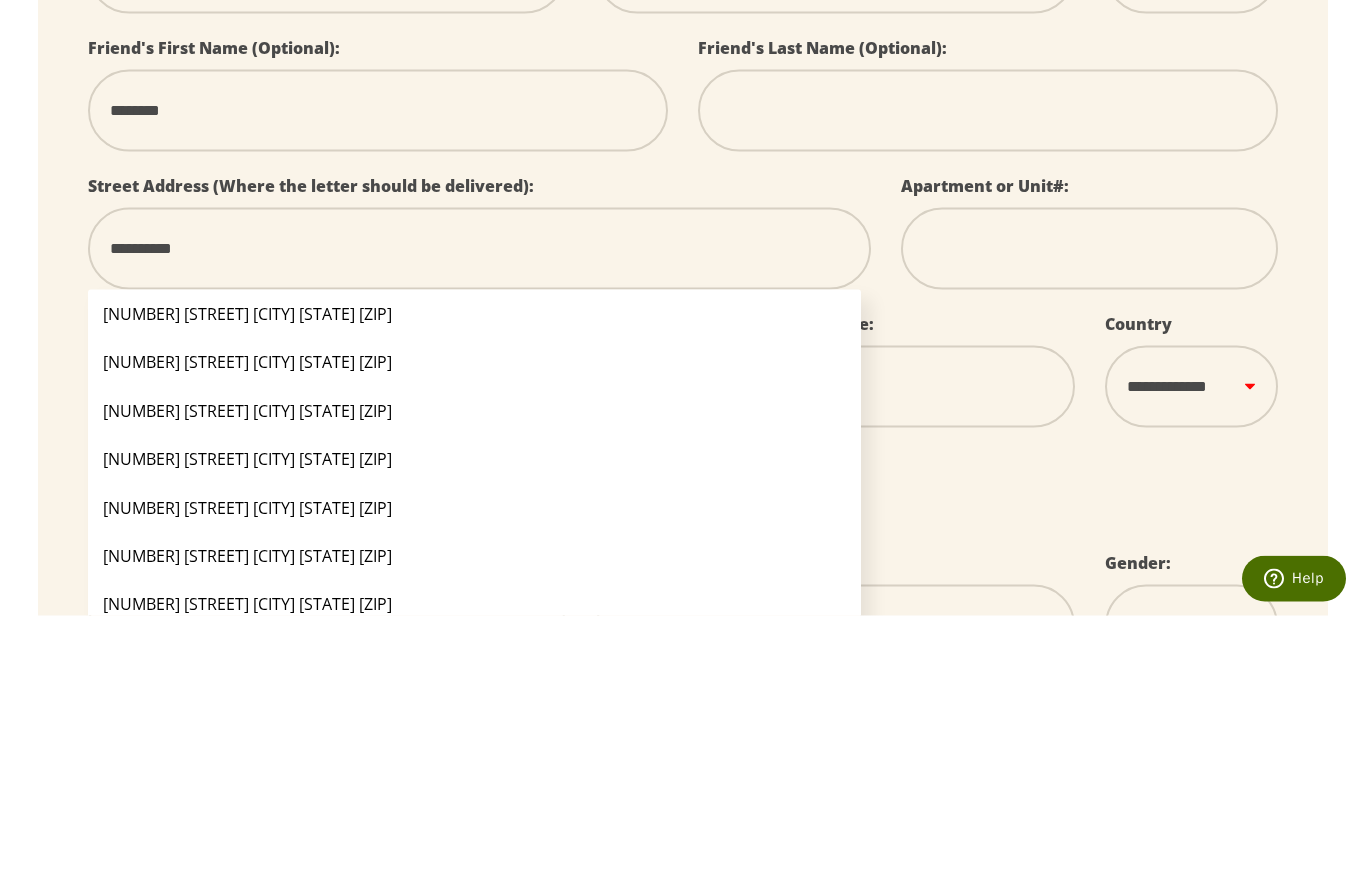 select 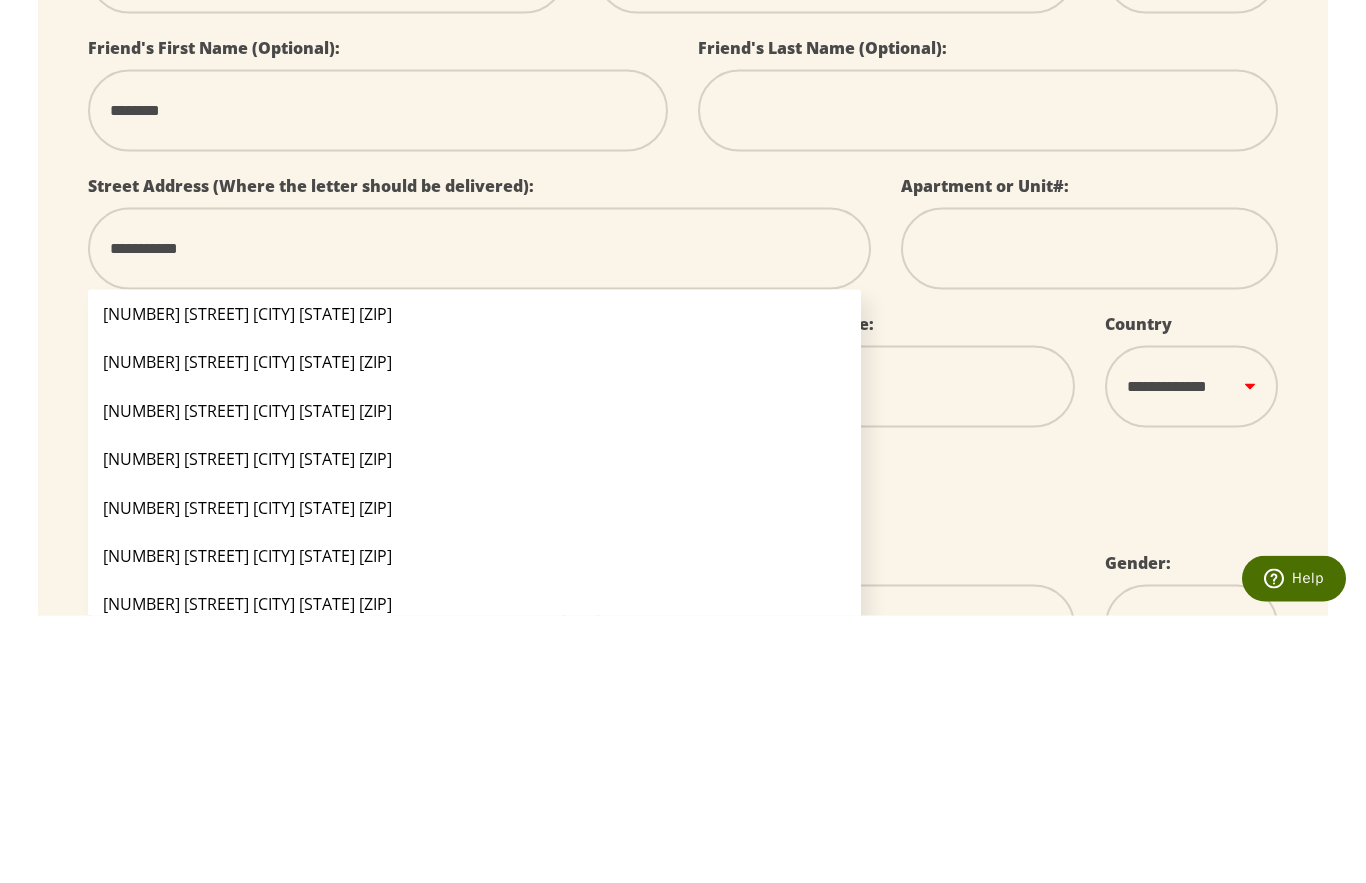select 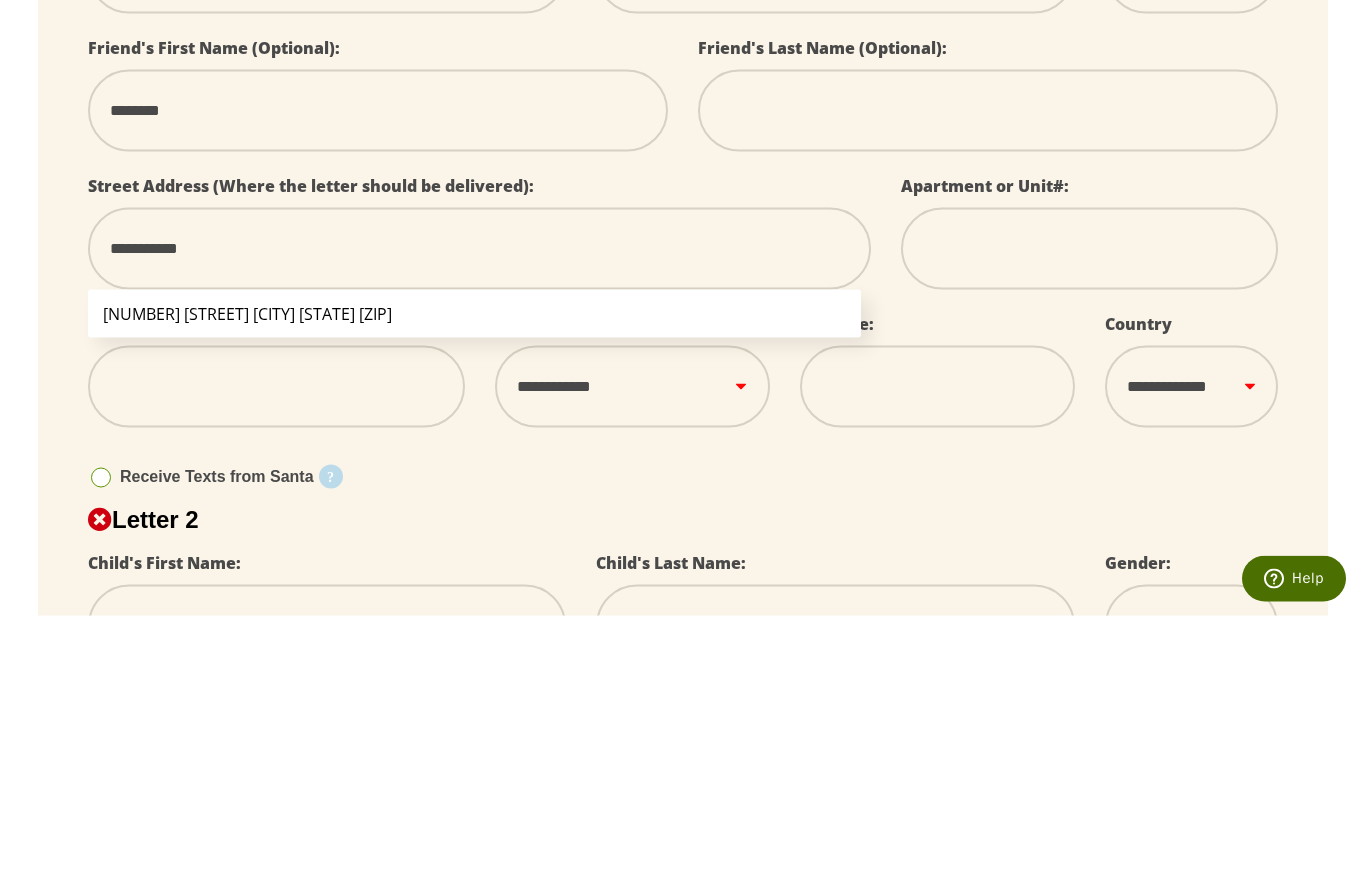 type on "**********" 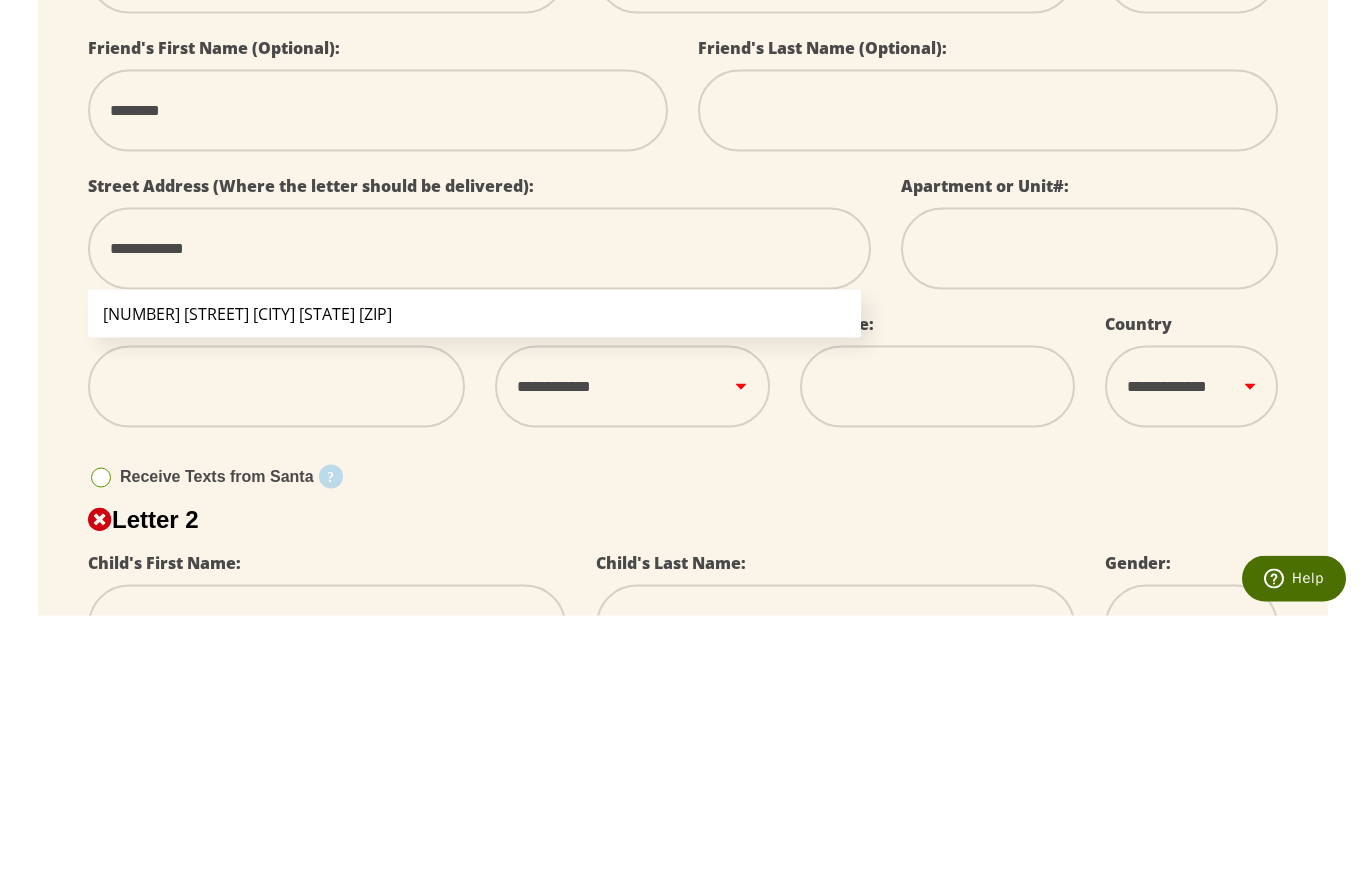type on "**********" 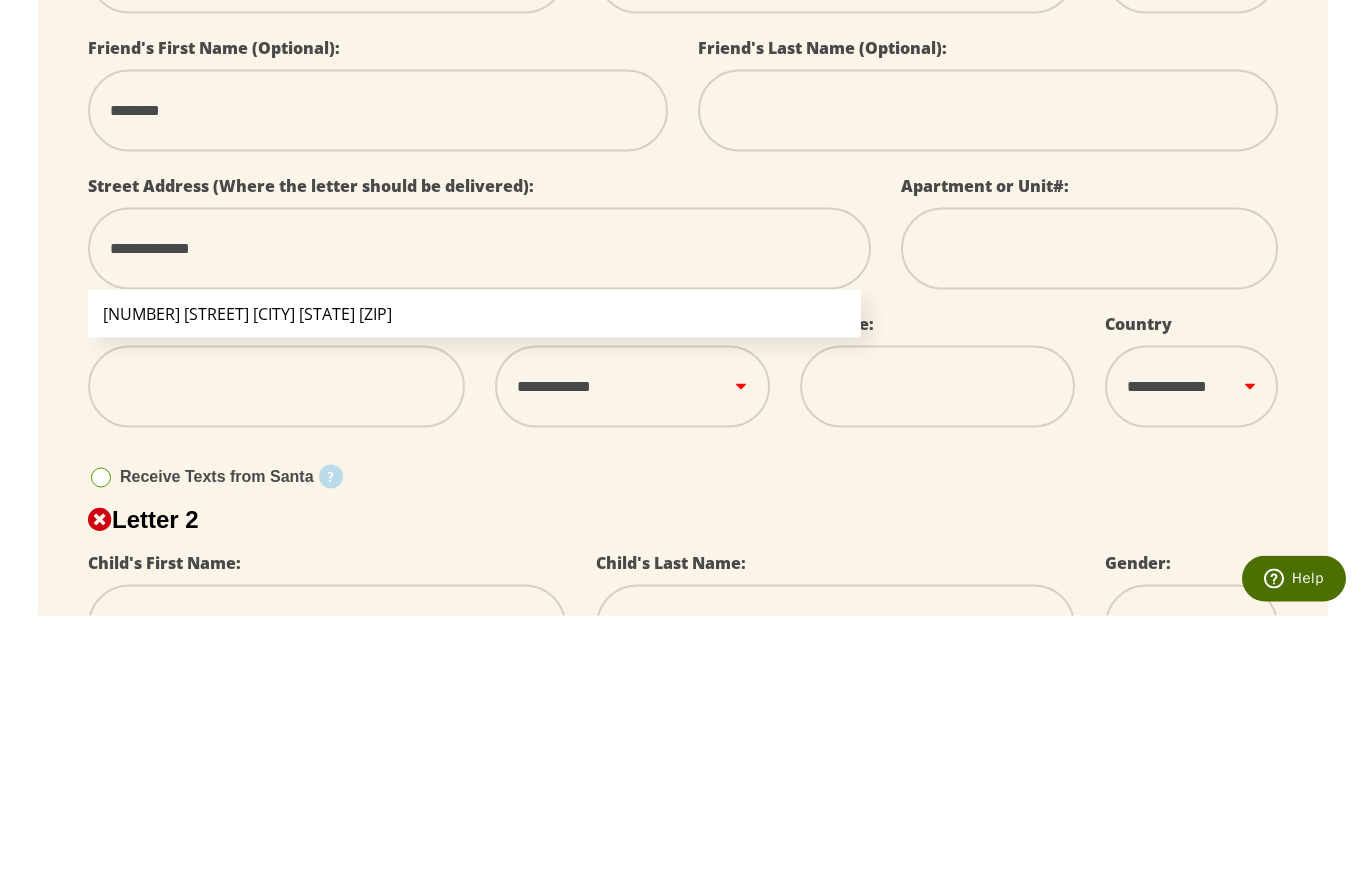 select 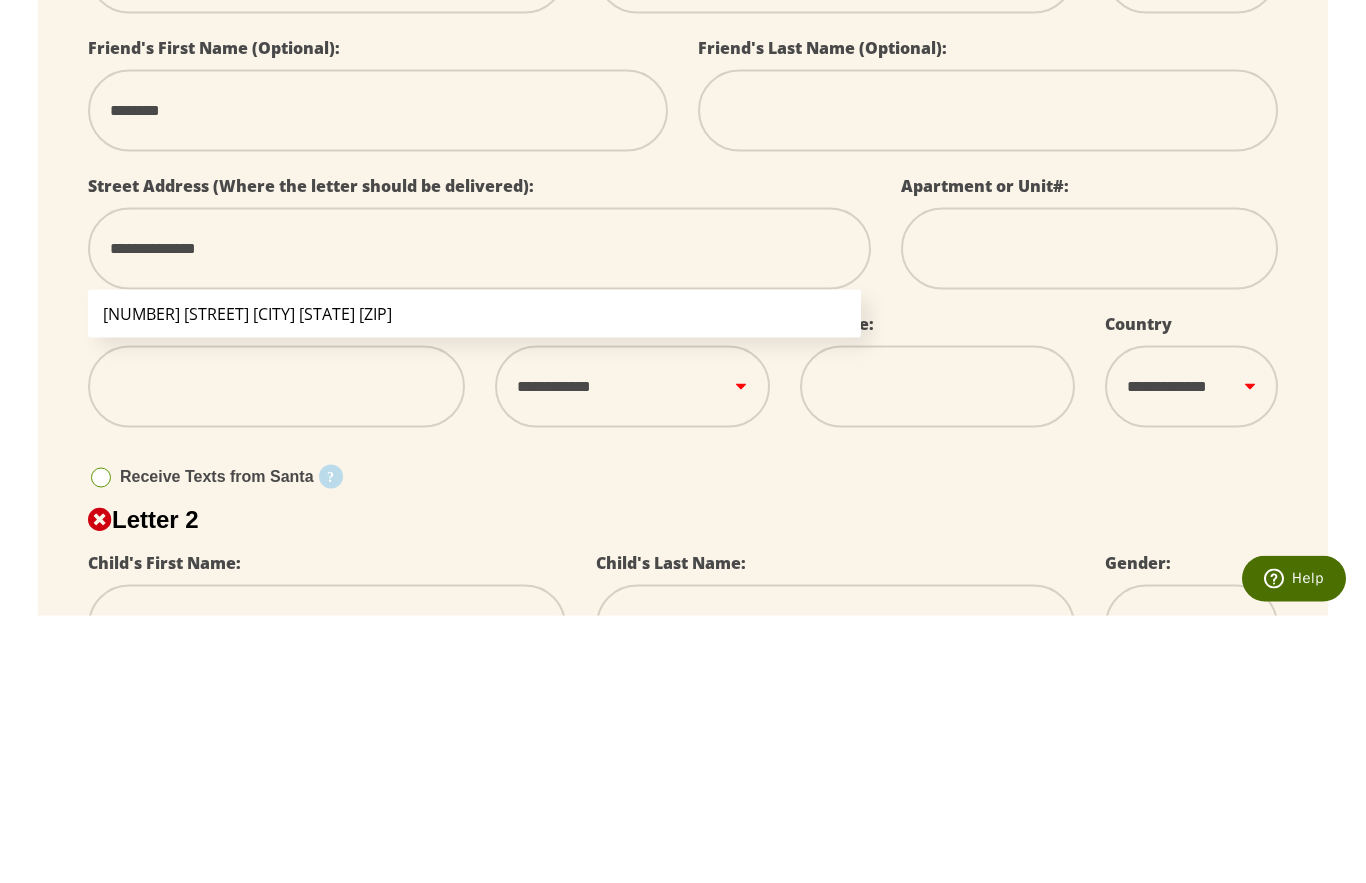 type on "**********" 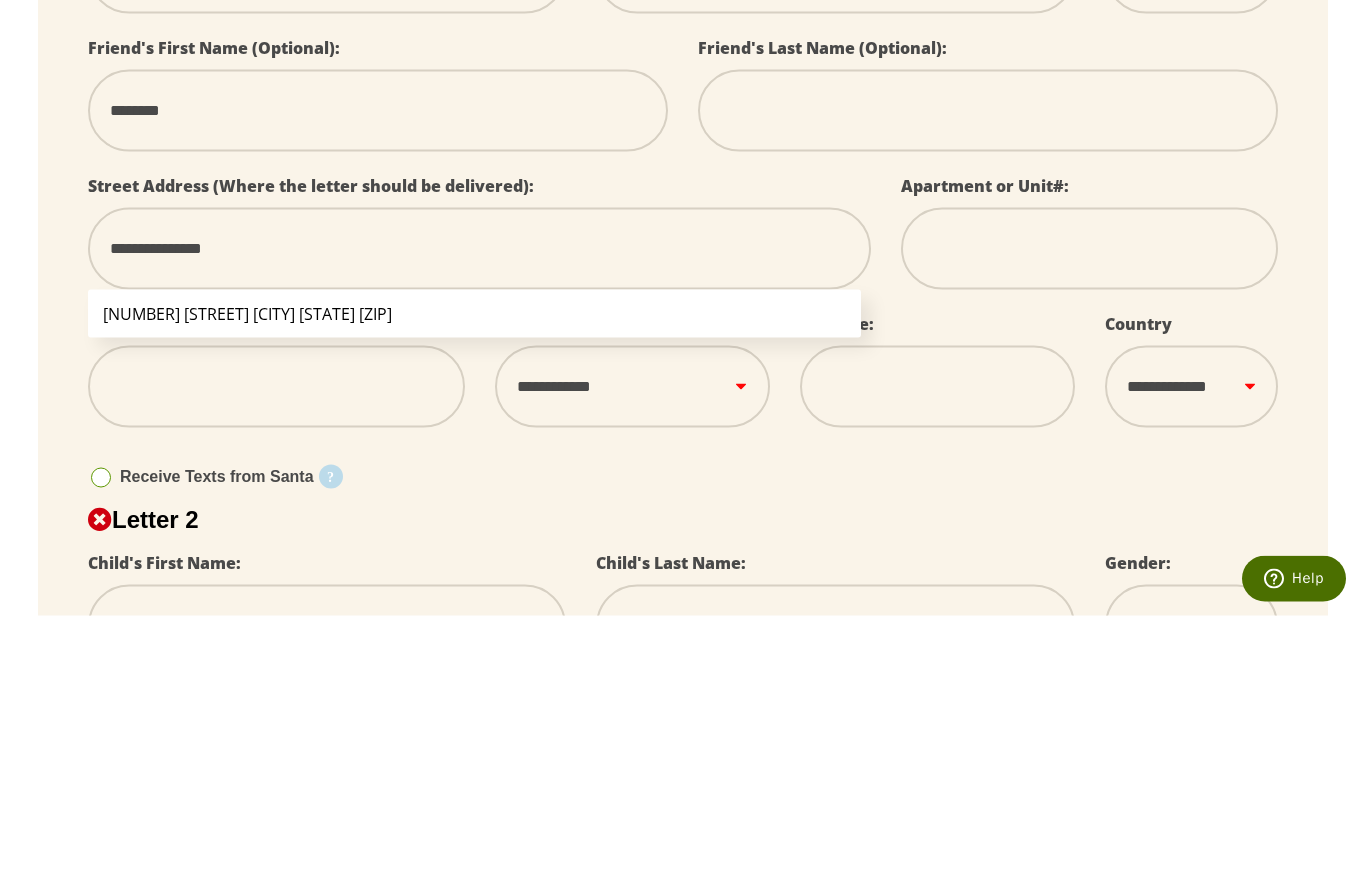 select 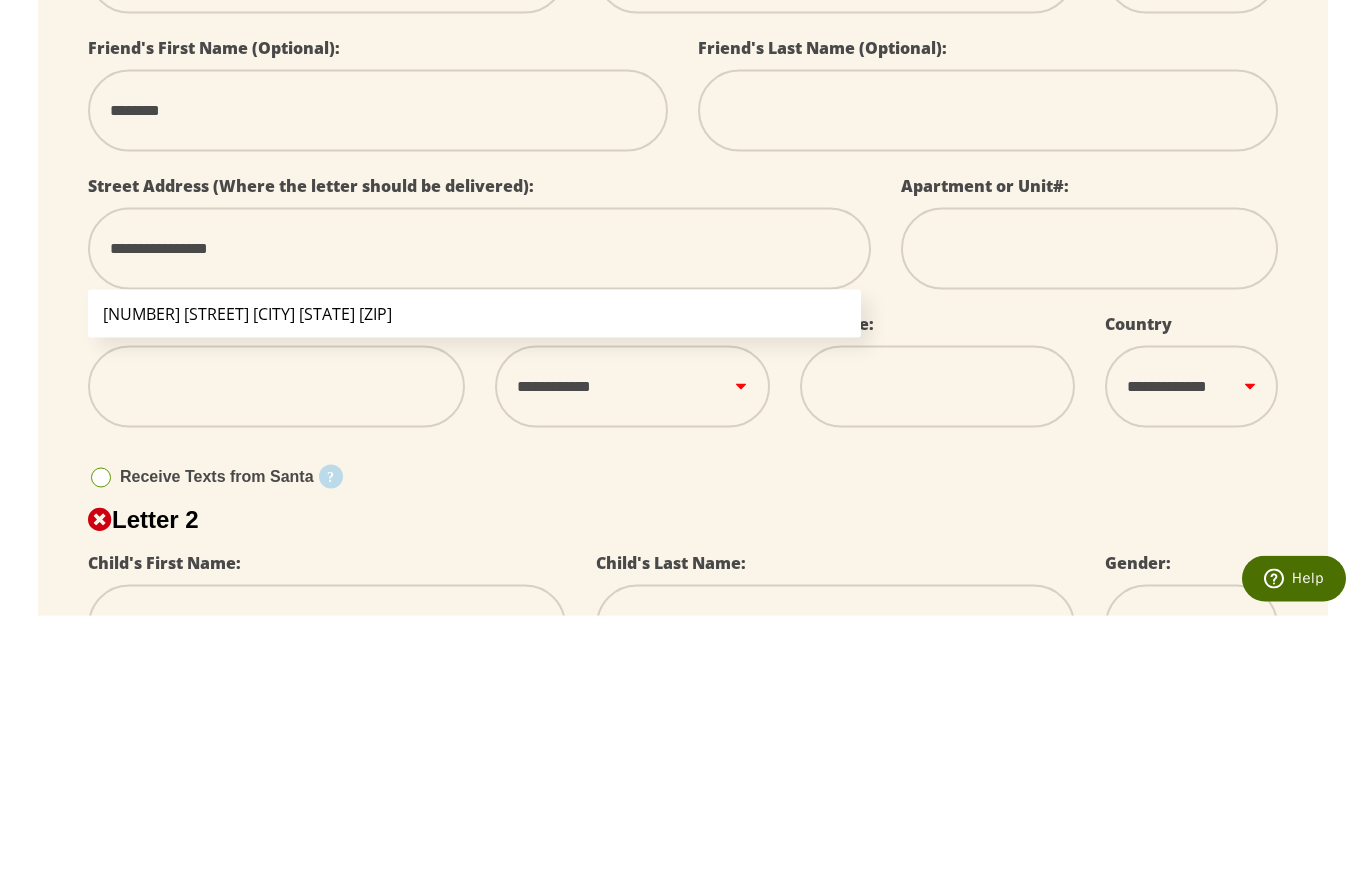 select 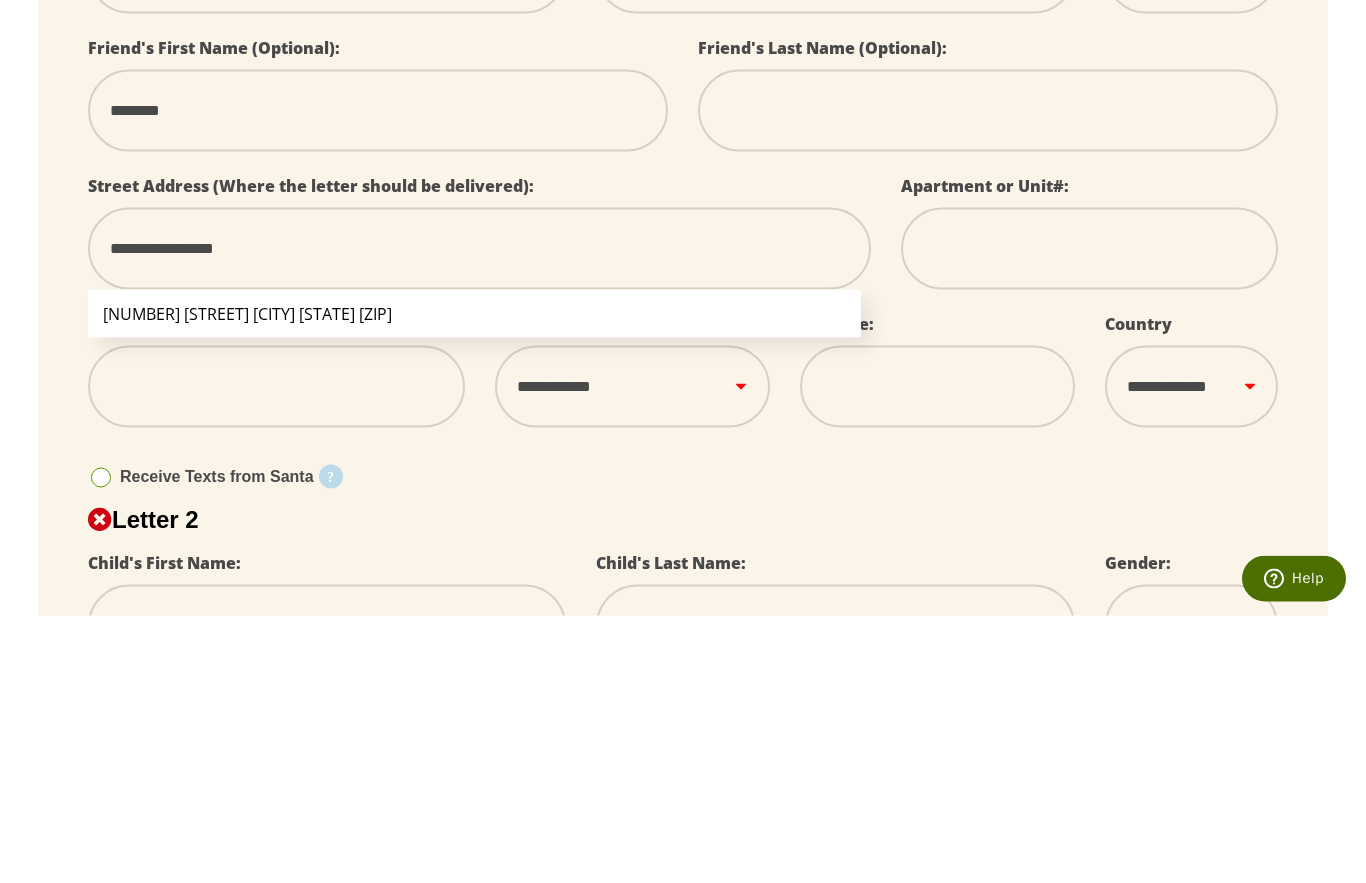 select 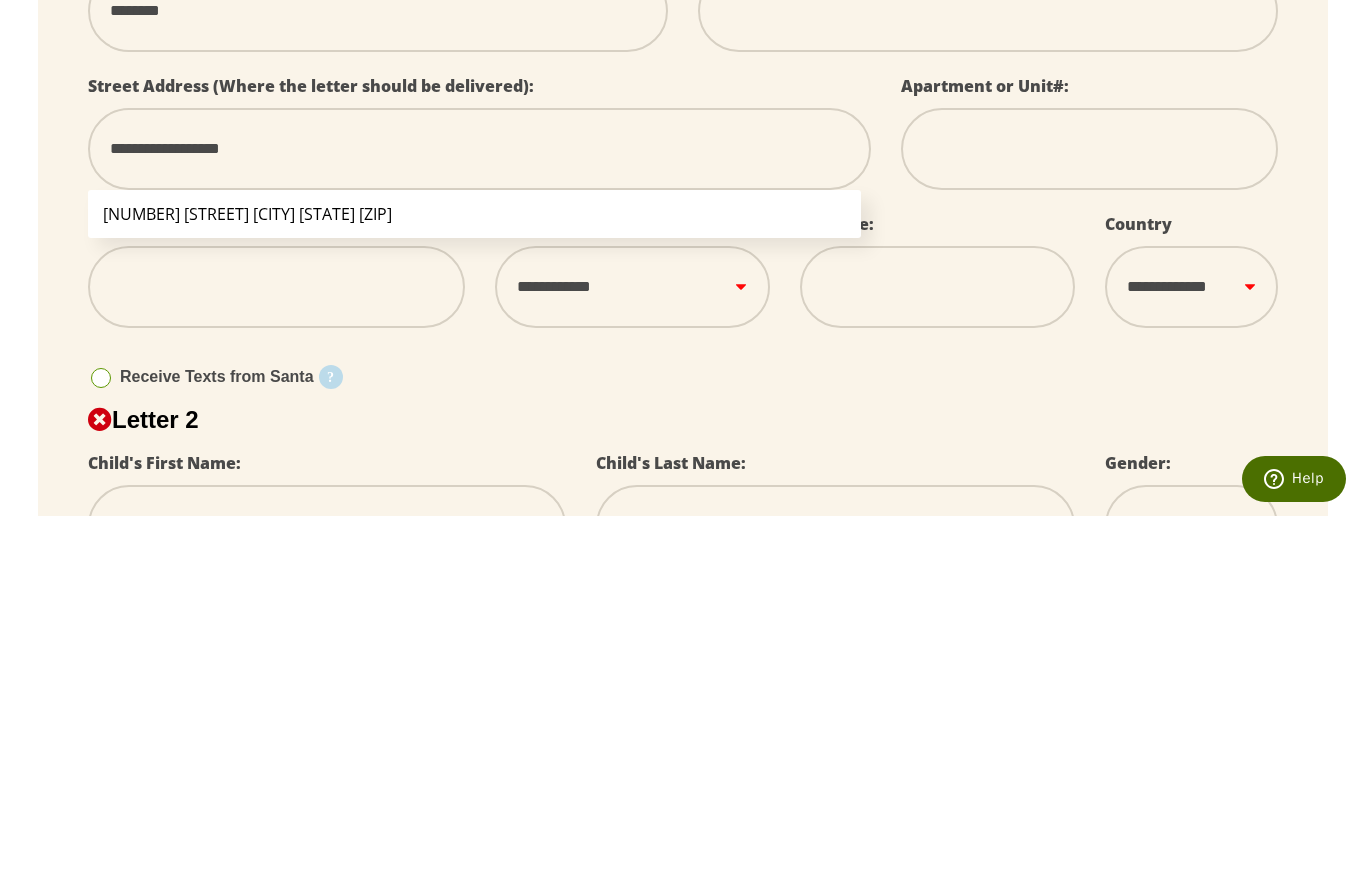 click on "5708 Vineland Ave North Hollywood
CA 91601" at bounding box center (474, 581) 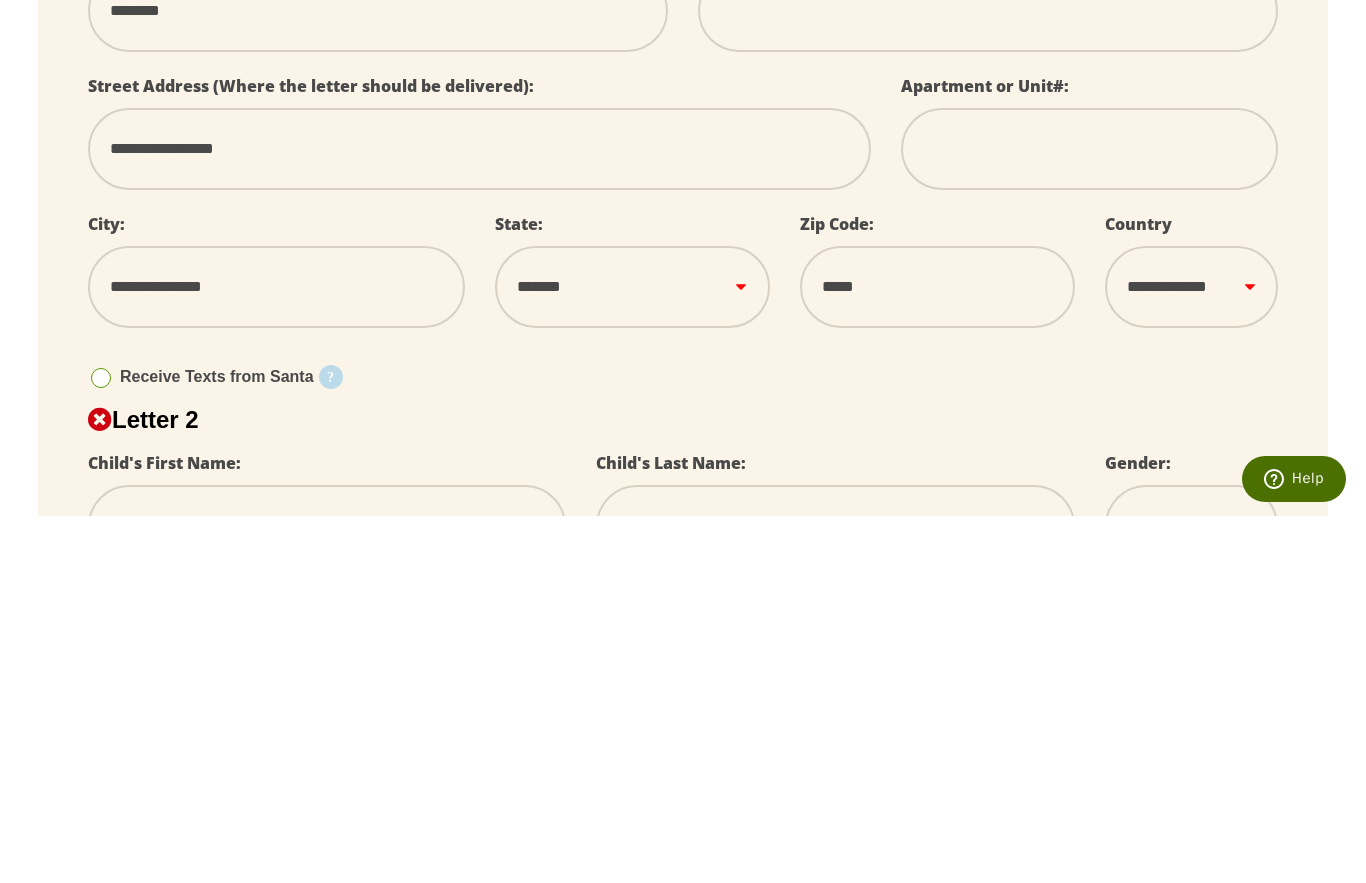 scroll, scrollTop: 760, scrollLeft: 0, axis: vertical 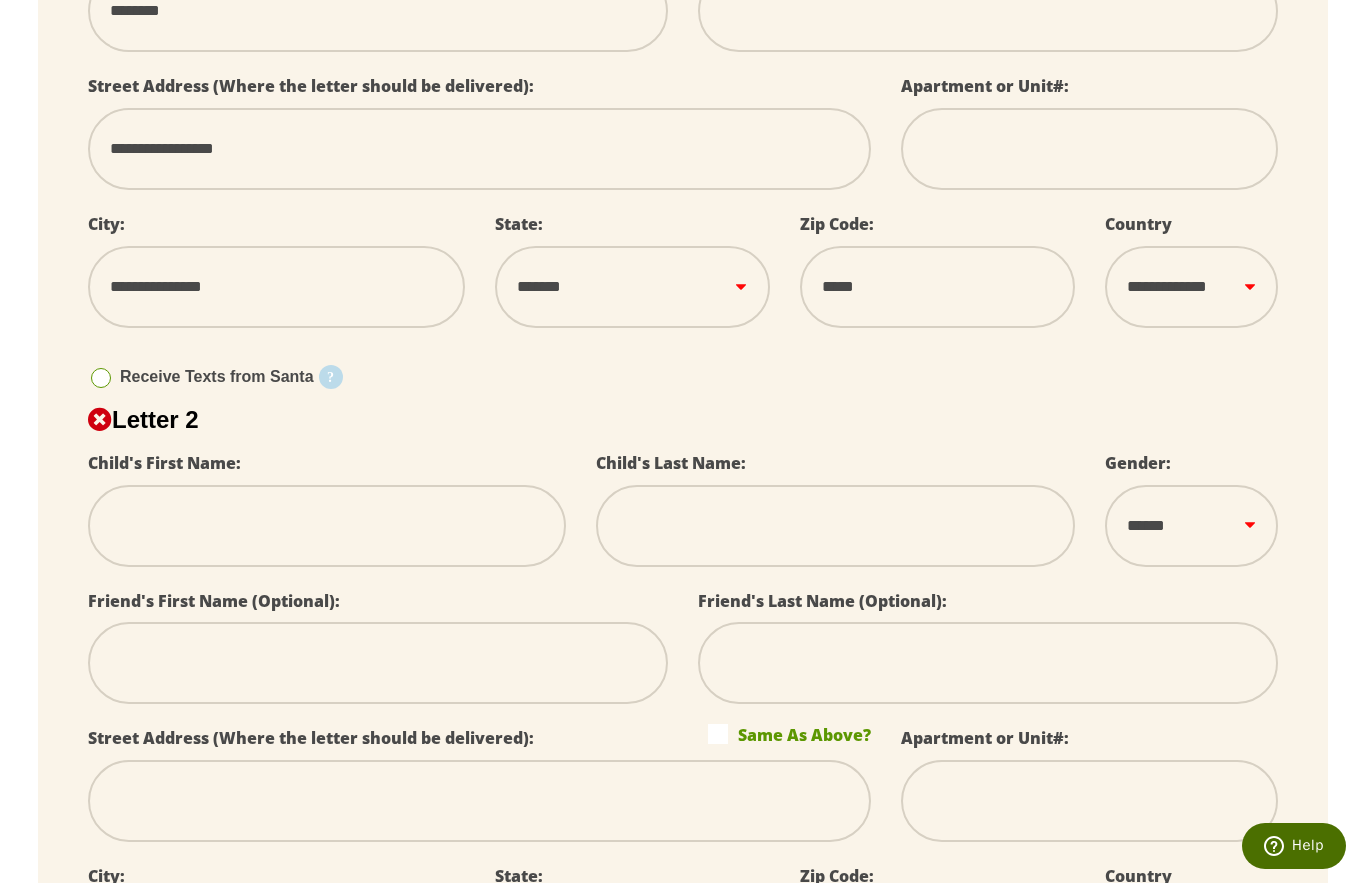 click on "Receive Texts from Santa" at bounding box center [201, 377] 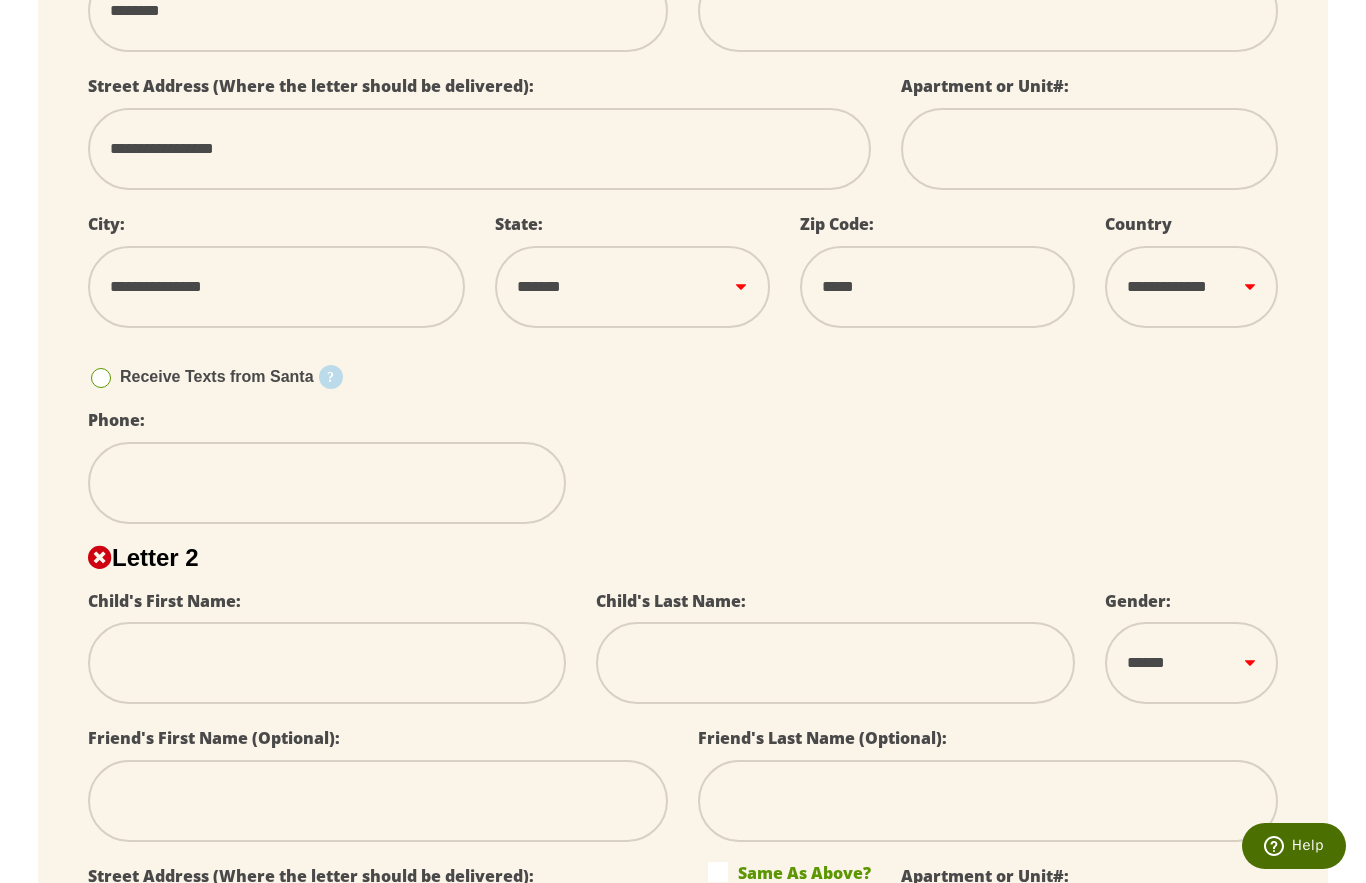 click at bounding box center [327, 483] 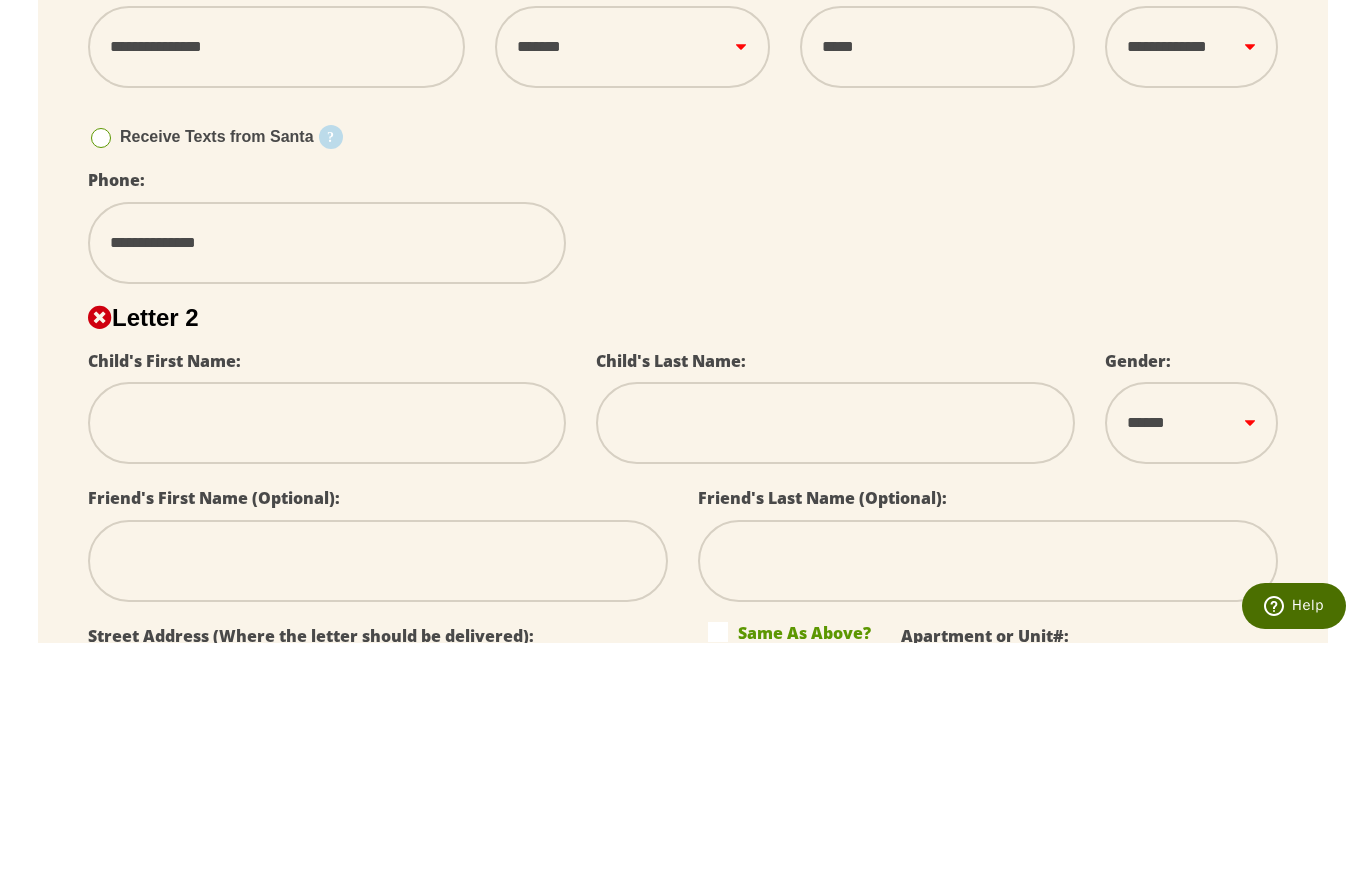 click at bounding box center (327, 663) 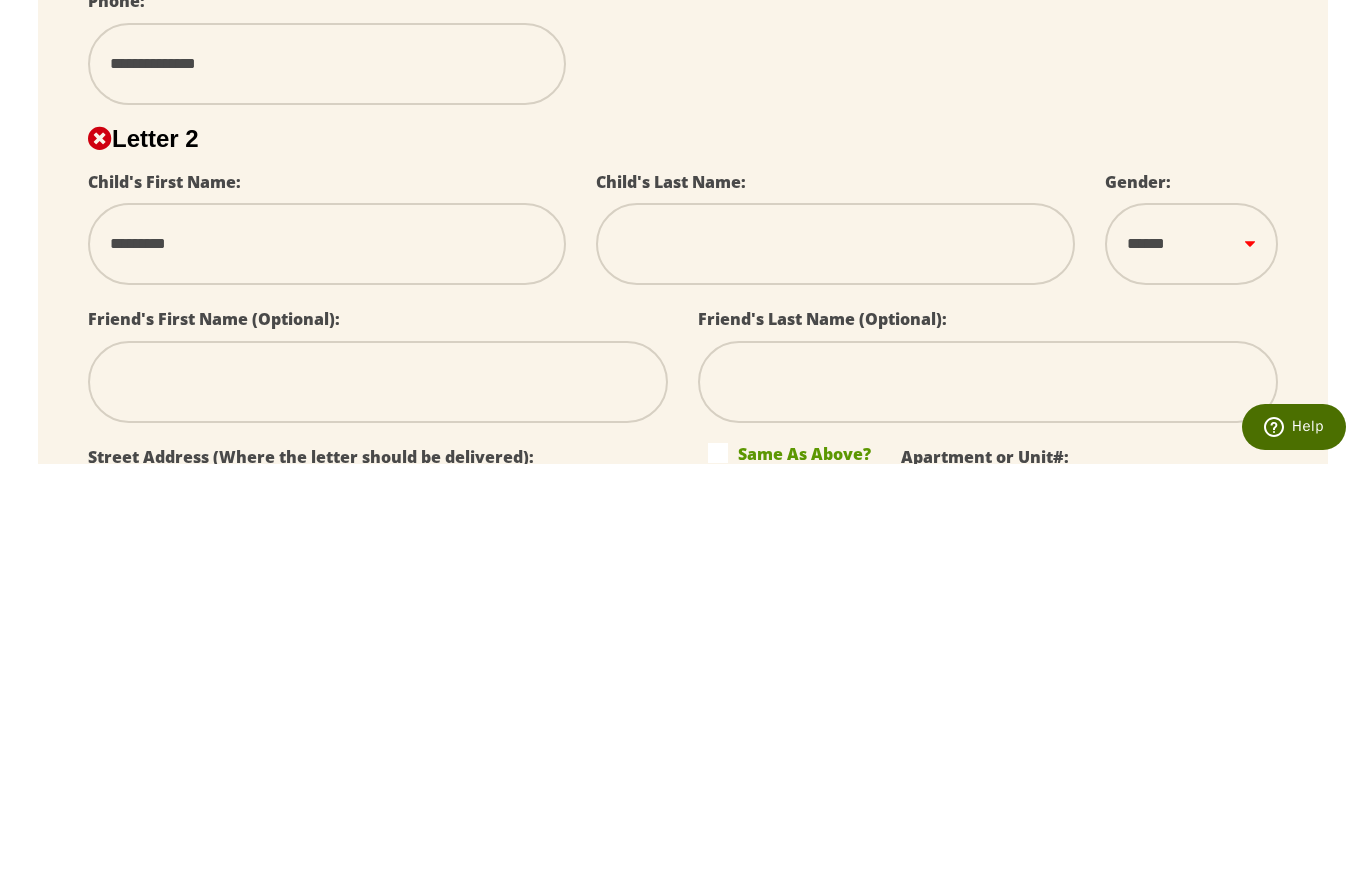 click at bounding box center [835, 663] 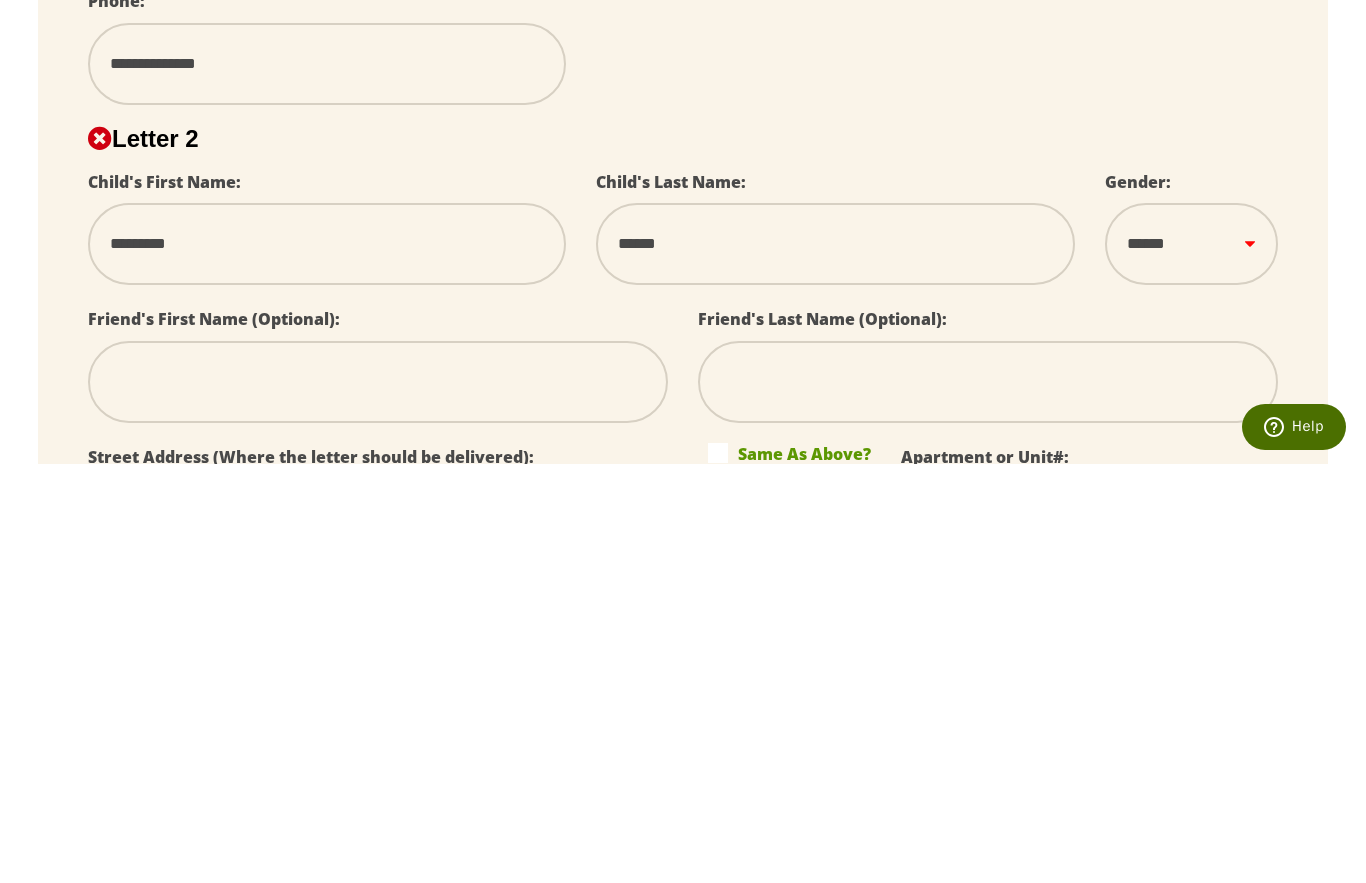 click on "******   ***   ****" at bounding box center (1191, 663) 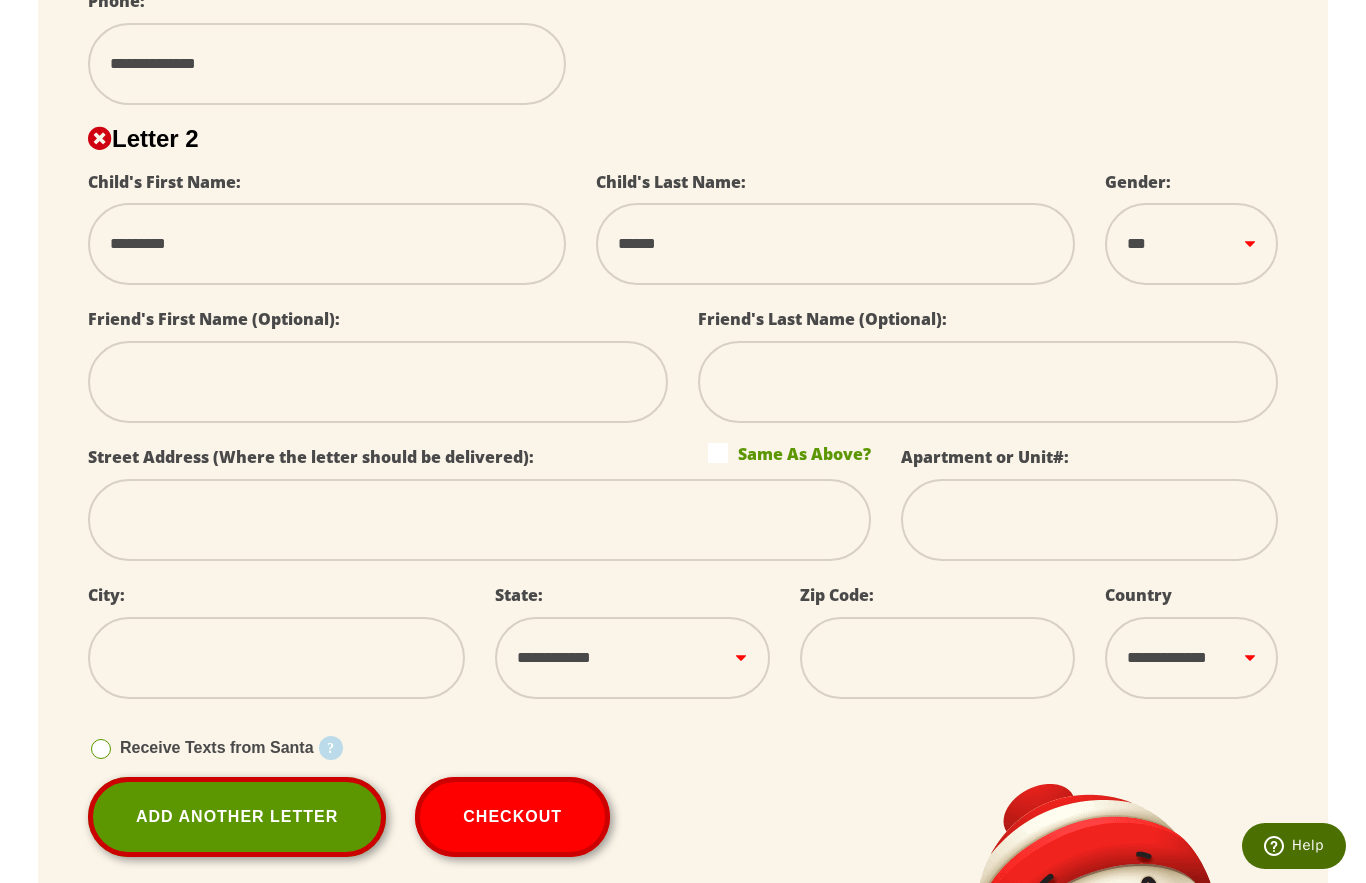 click at bounding box center [378, 382] 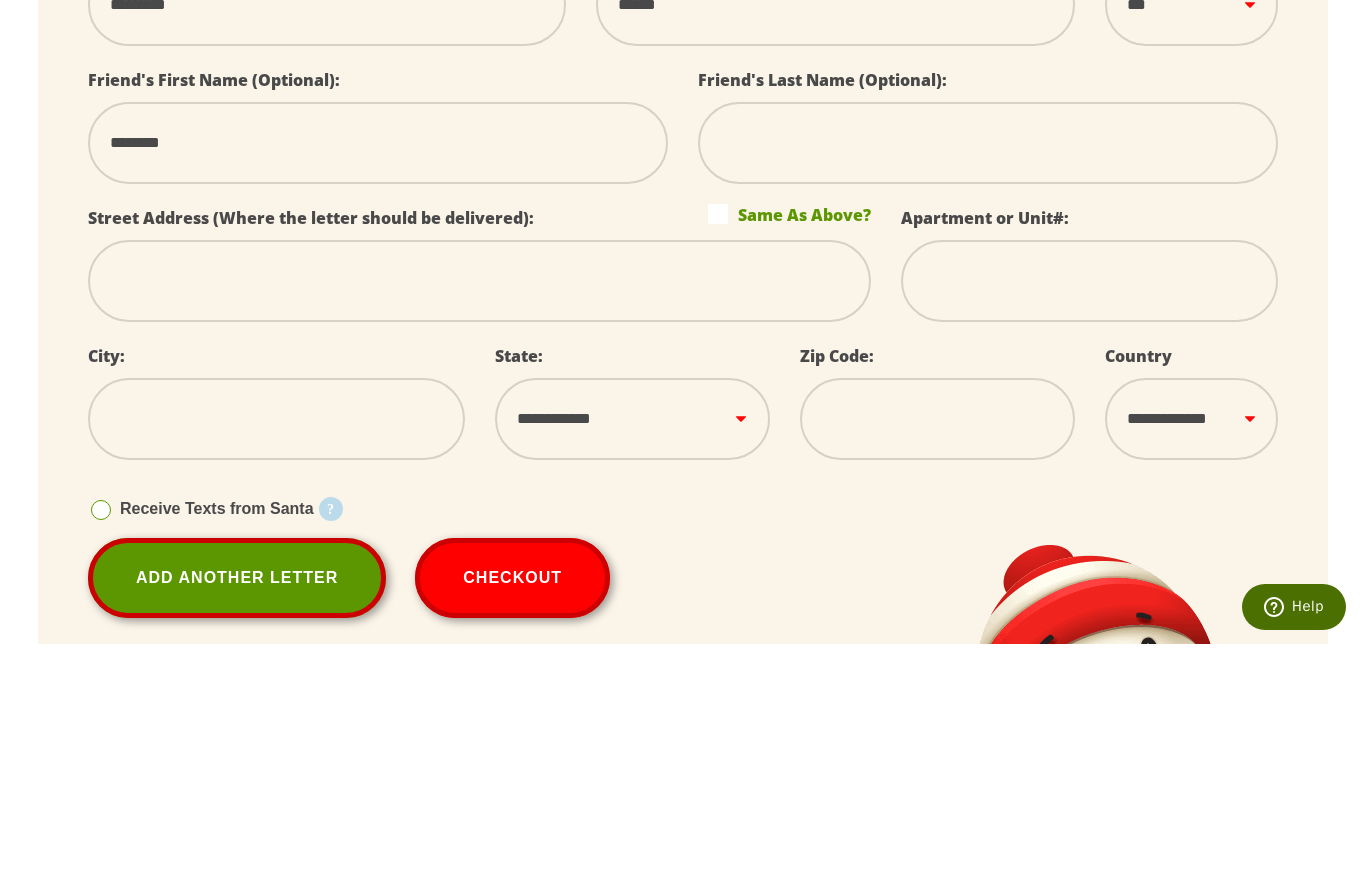 click at bounding box center [479, 520] 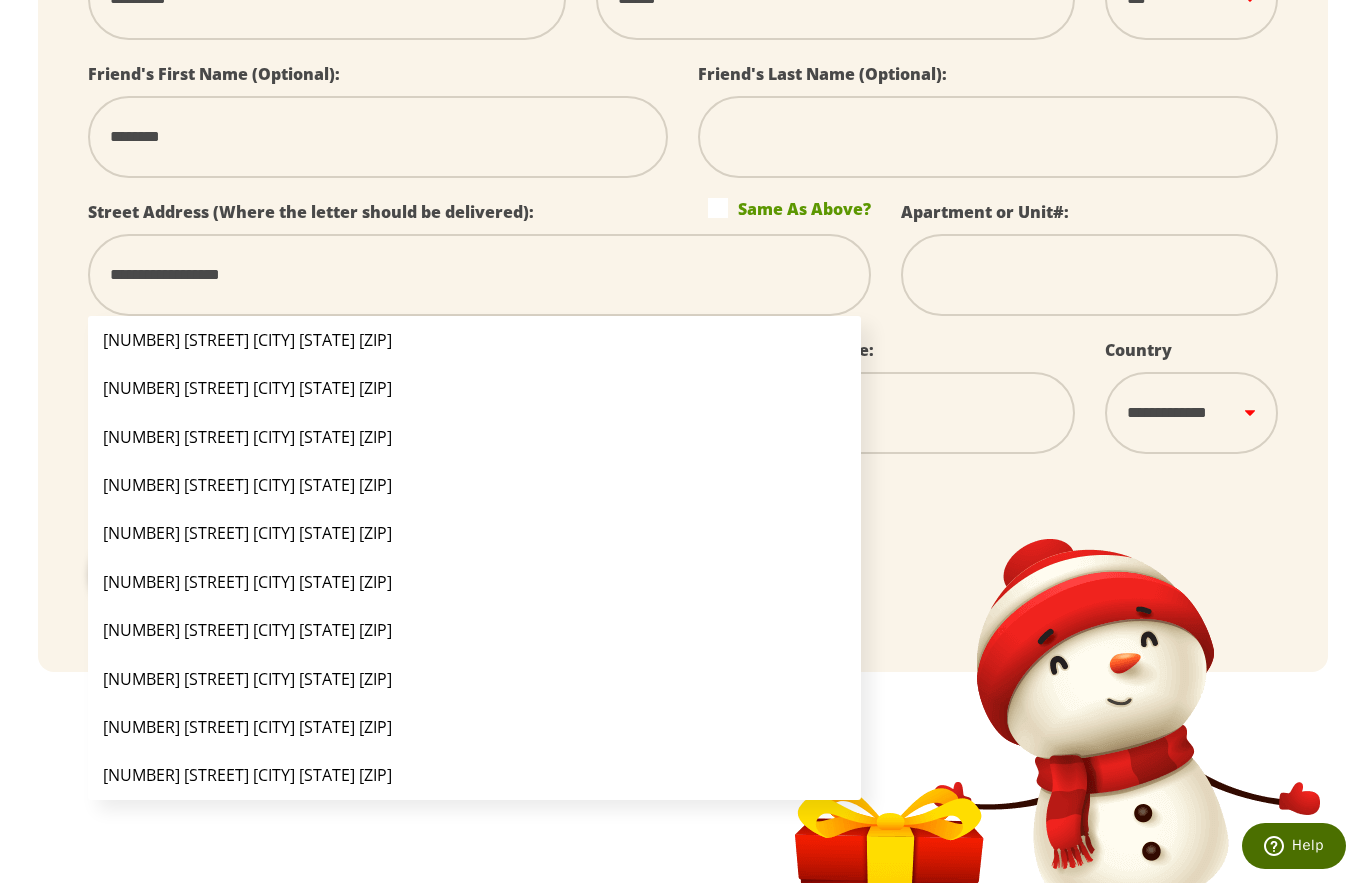 scroll, scrollTop: 1421, scrollLeft: 0, axis: vertical 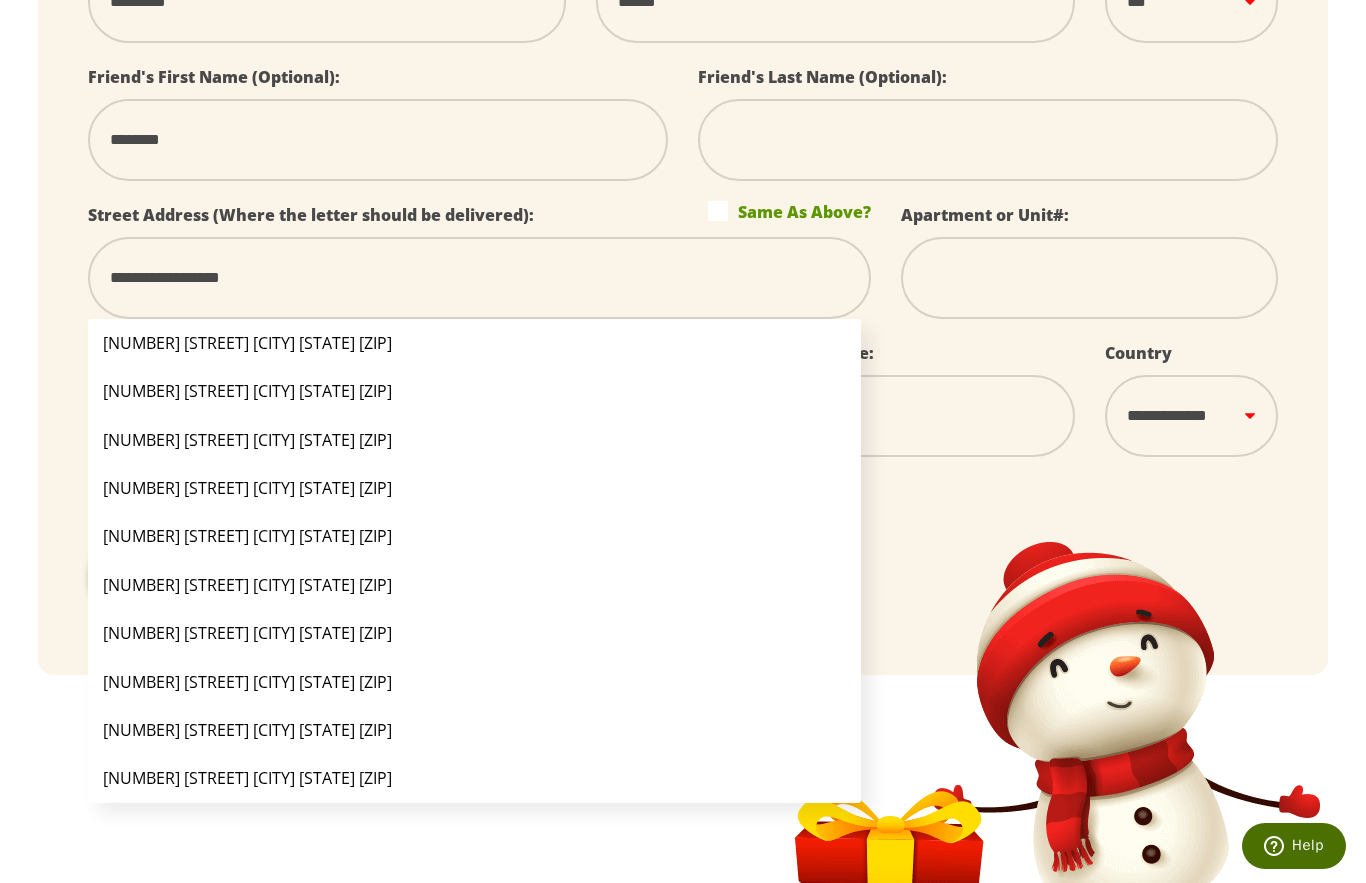 click at bounding box center (1089, 278) 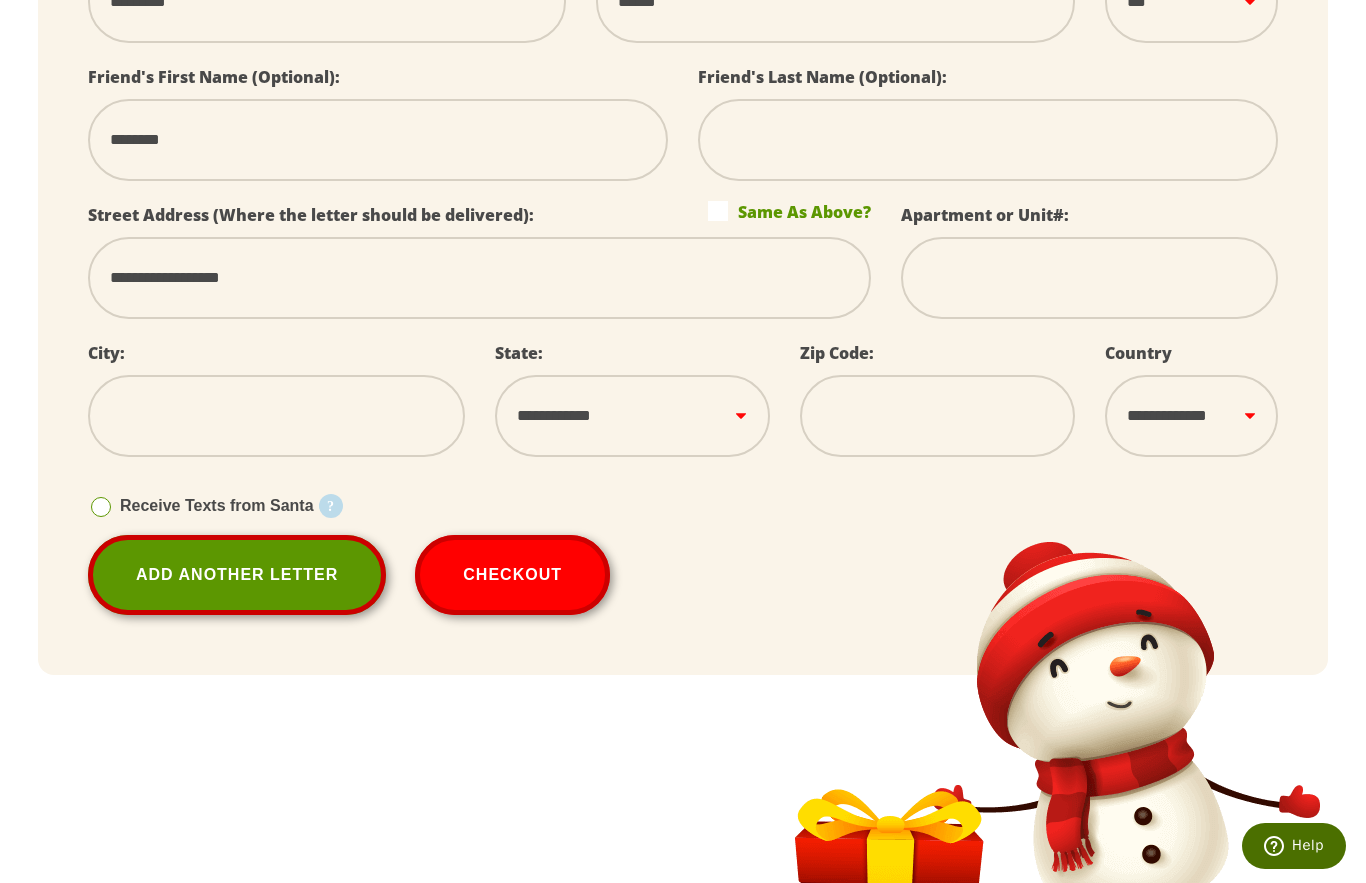 scroll, scrollTop: 1413, scrollLeft: 0, axis: vertical 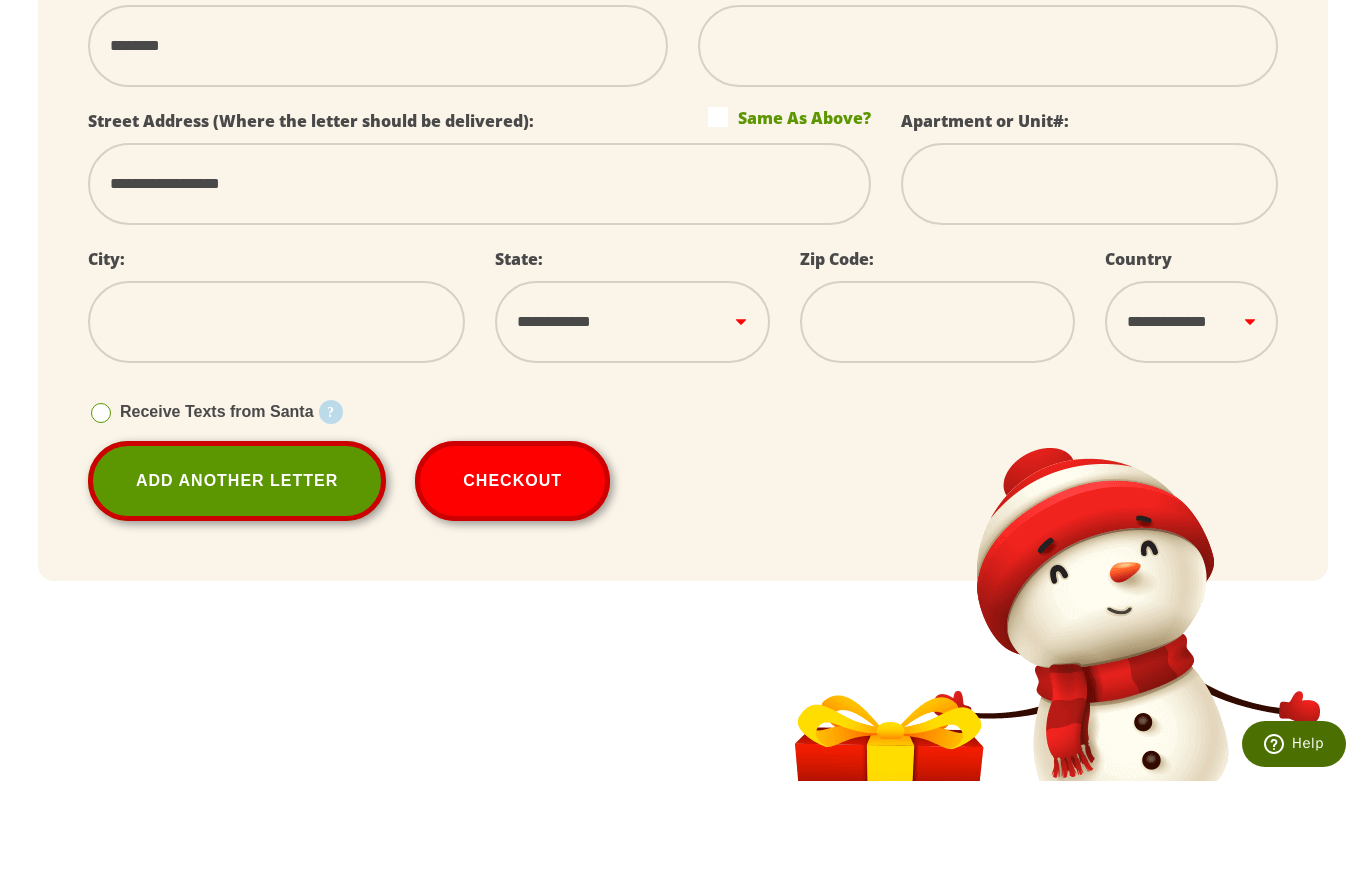 click on "**********" at bounding box center [479, 286] 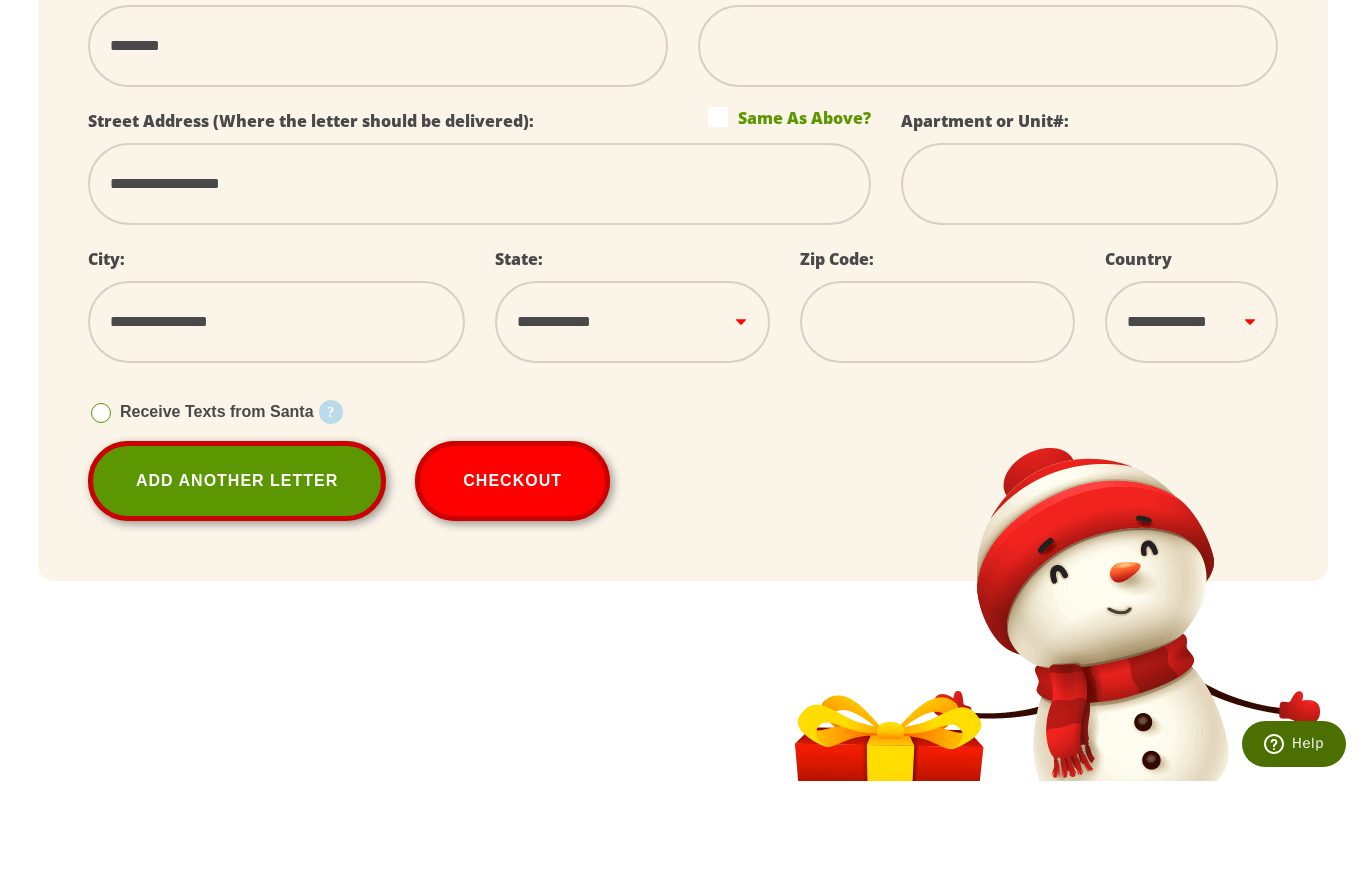 click on "**********" at bounding box center (632, 424) 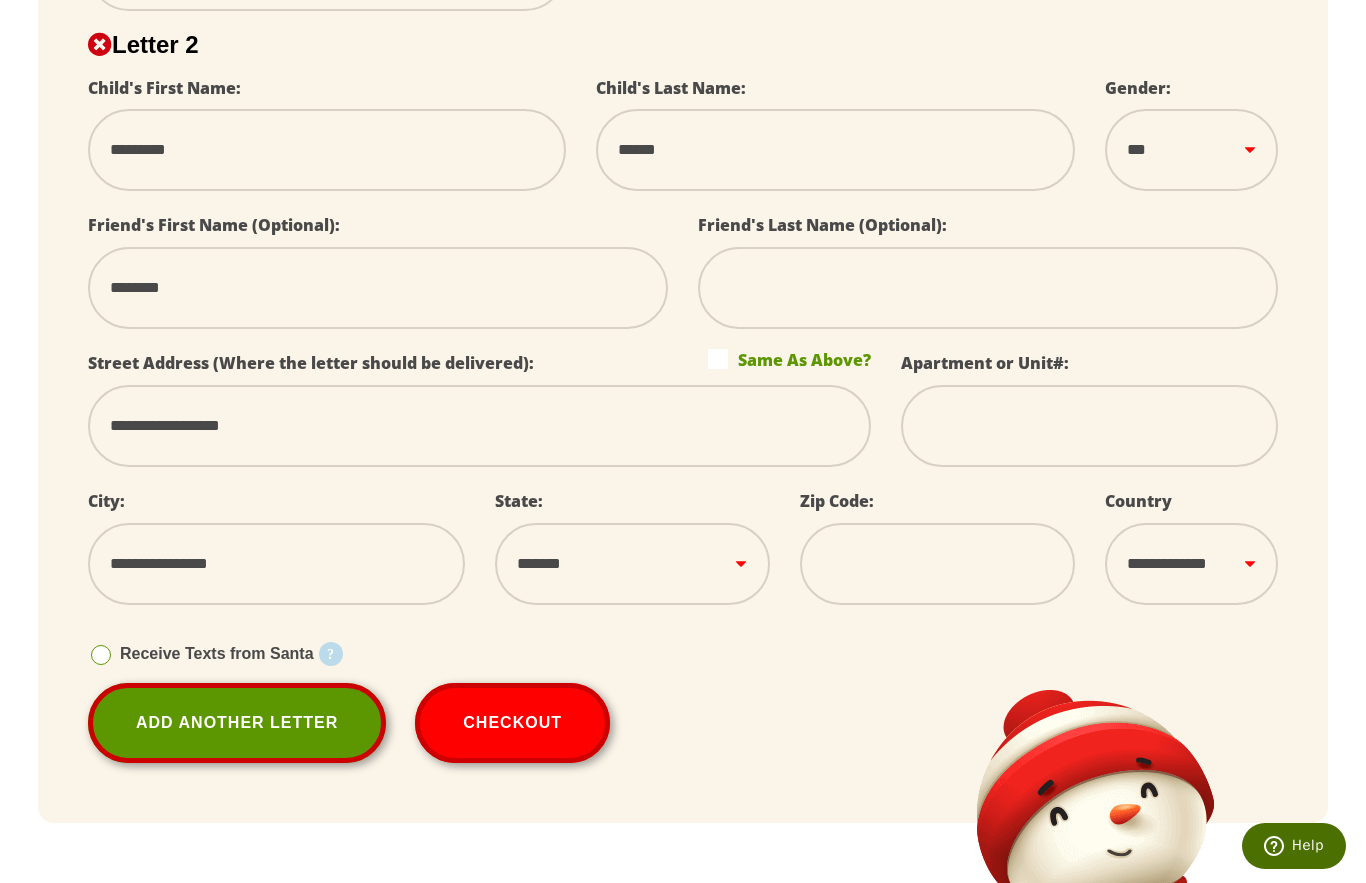 scroll, scrollTop: 1272, scrollLeft: 0, axis: vertical 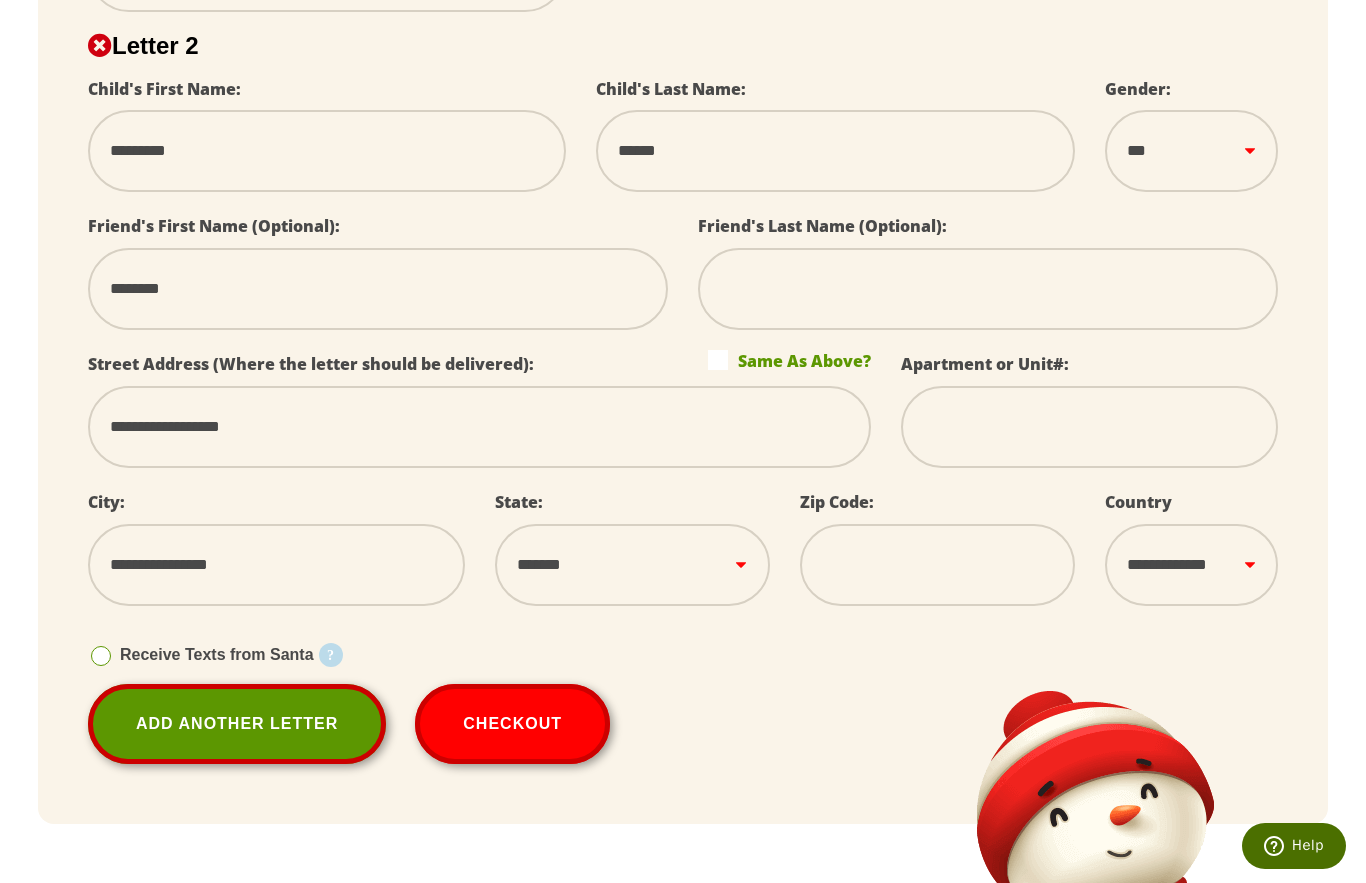 click at bounding box center [937, 565] 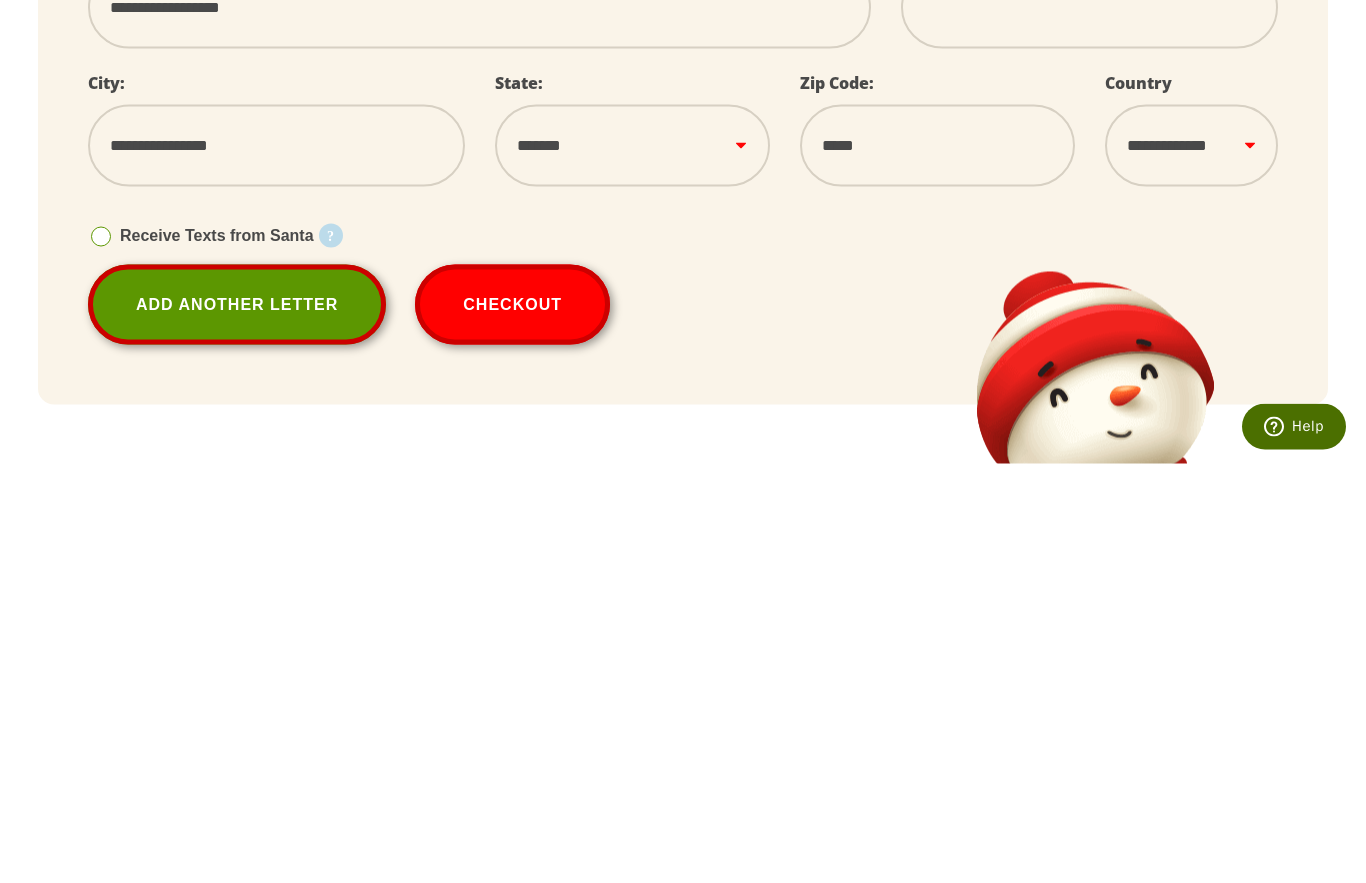 click on "Receive Texts from Santa" at bounding box center [217, 654] 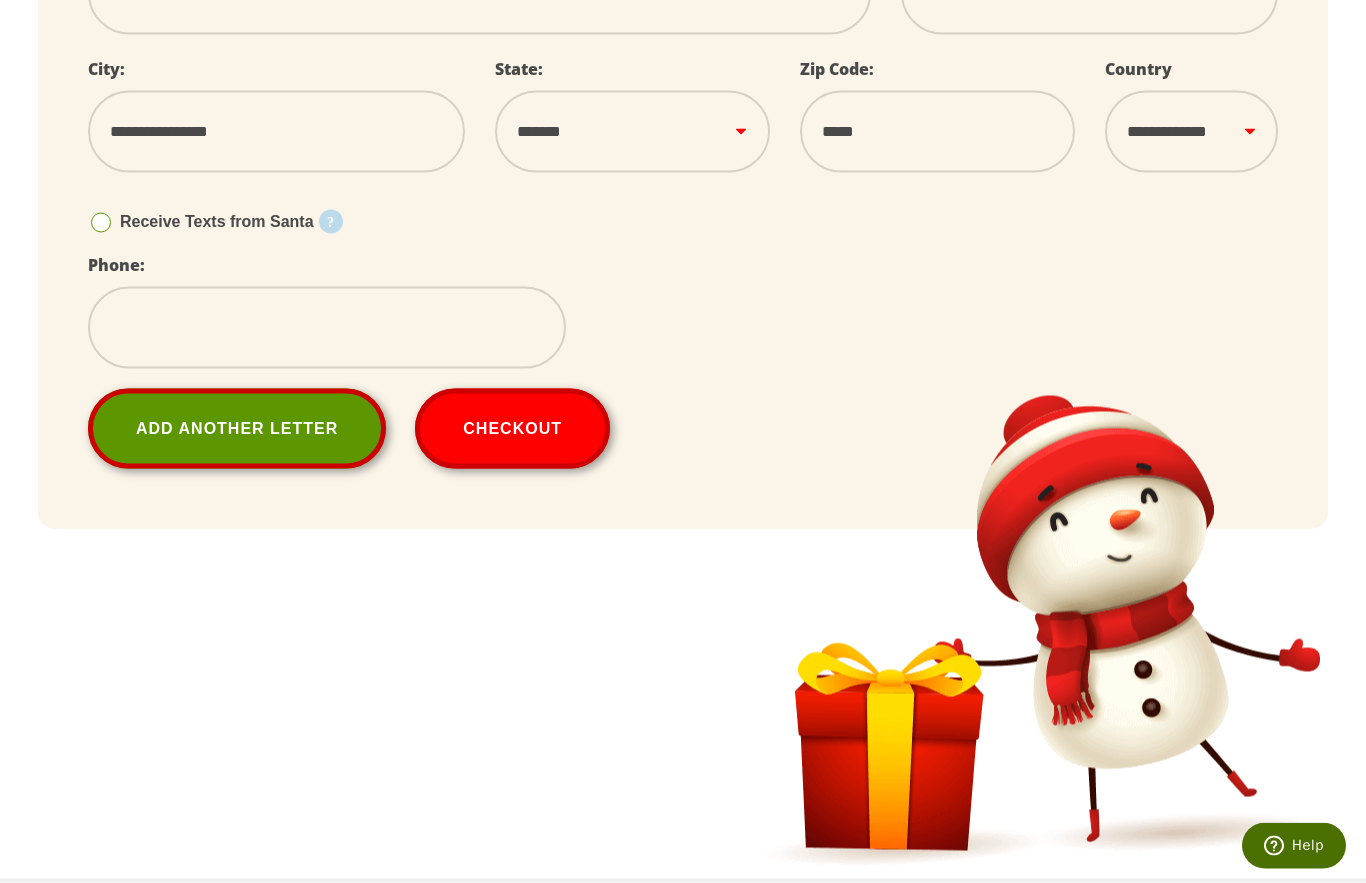 scroll, scrollTop: 1705, scrollLeft: 0, axis: vertical 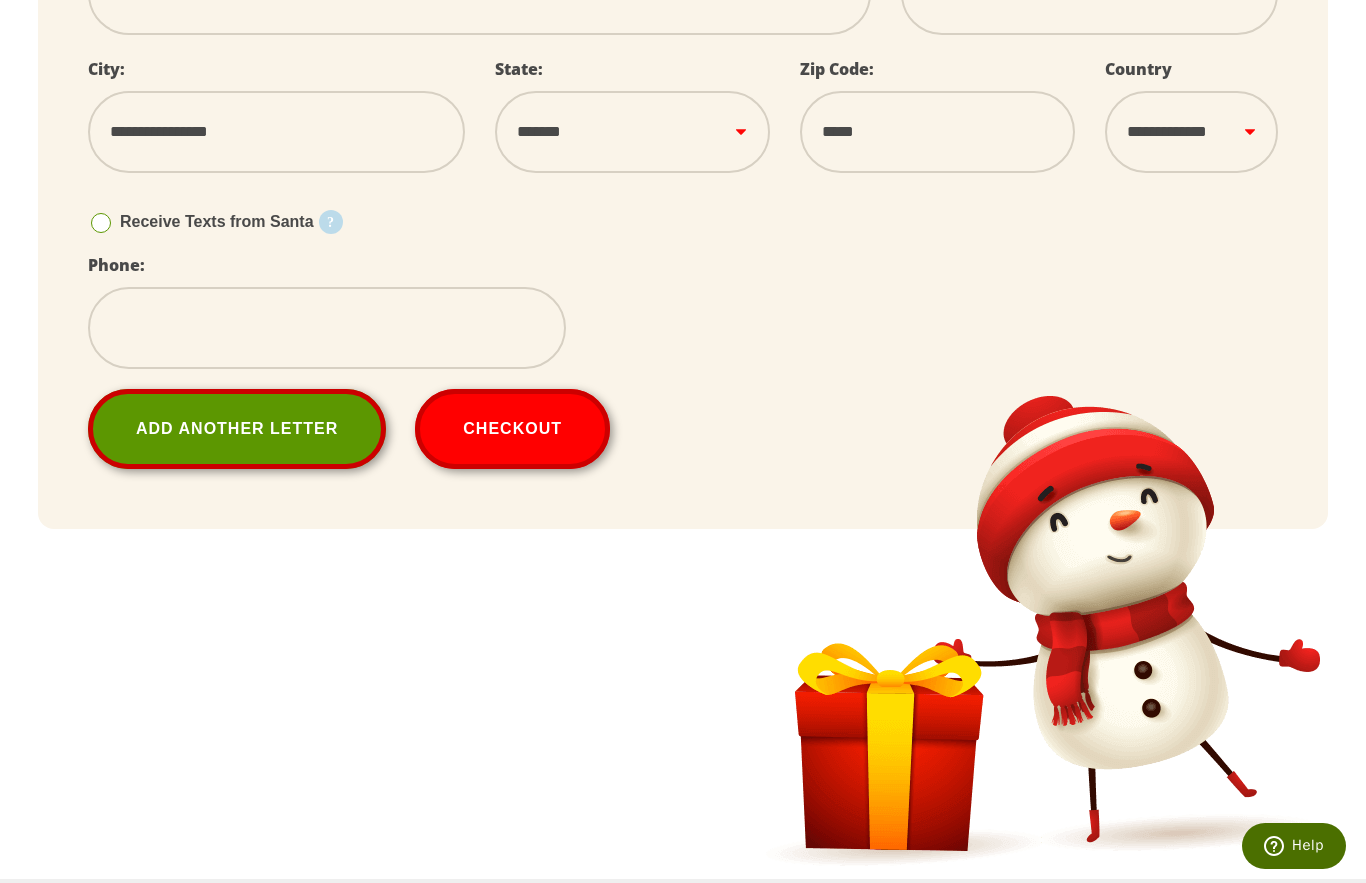 click on "Checkout" at bounding box center (512, 429) 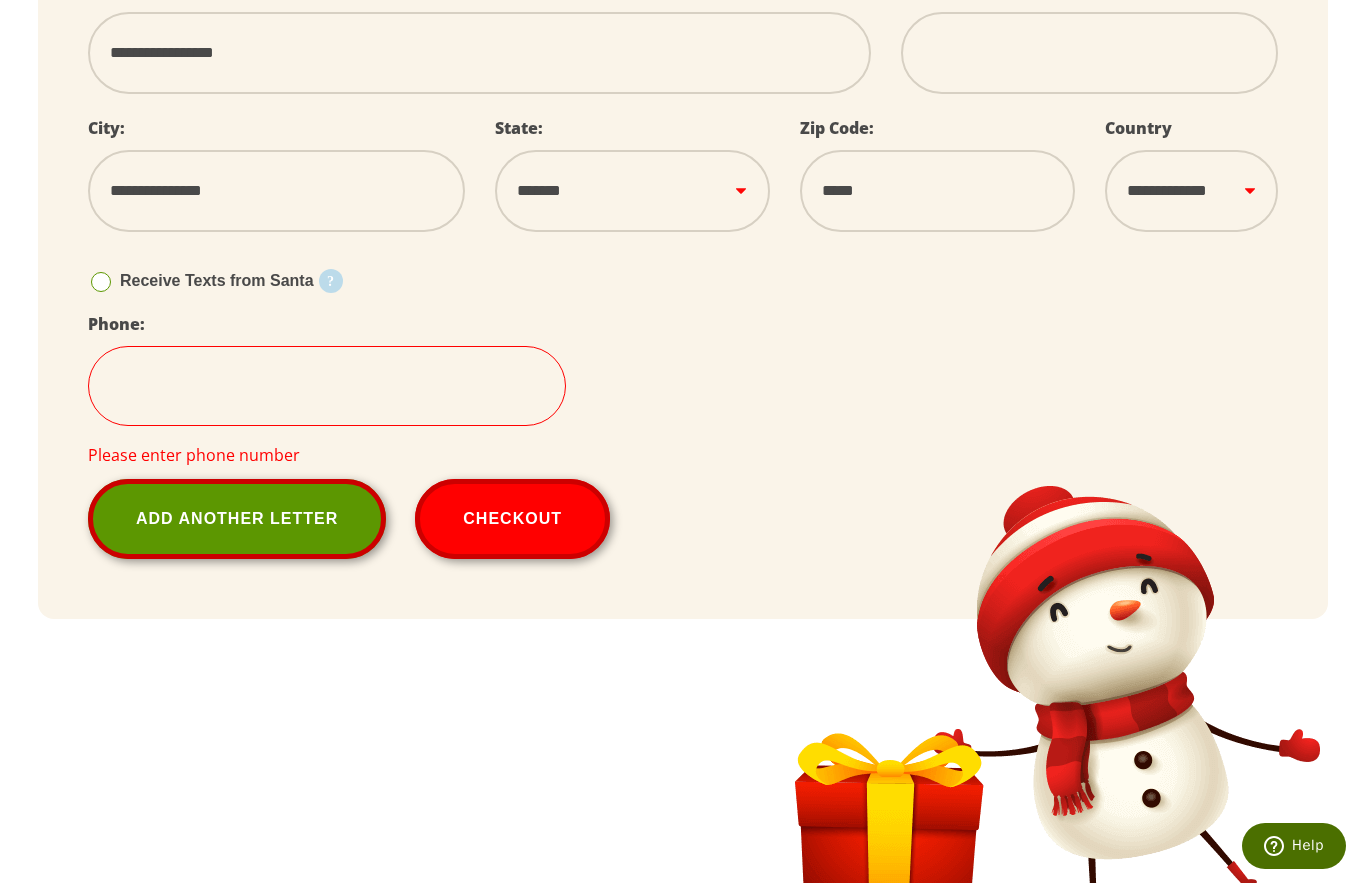 scroll, scrollTop: 1656, scrollLeft: 0, axis: vertical 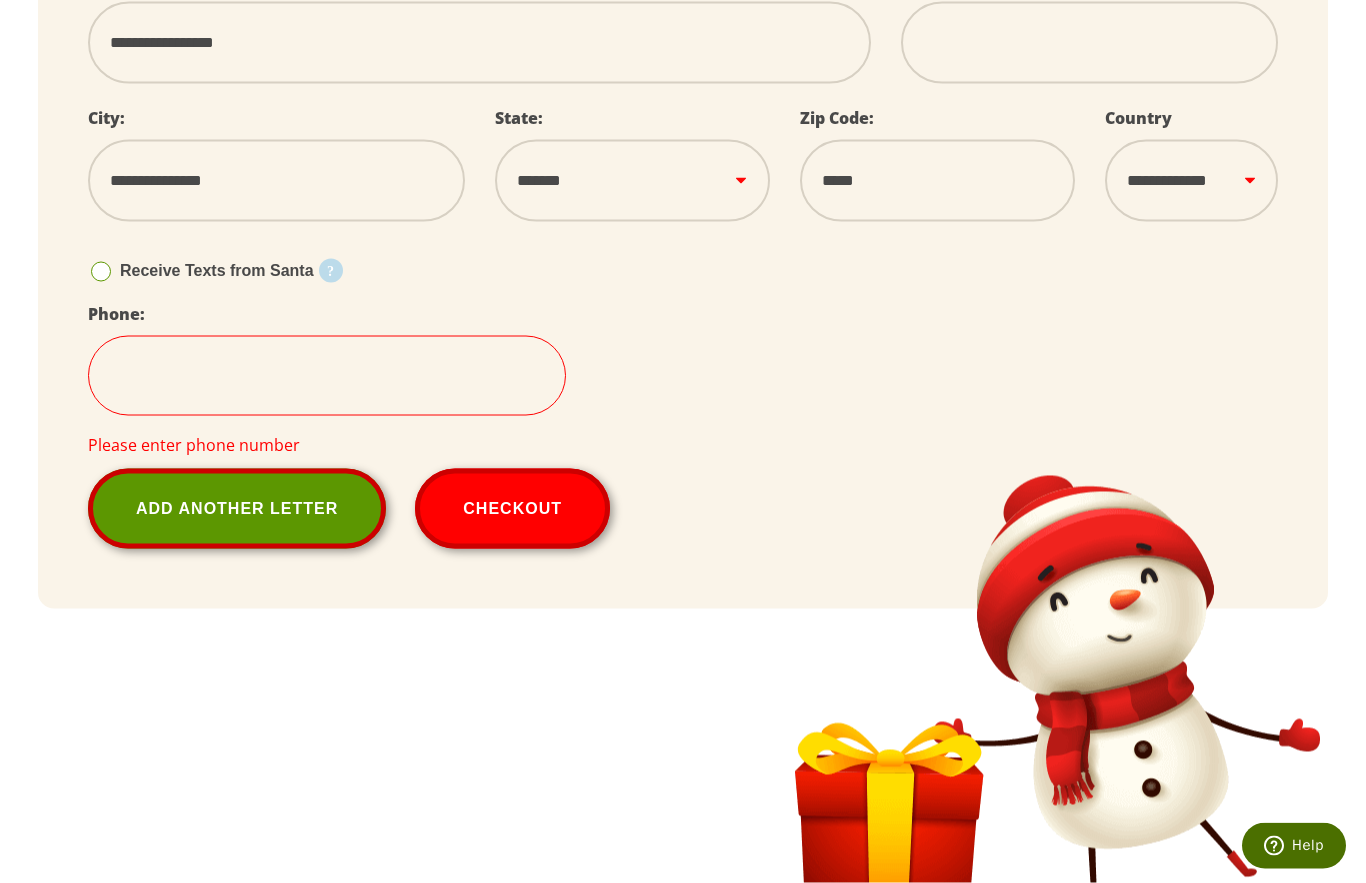 click at bounding box center [327, 376] 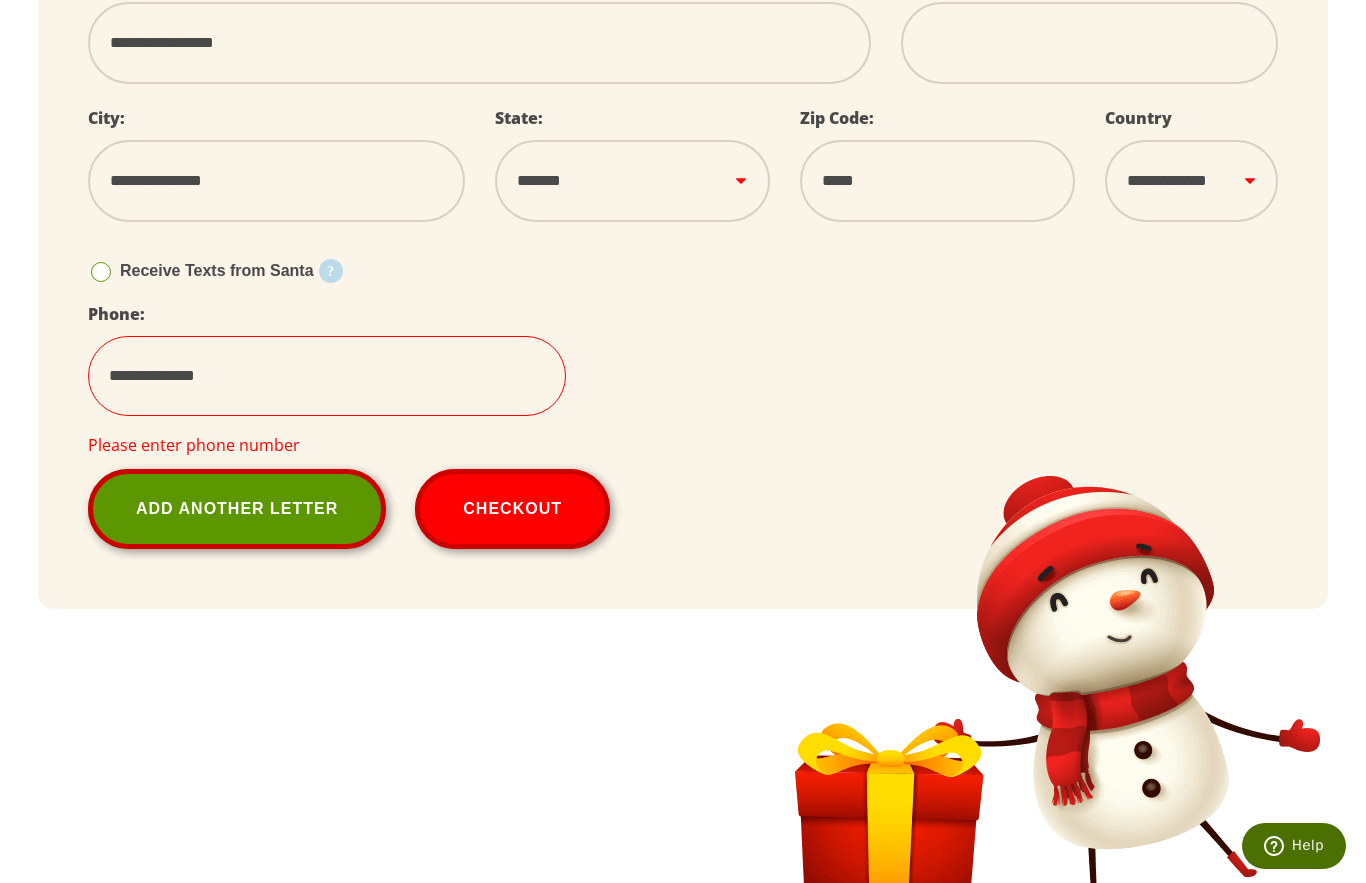 click on "Checkout" at bounding box center (512, 509) 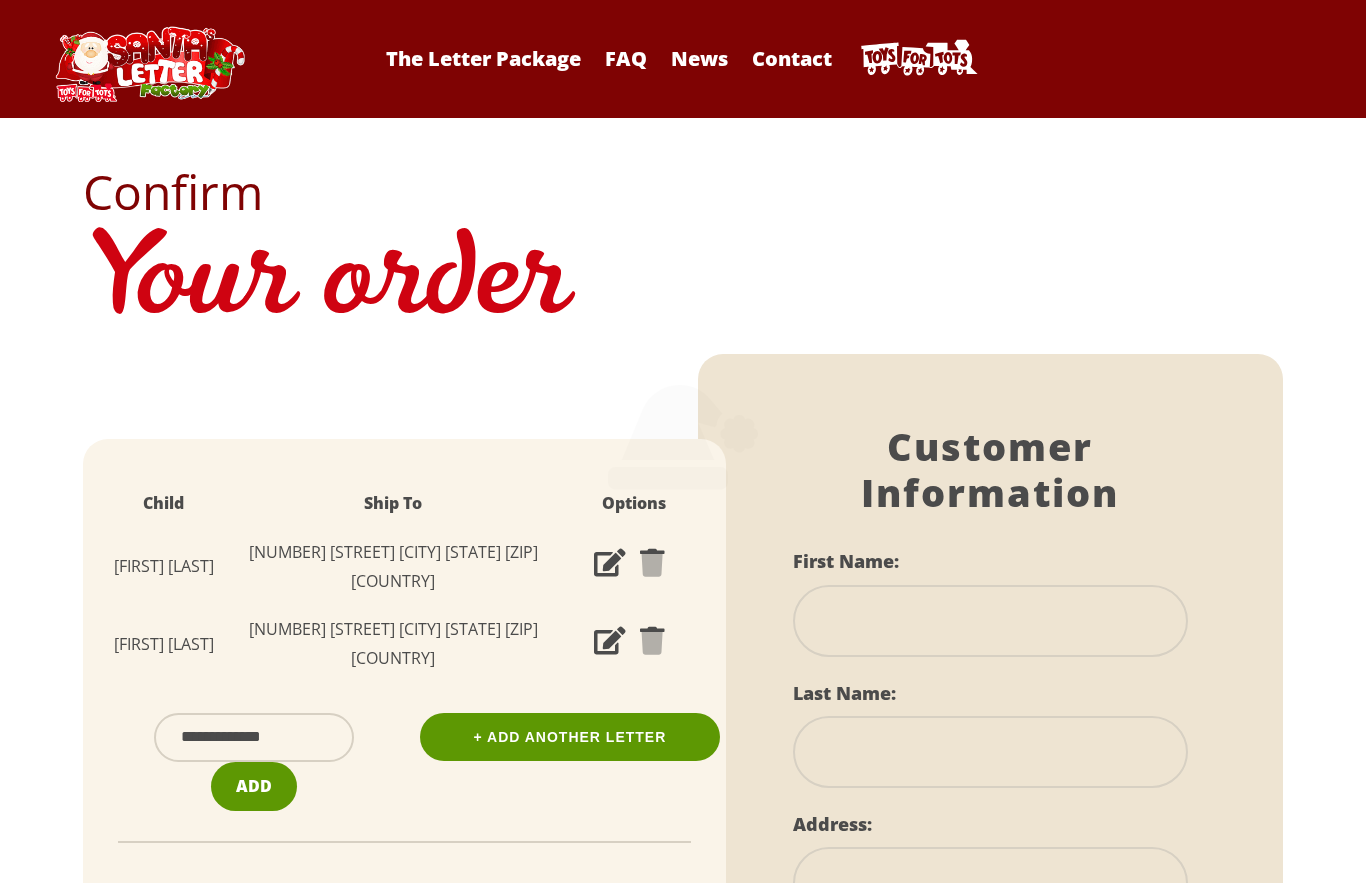 scroll, scrollTop: -1, scrollLeft: 0, axis: vertical 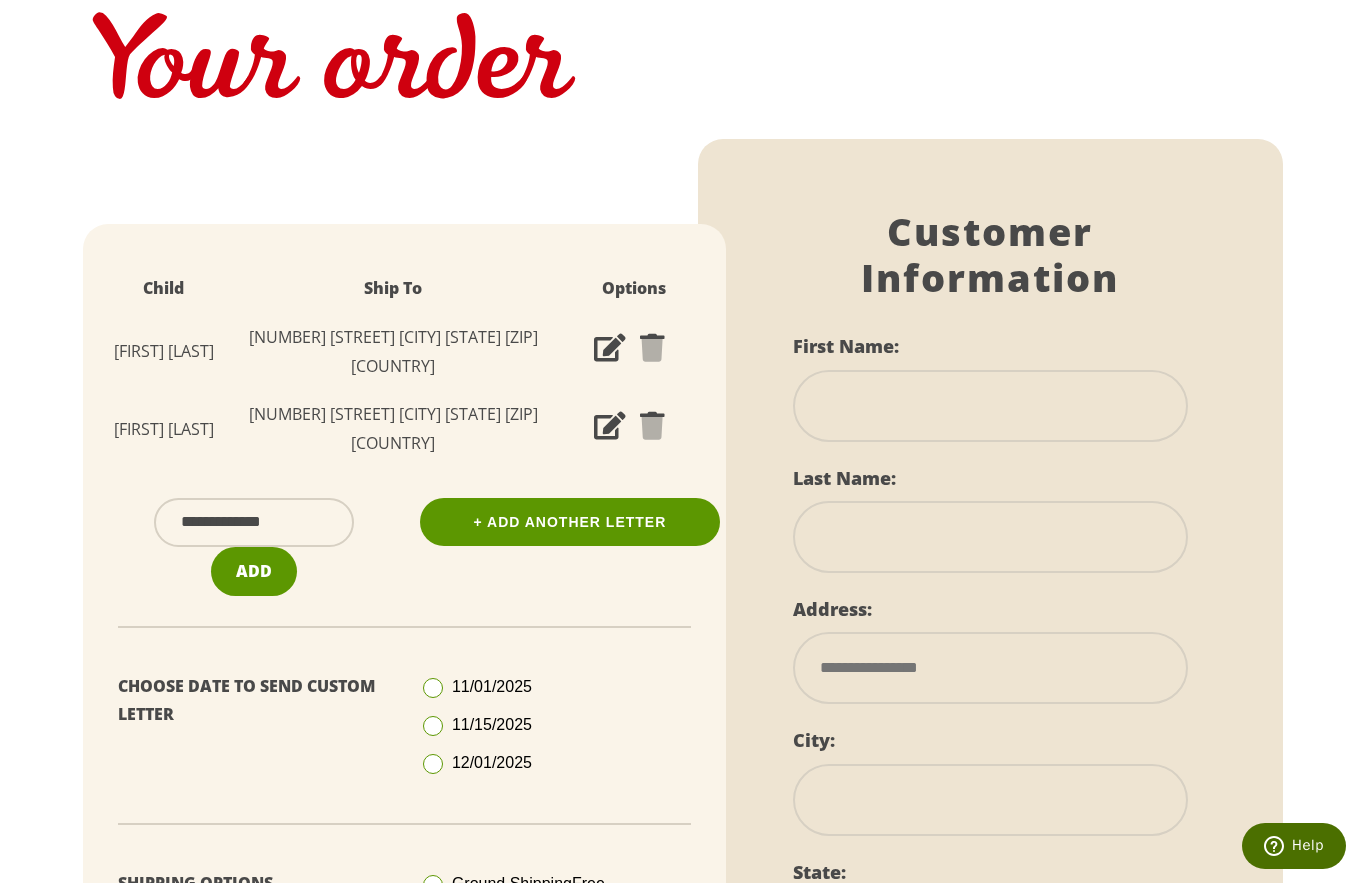 click at bounding box center [990, 406] 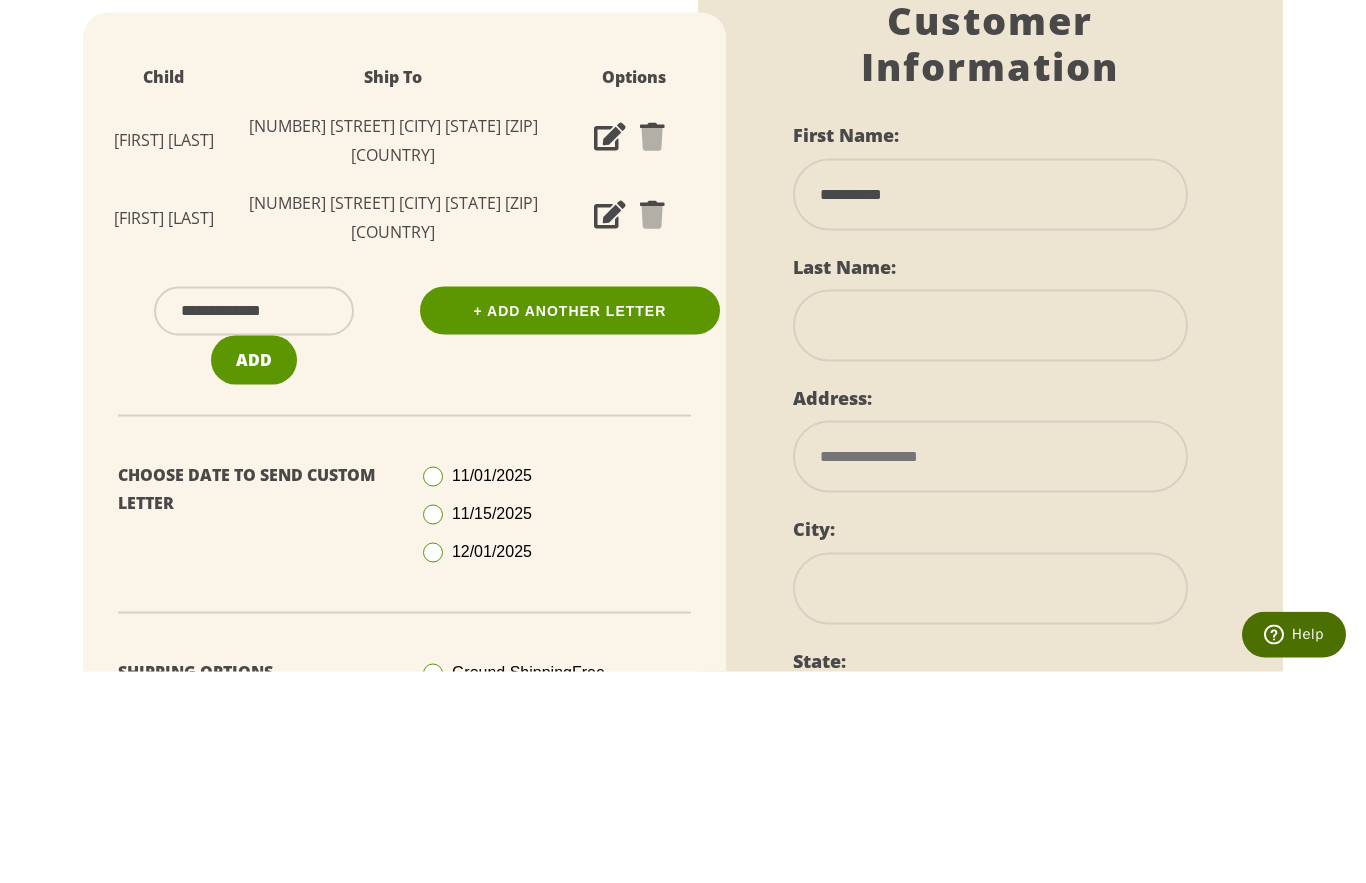 type on "*********" 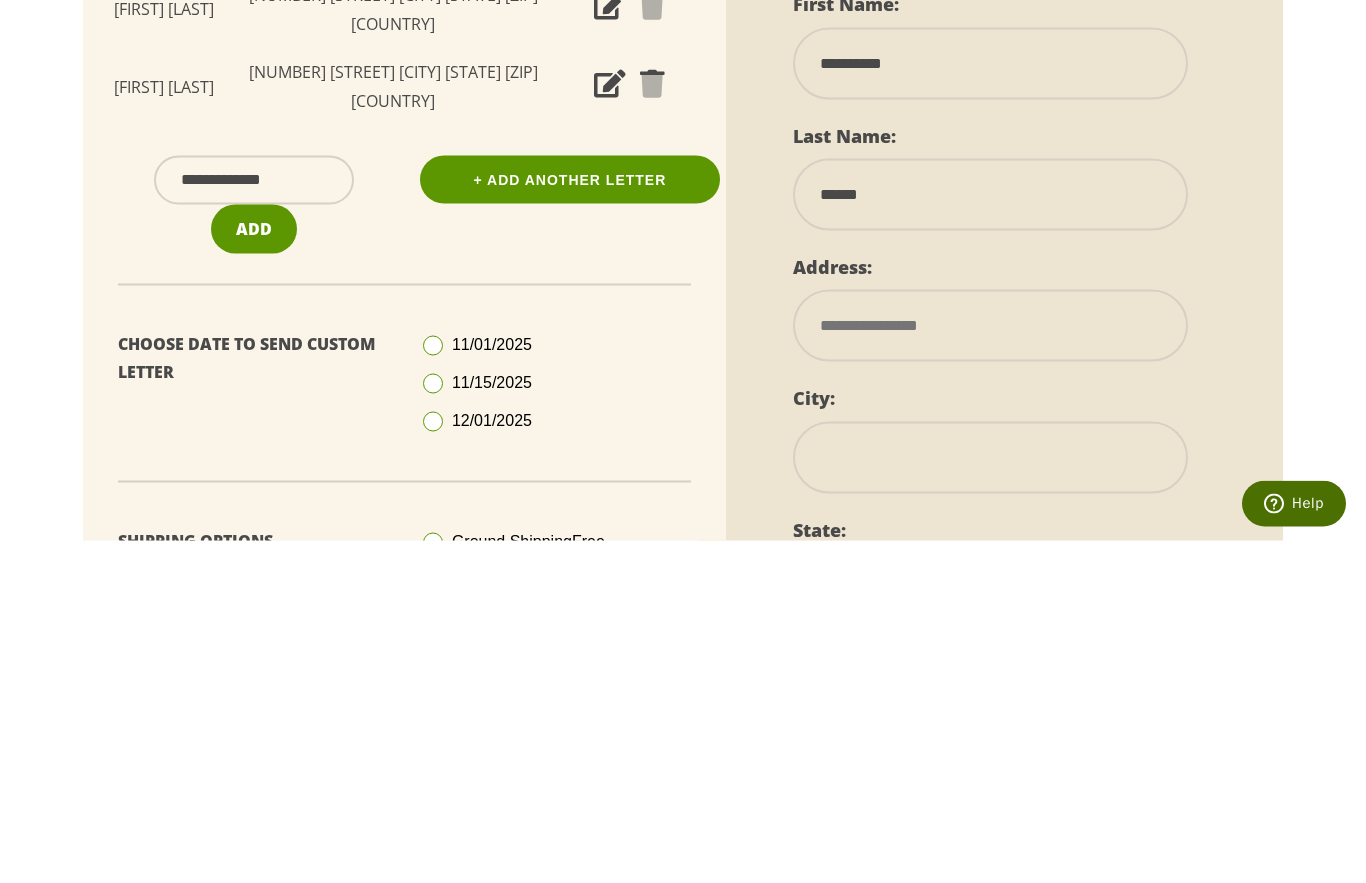 type on "******" 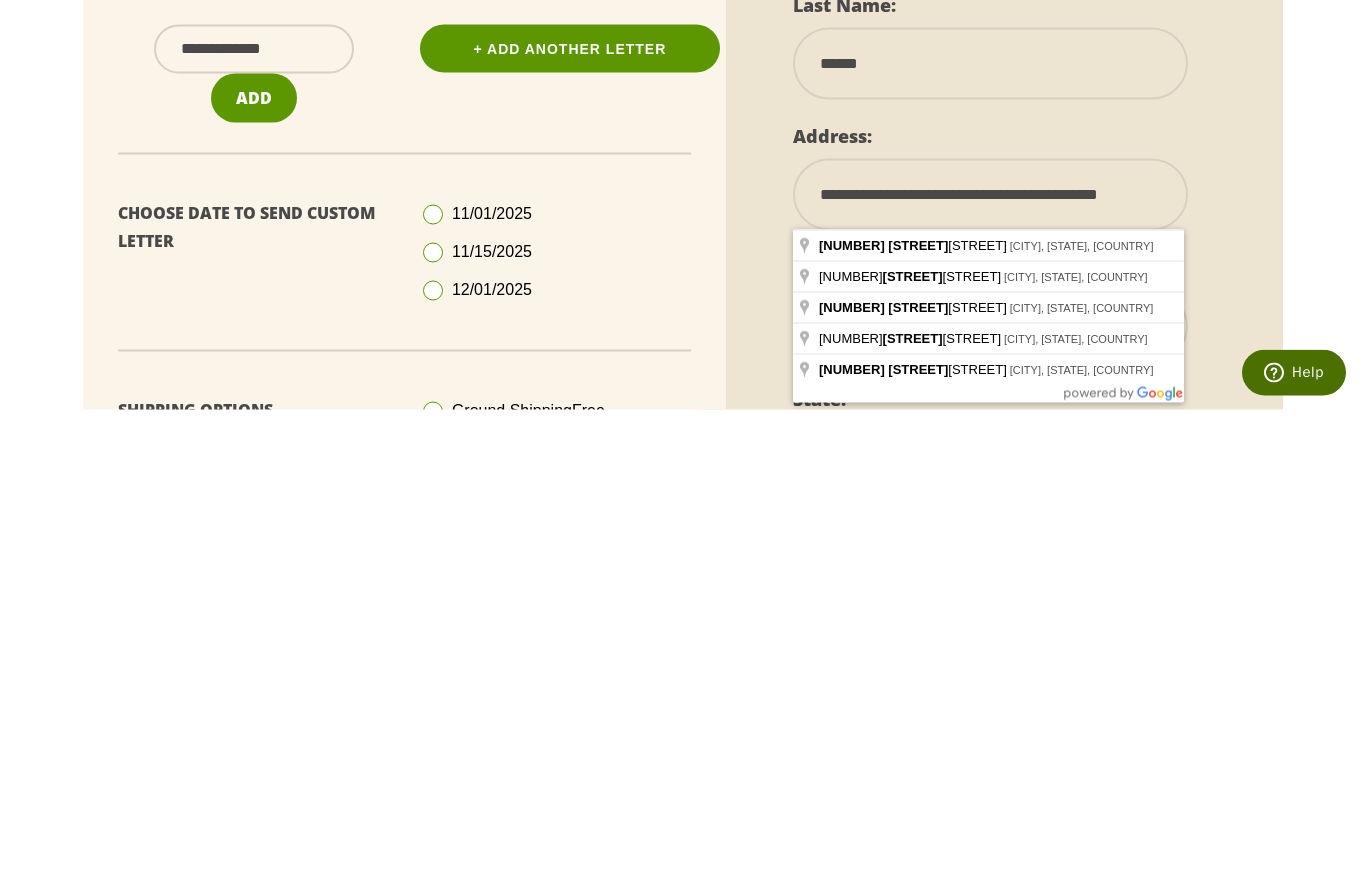scroll, scrollTop: 689, scrollLeft: 0, axis: vertical 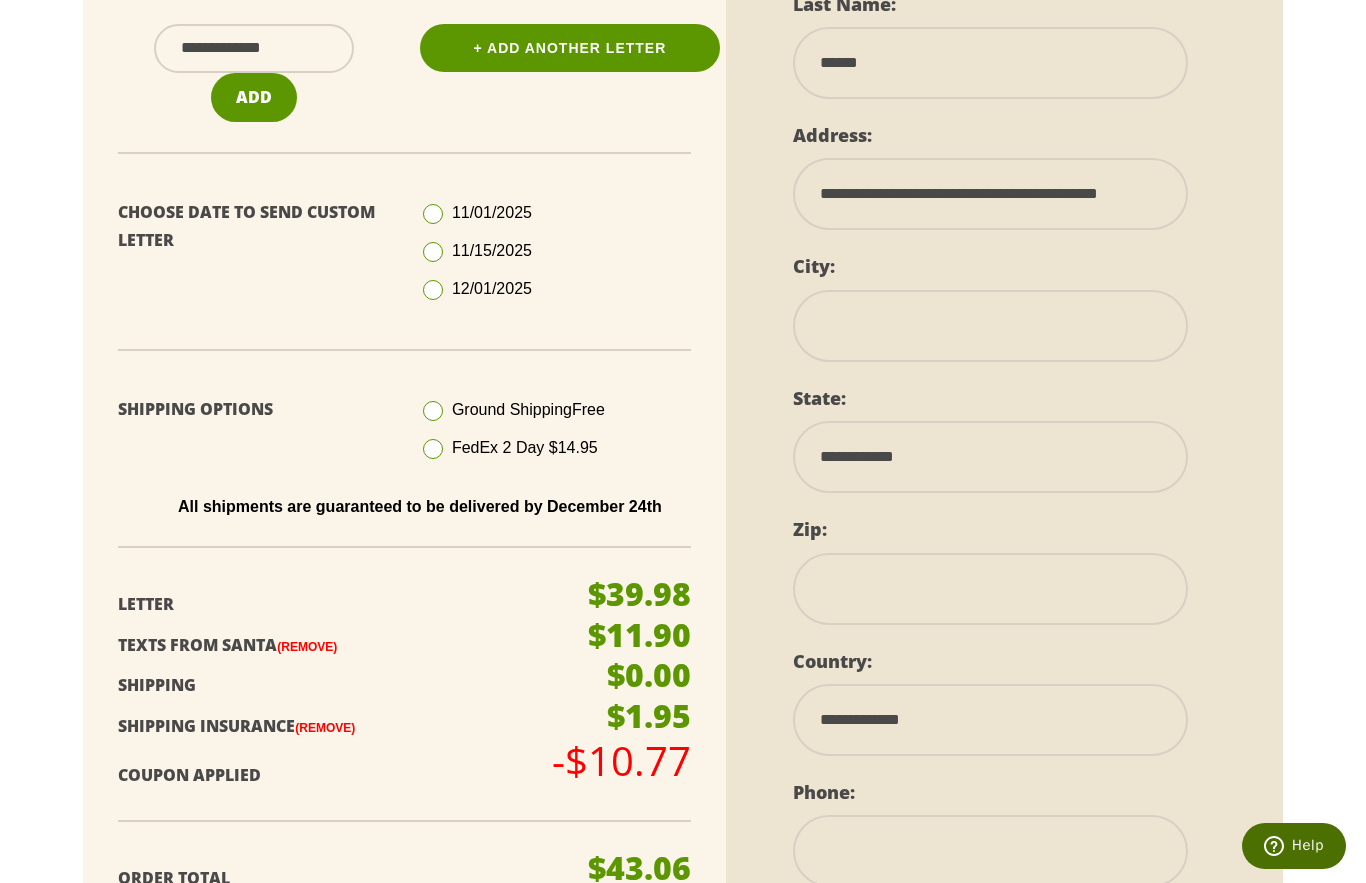 type on "**********" 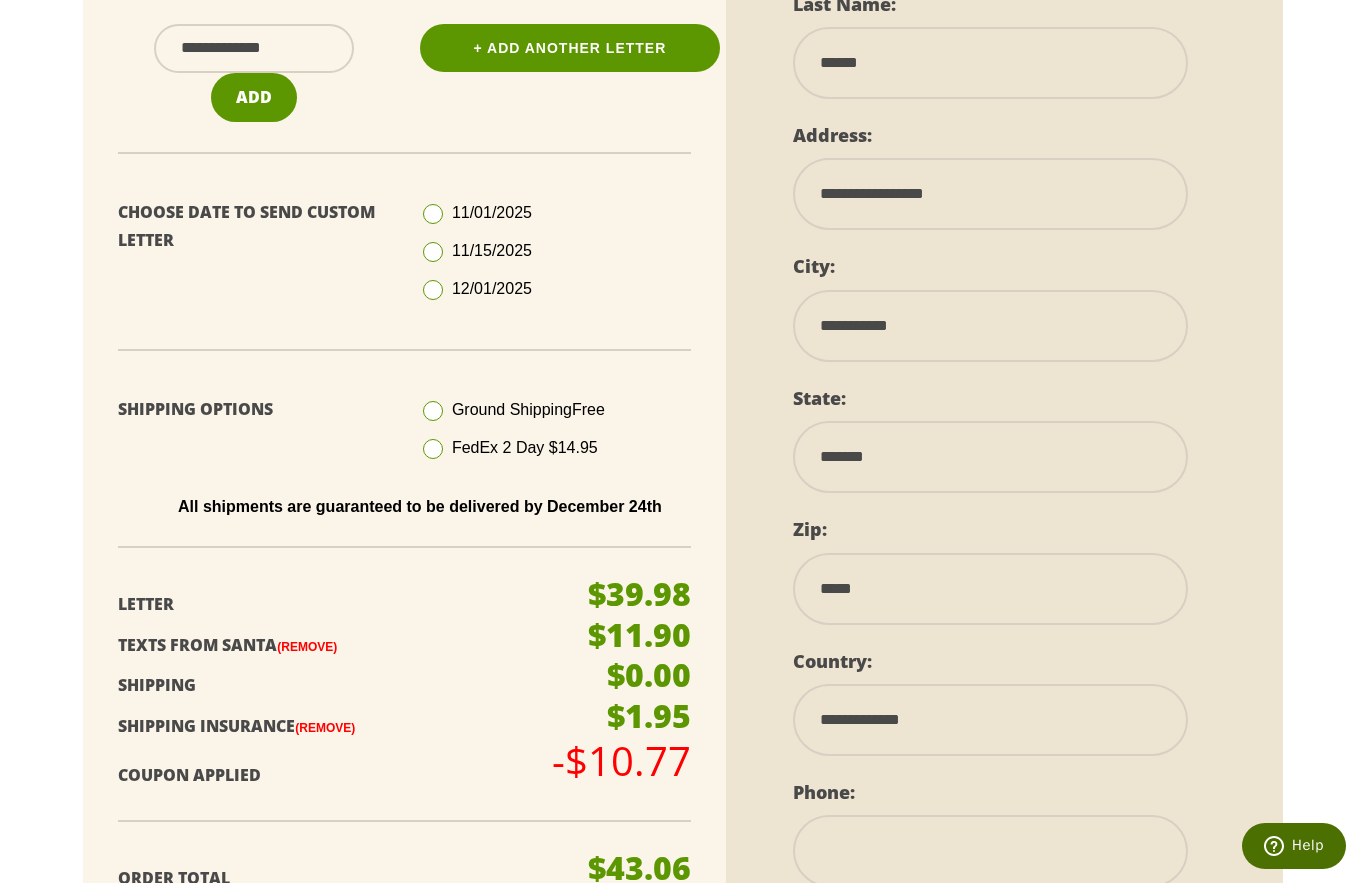 click on "**********" at bounding box center [990, 326] 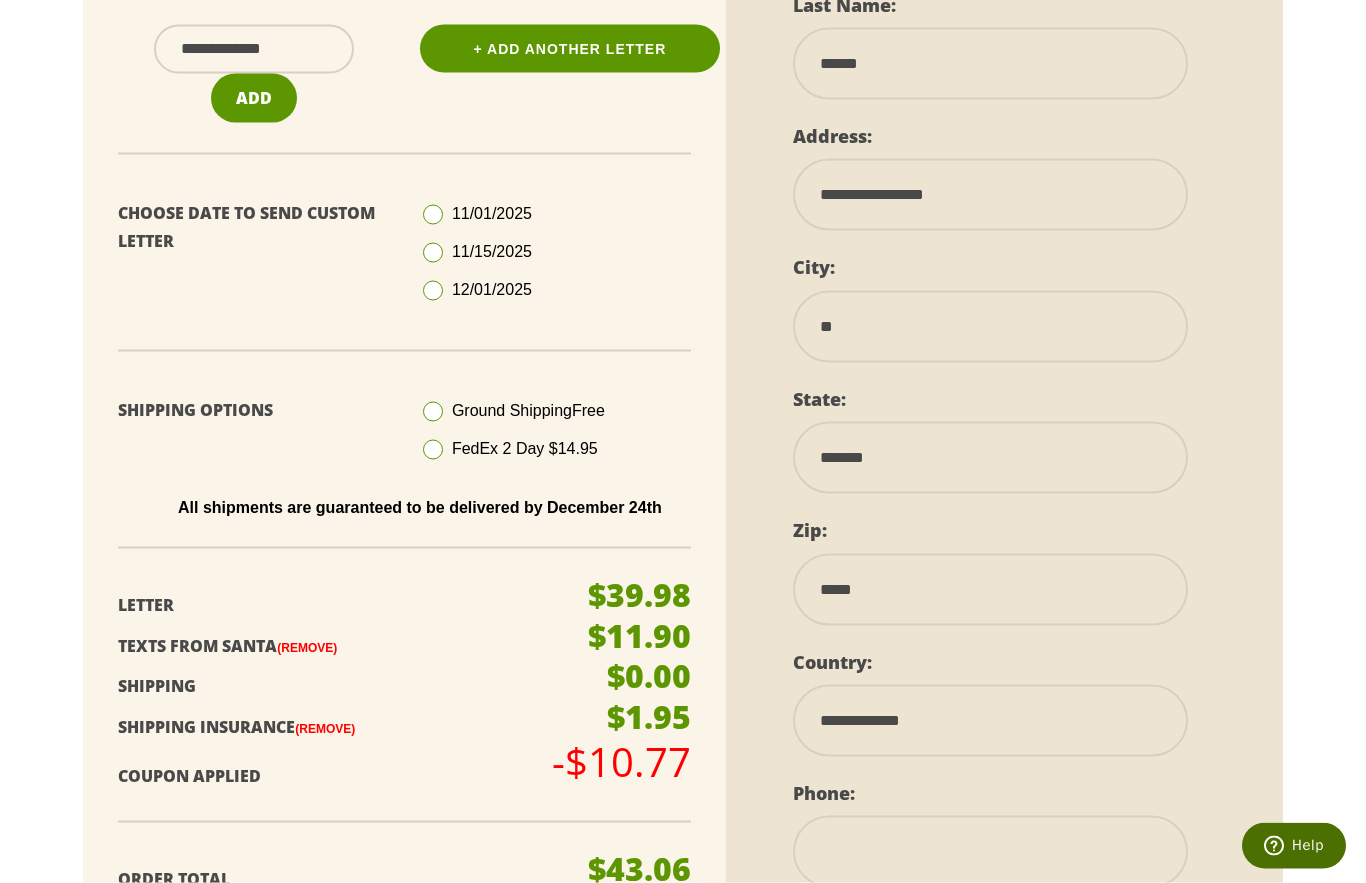 type on "*" 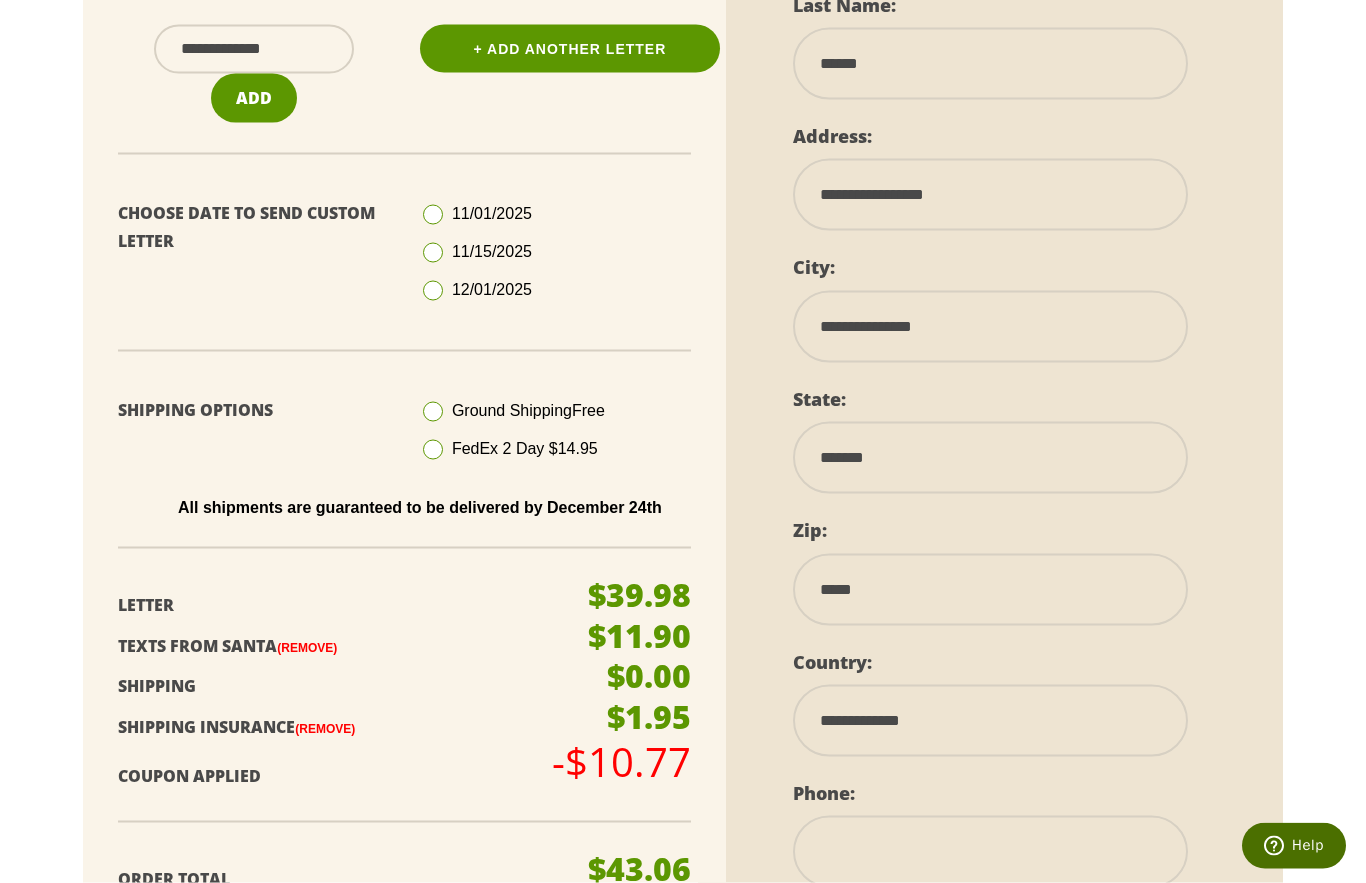 type on "**********" 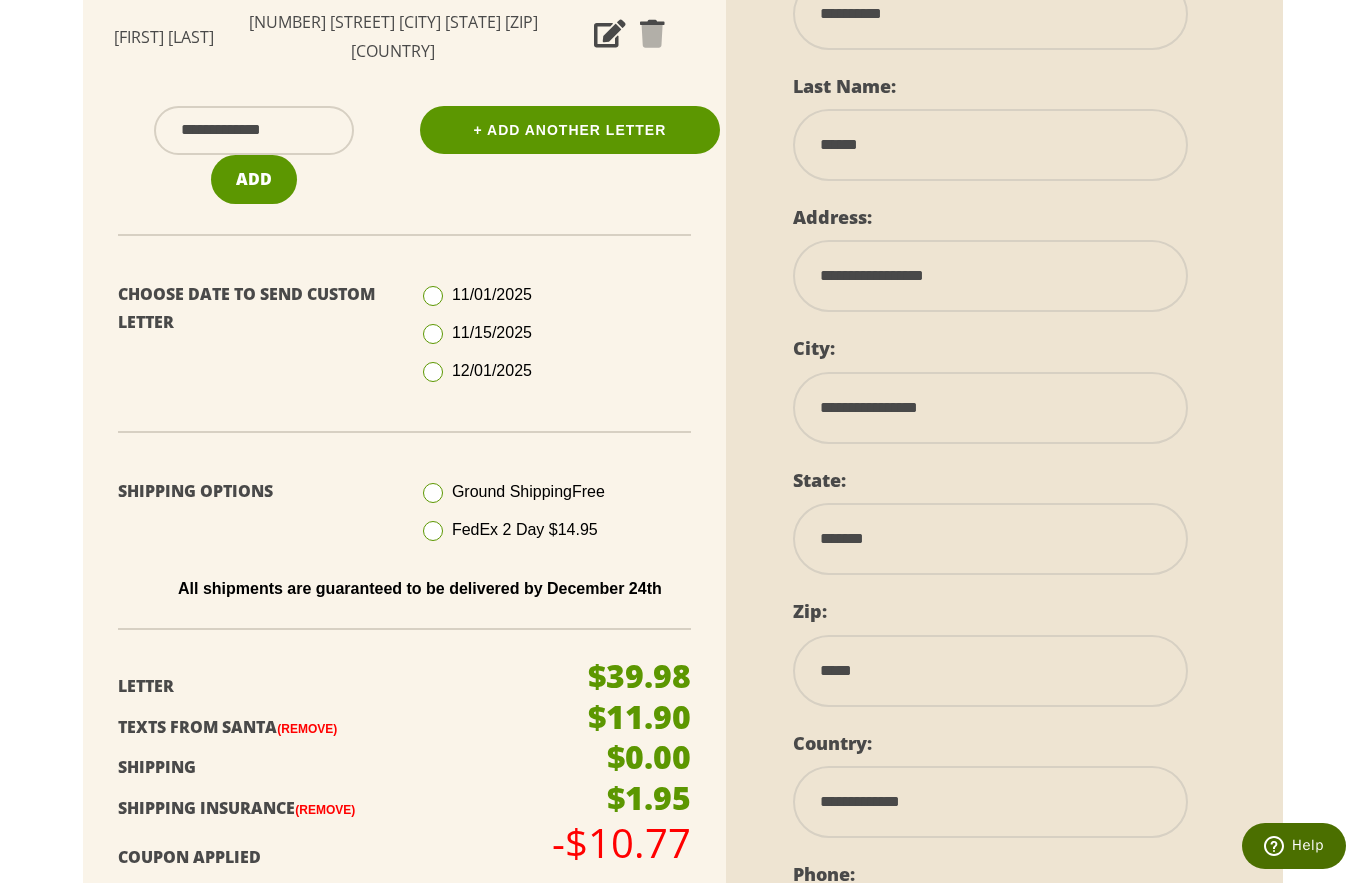 scroll, scrollTop: 576, scrollLeft: 0, axis: vertical 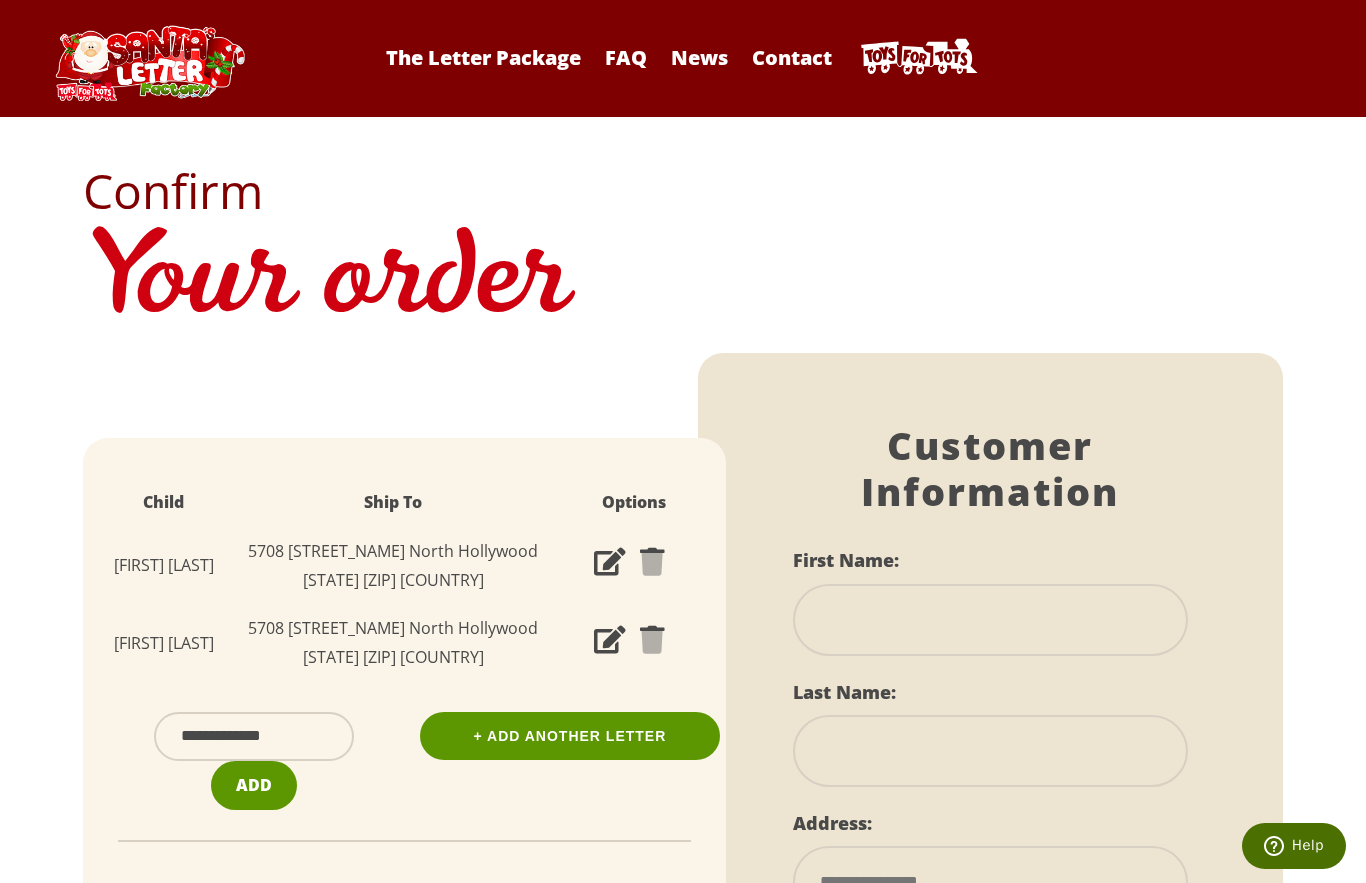 click on "Add" at bounding box center (254, 785) 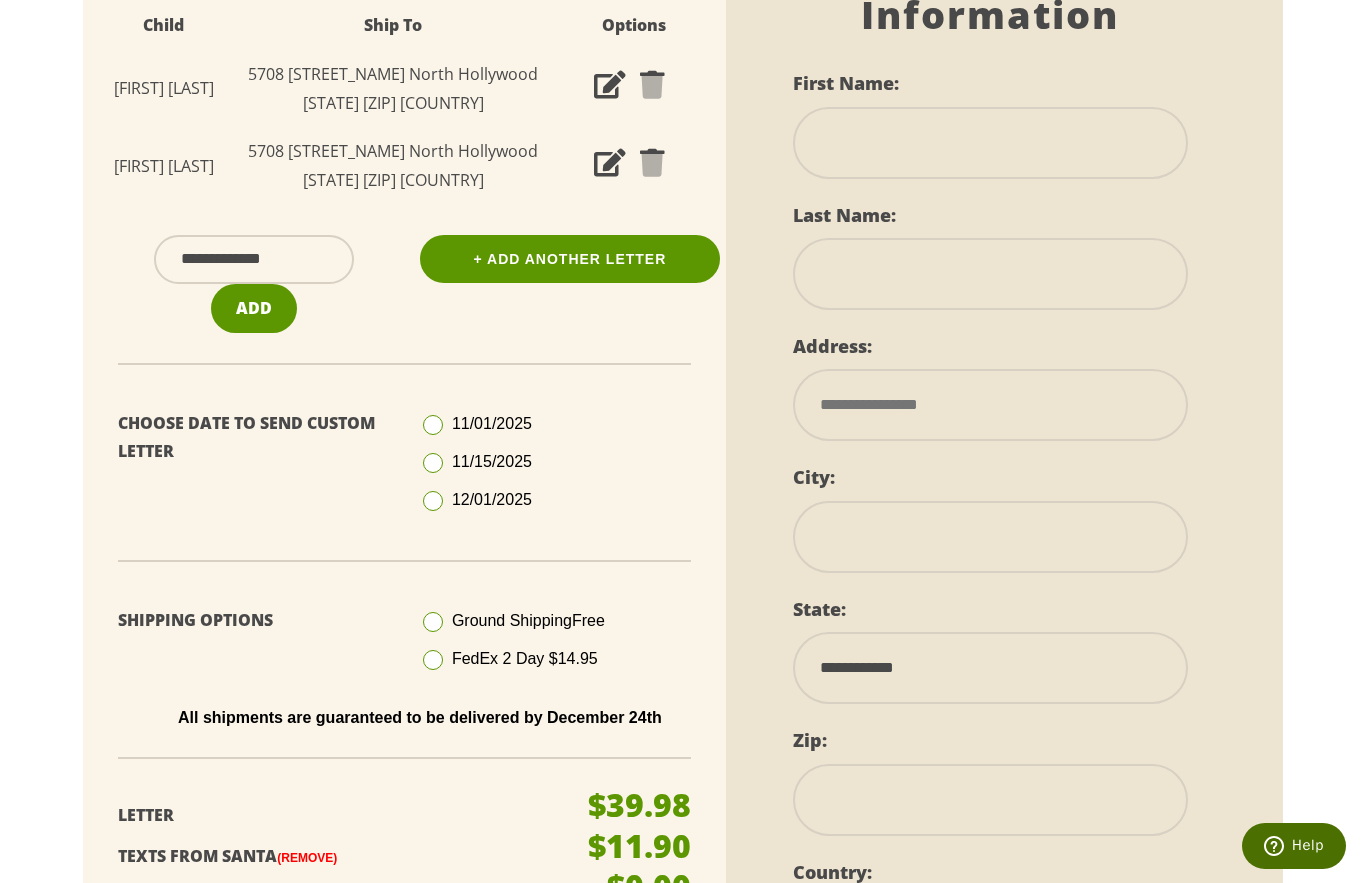 scroll, scrollTop: 476, scrollLeft: 0, axis: vertical 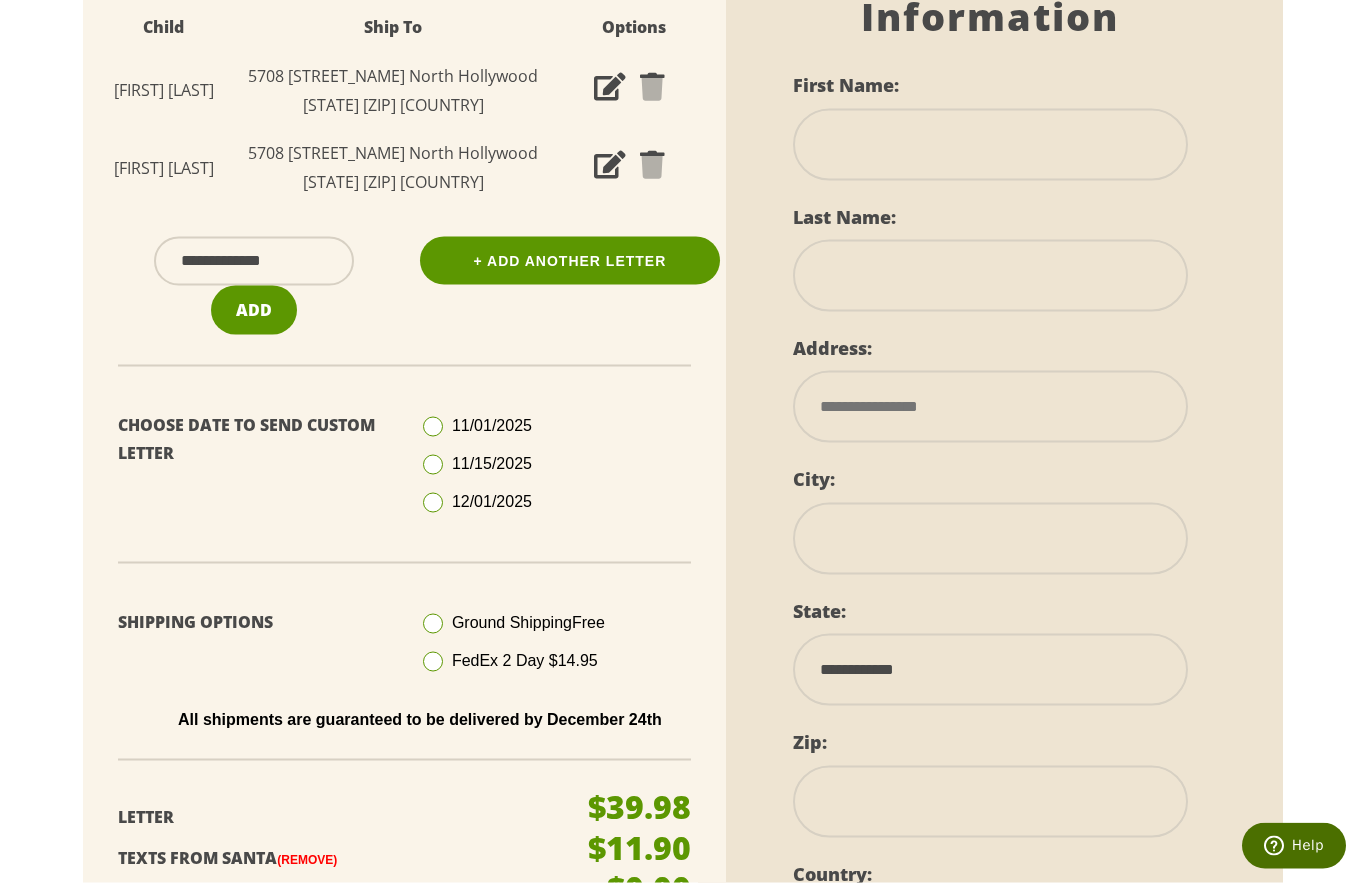 click at bounding box center [990, 145] 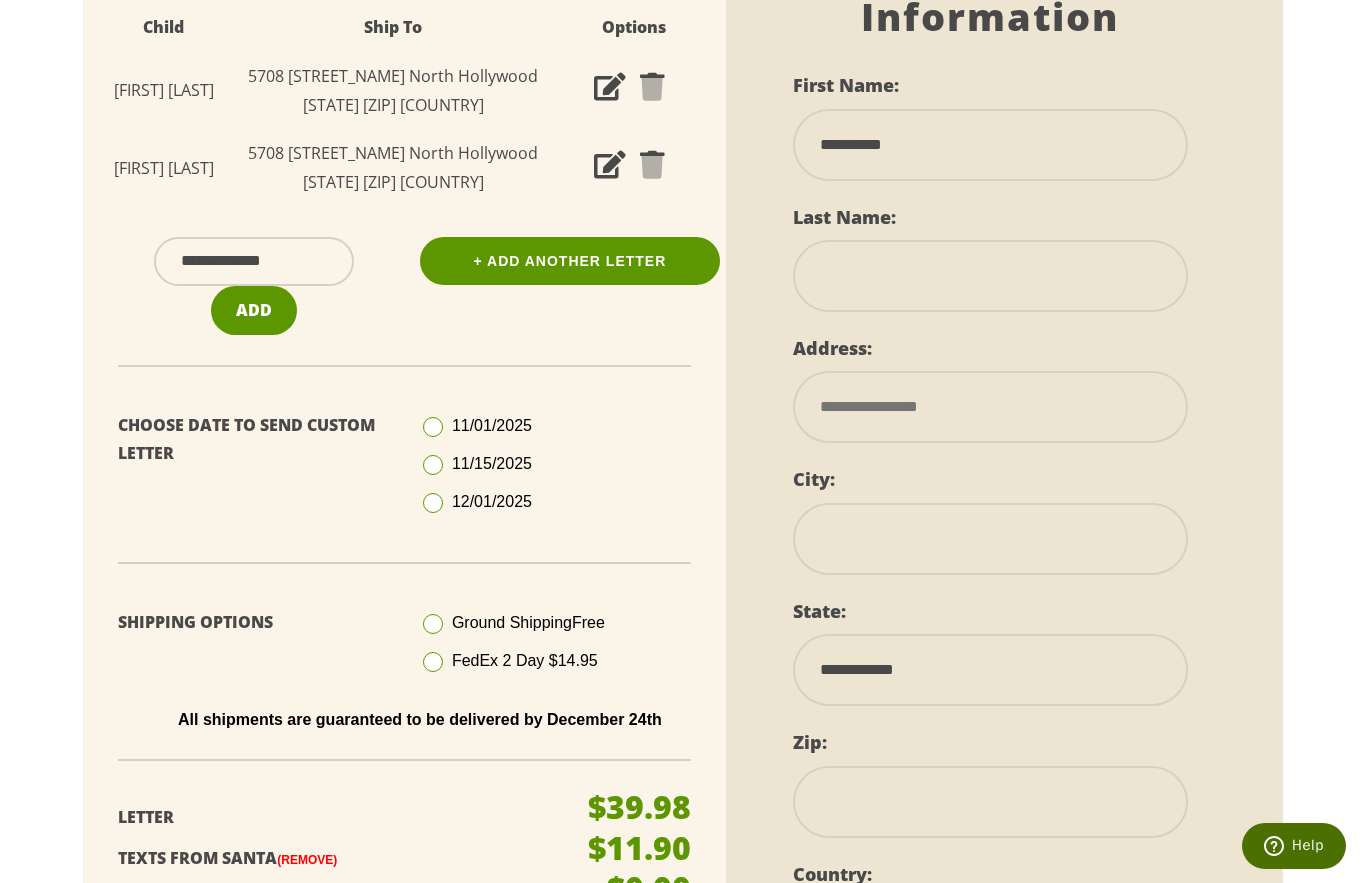 type on "*********" 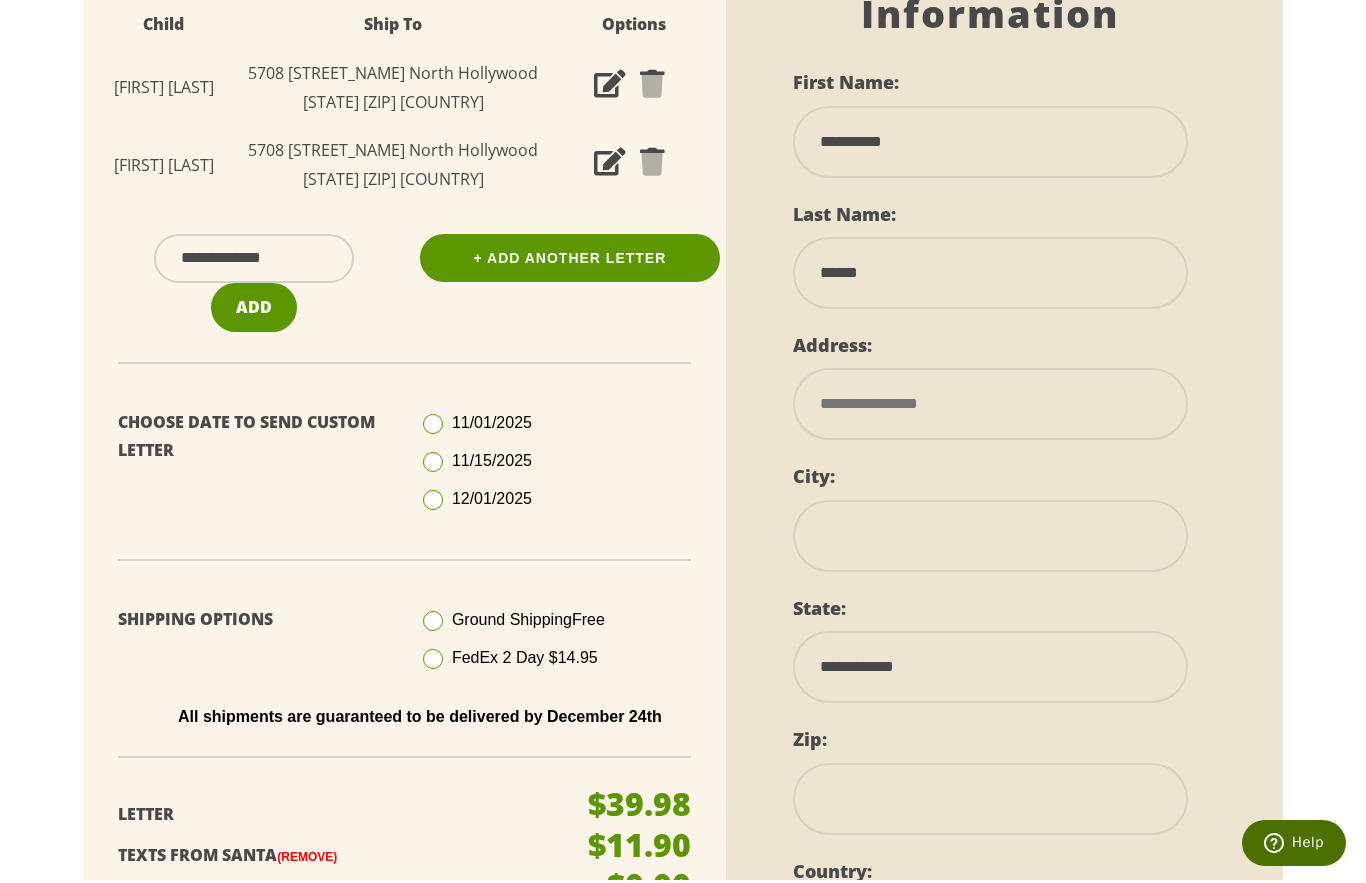 type on "******" 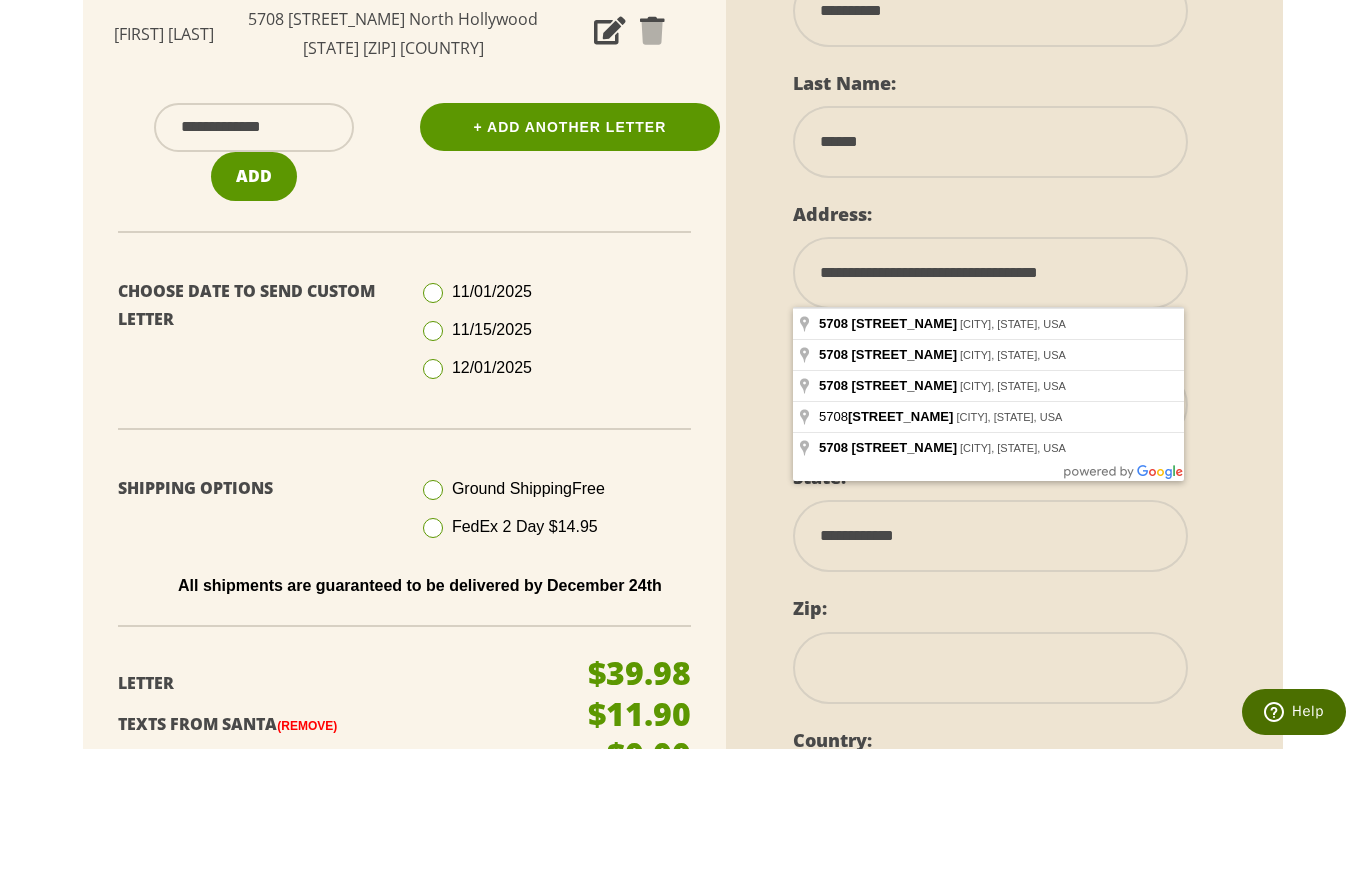 type on "**********" 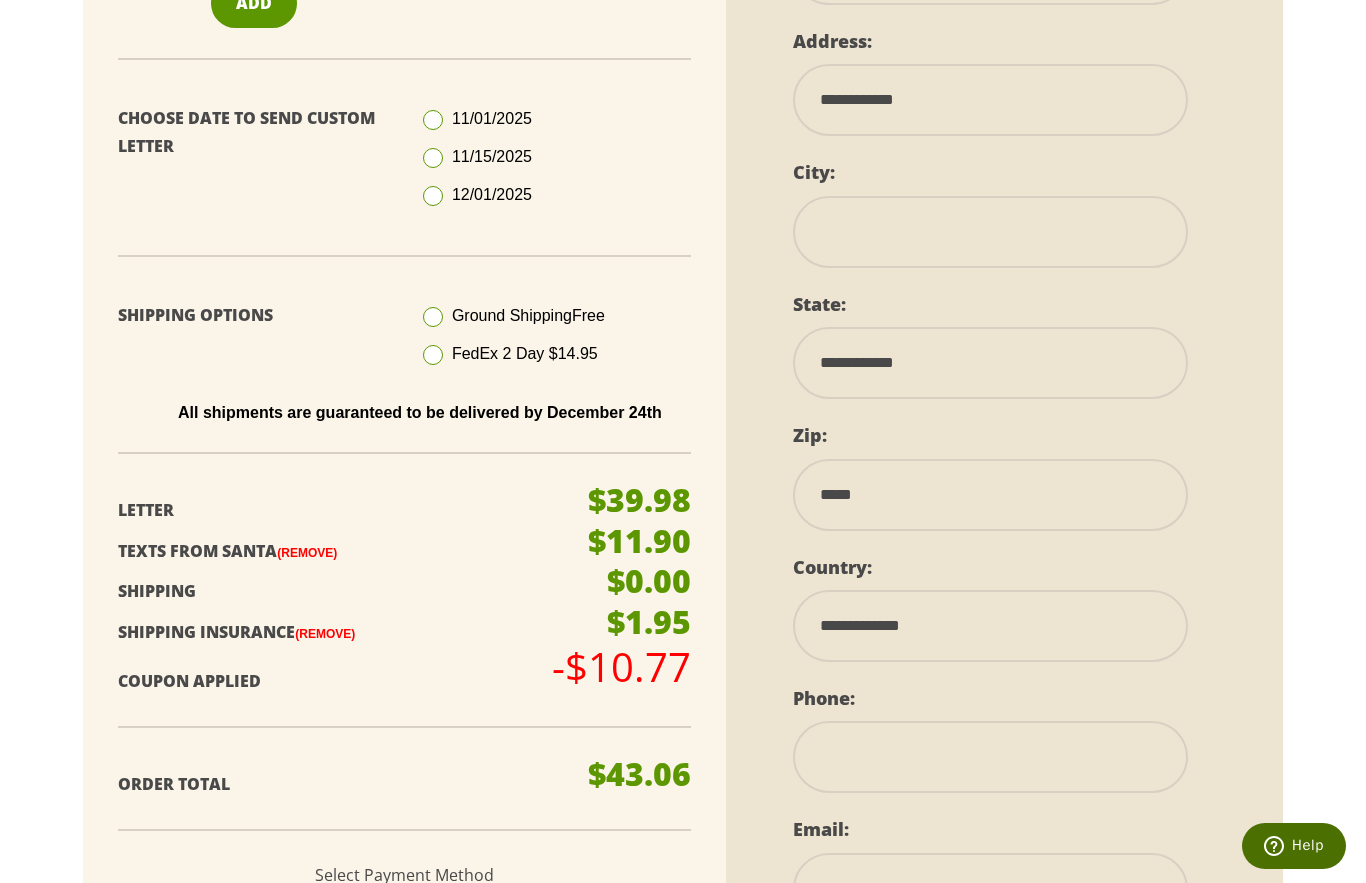scroll, scrollTop: 763, scrollLeft: 0, axis: vertical 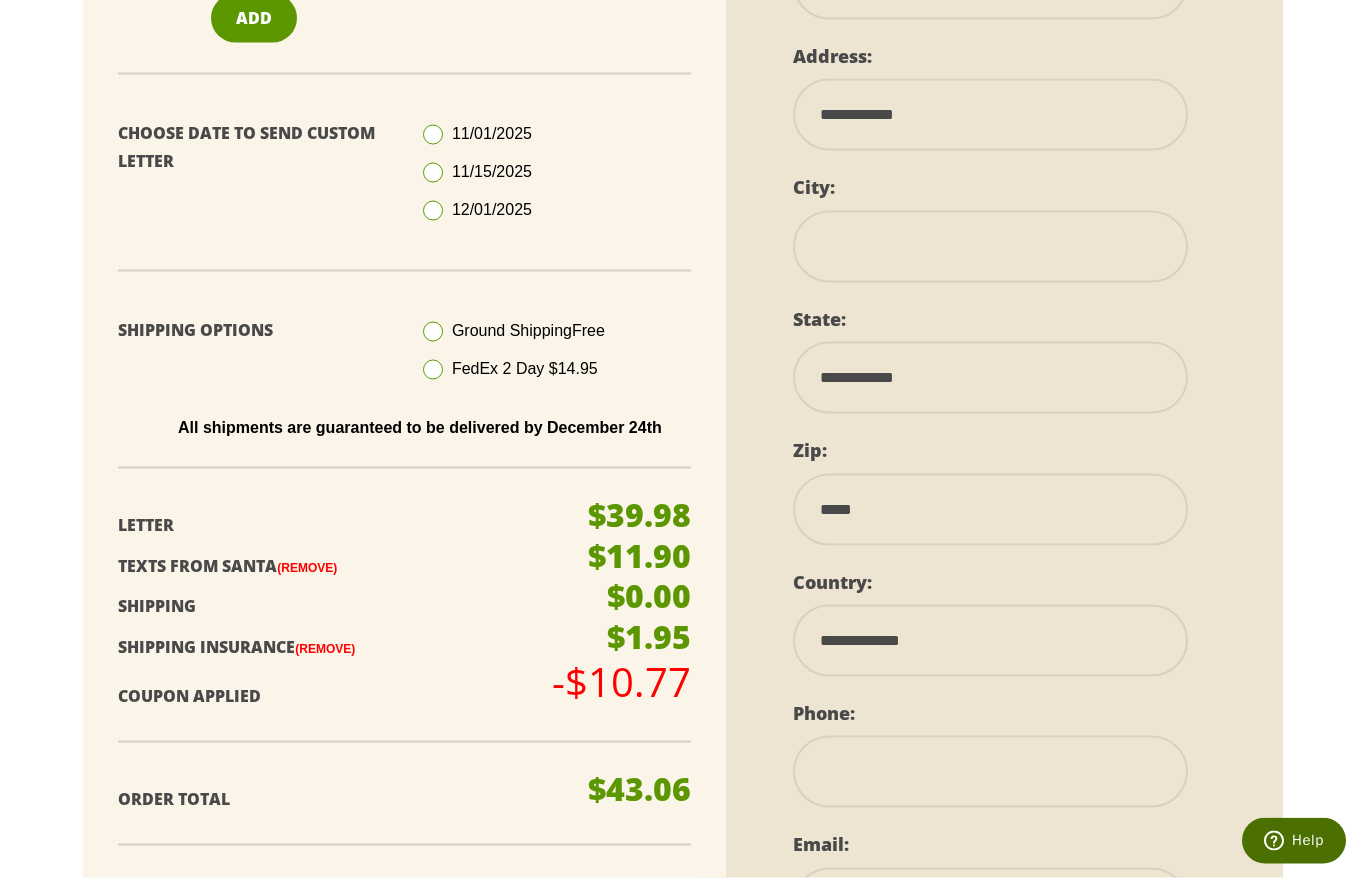 click at bounding box center (990, 252) 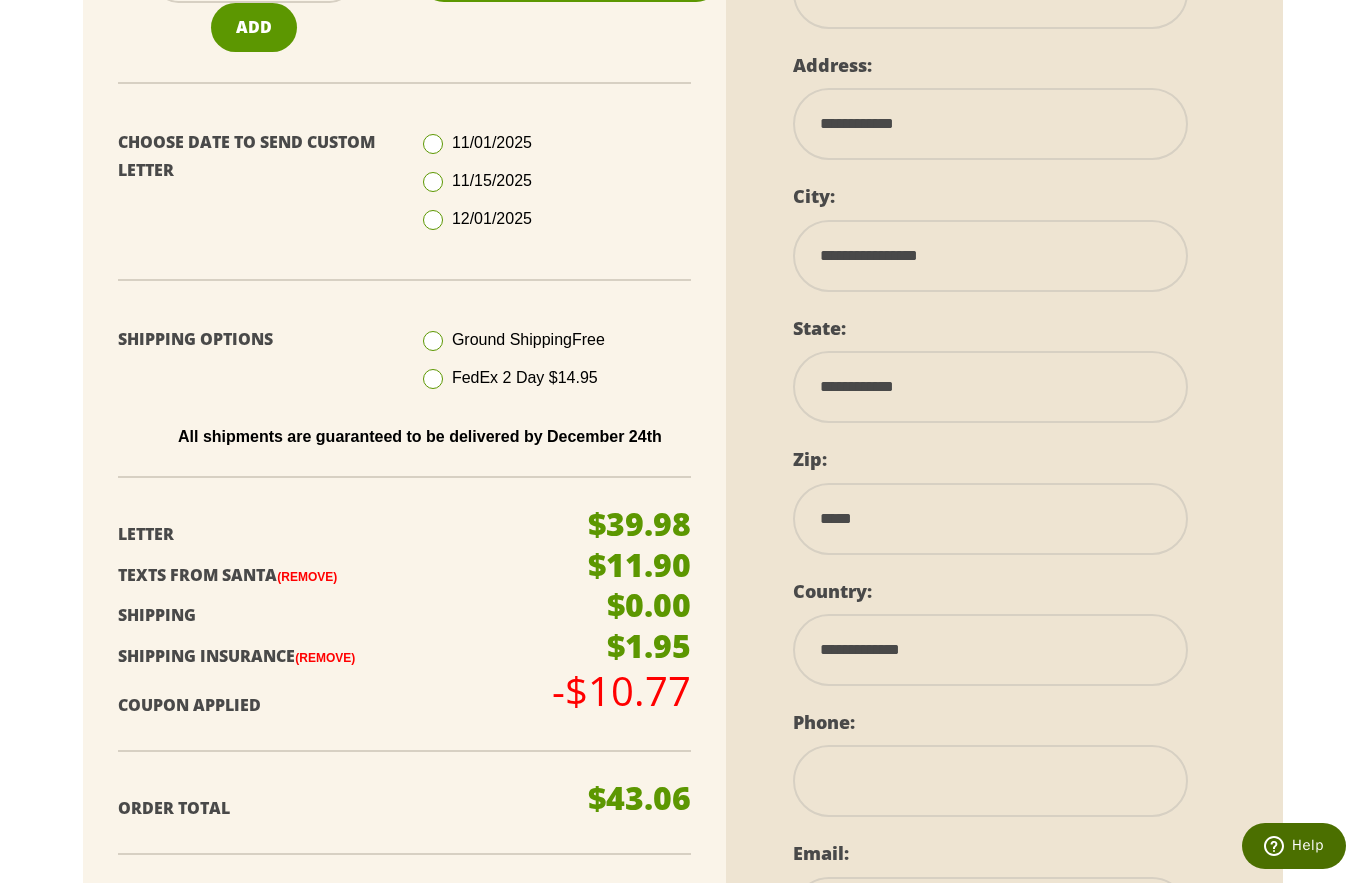 scroll, scrollTop: 758, scrollLeft: 0, axis: vertical 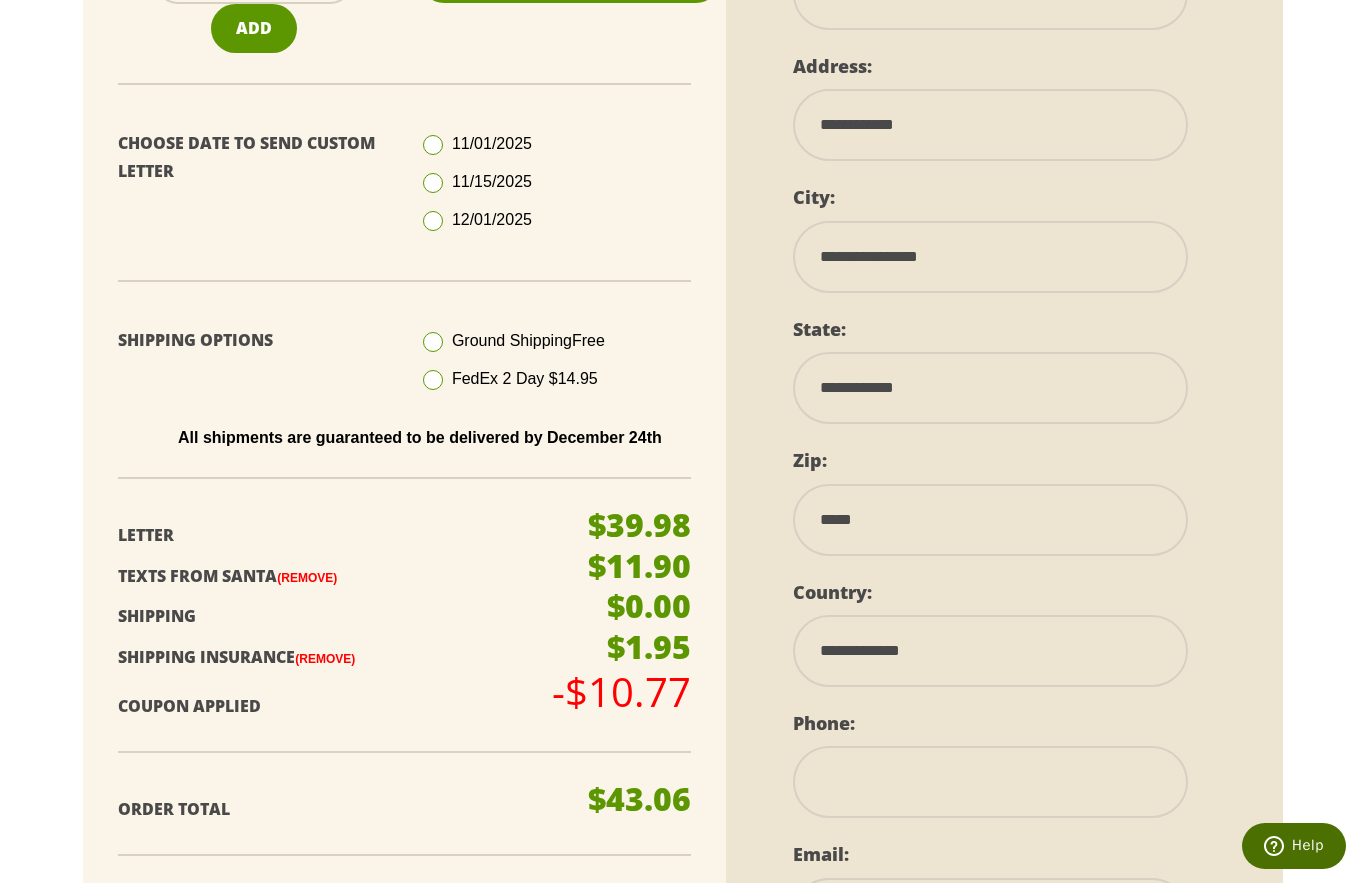 type on "**********" 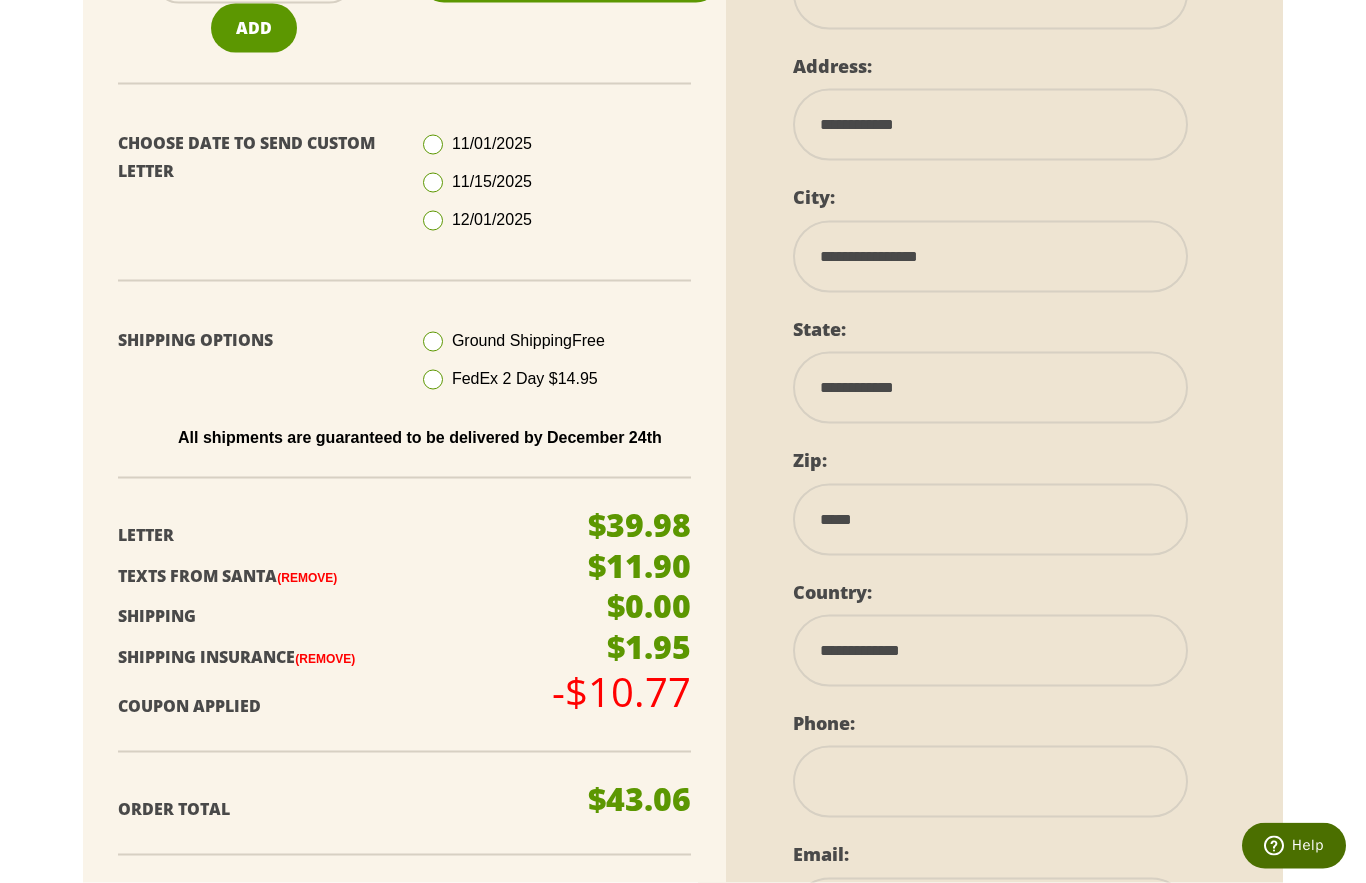 select on "**" 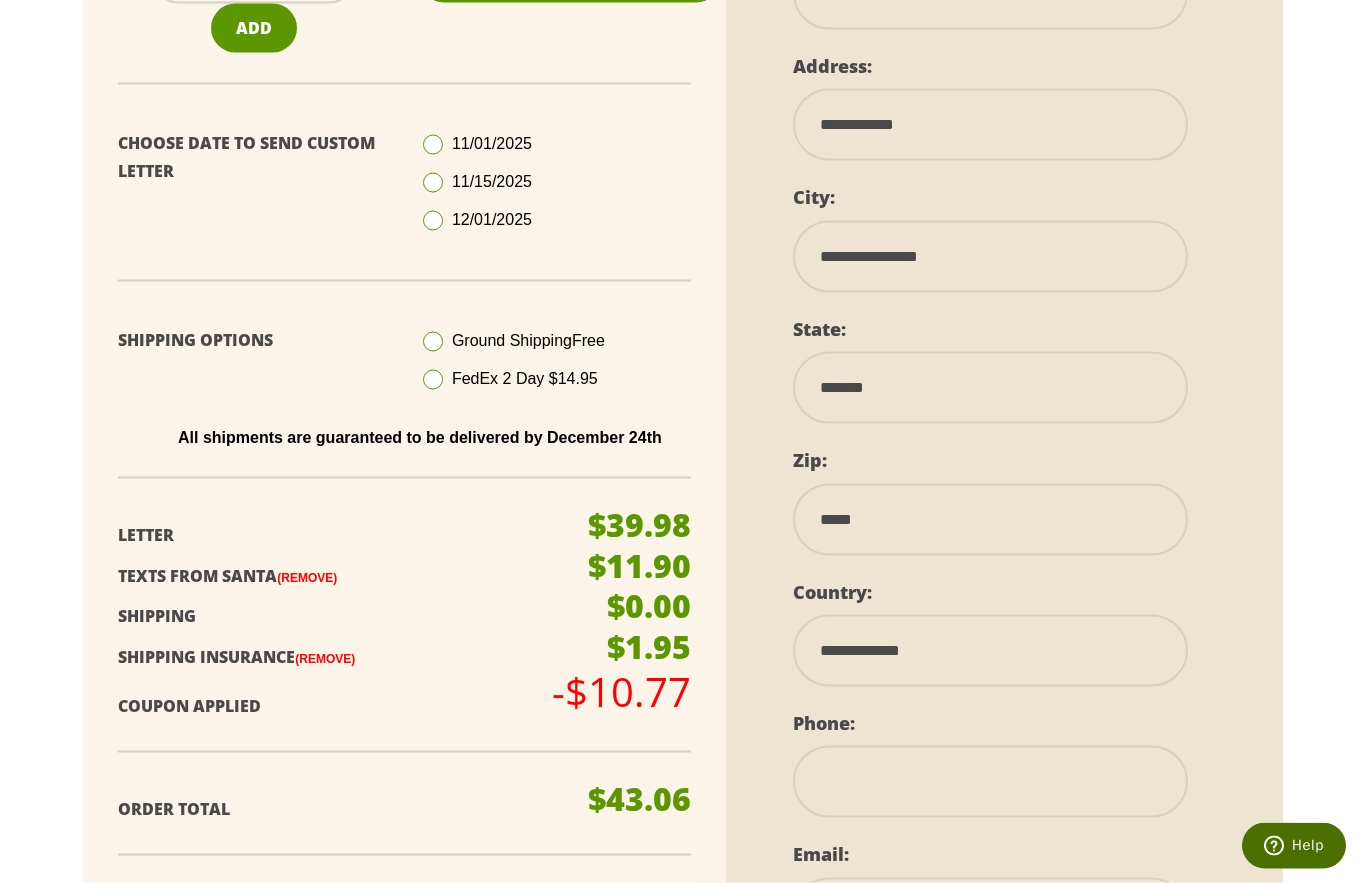 scroll, scrollTop: 759, scrollLeft: 0, axis: vertical 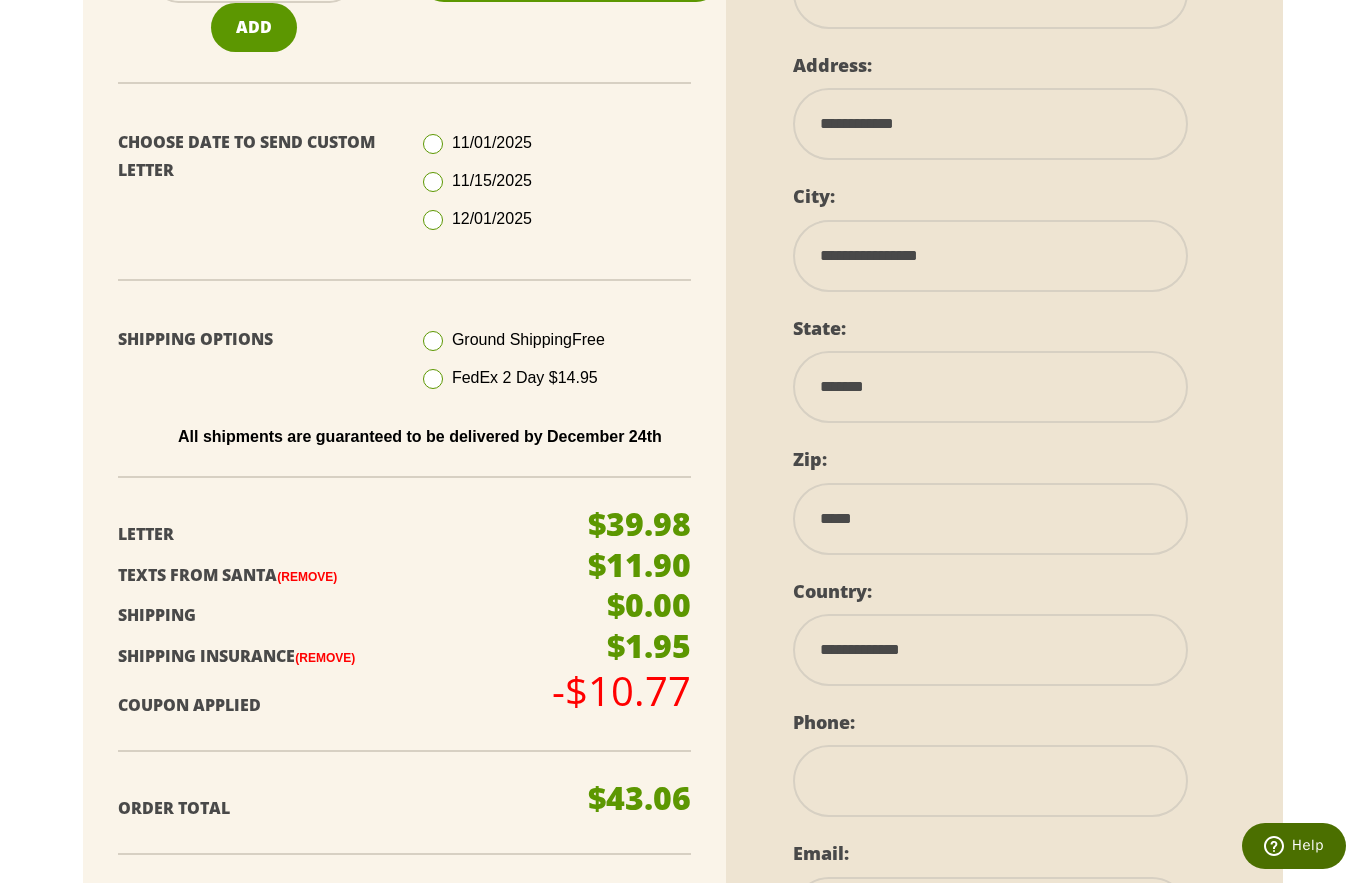 click on "*****" at bounding box center (990, 519) 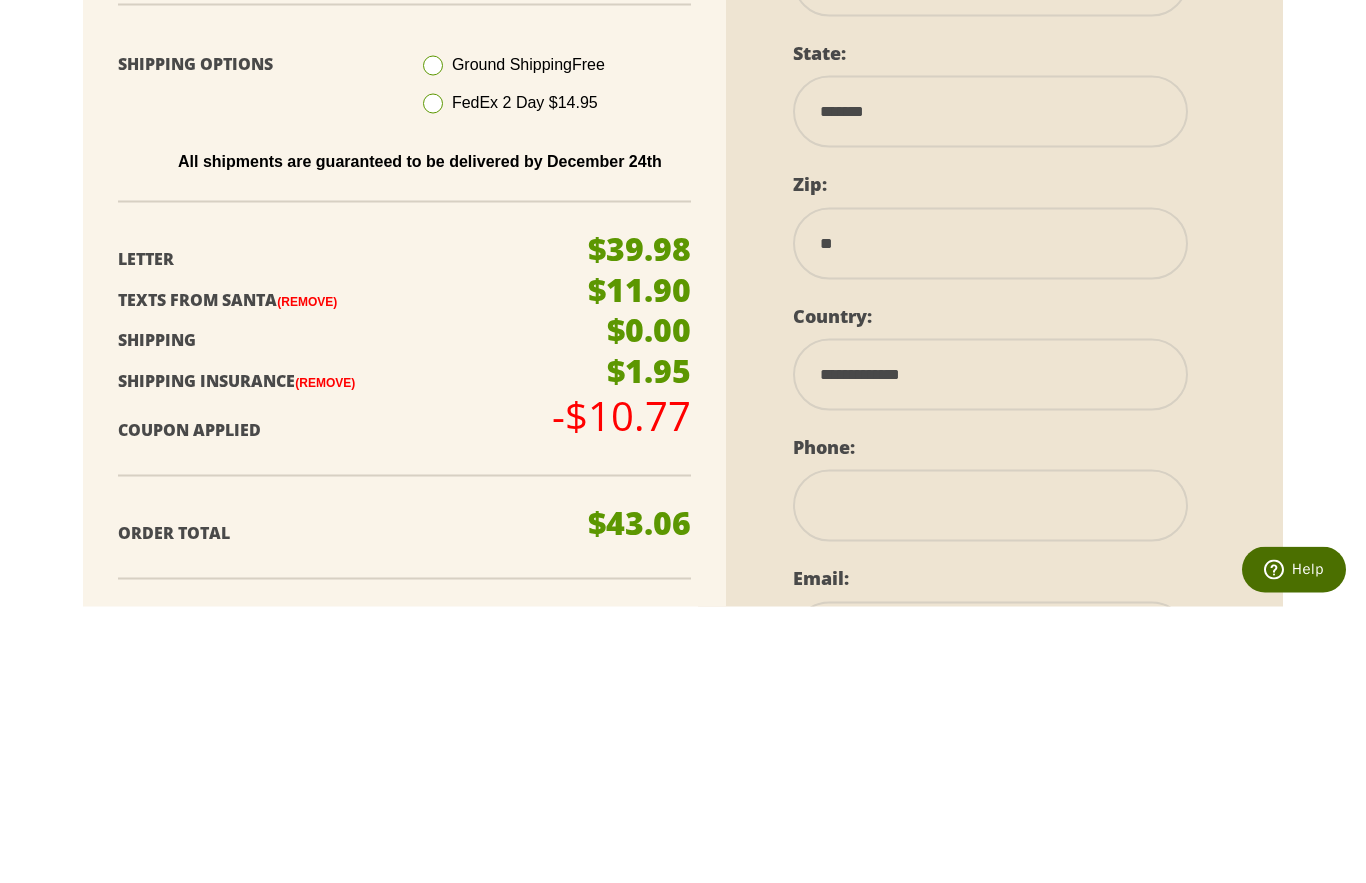 type on "*" 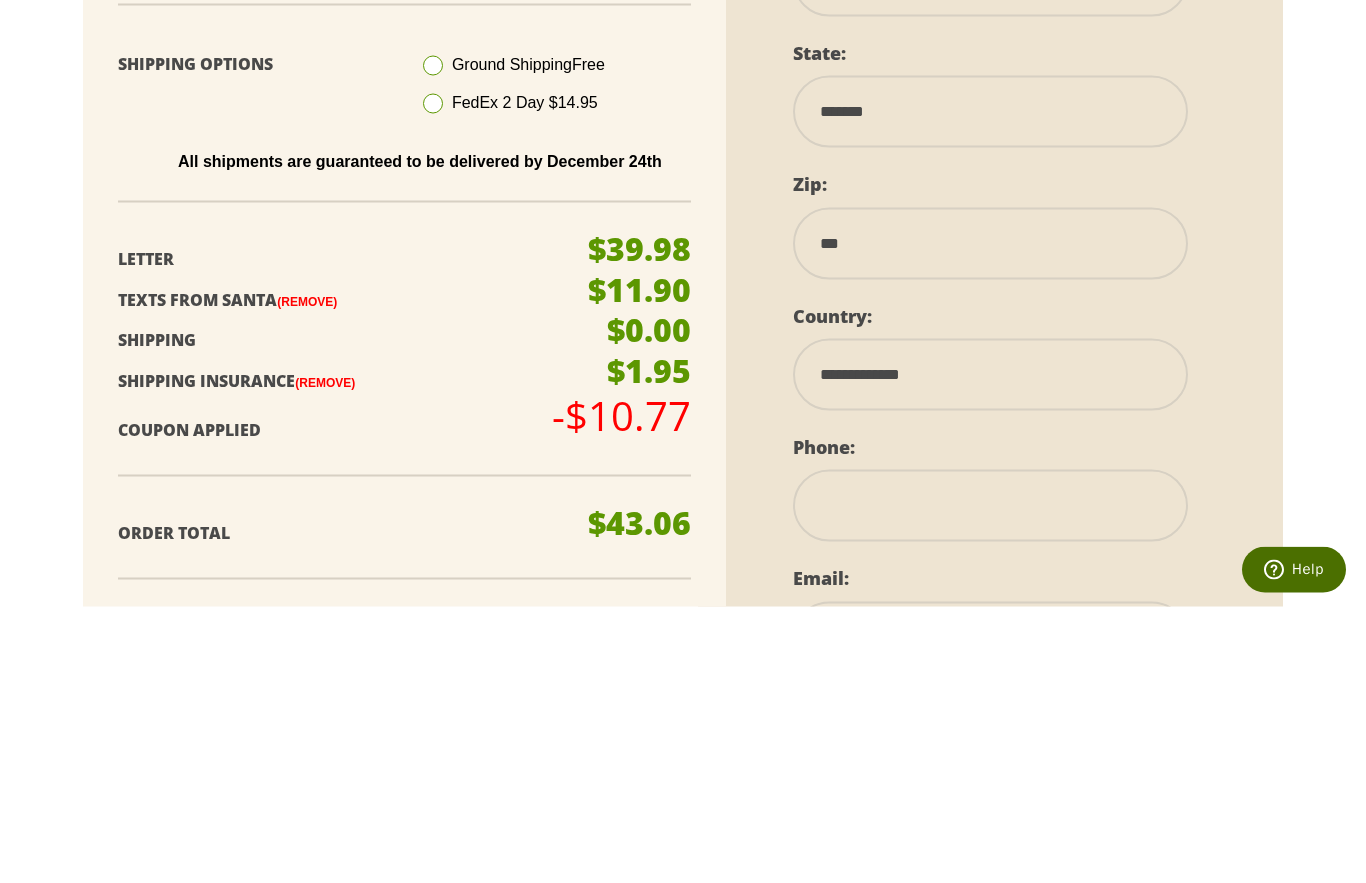 scroll, scrollTop: 1035, scrollLeft: 0, axis: vertical 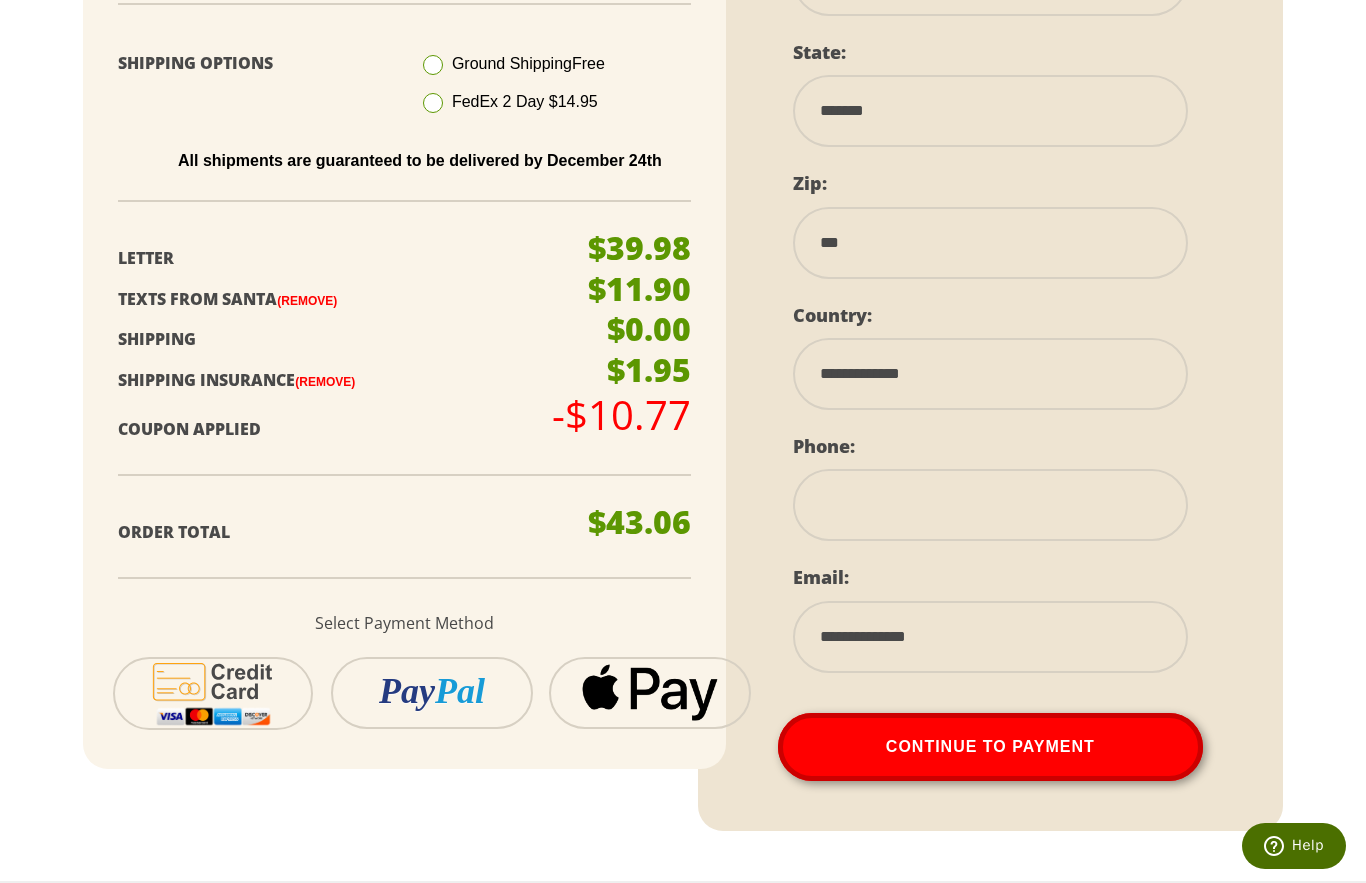 click on "***" at bounding box center [990, 243] 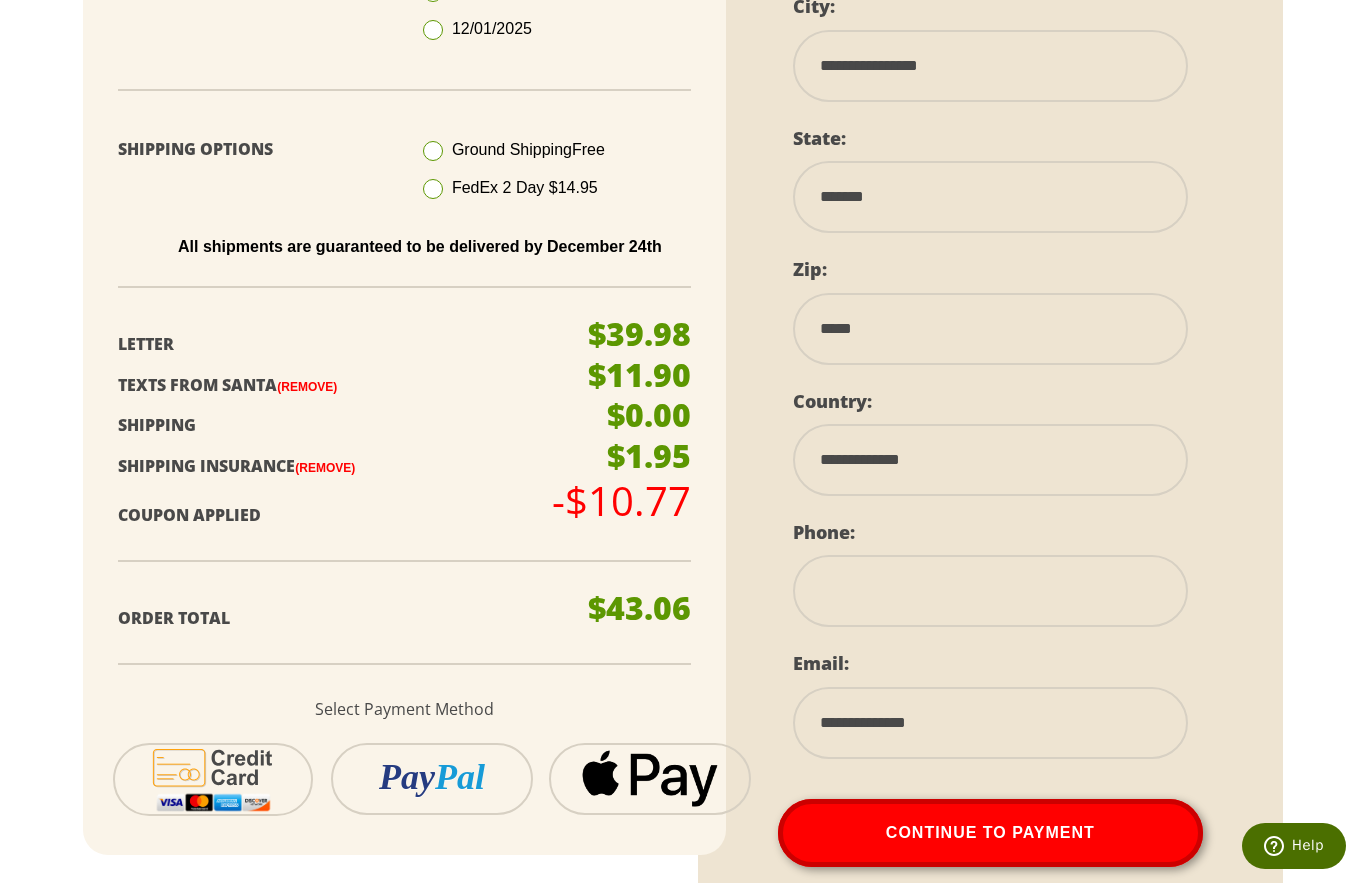scroll, scrollTop: 933, scrollLeft: 0, axis: vertical 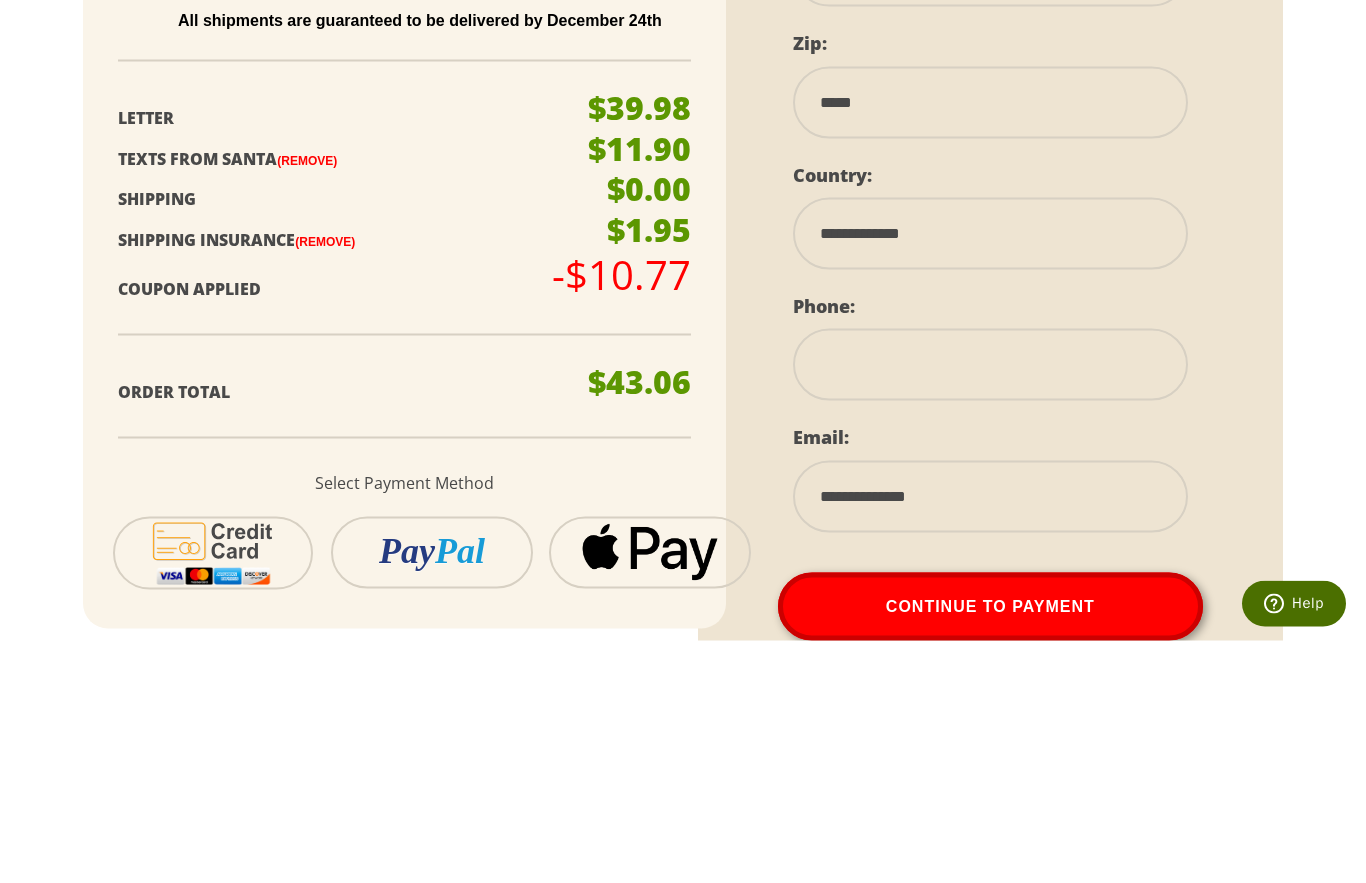type on "*****" 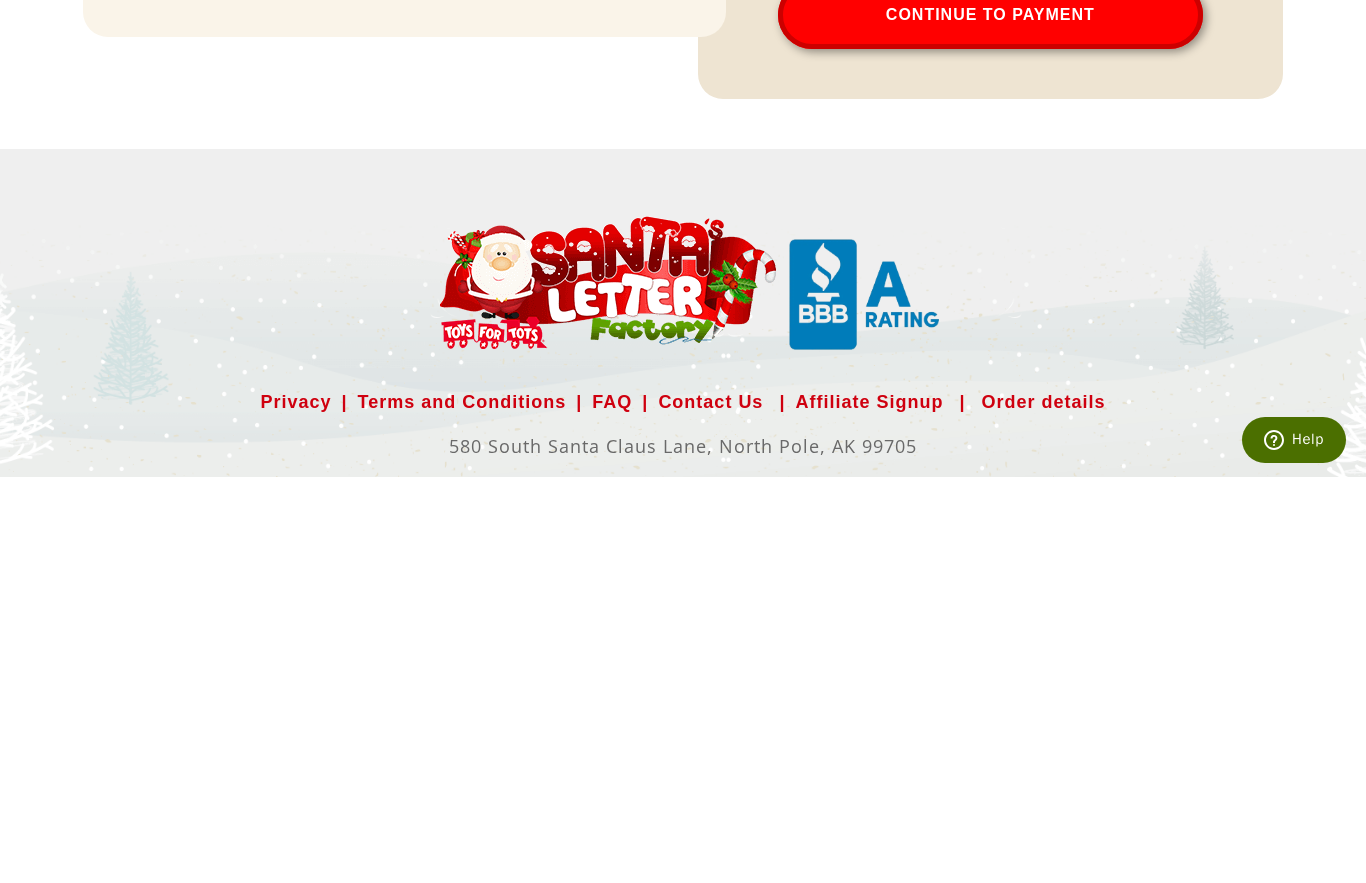 scroll, scrollTop: 1386, scrollLeft: 0, axis: vertical 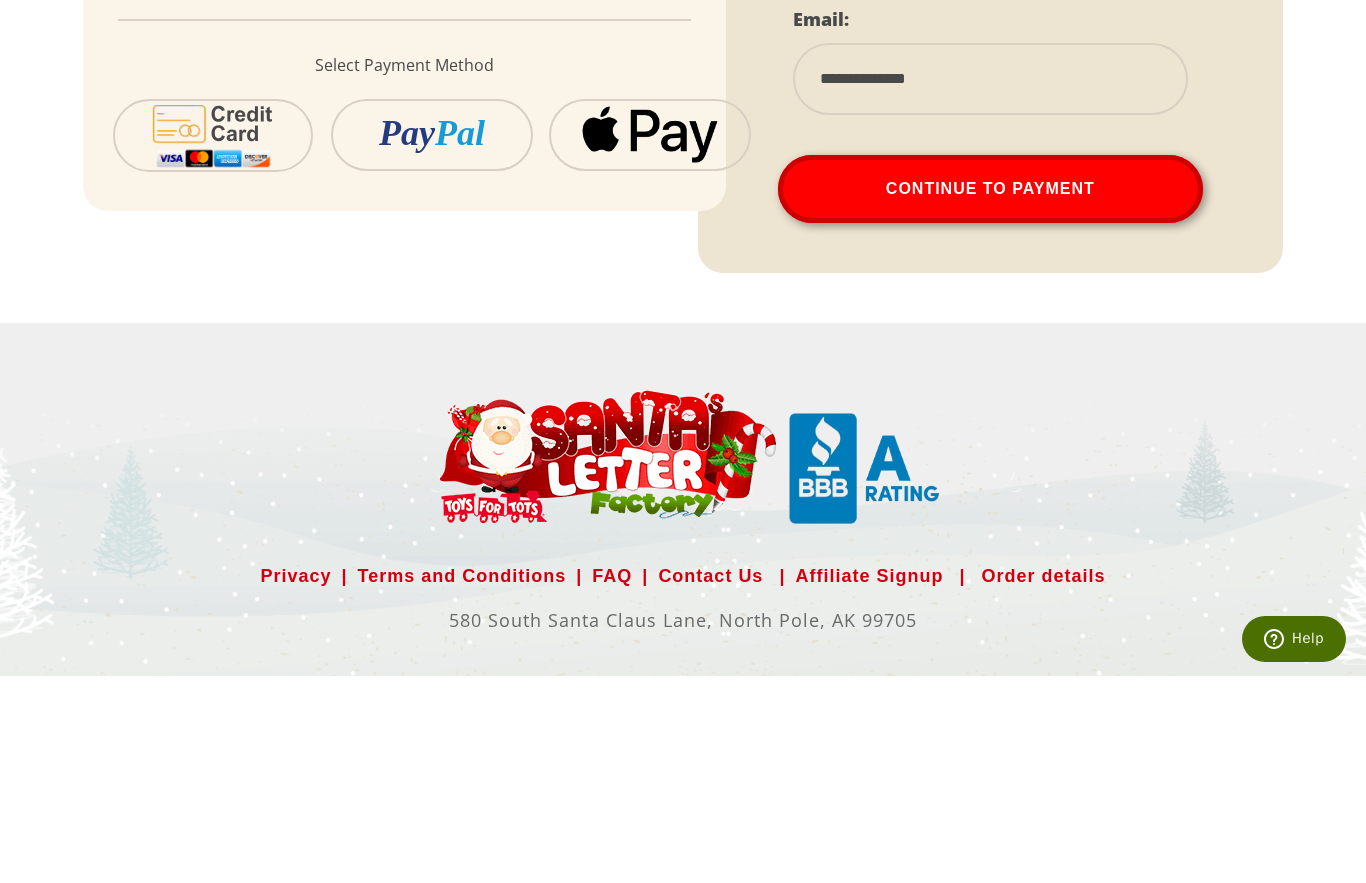 type on "**********" 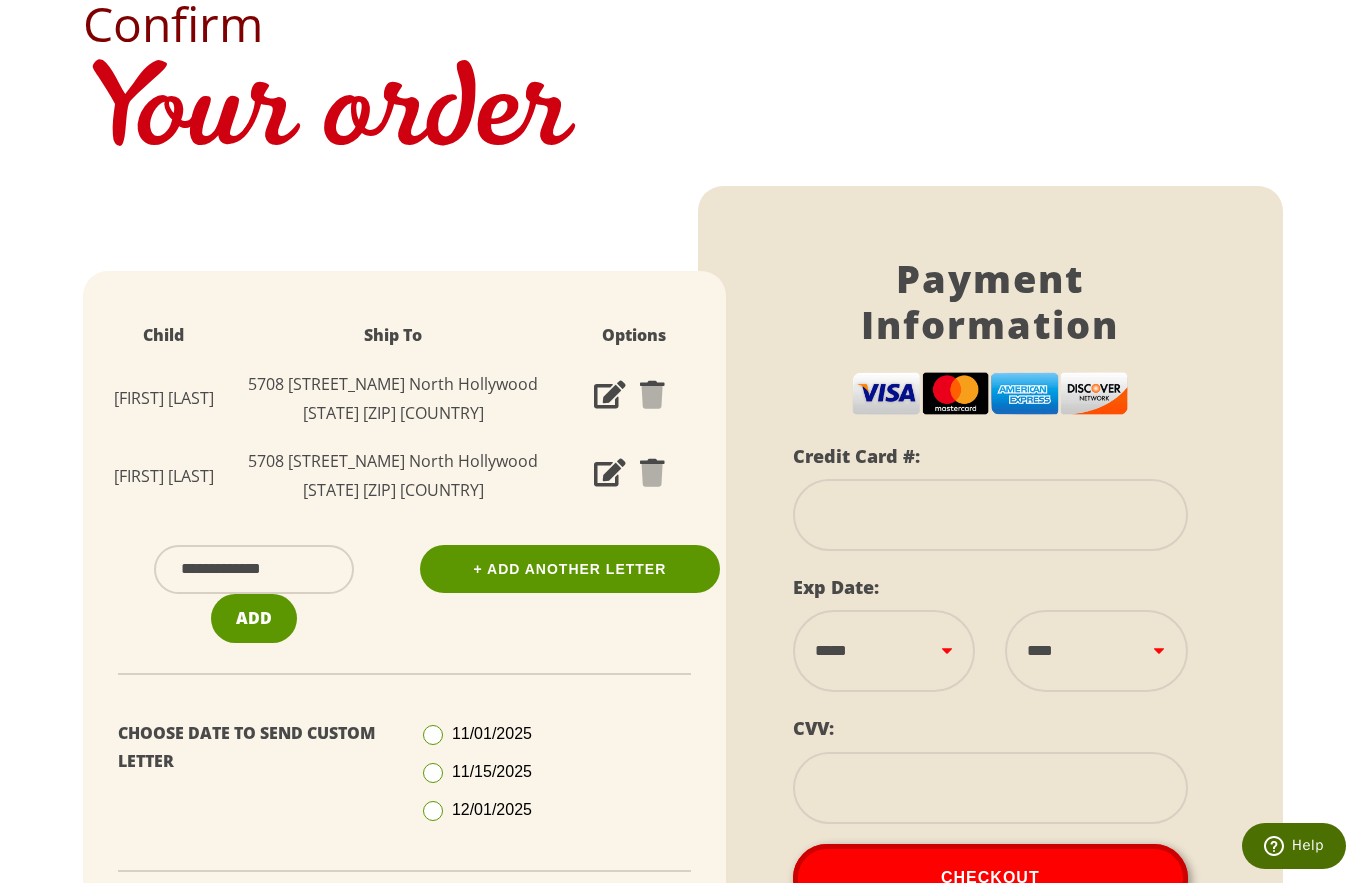scroll, scrollTop: 166, scrollLeft: 0, axis: vertical 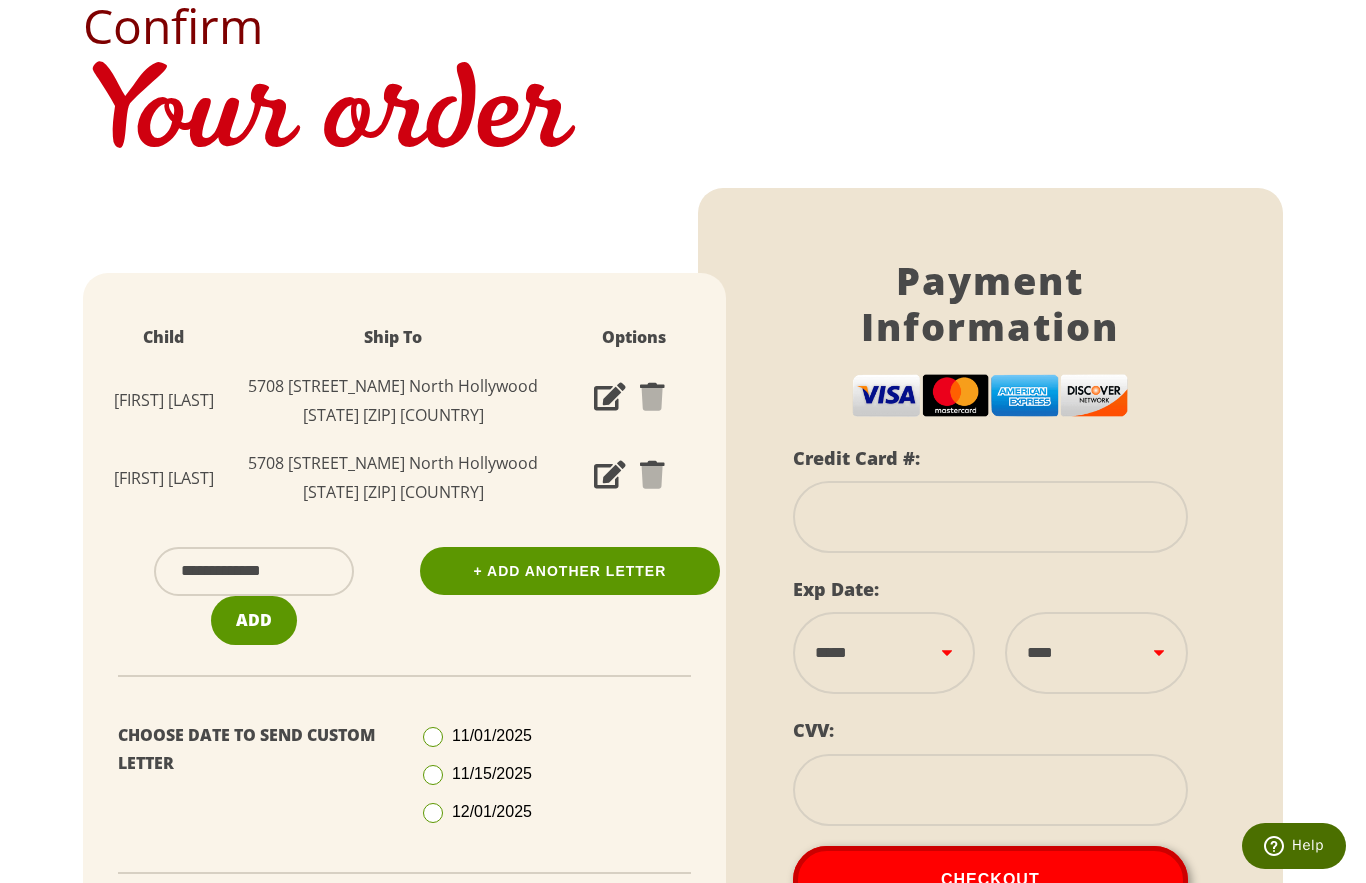 click at bounding box center (990, 517) 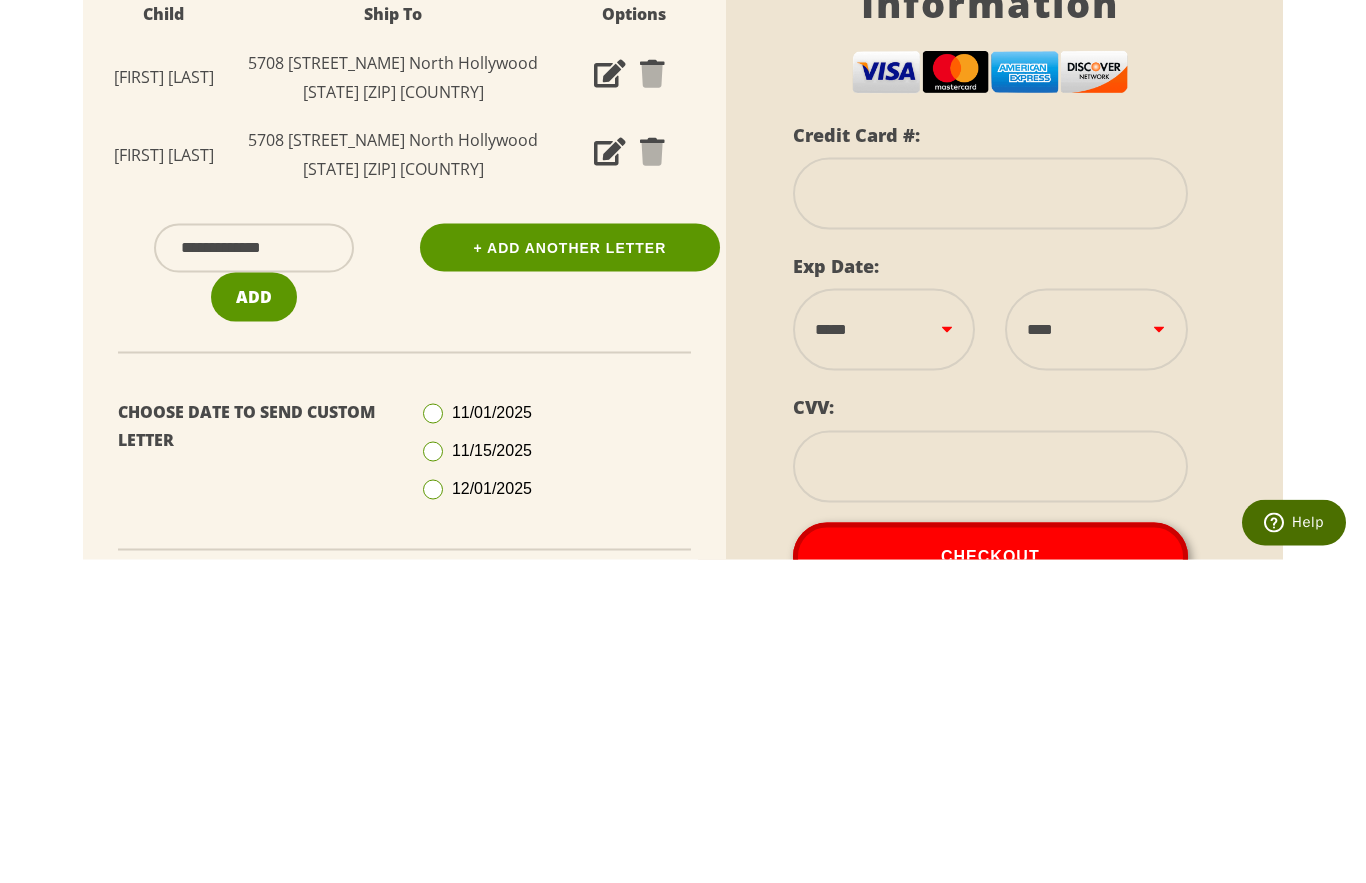 type on "**********" 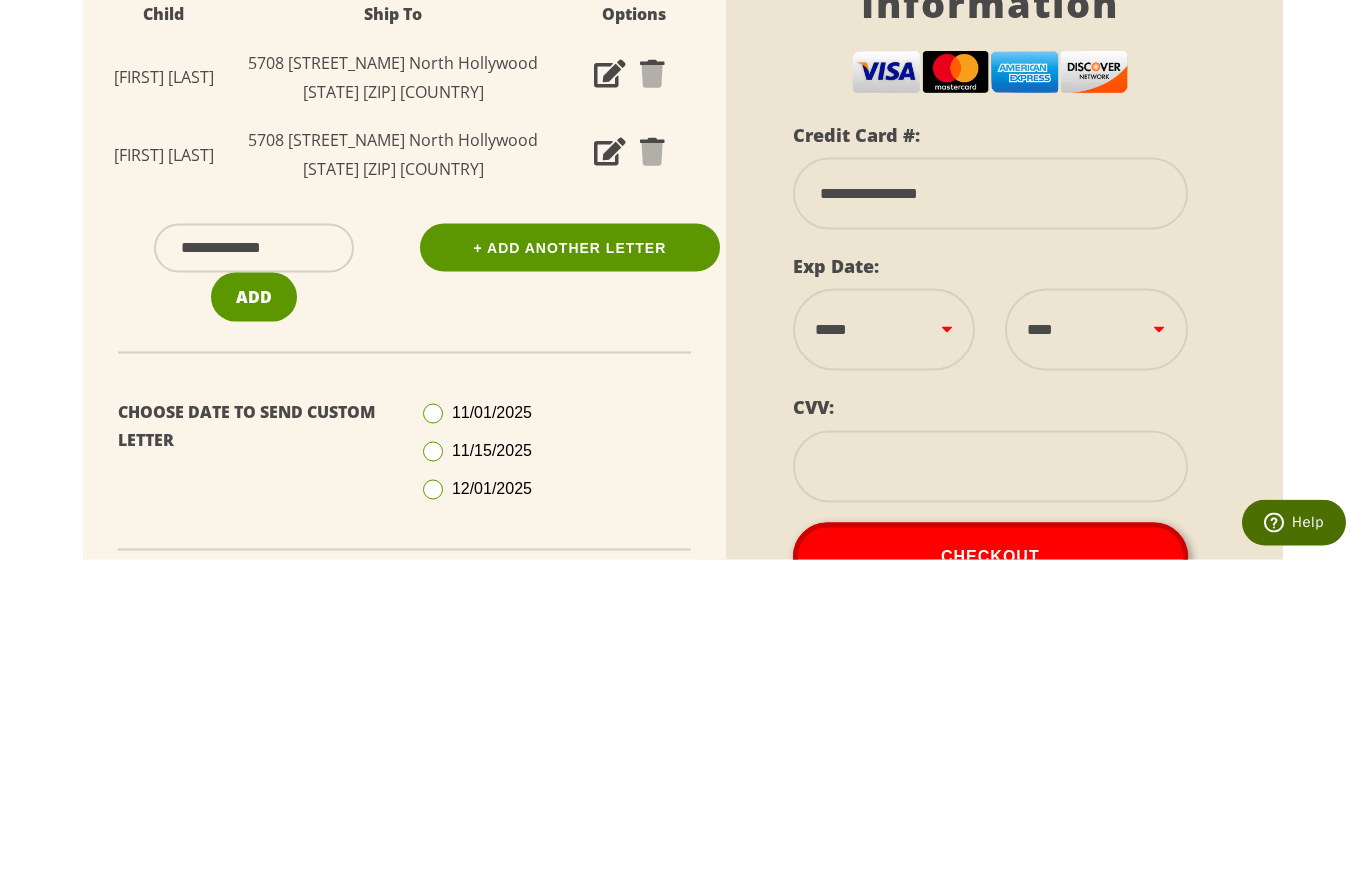 select on "**" 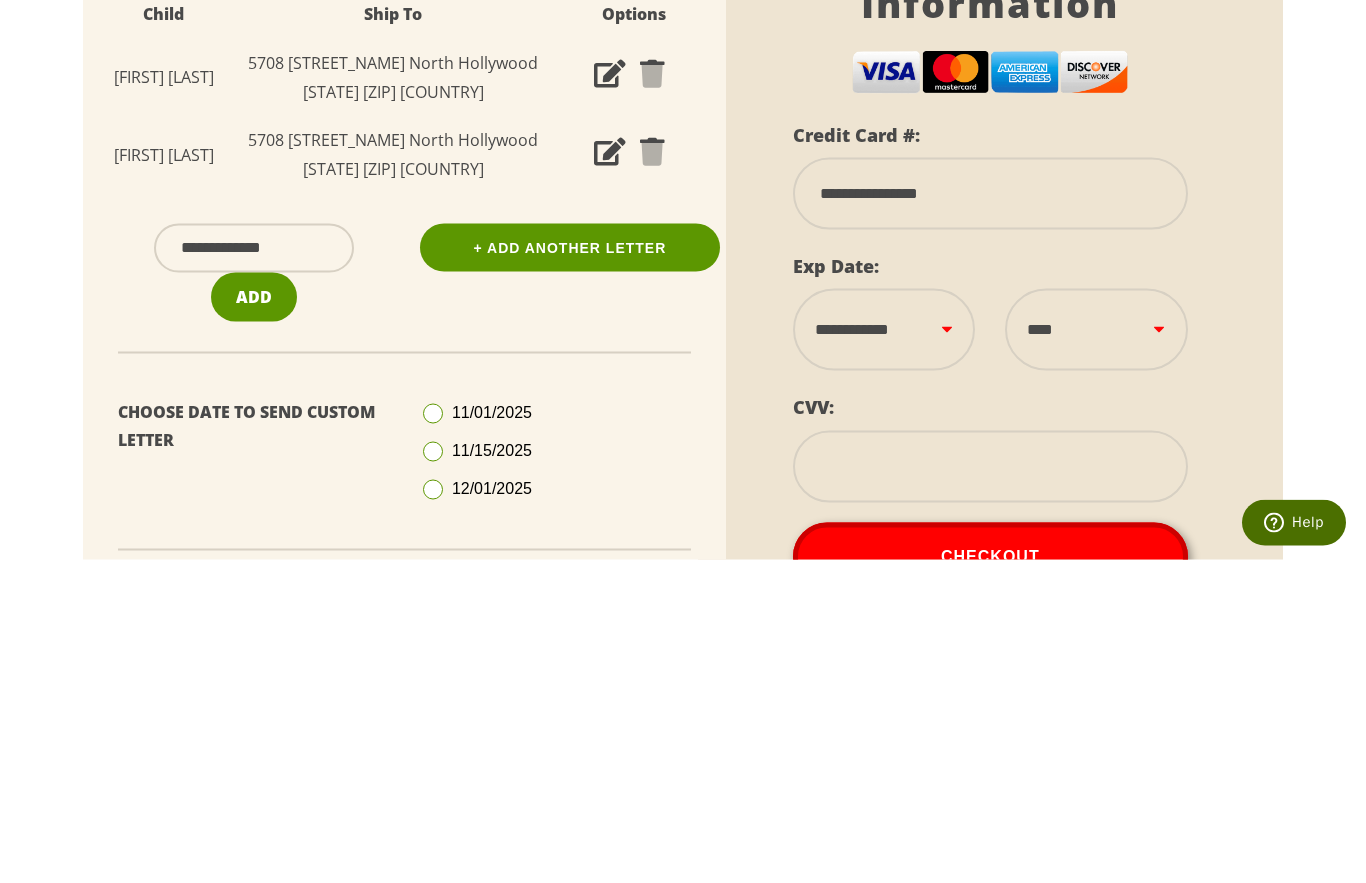 select on "****" 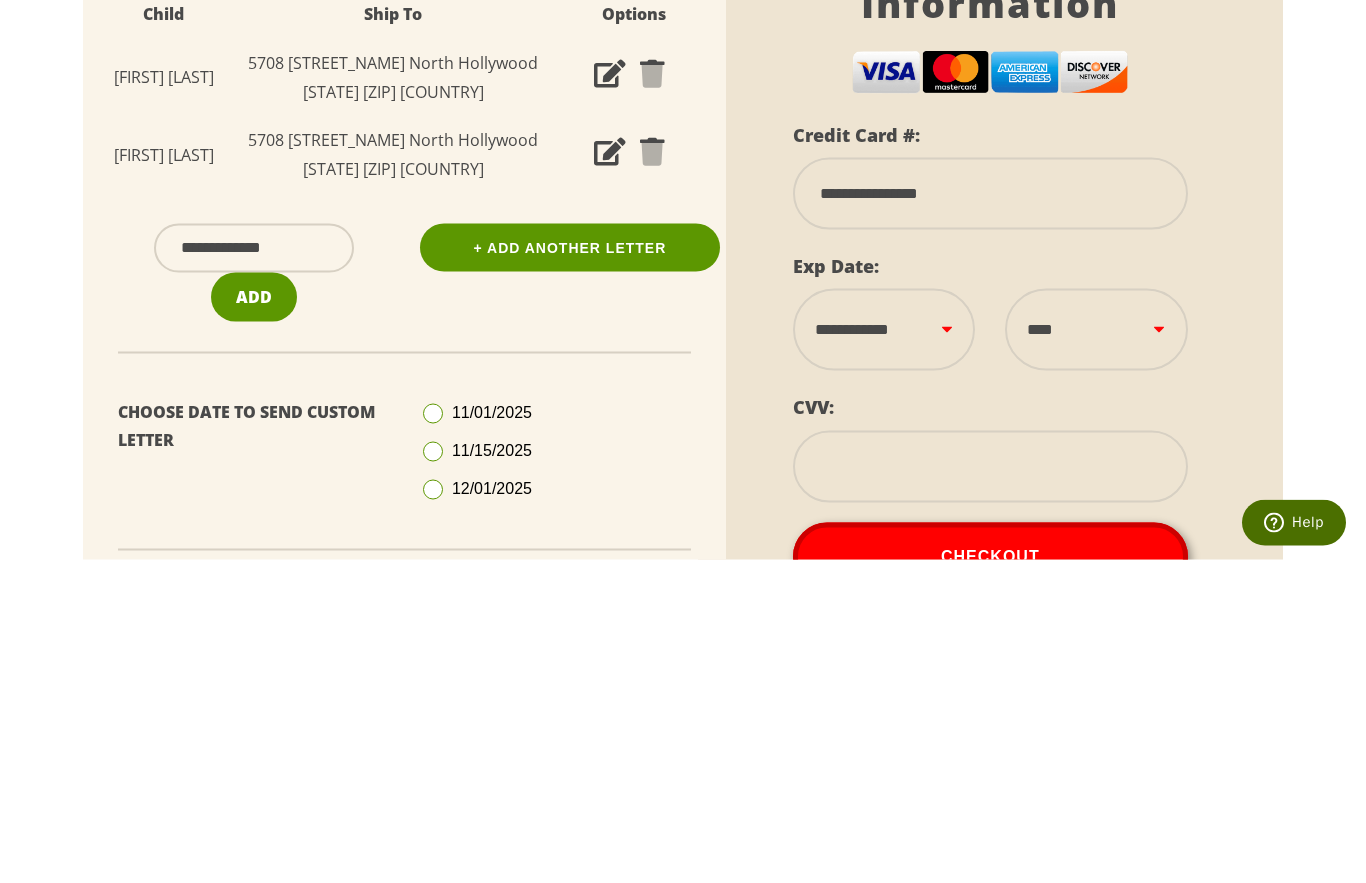 type on "**********" 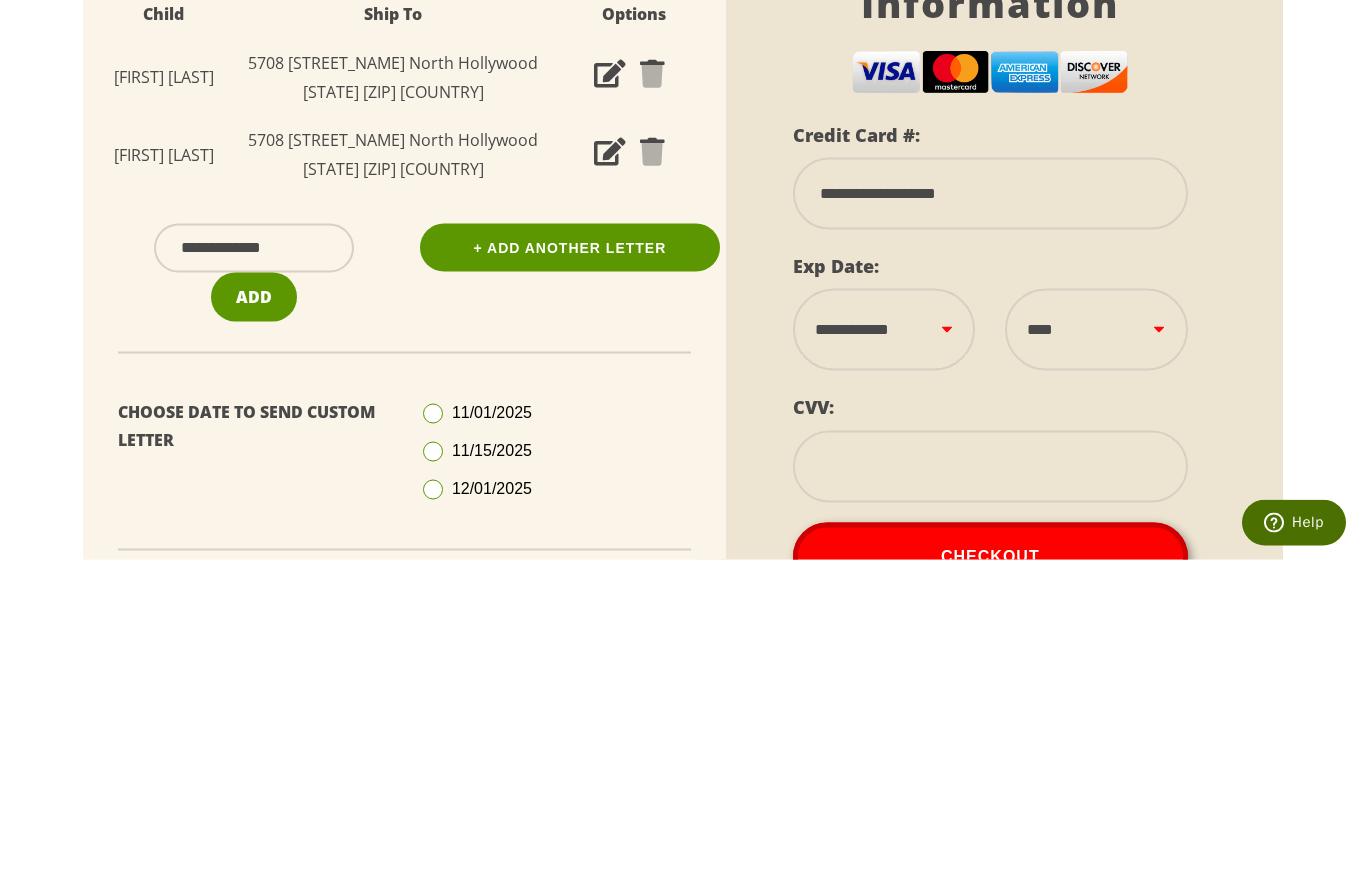 type on "***" 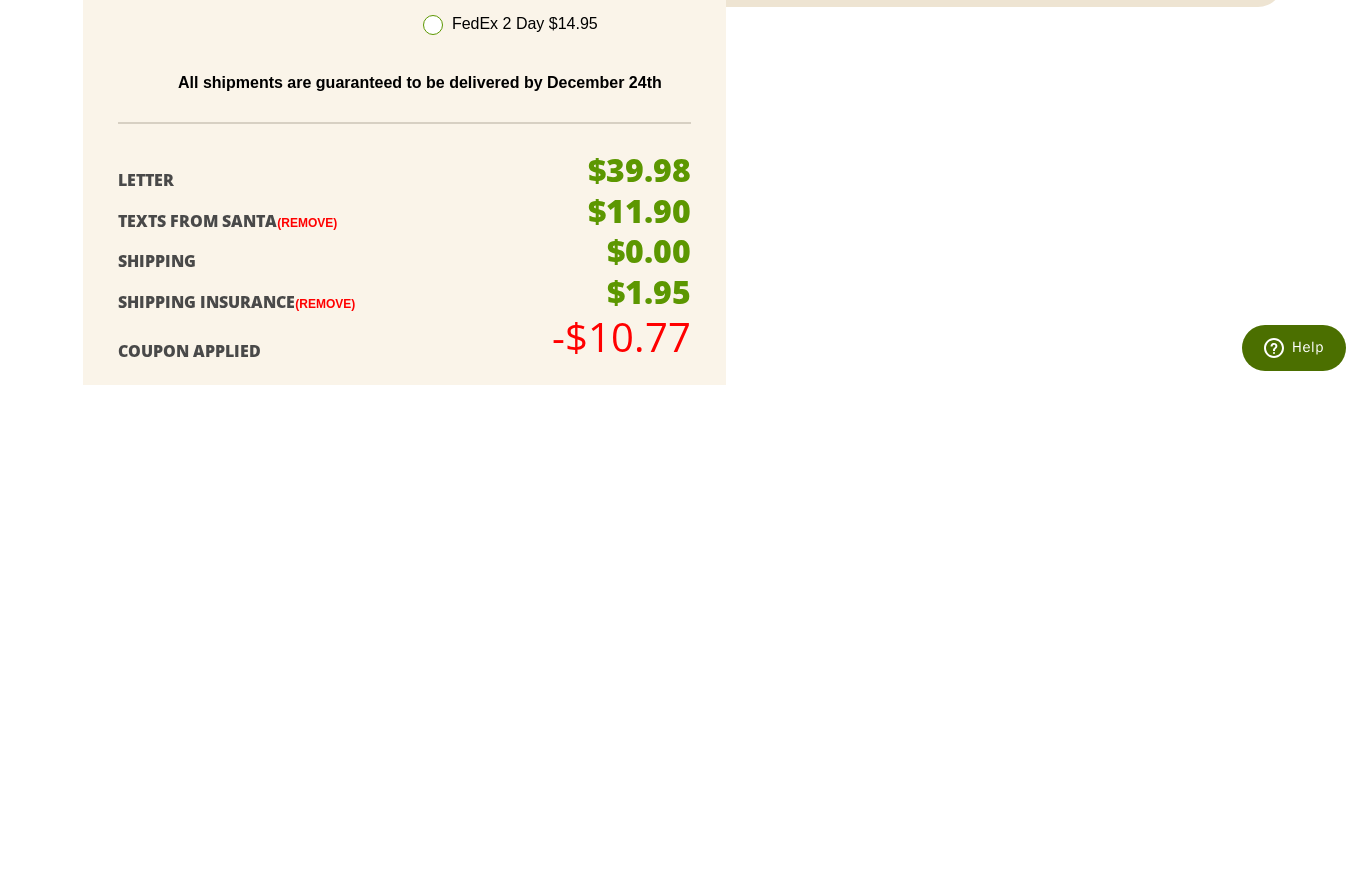 scroll, scrollTop: 617, scrollLeft: 0, axis: vertical 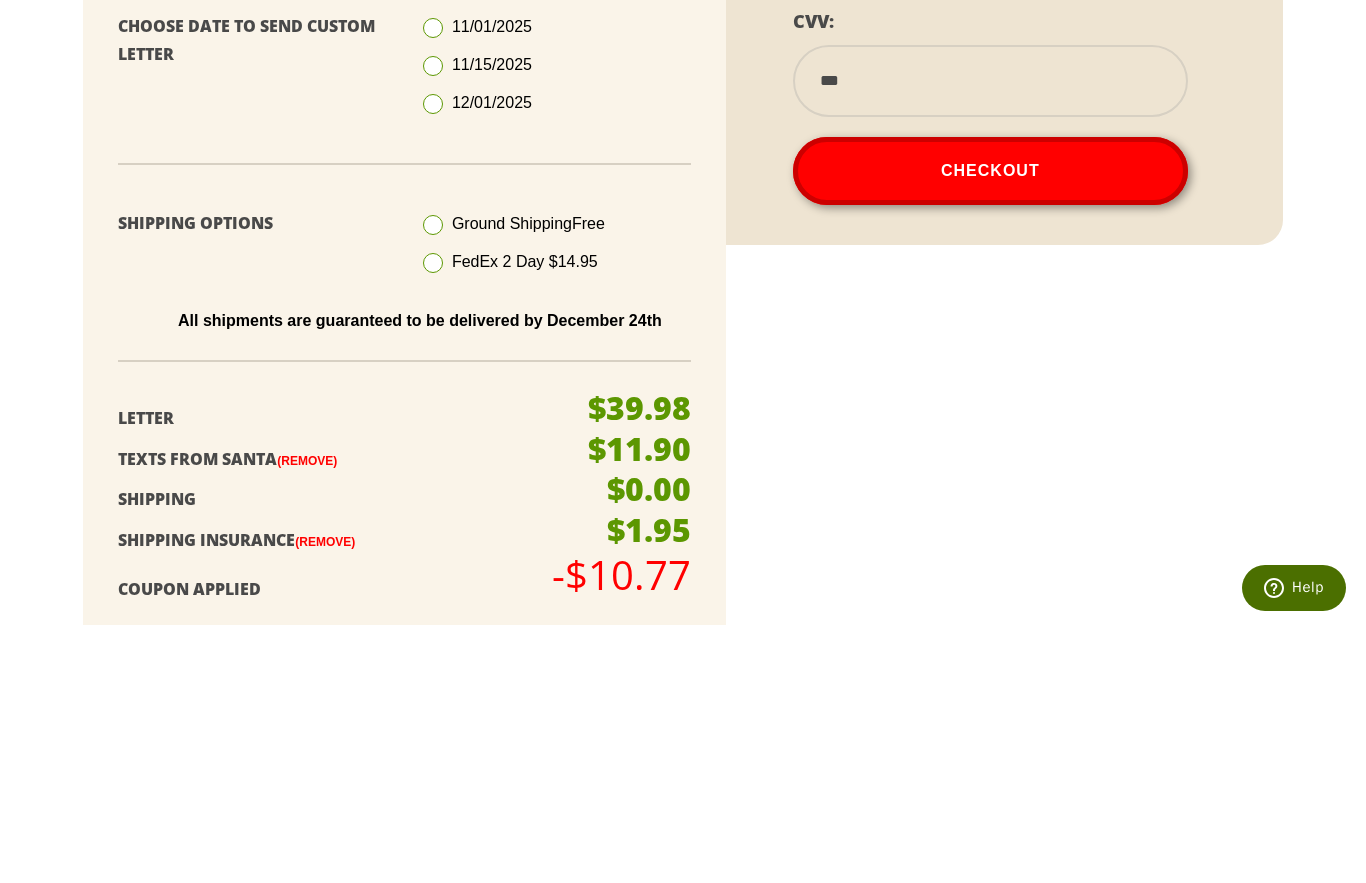 click on "Checkout" at bounding box center (990, 429) 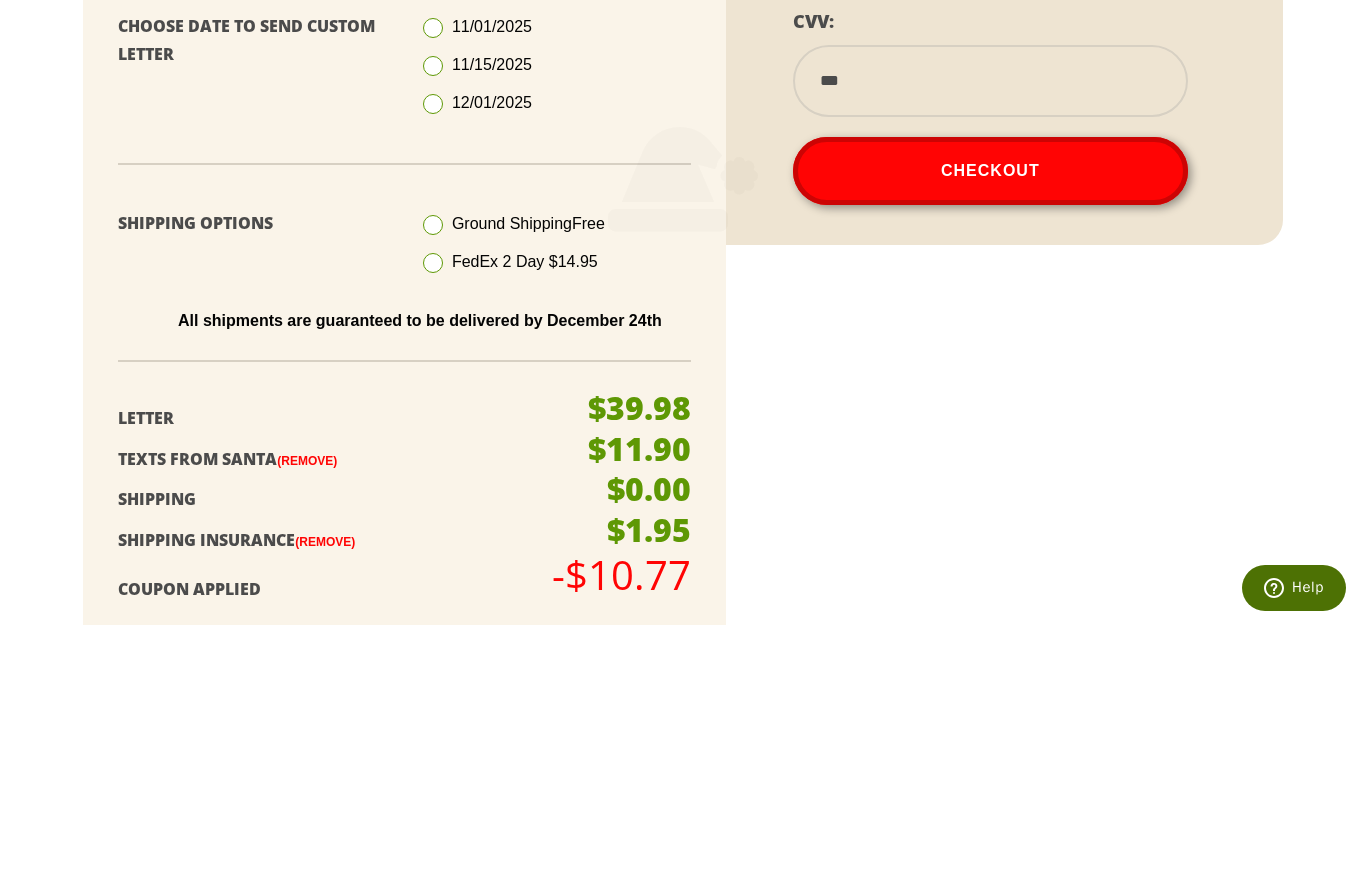 scroll, scrollTop: 876, scrollLeft: 0, axis: vertical 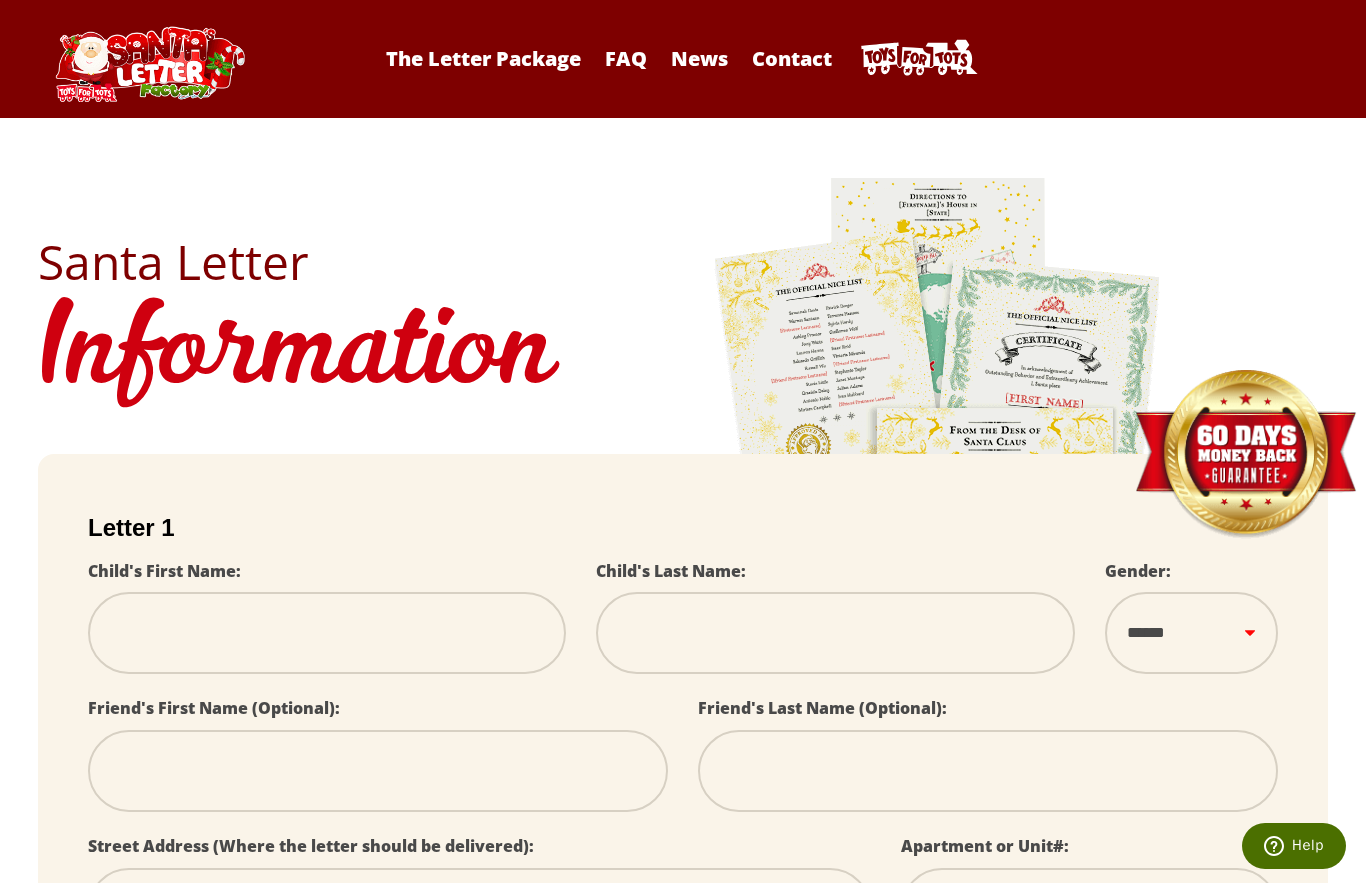 click on "Help" at bounding box center [1308, 845] 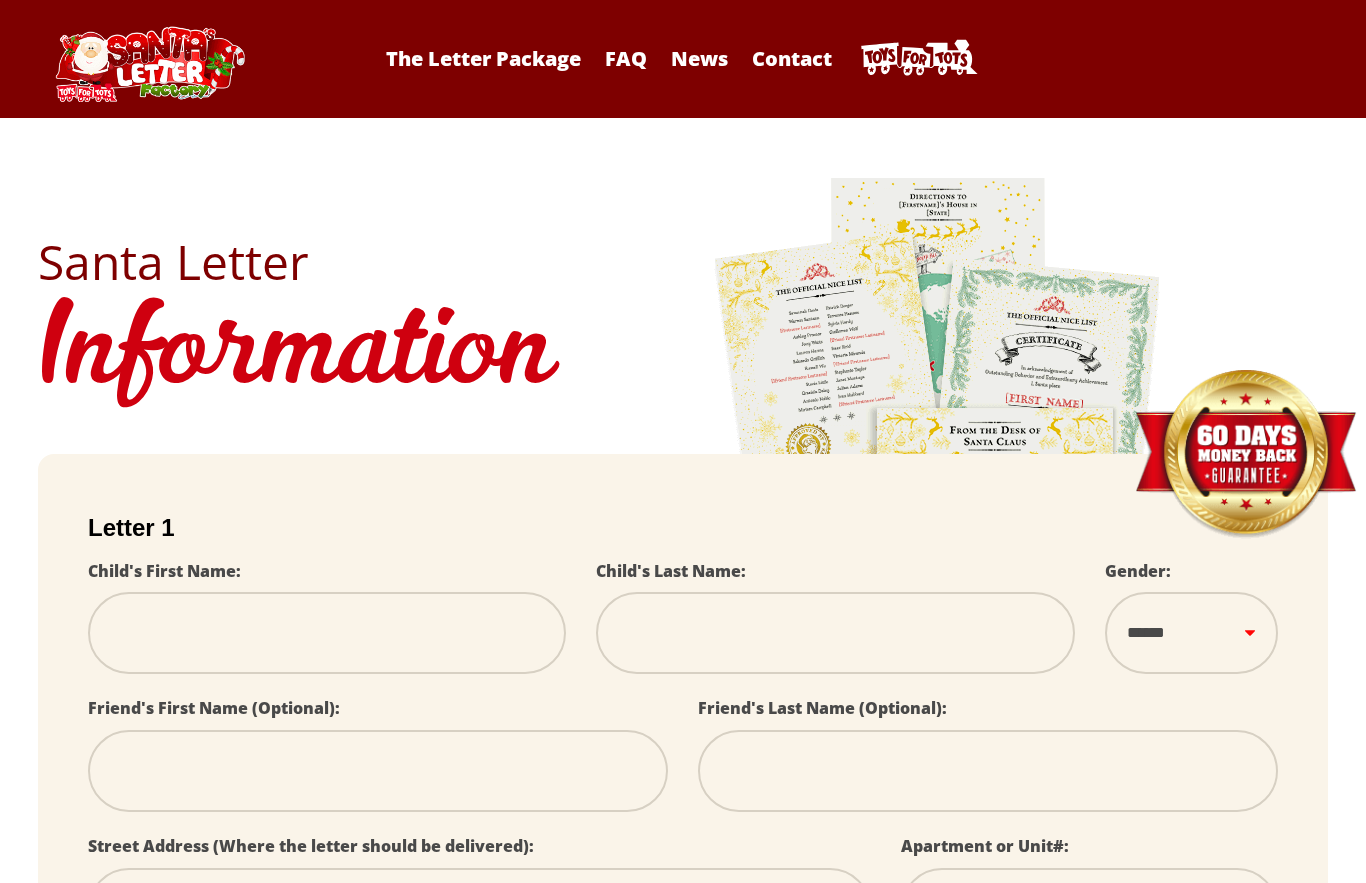 scroll, scrollTop: 0, scrollLeft: 0, axis: both 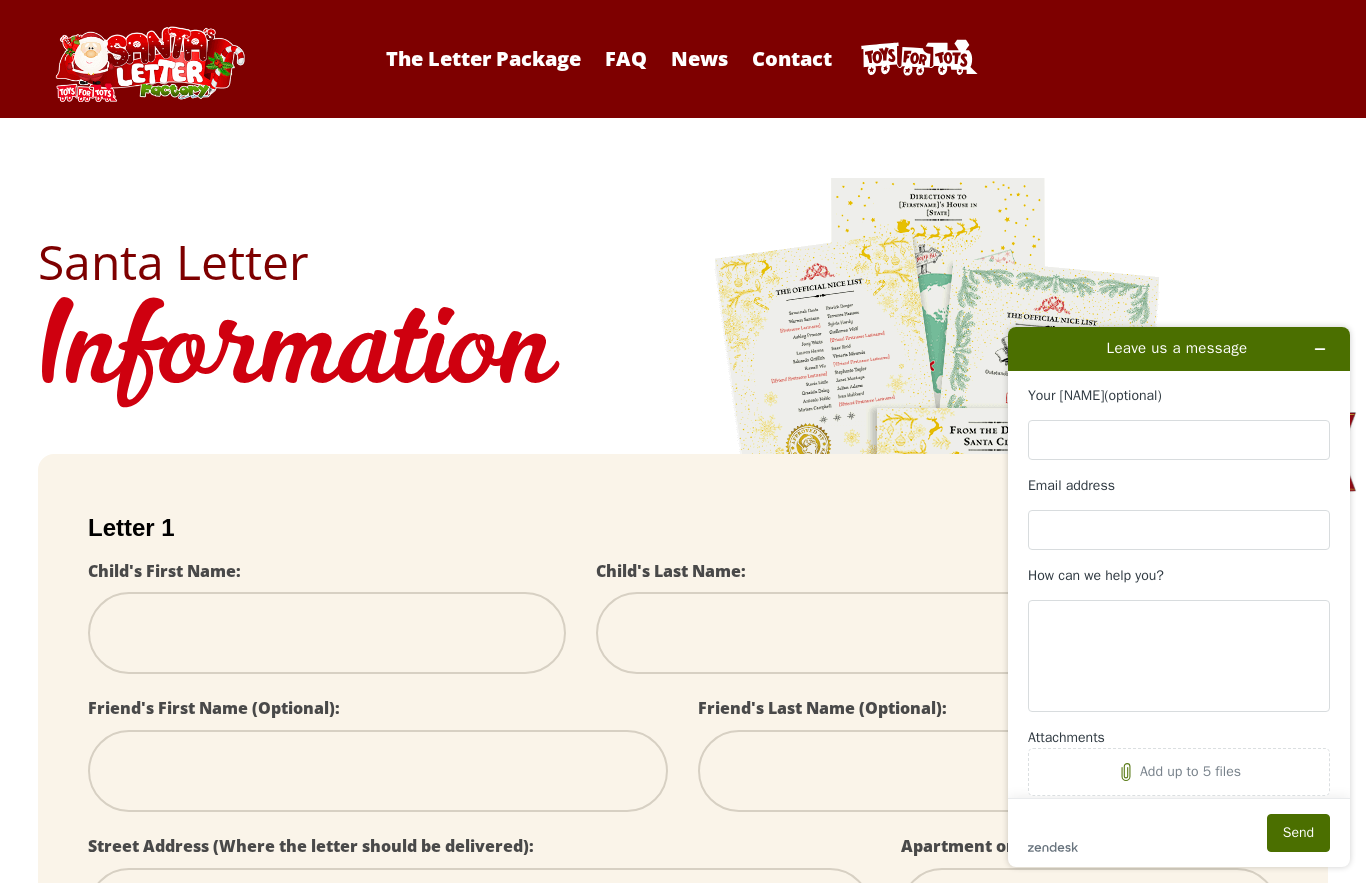 click on "Information" at bounding box center [683, 355] 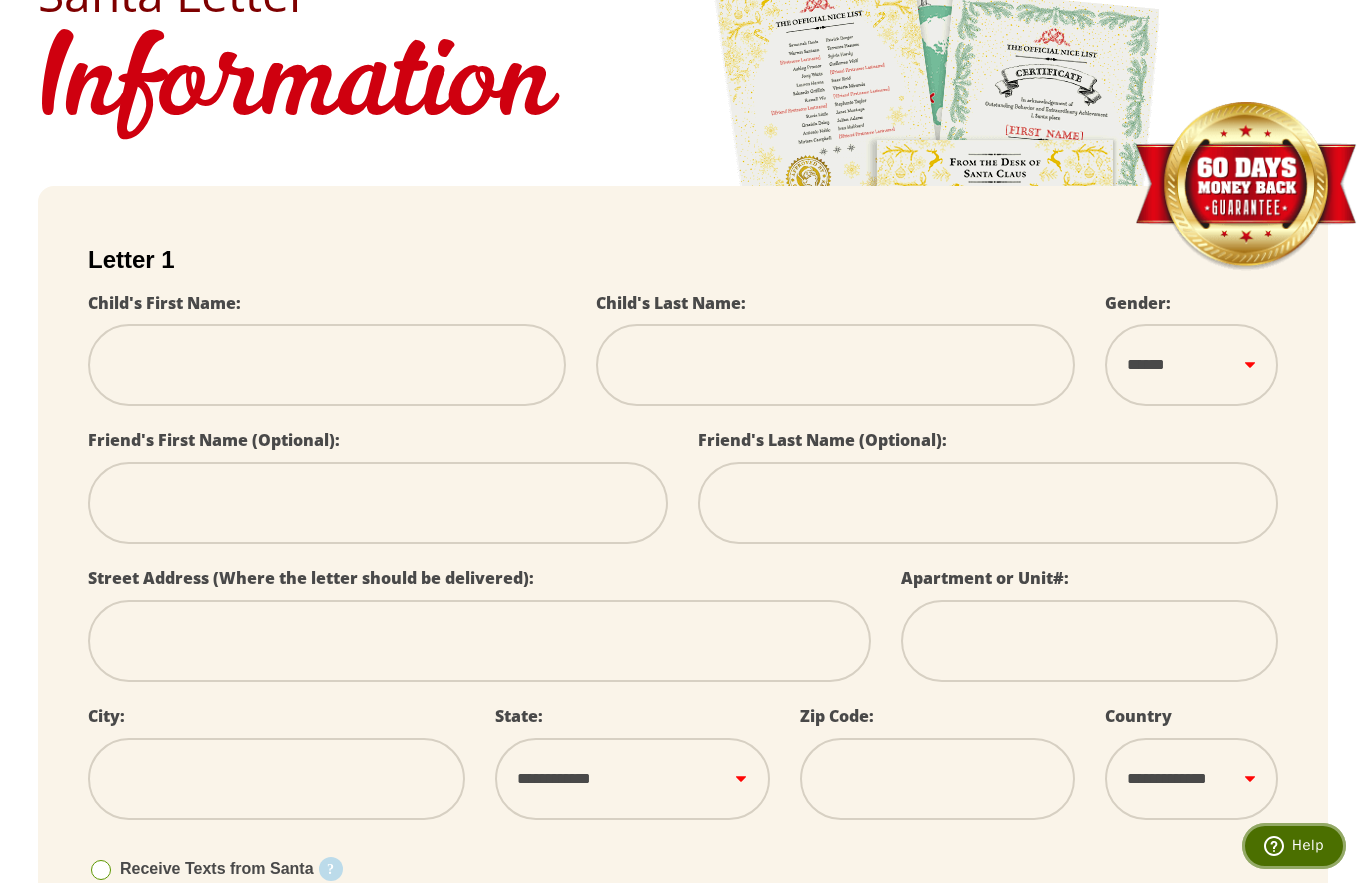 scroll, scrollTop: 267, scrollLeft: 0, axis: vertical 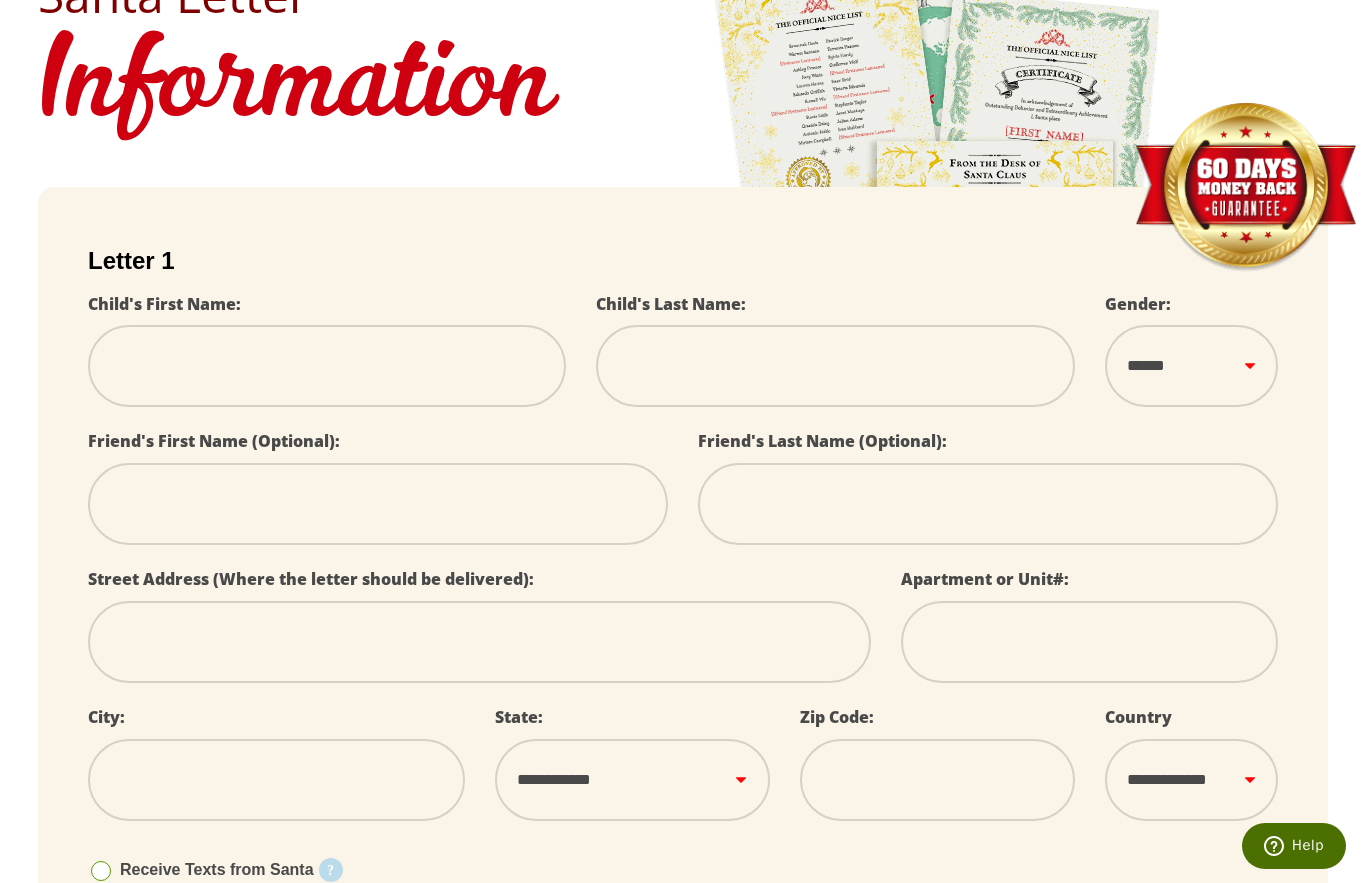 click at bounding box center [327, 366] 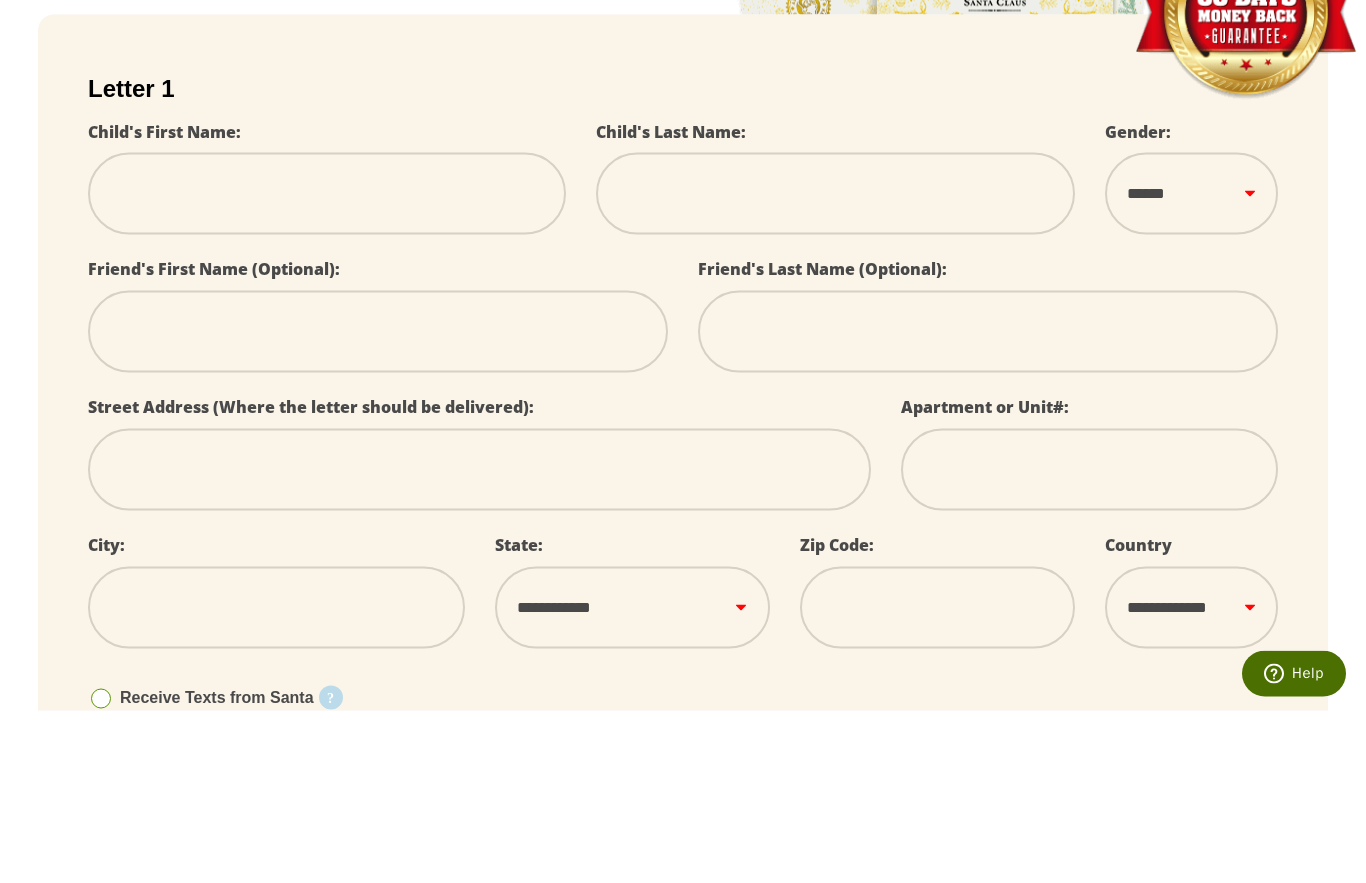 type on "*" 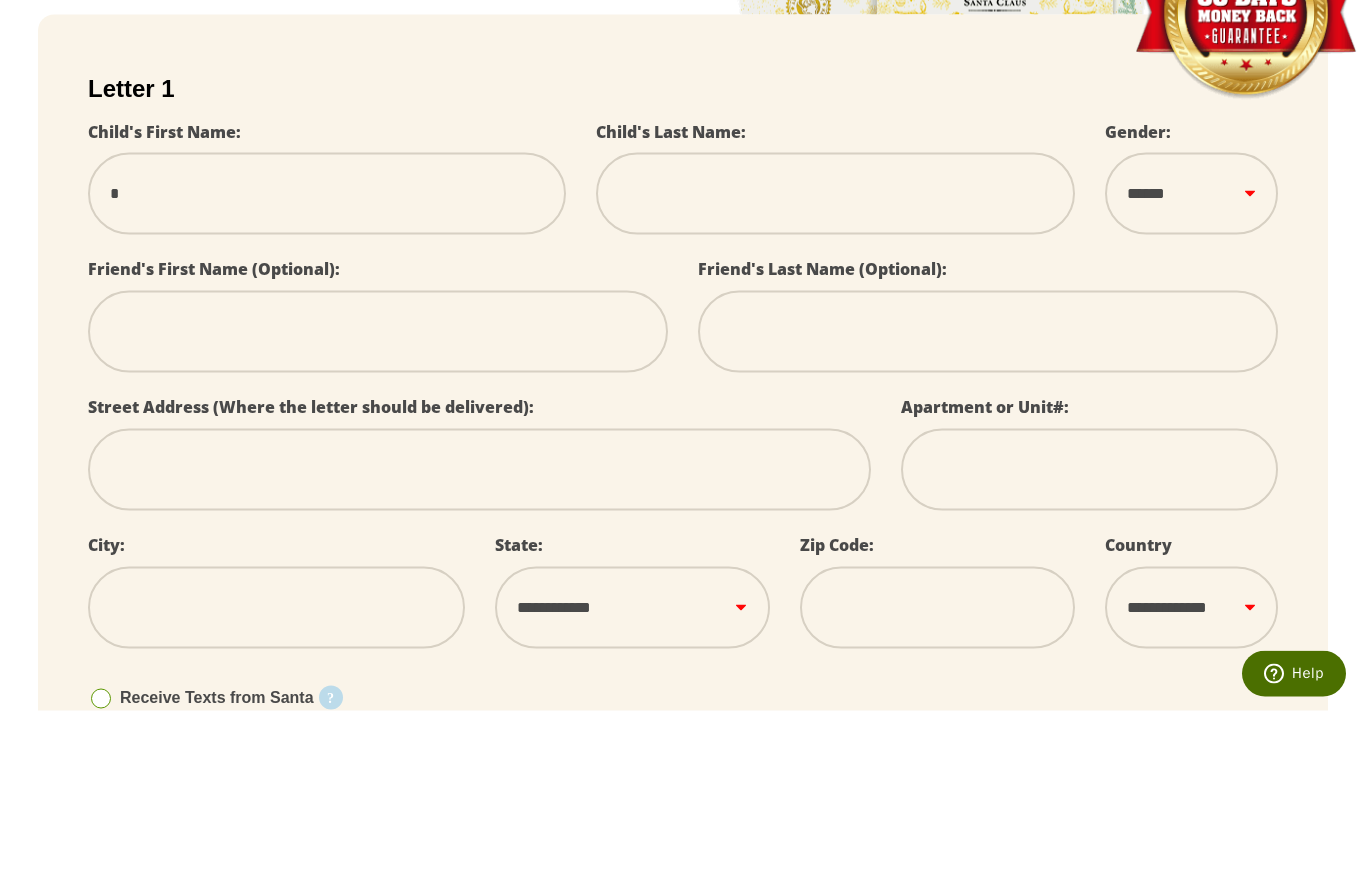 type on "**" 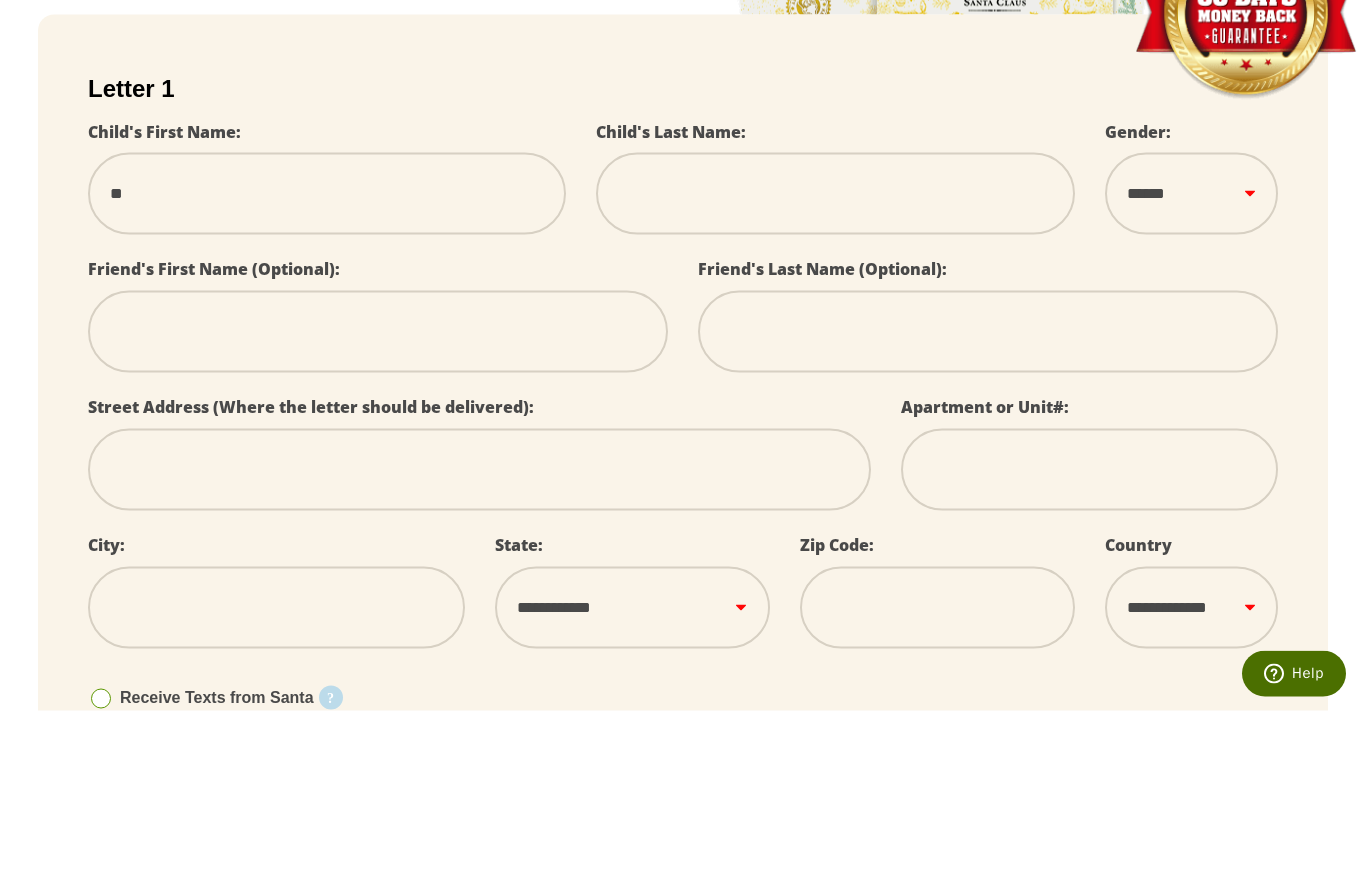 select 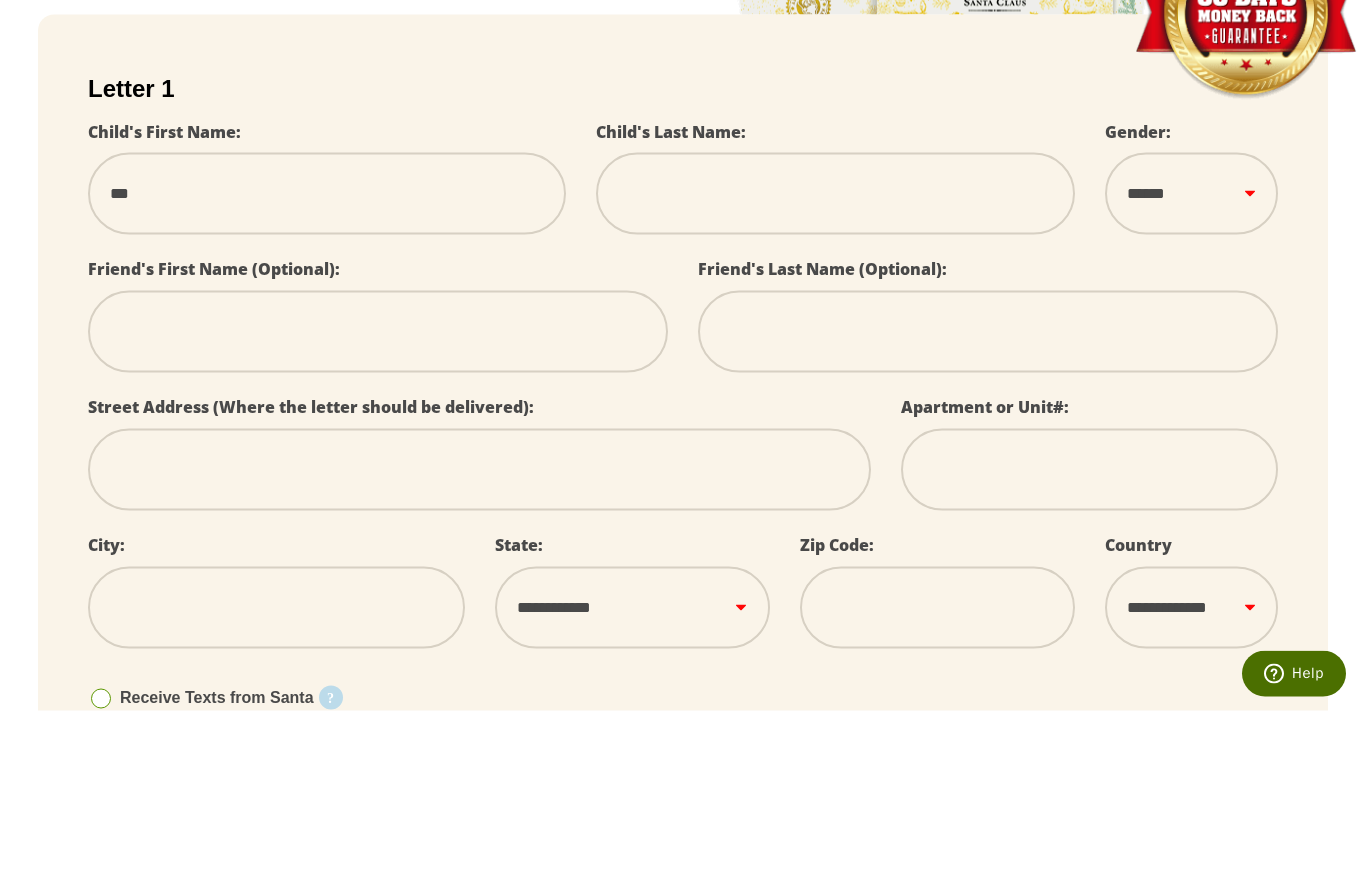 select 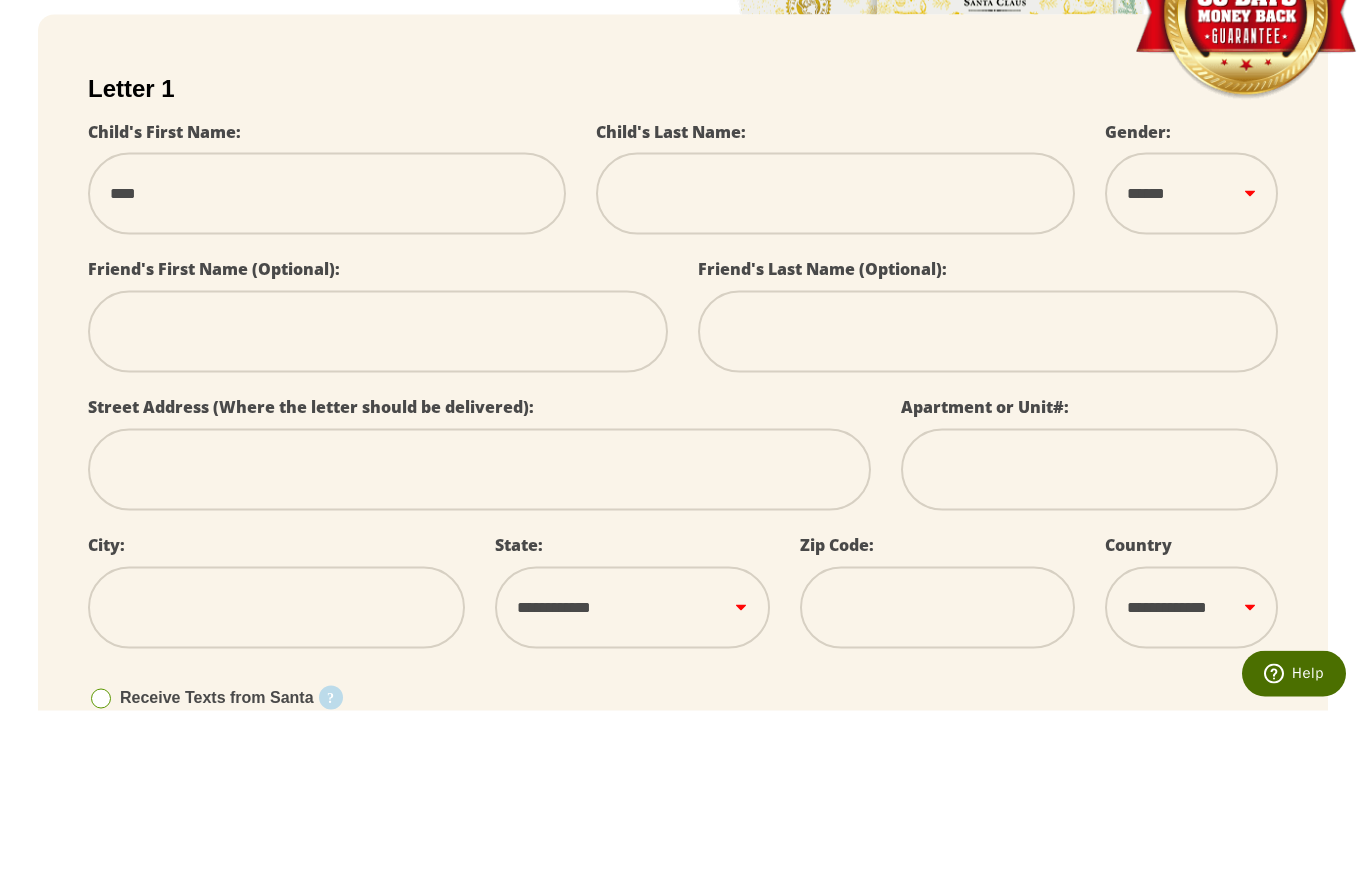 select 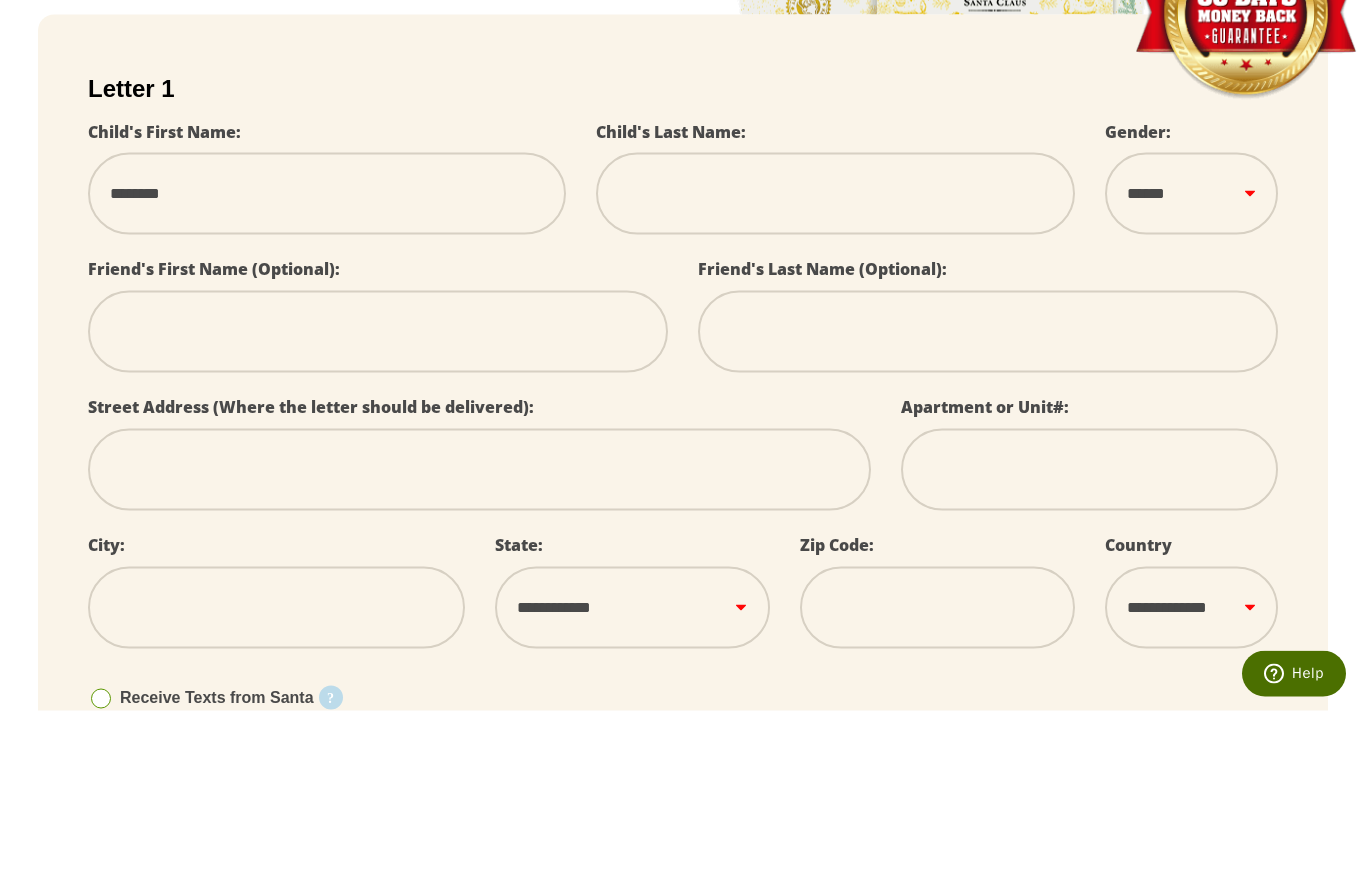 select 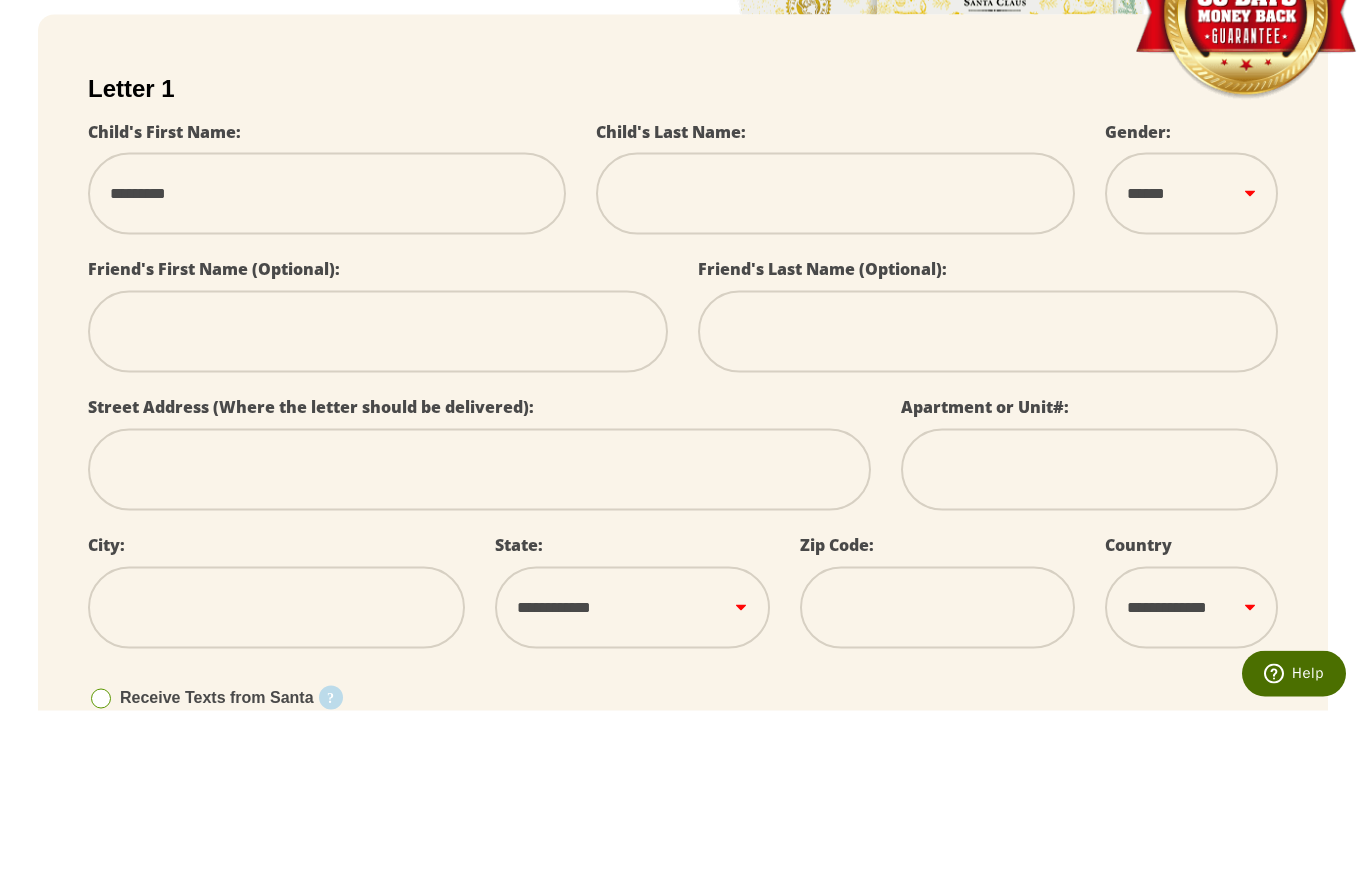 type on "********" 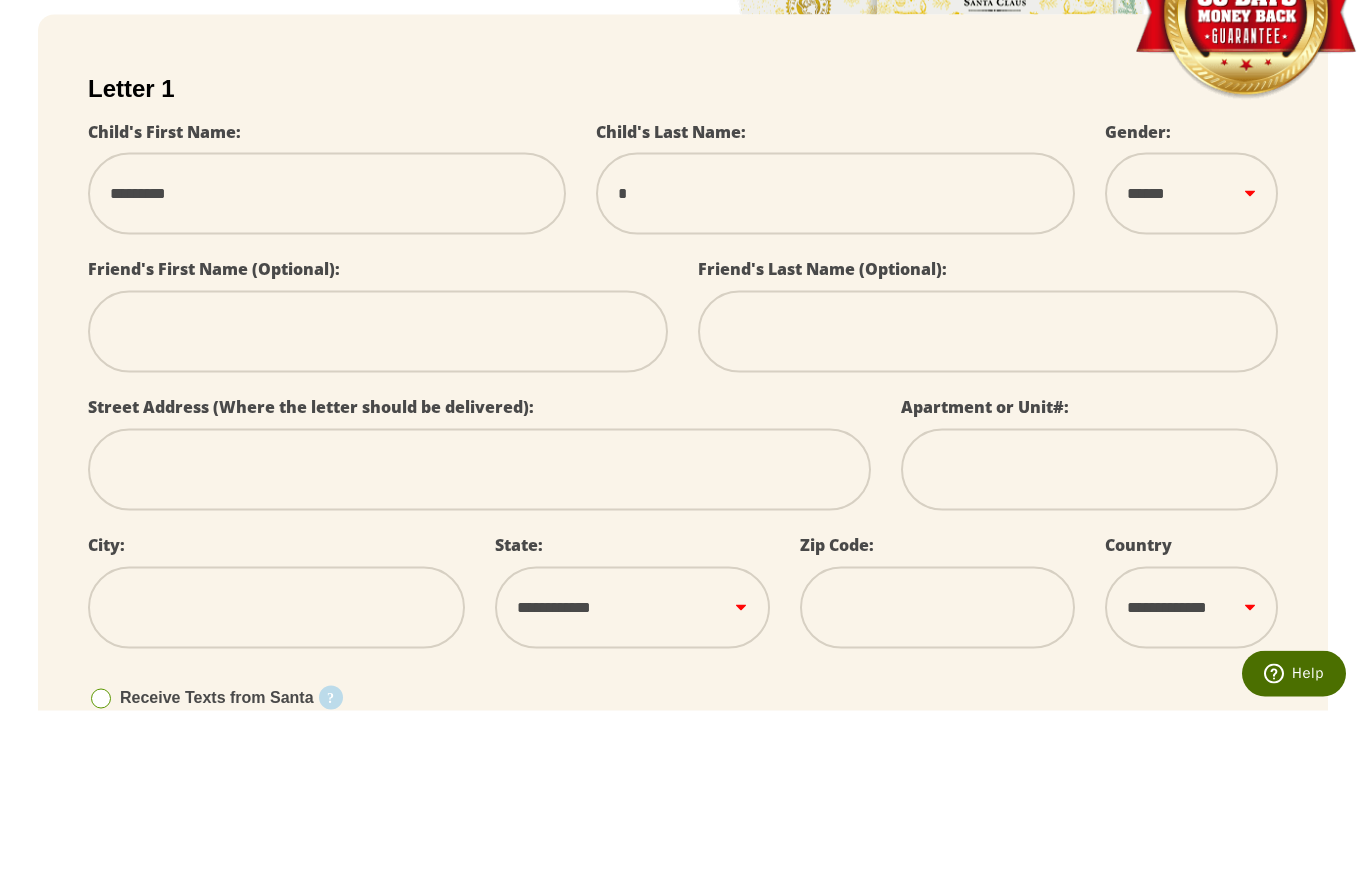 select 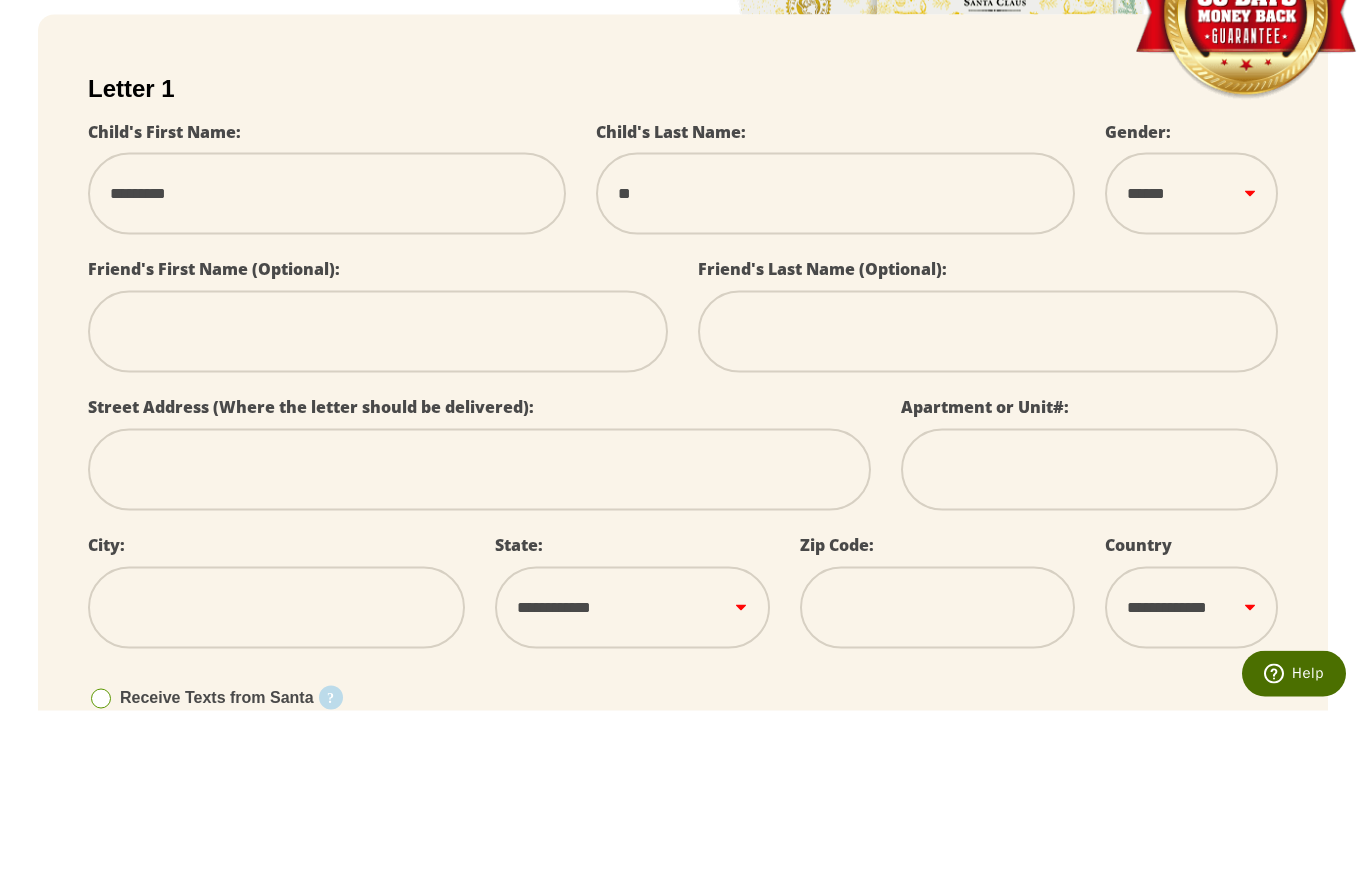 select 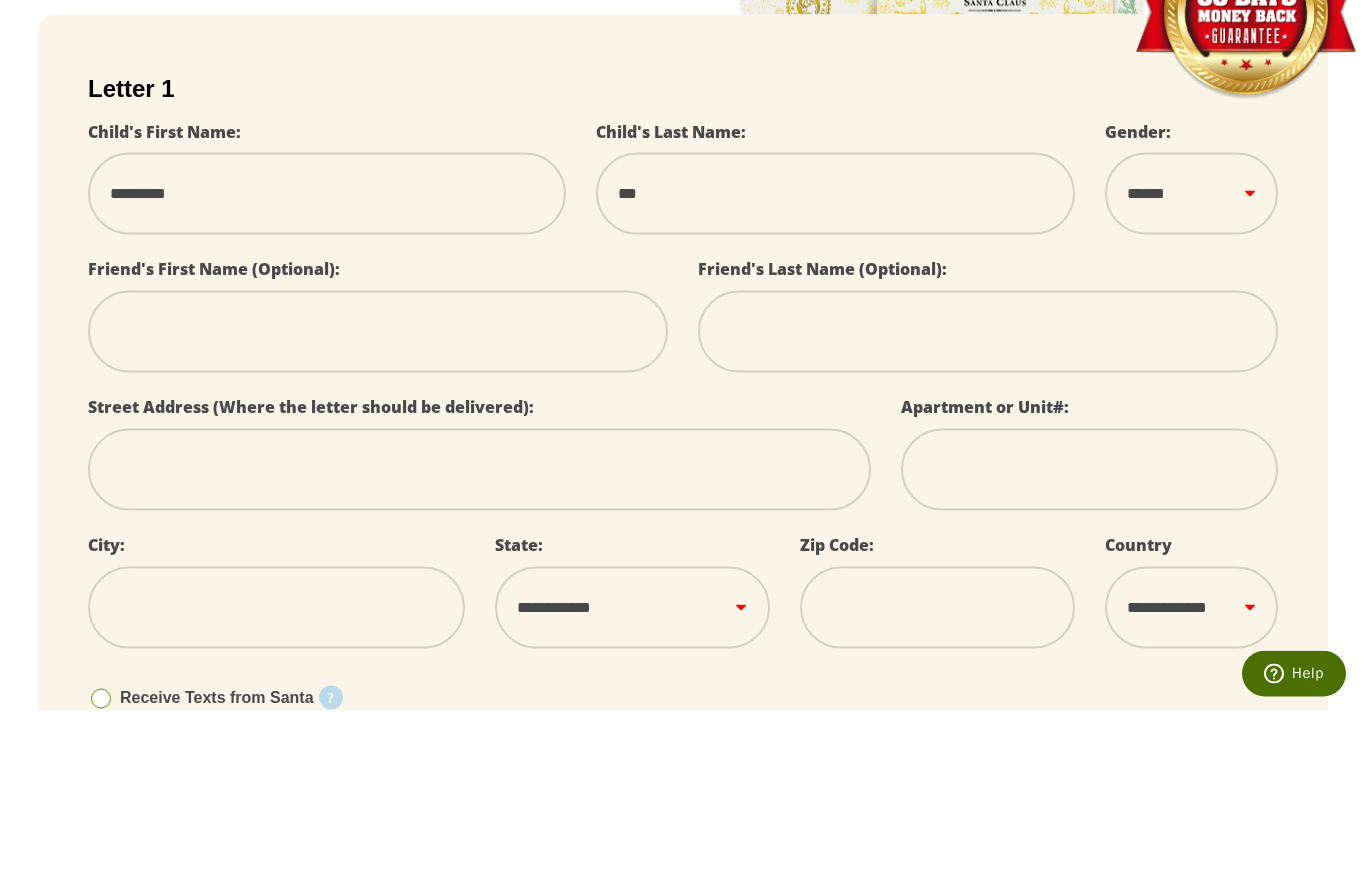 select 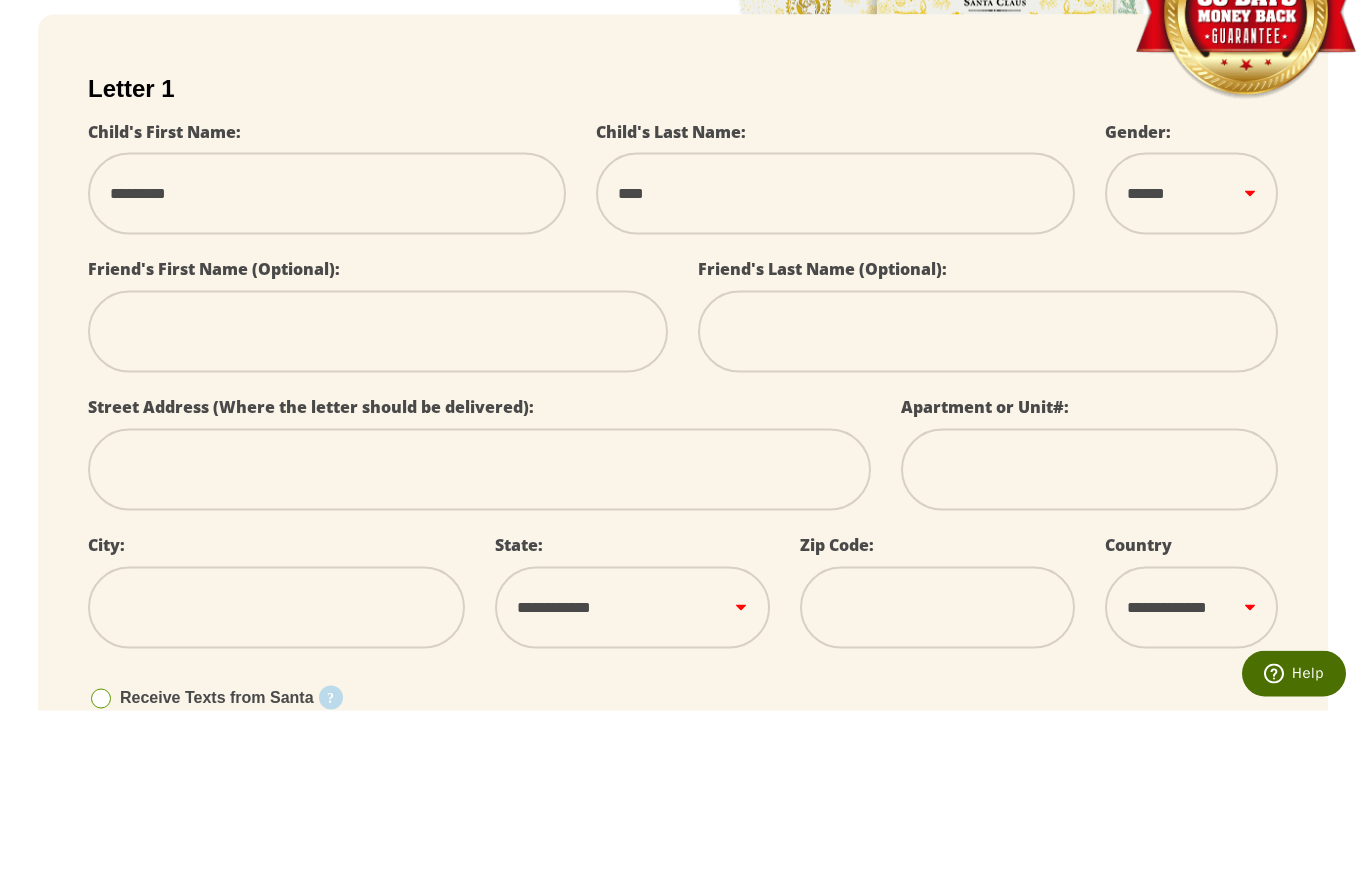 select 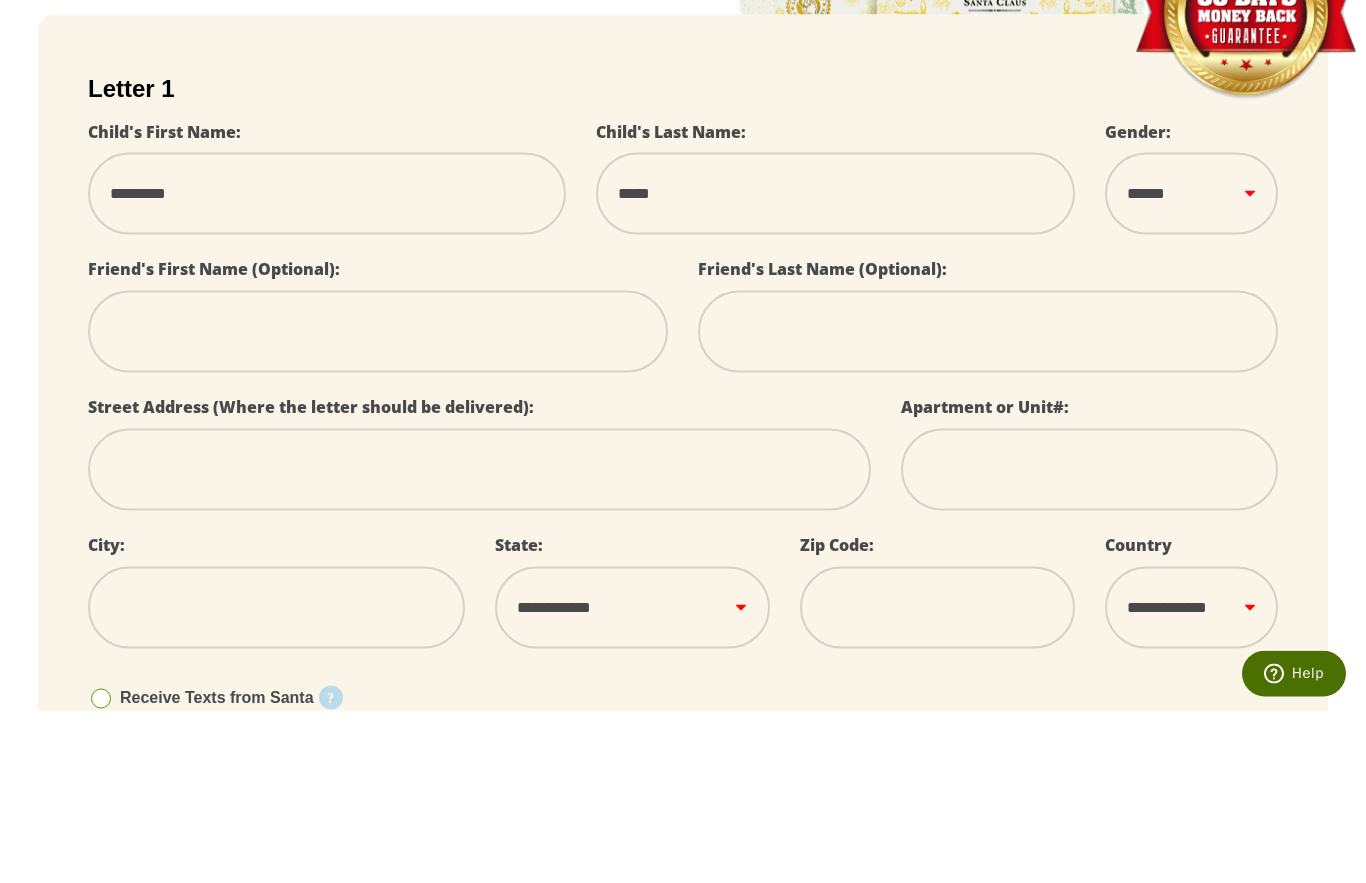 select 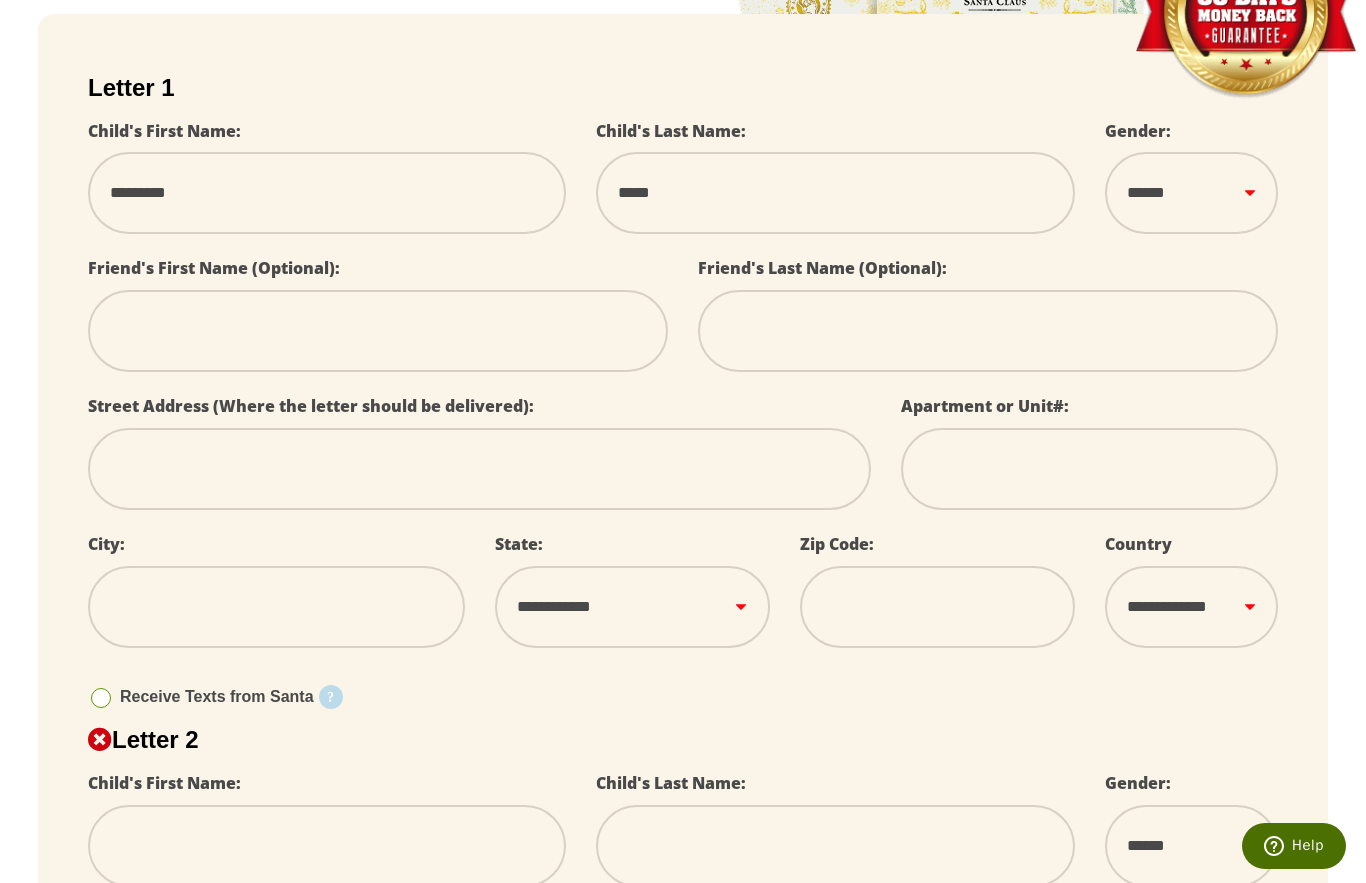 select on "*" 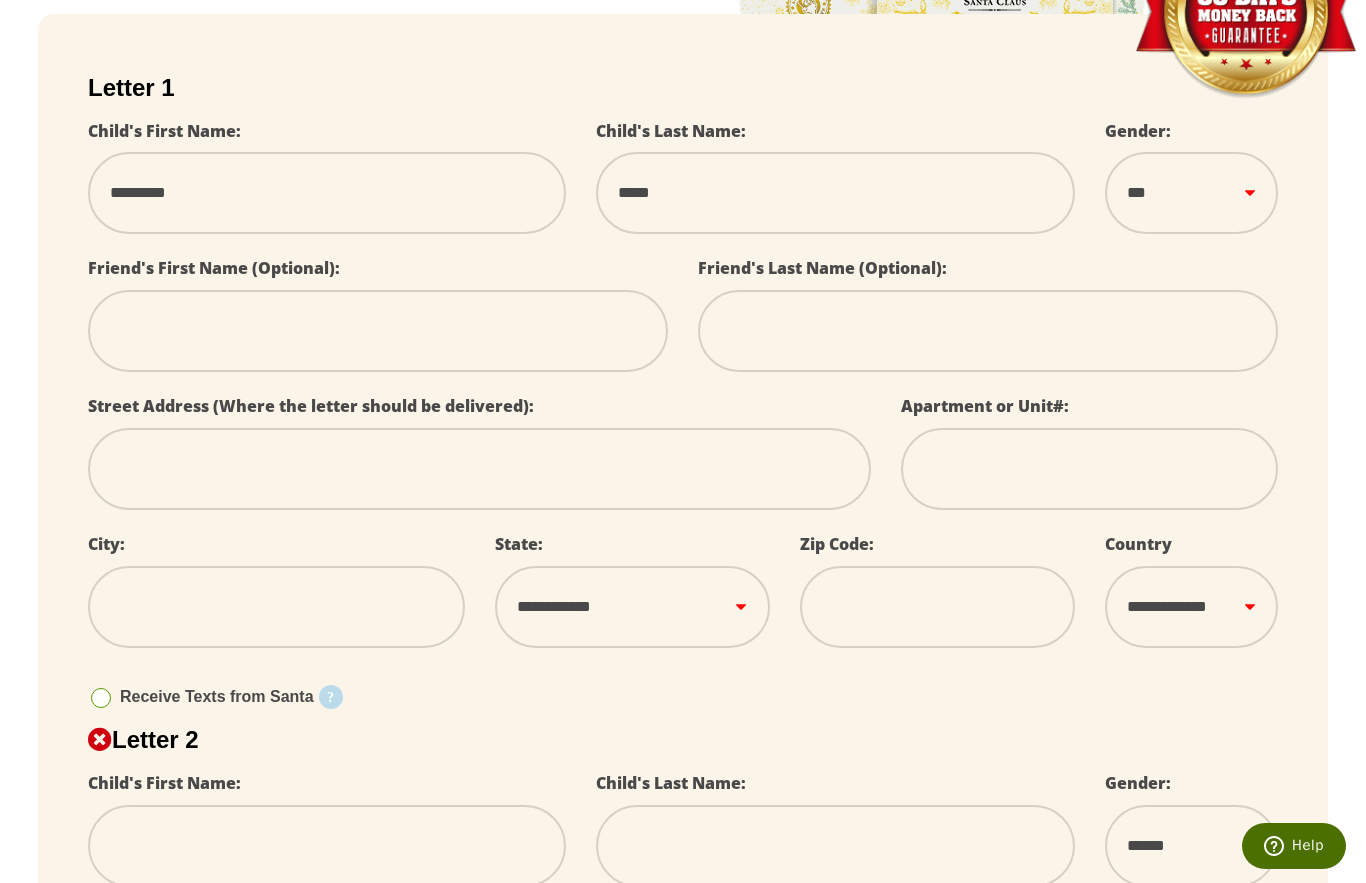 select 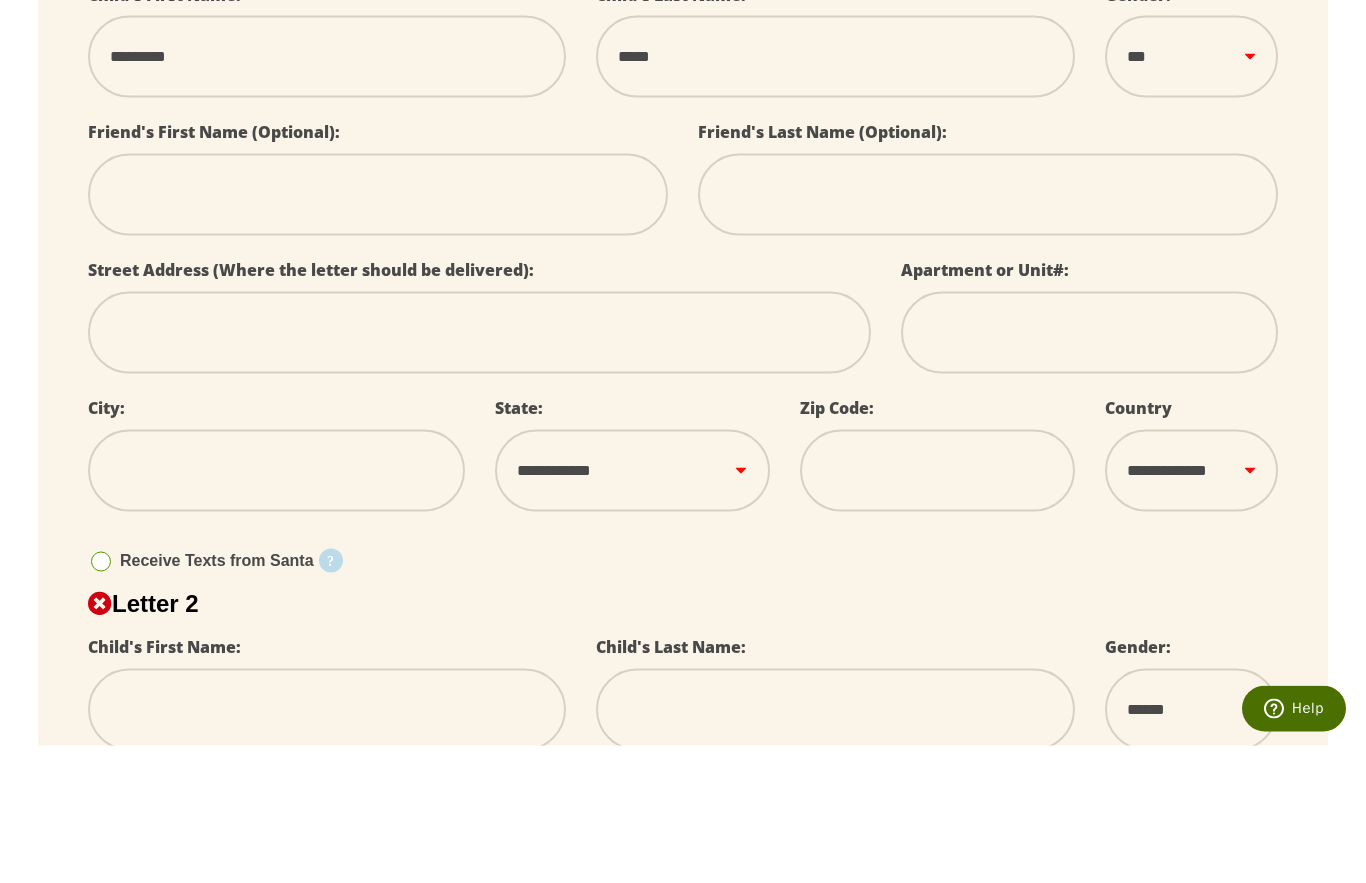 type on "*" 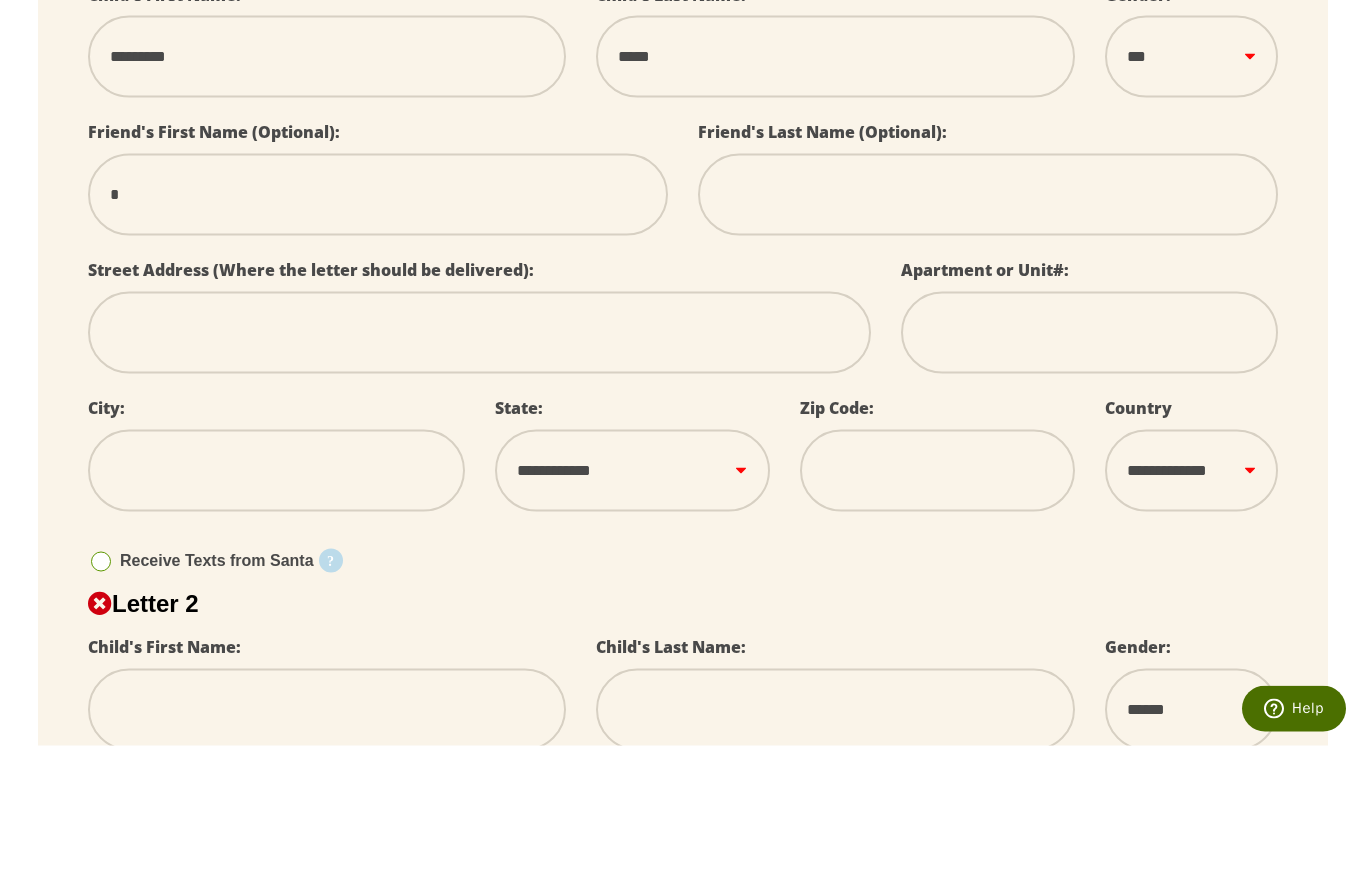 type on "**" 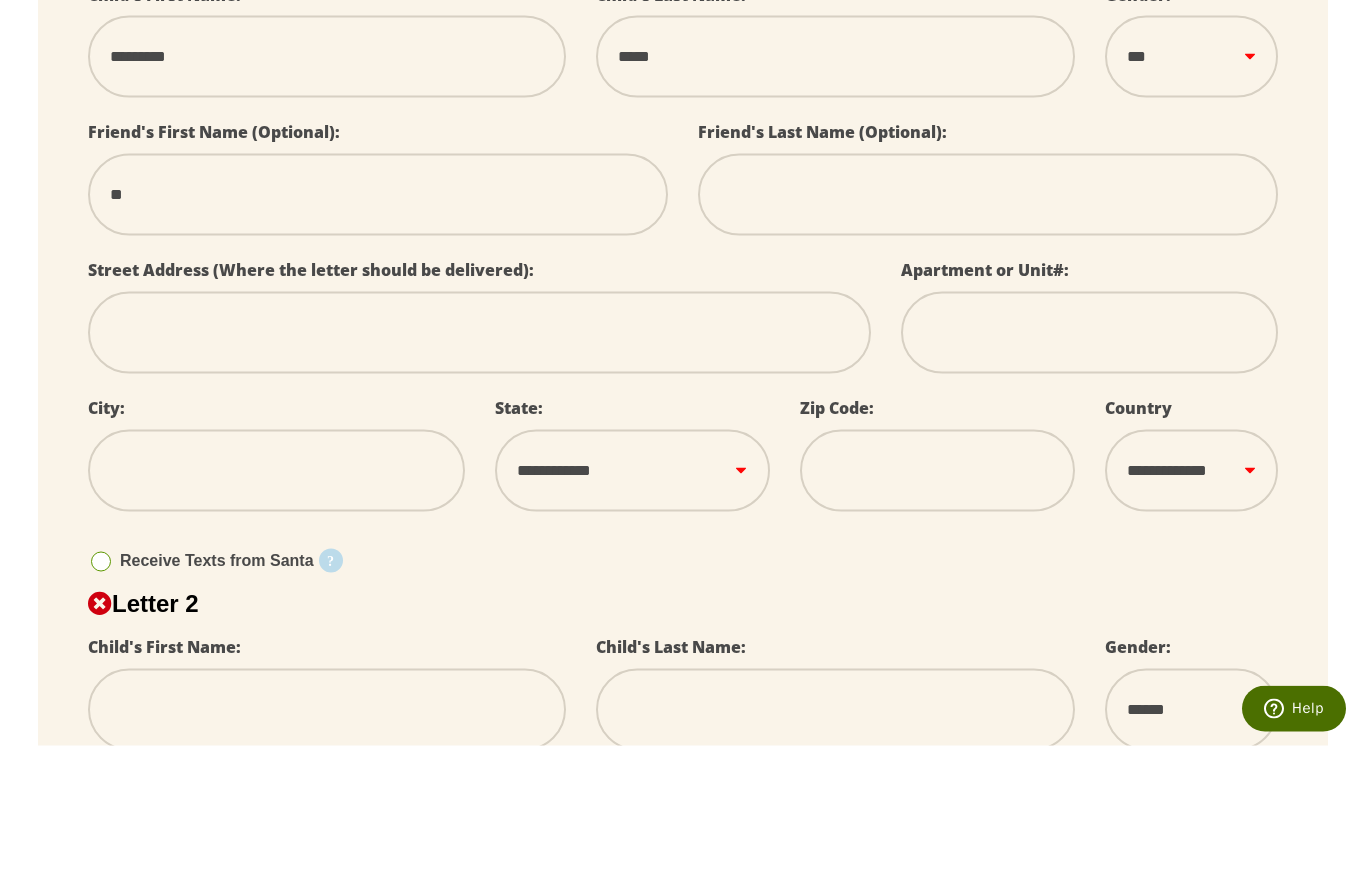 select 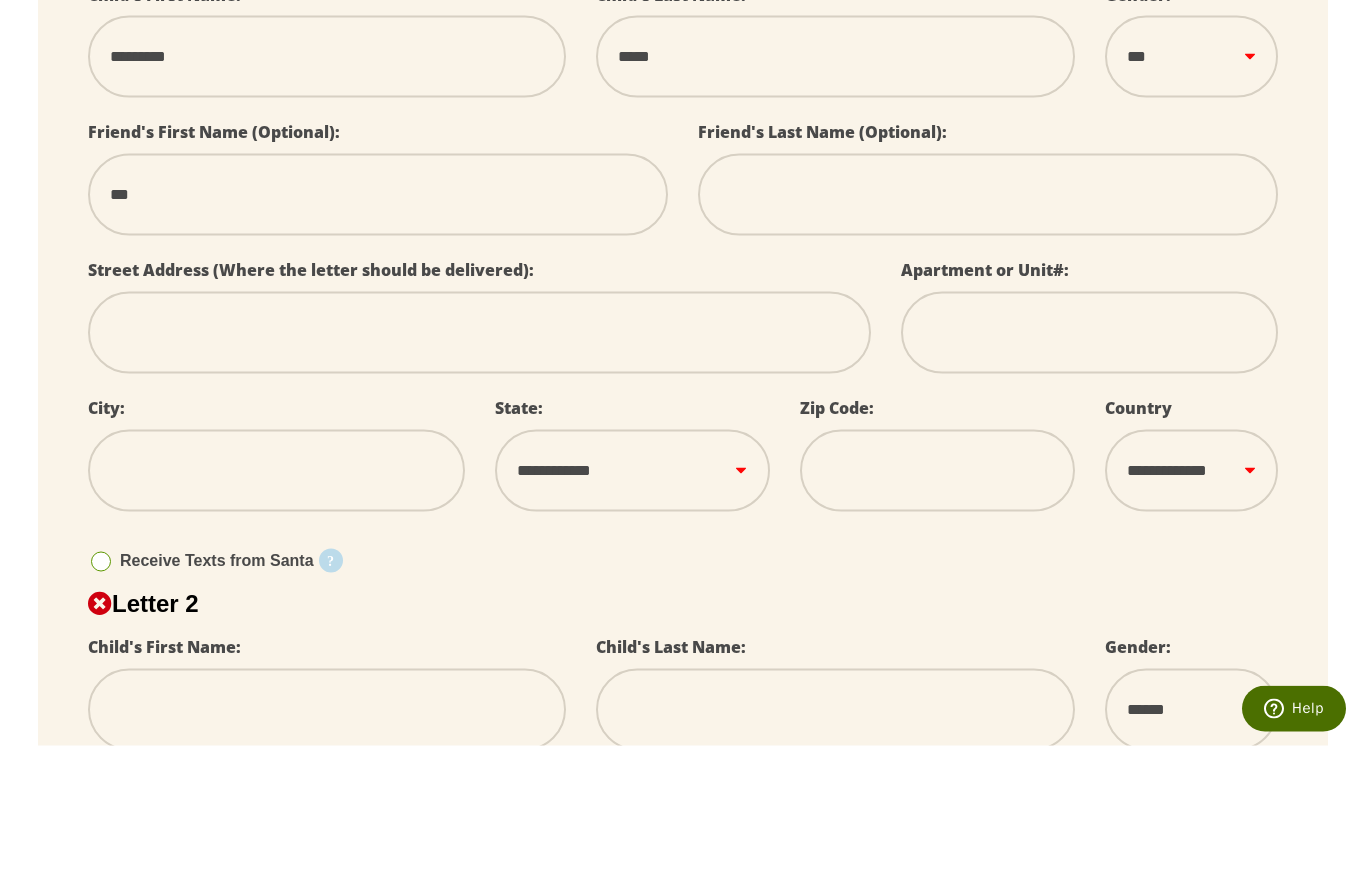 select 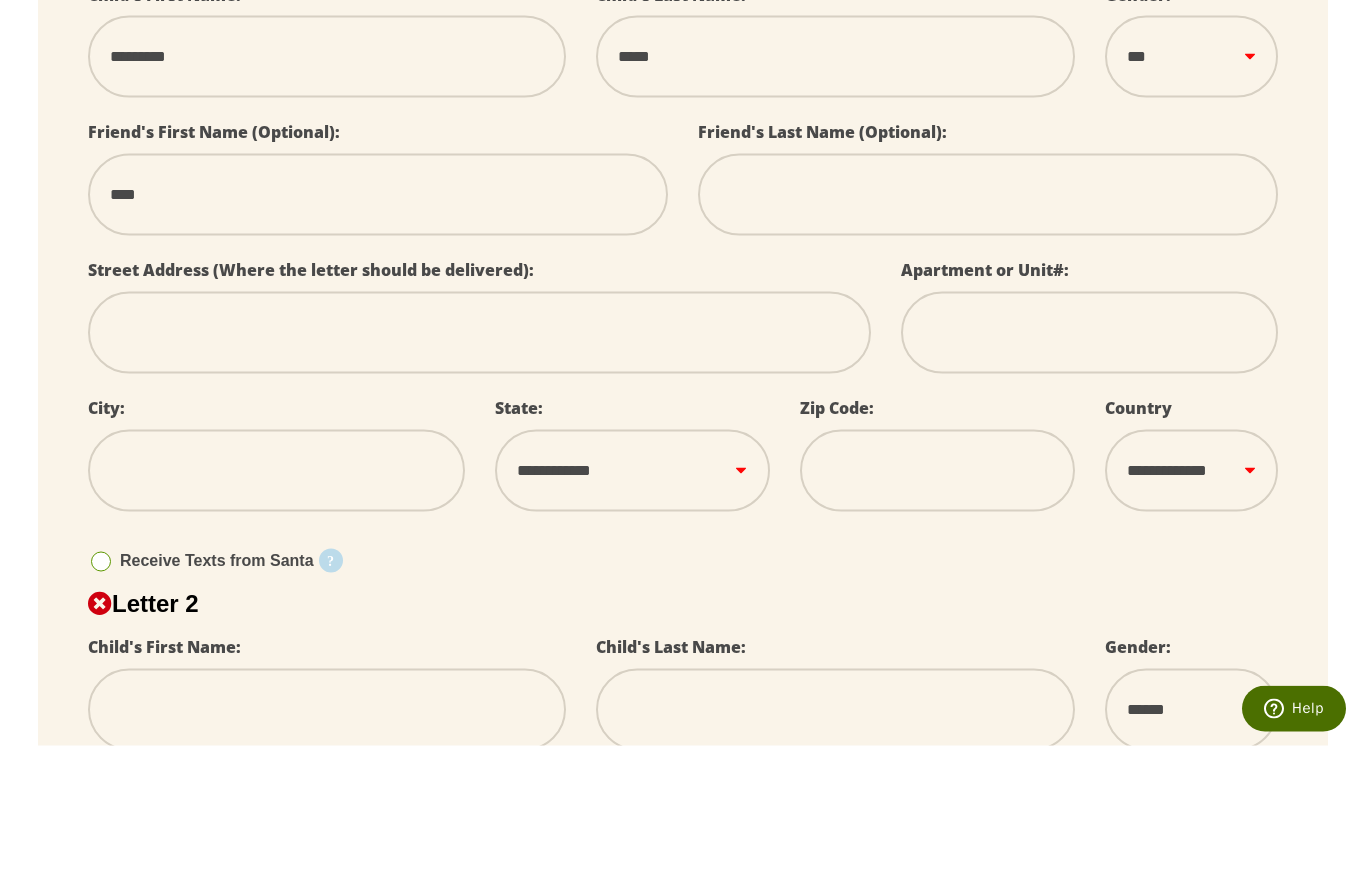 type on "*****" 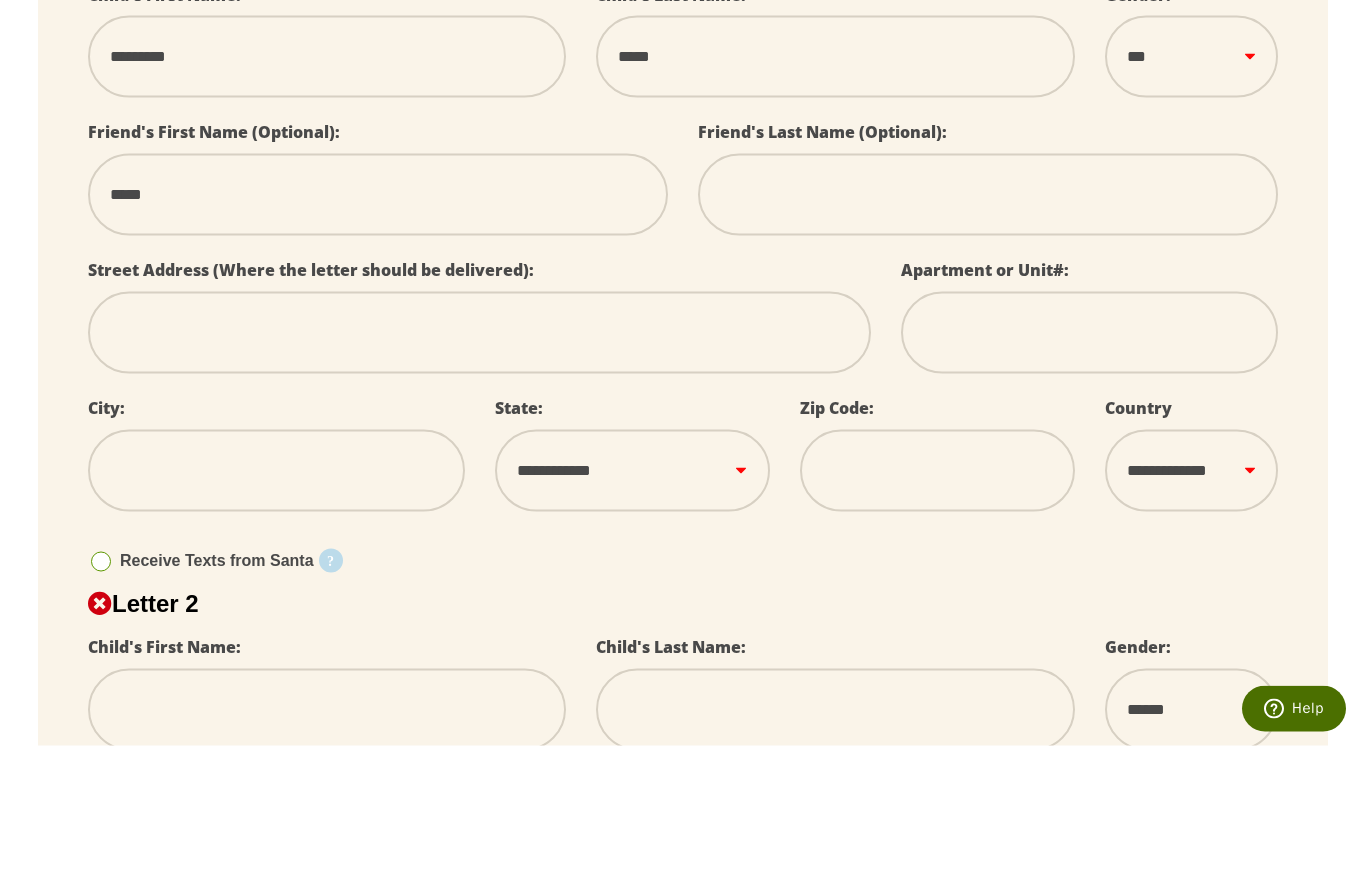 select 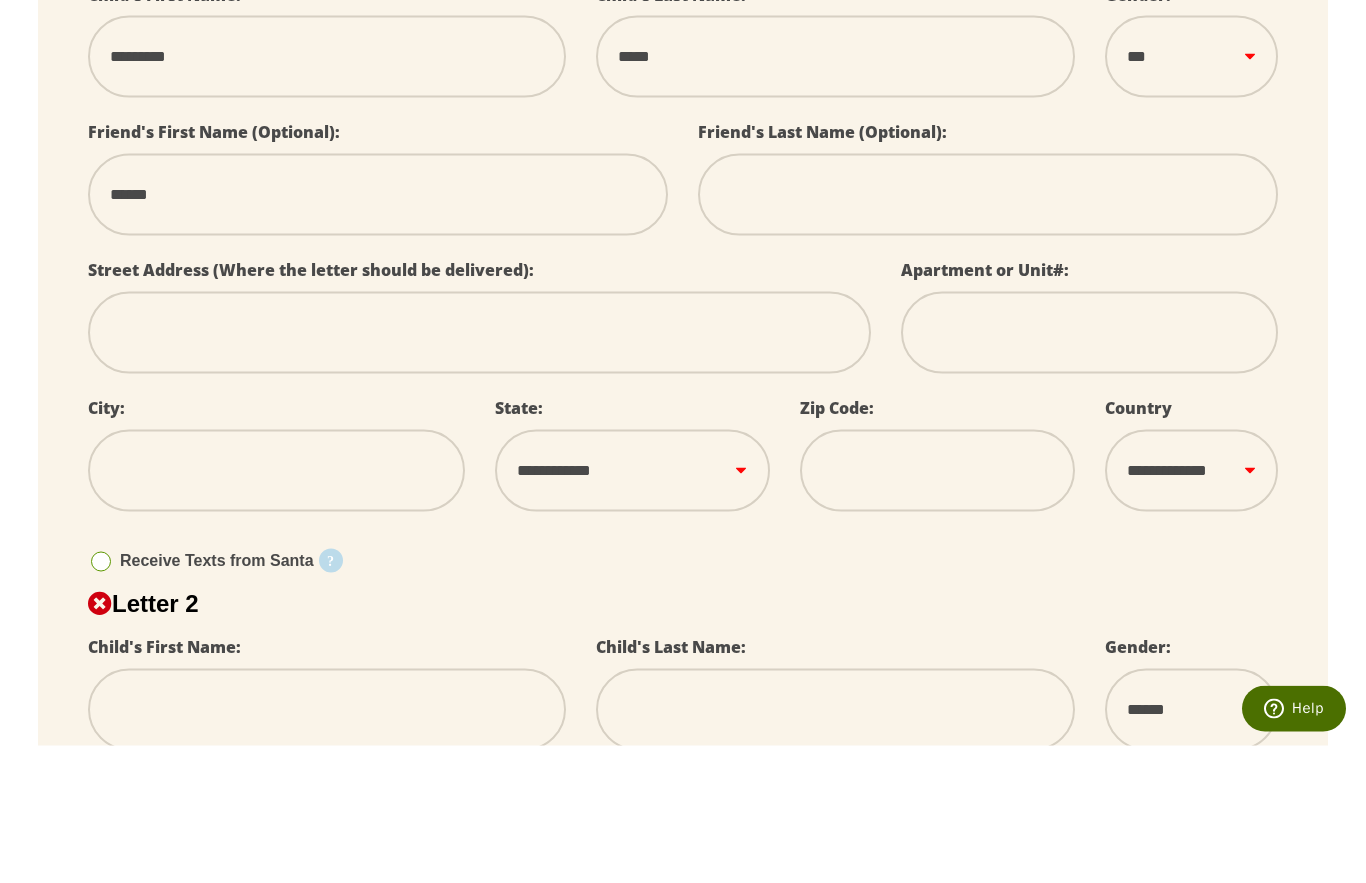 select 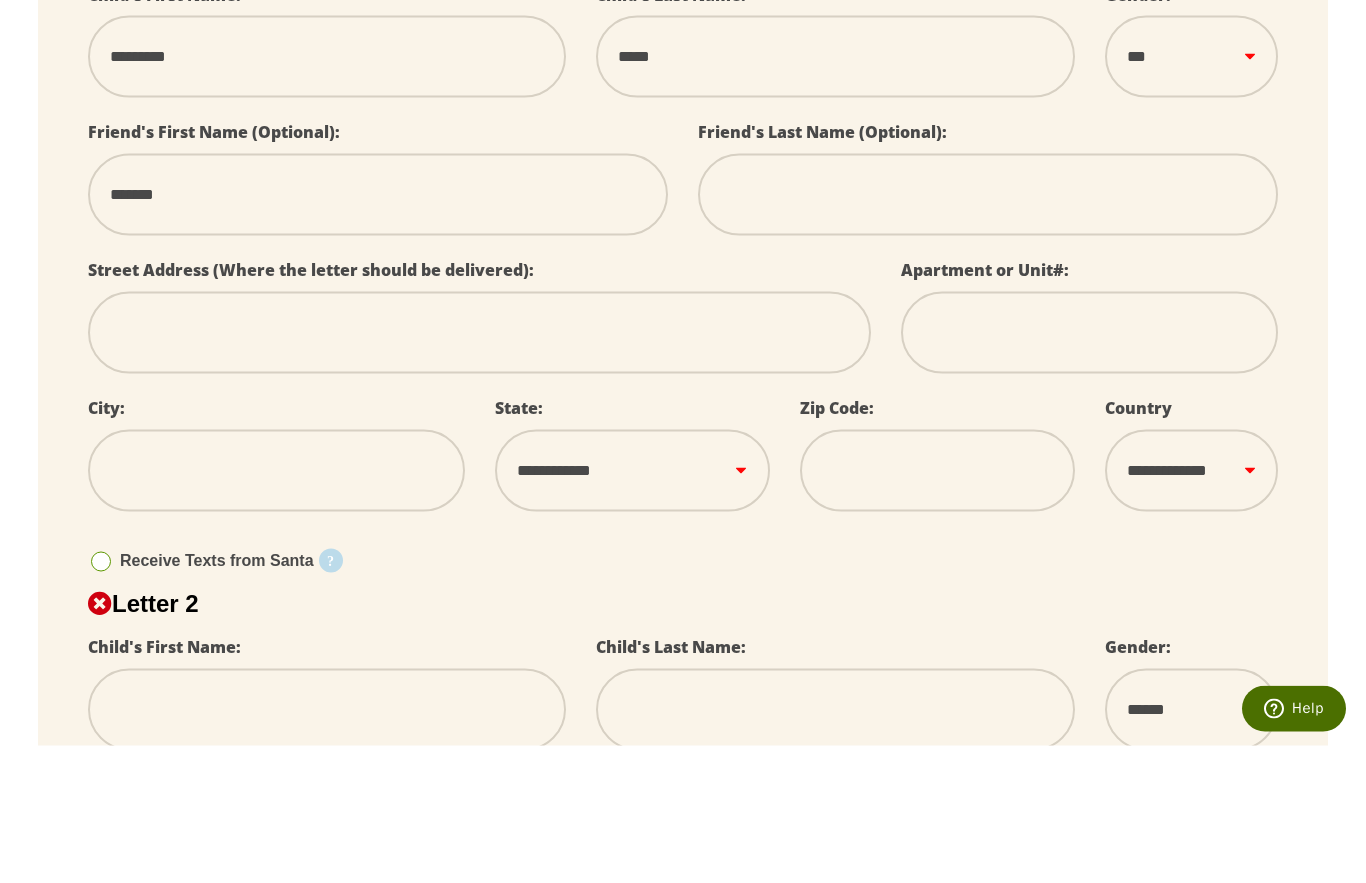 select 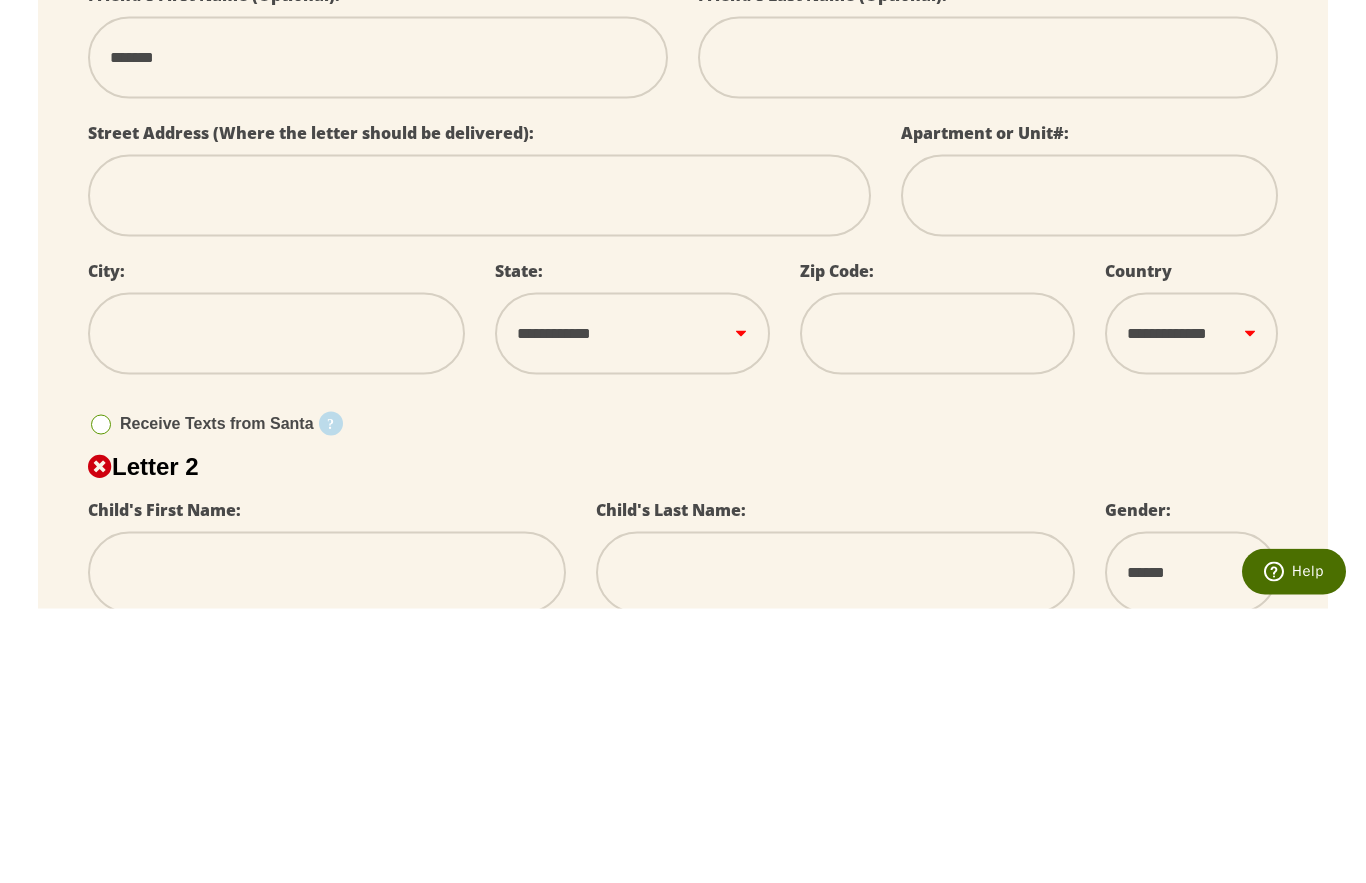 type on "*" 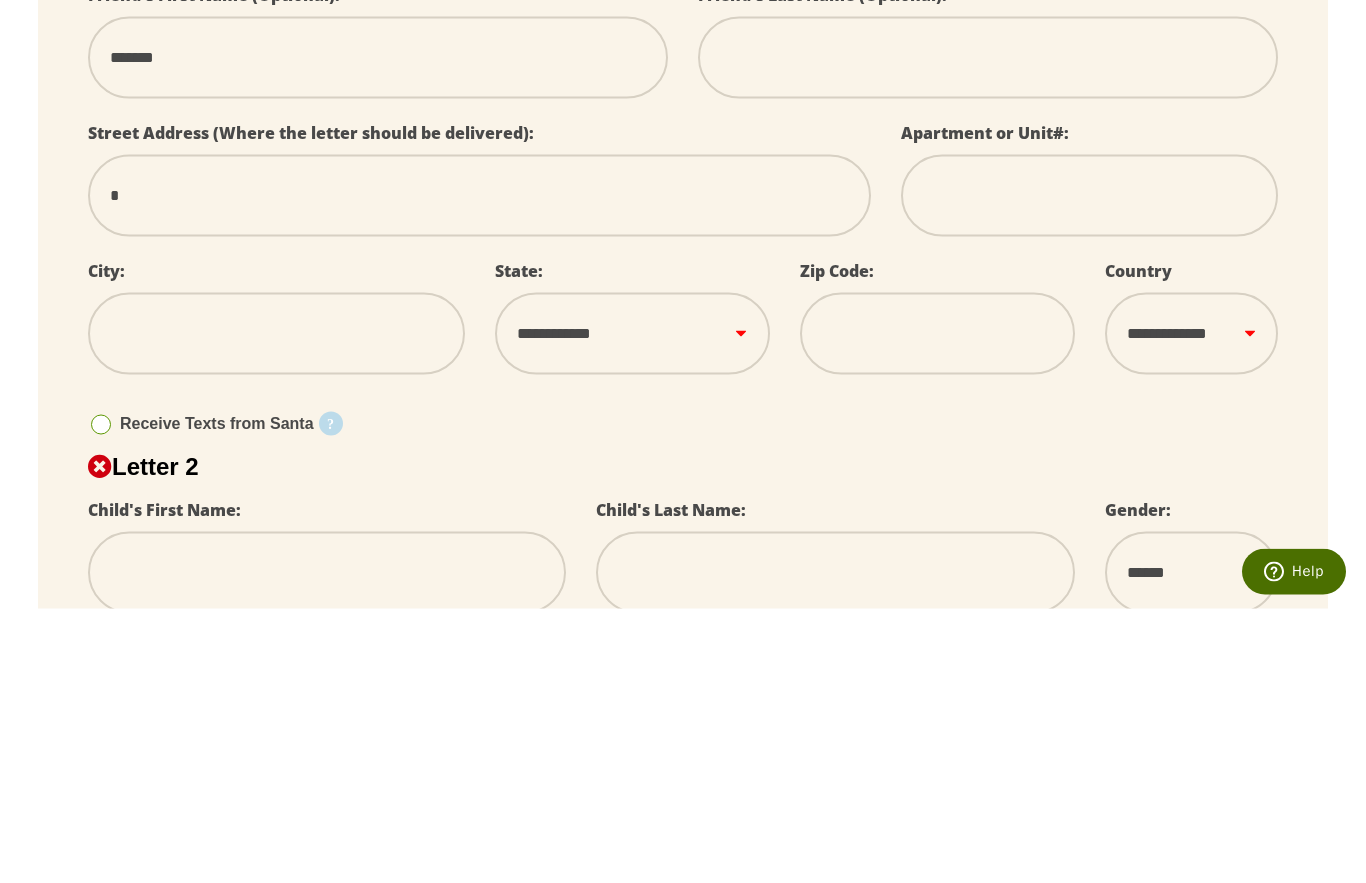 type on "**" 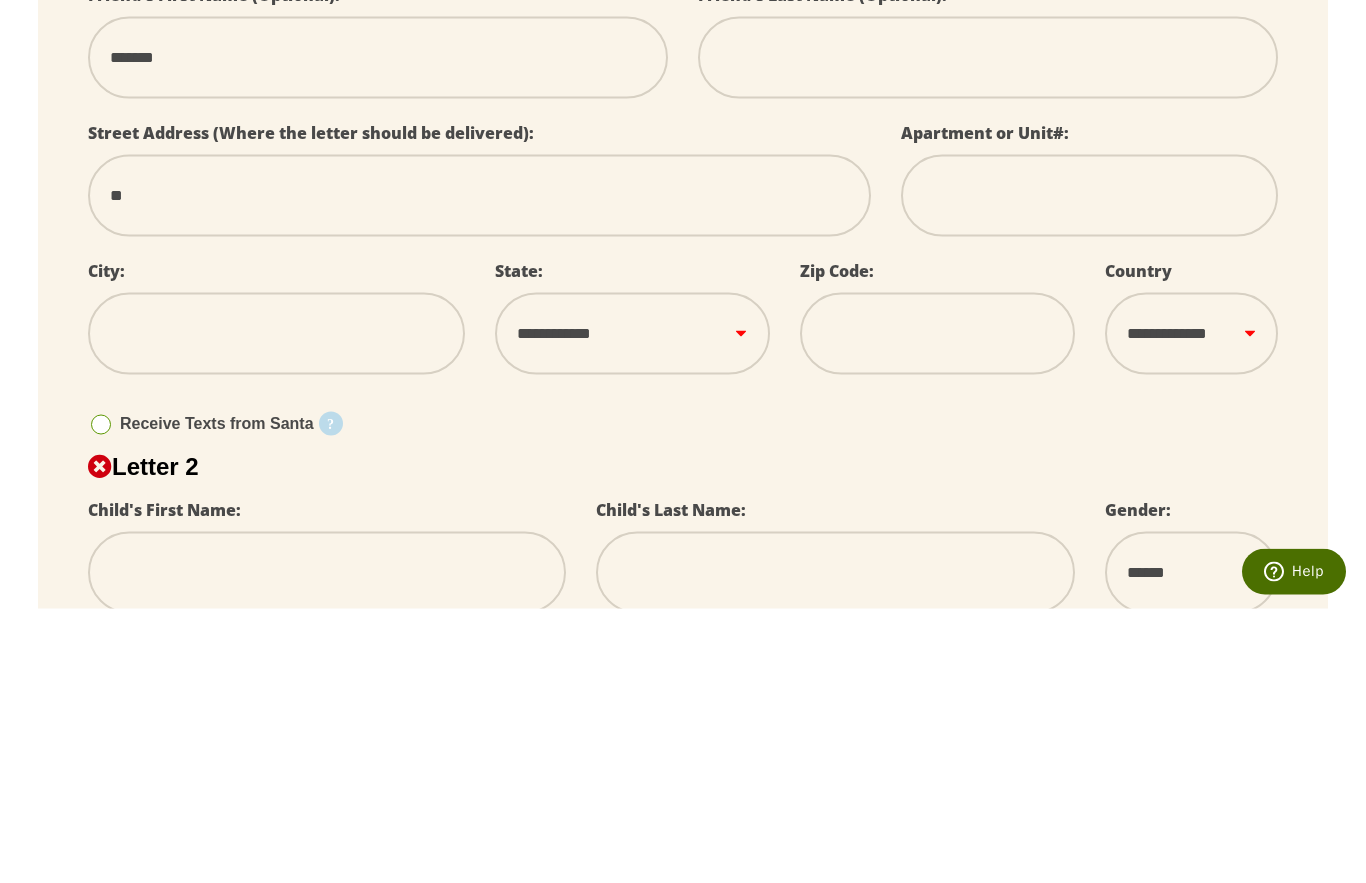 select 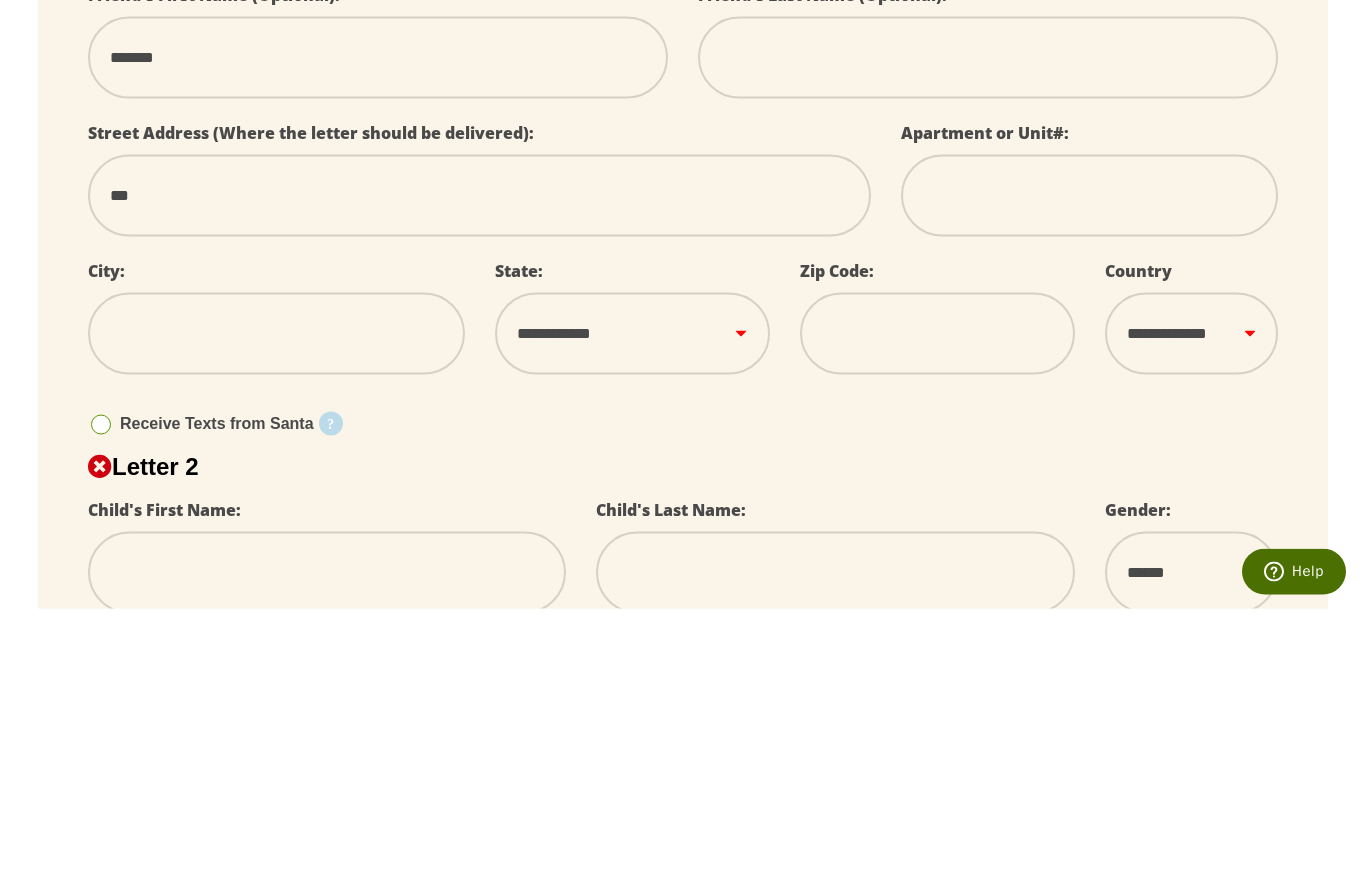select 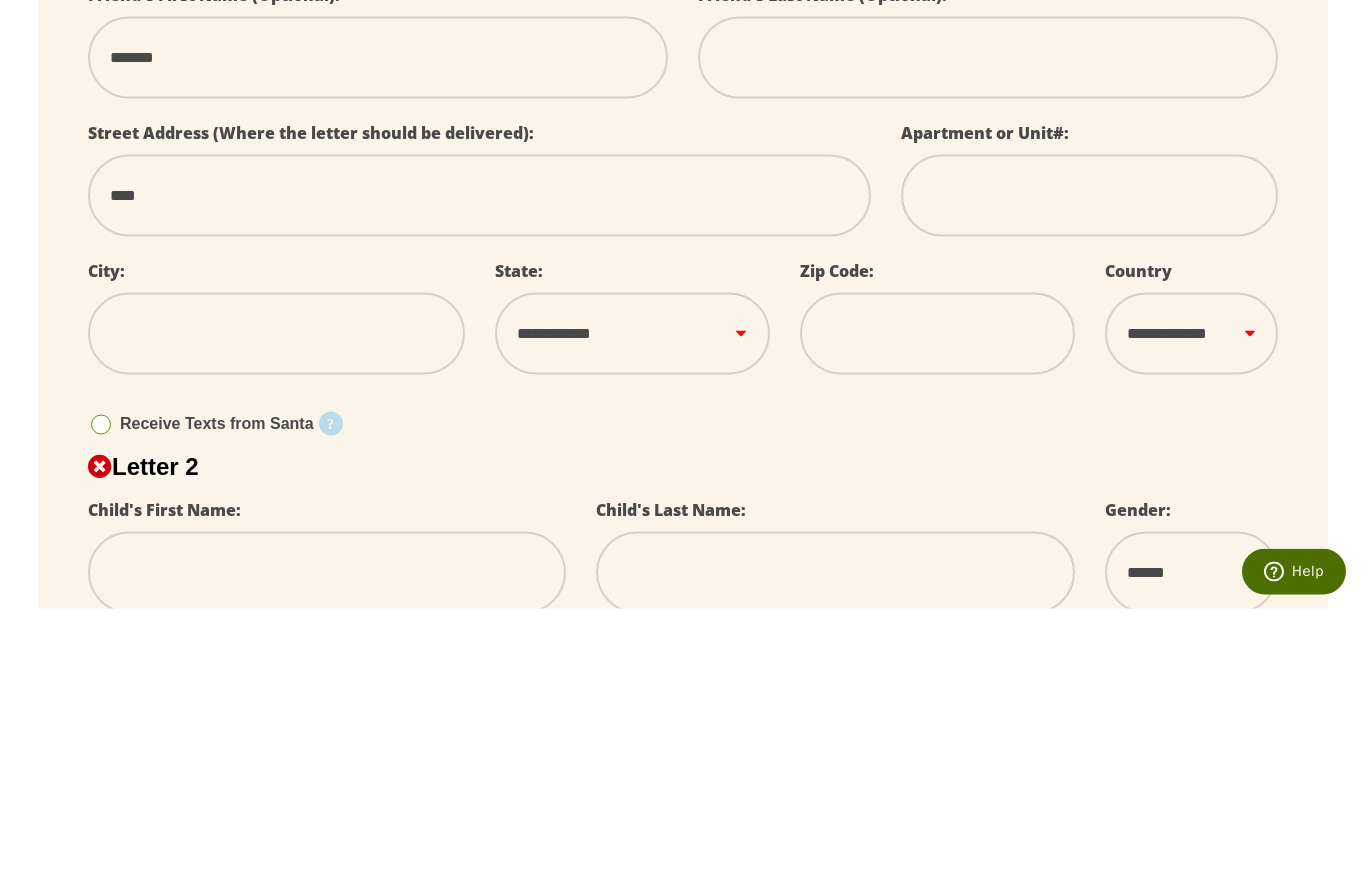 select 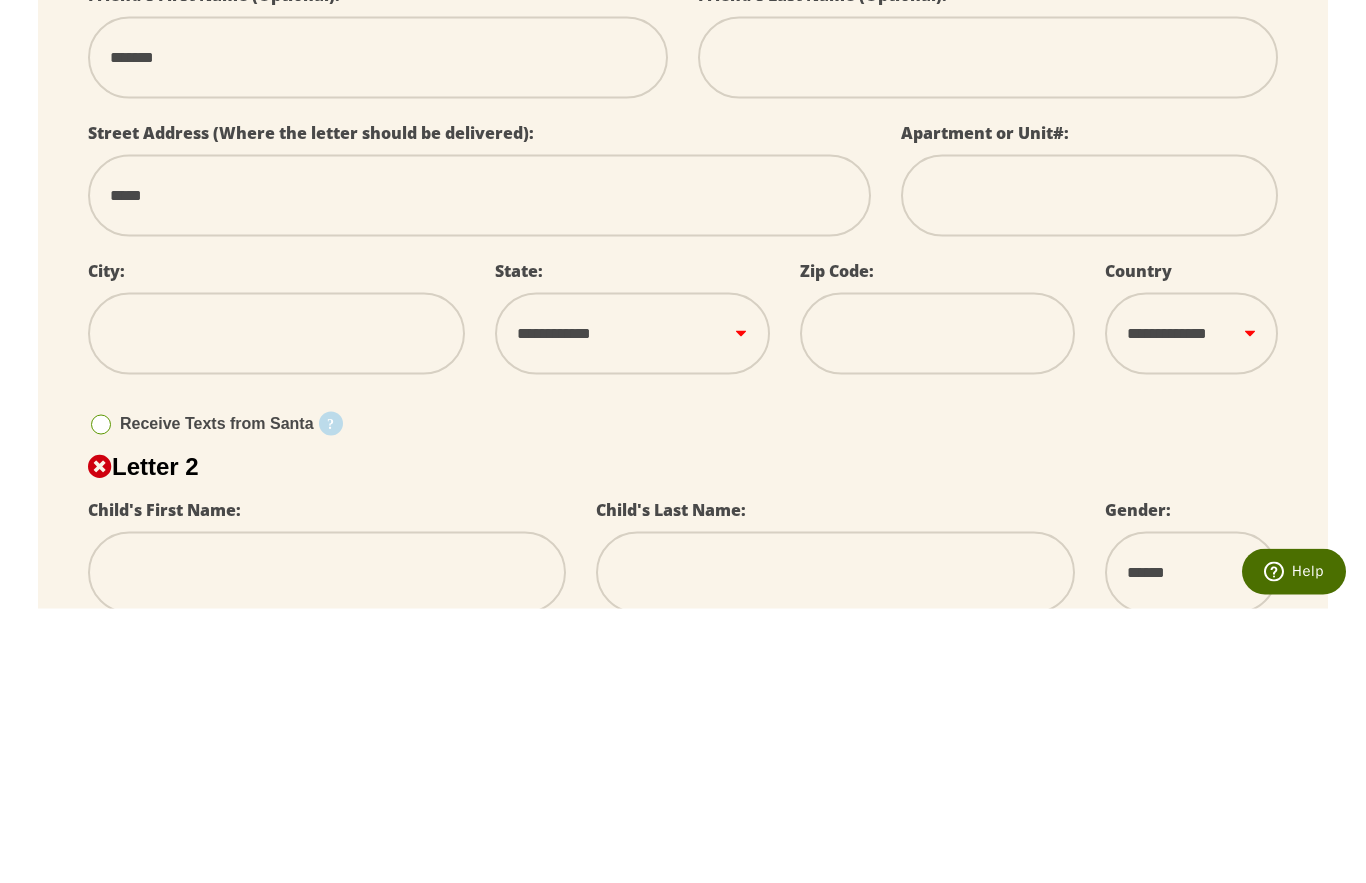 select 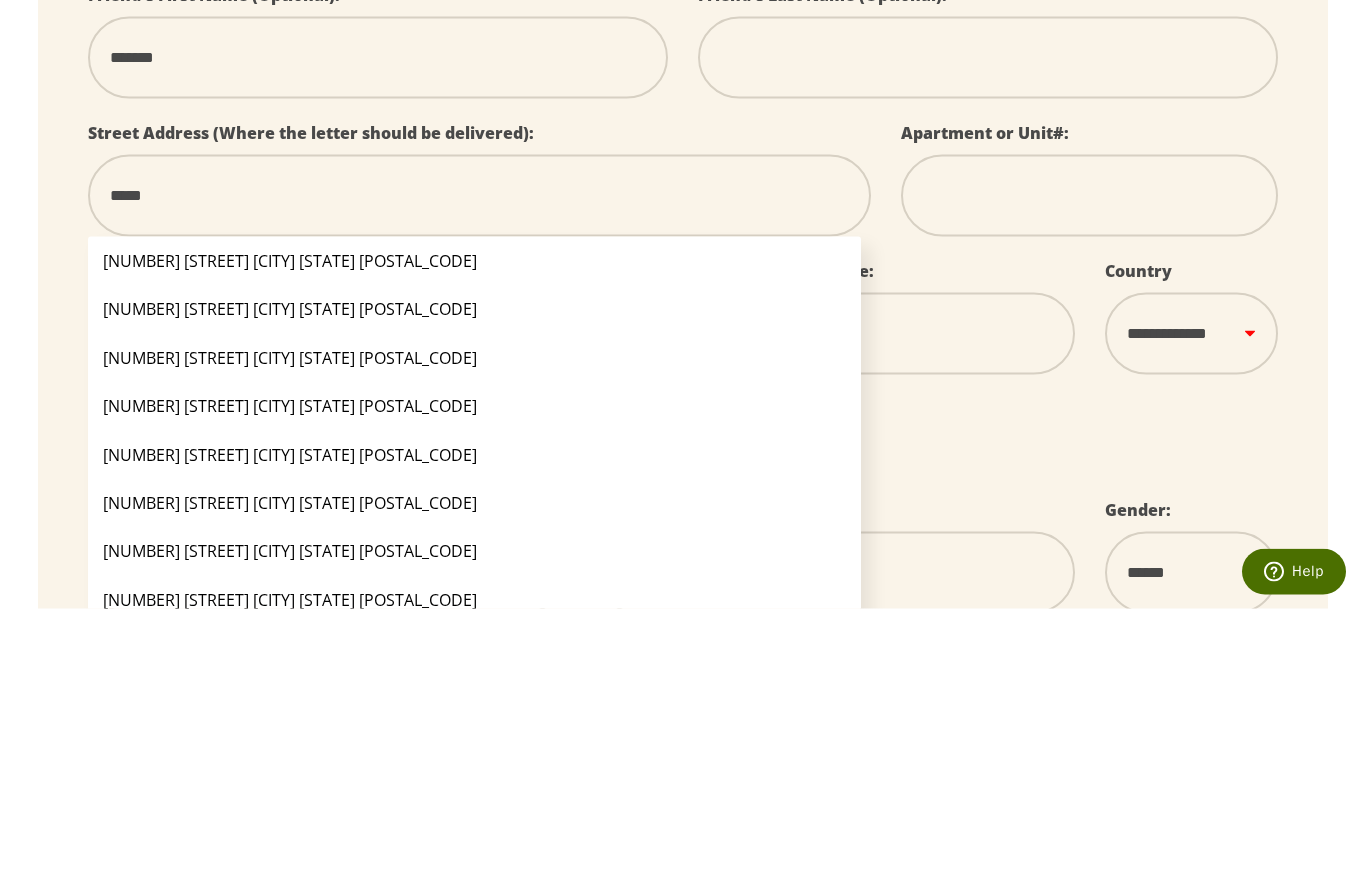 type on "******" 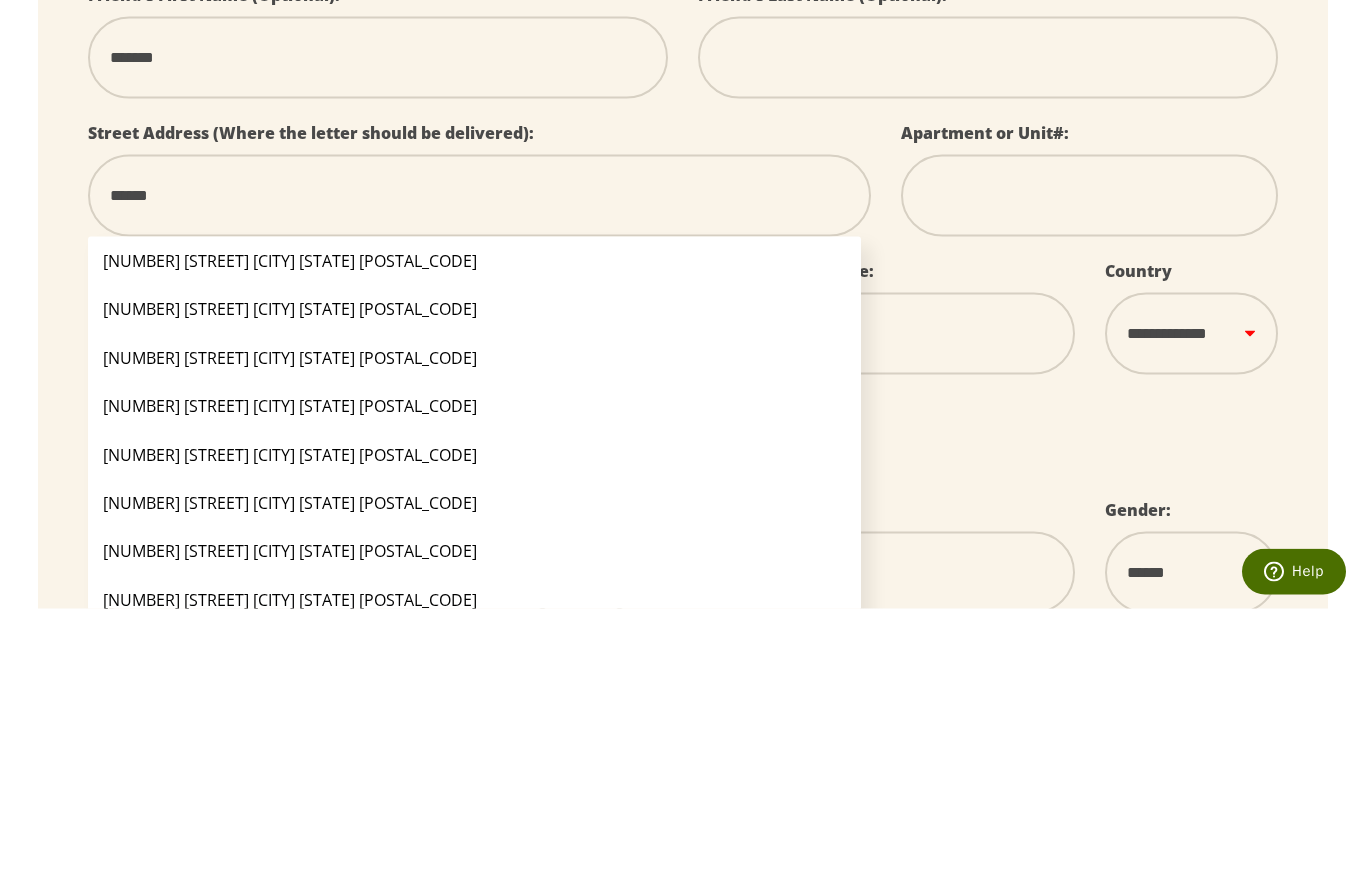 select 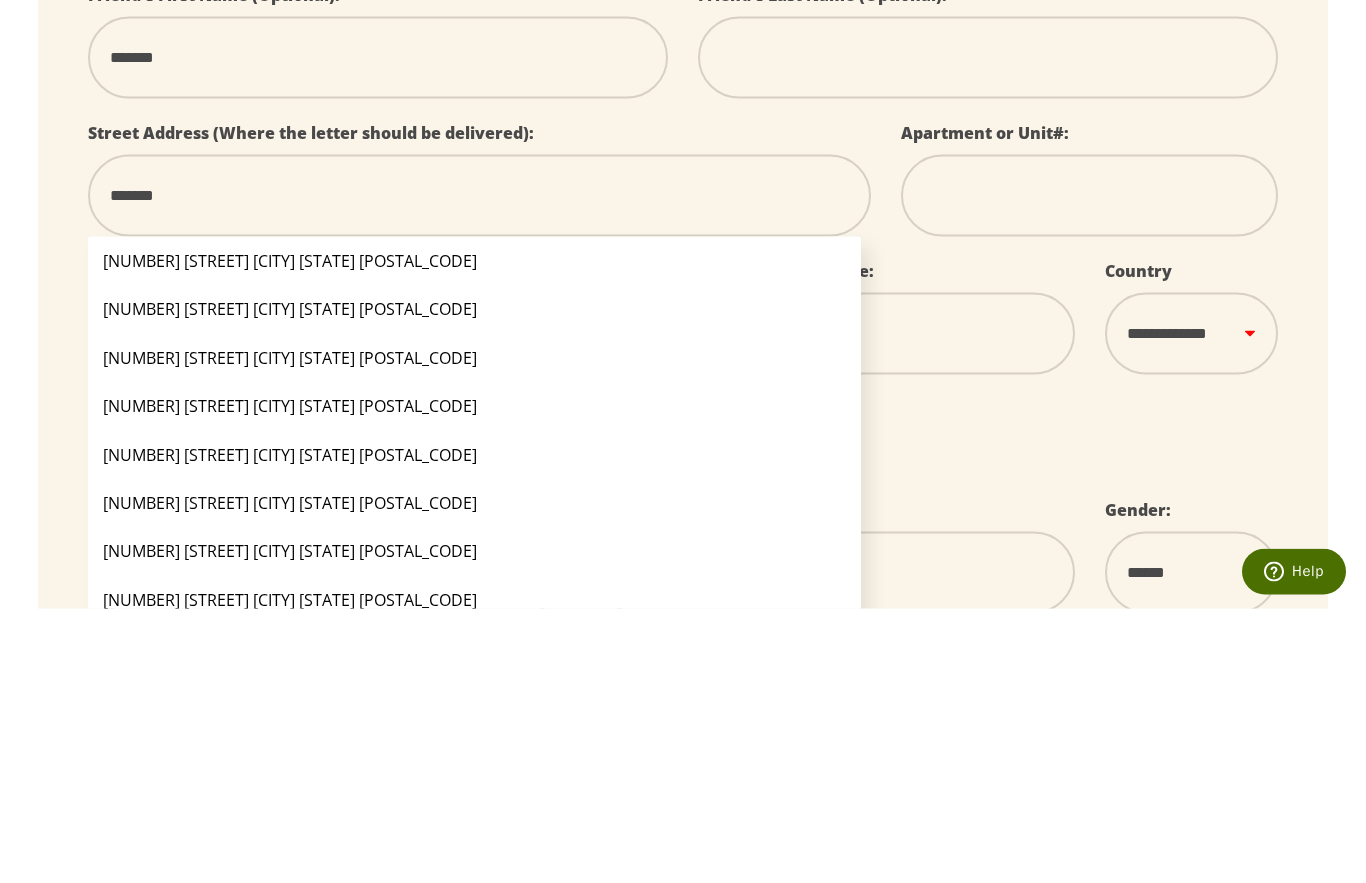 select 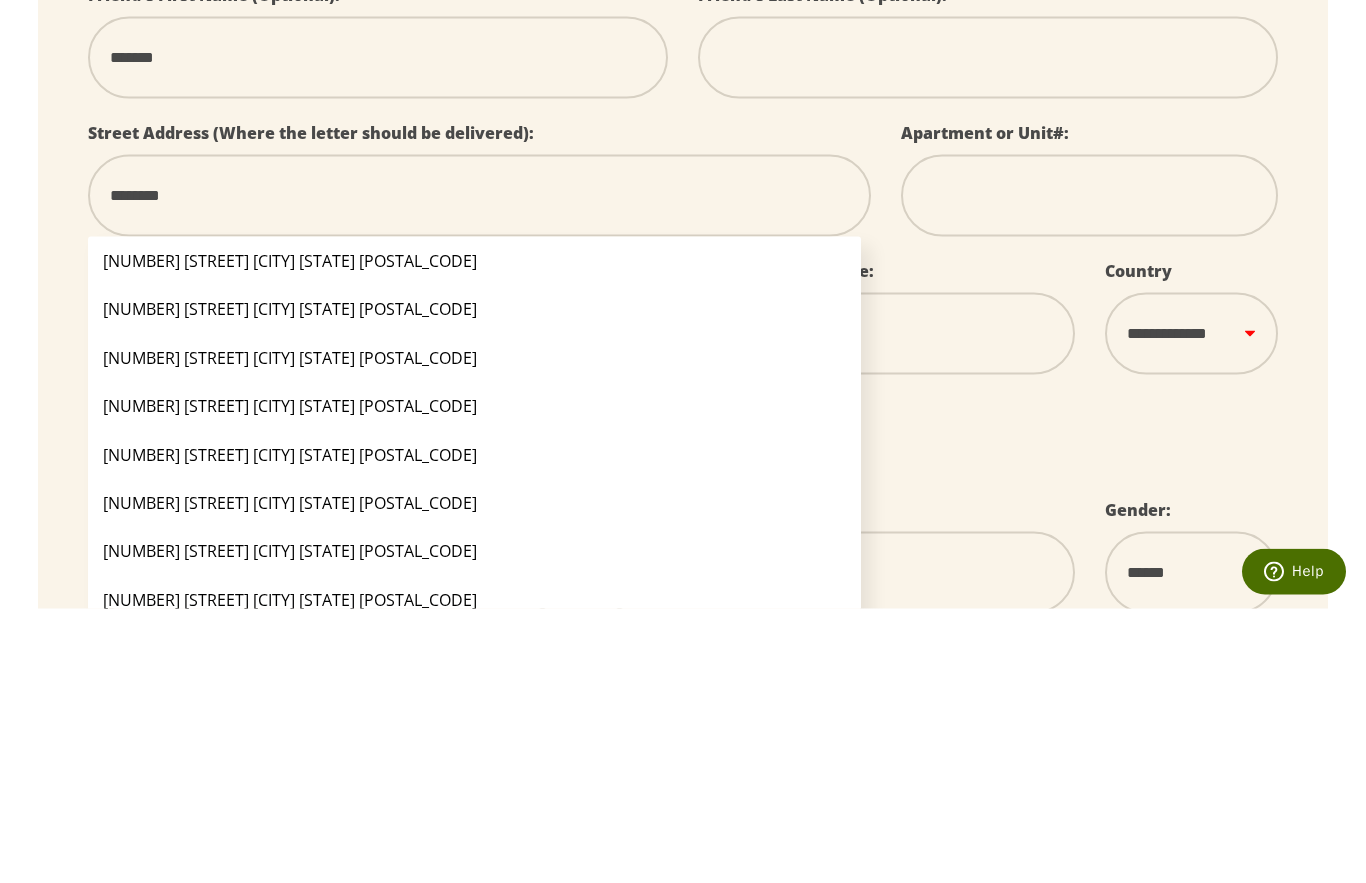 select 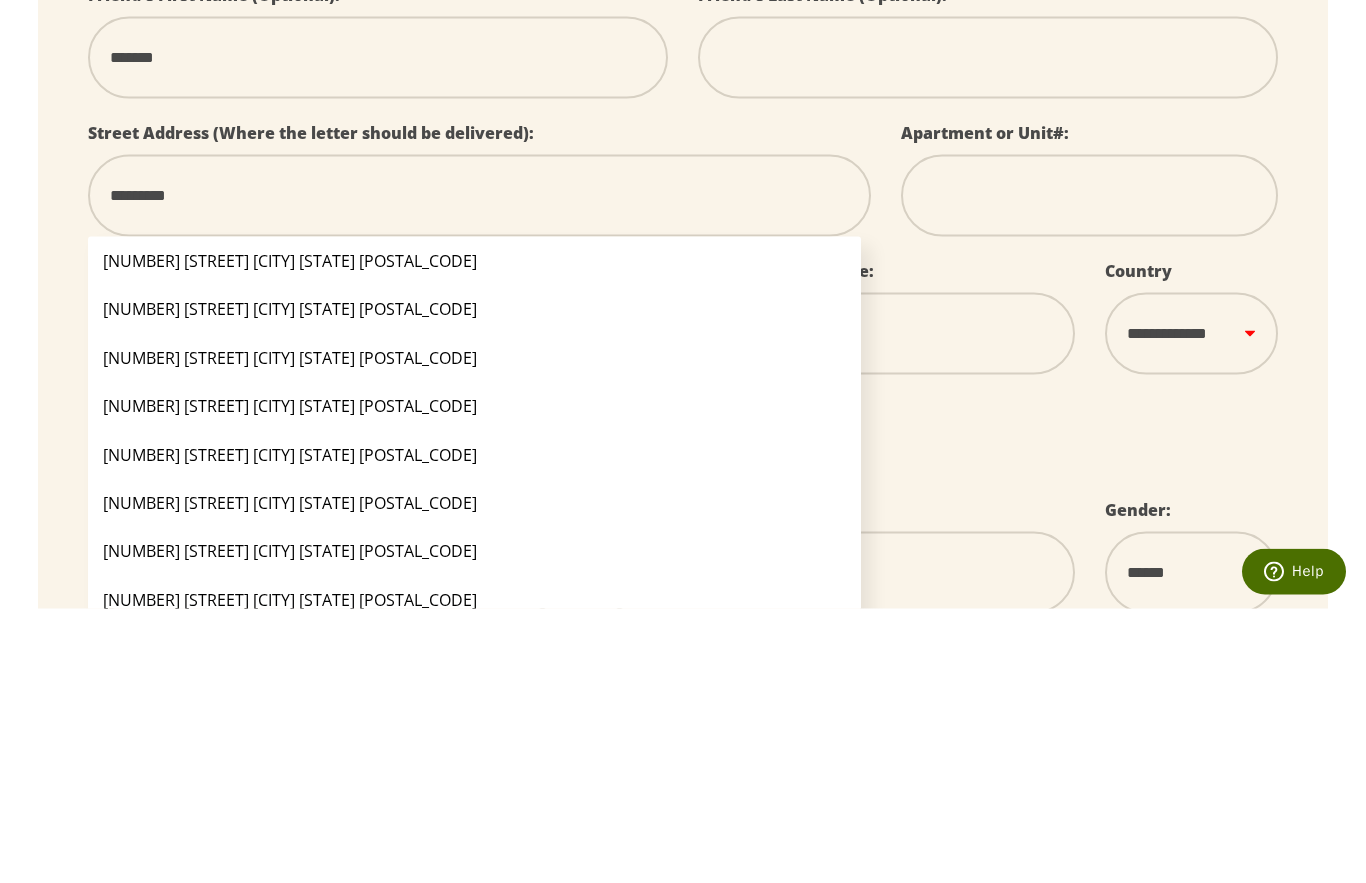 select 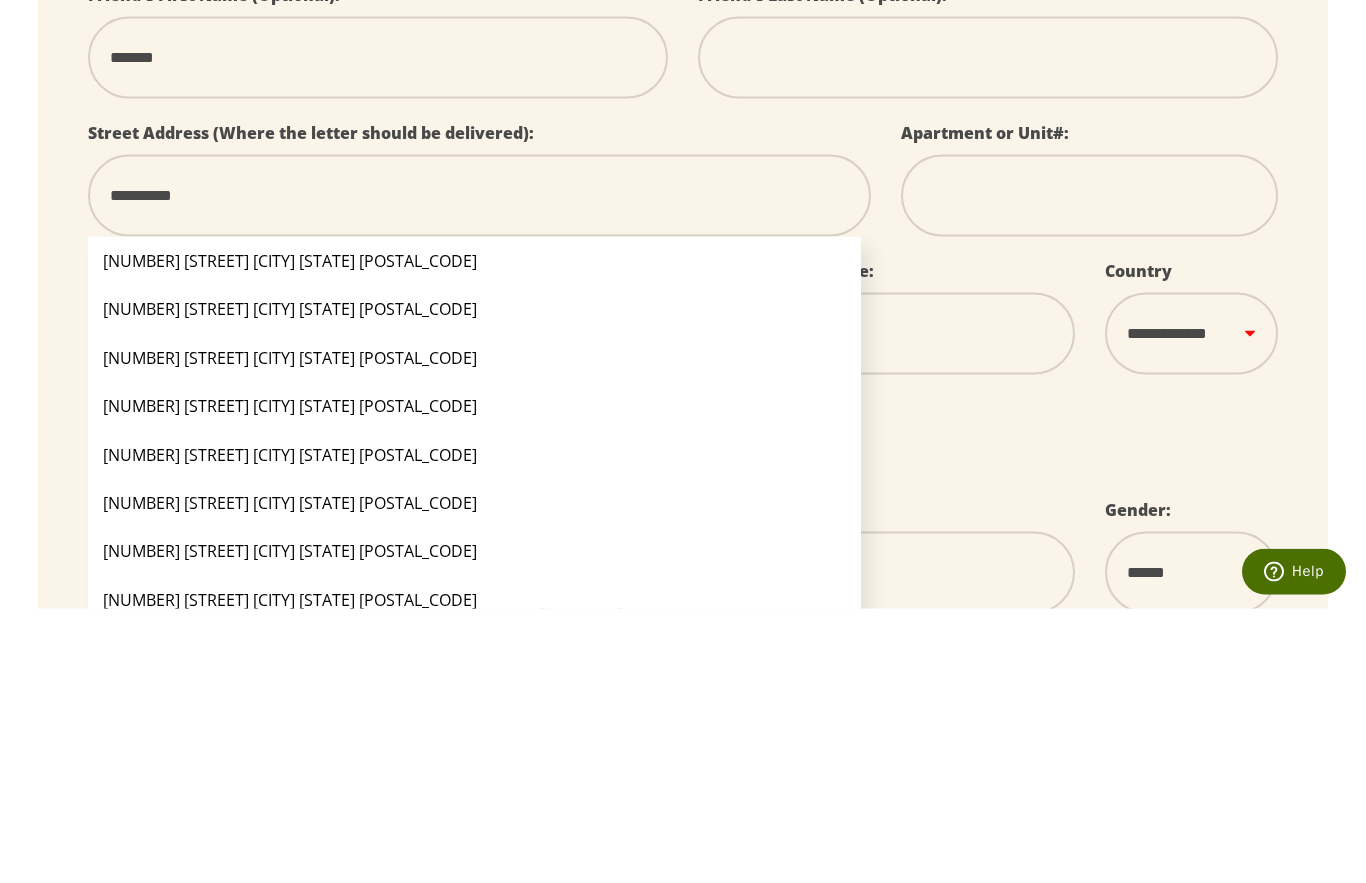 select 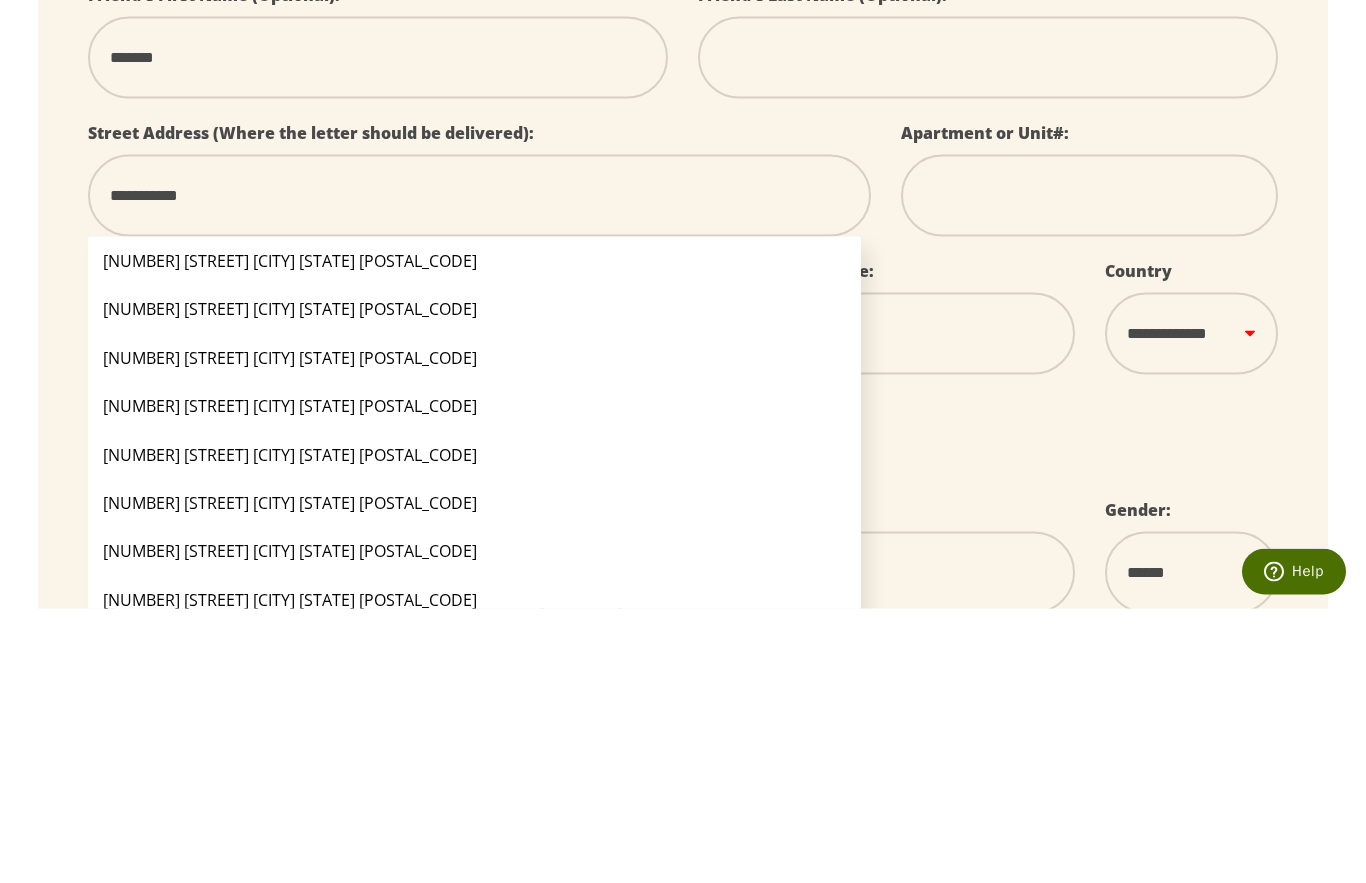 select 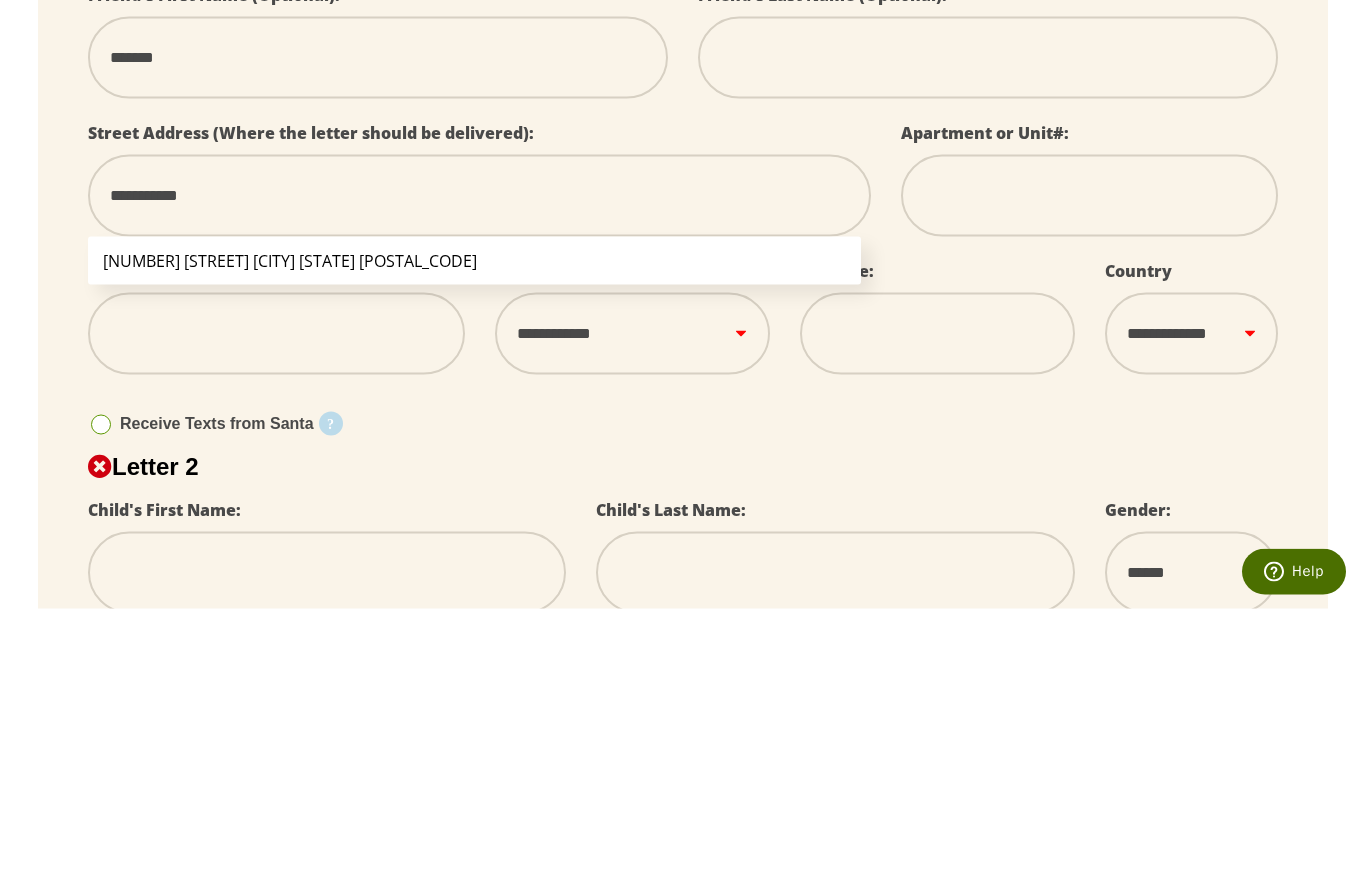 type on "**********" 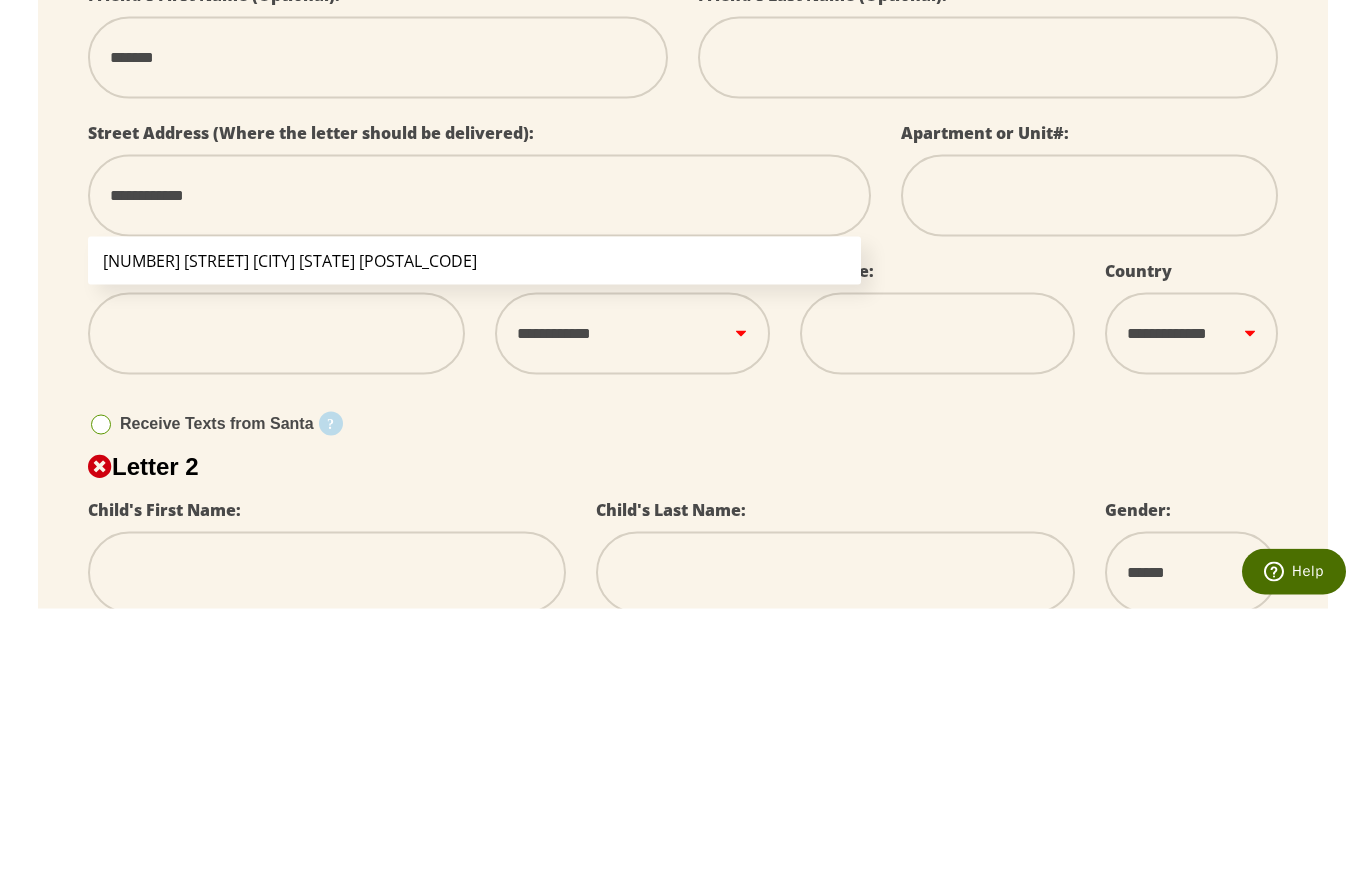 select 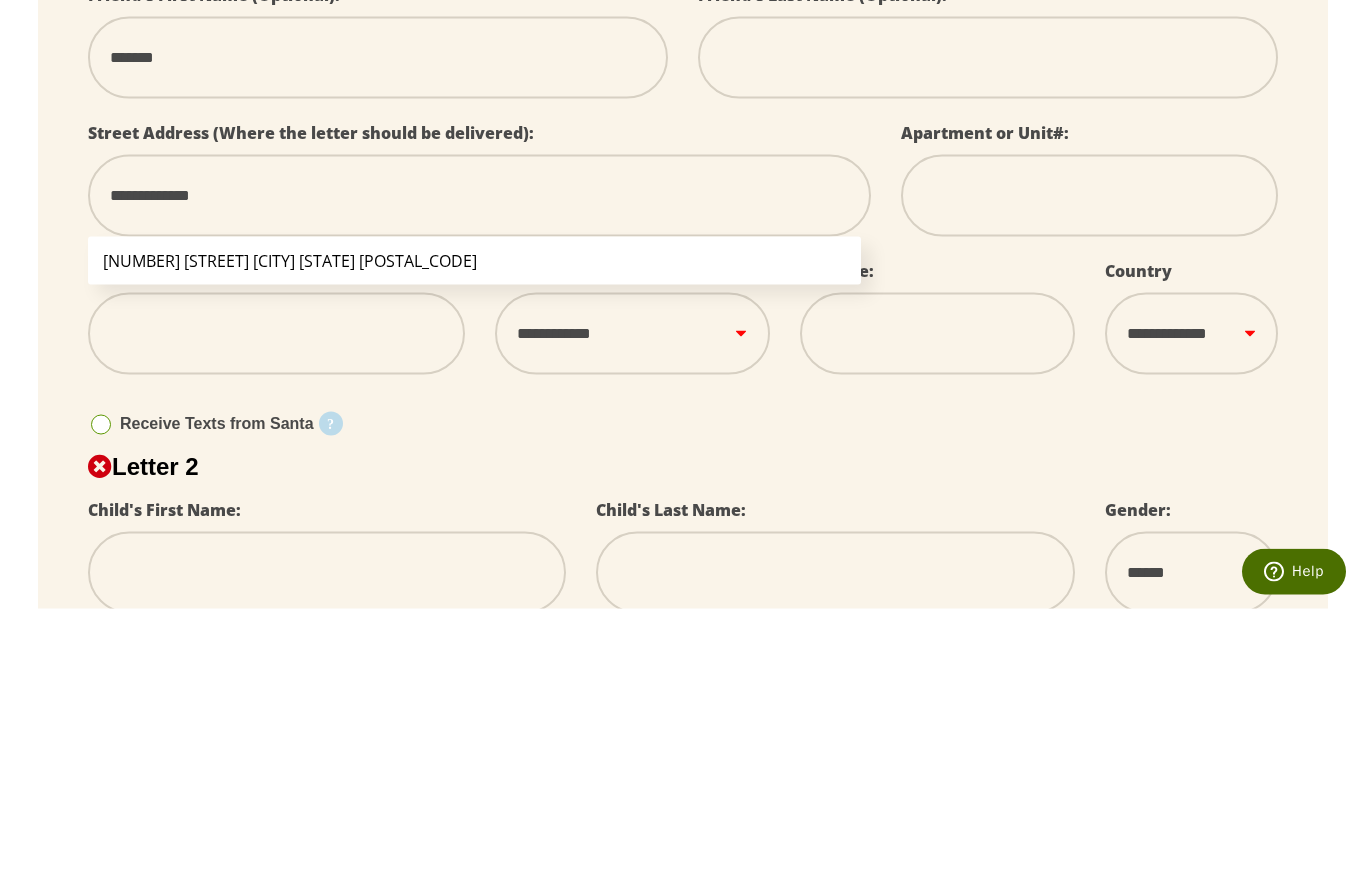 select 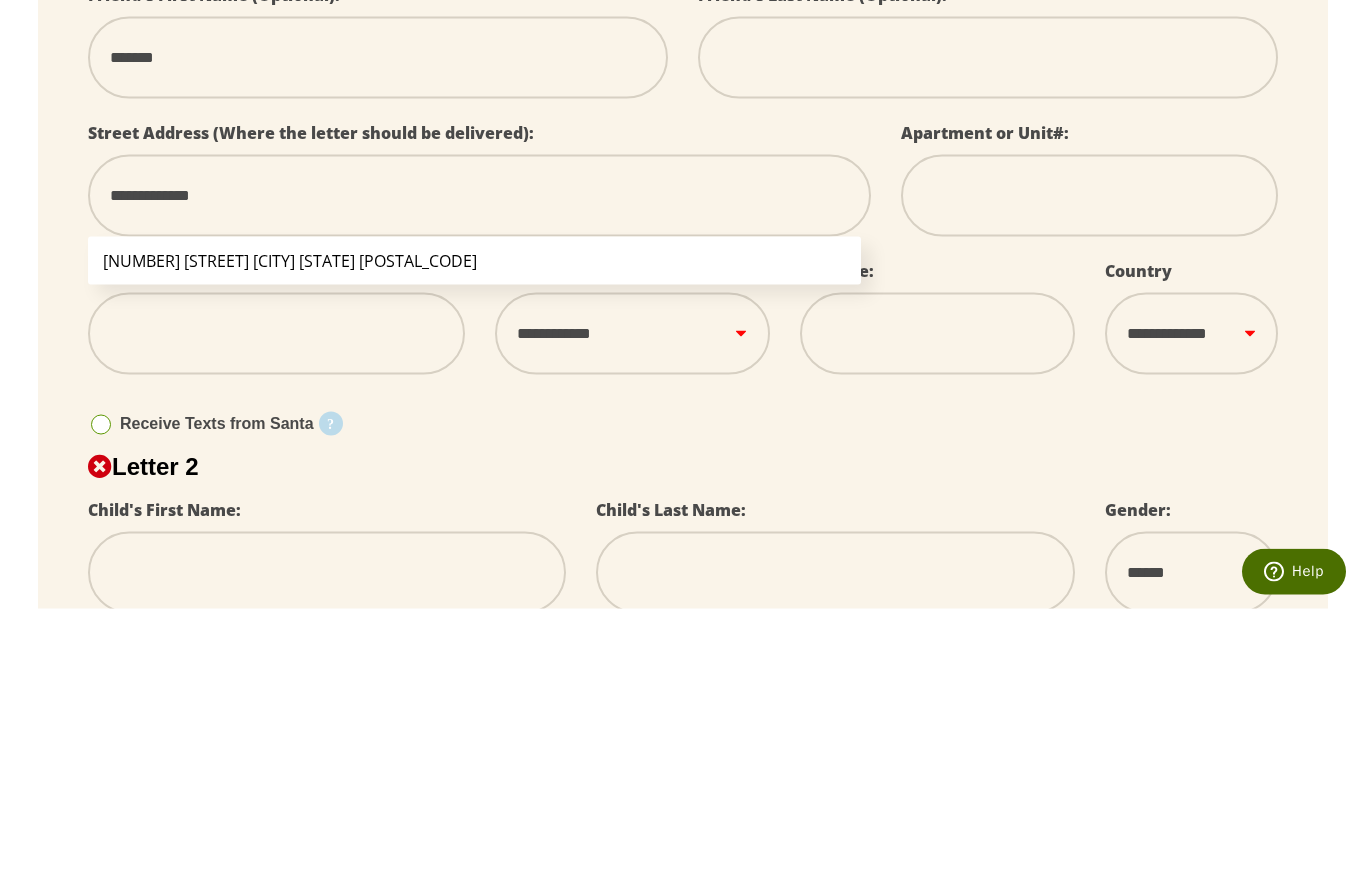 type on "**********" 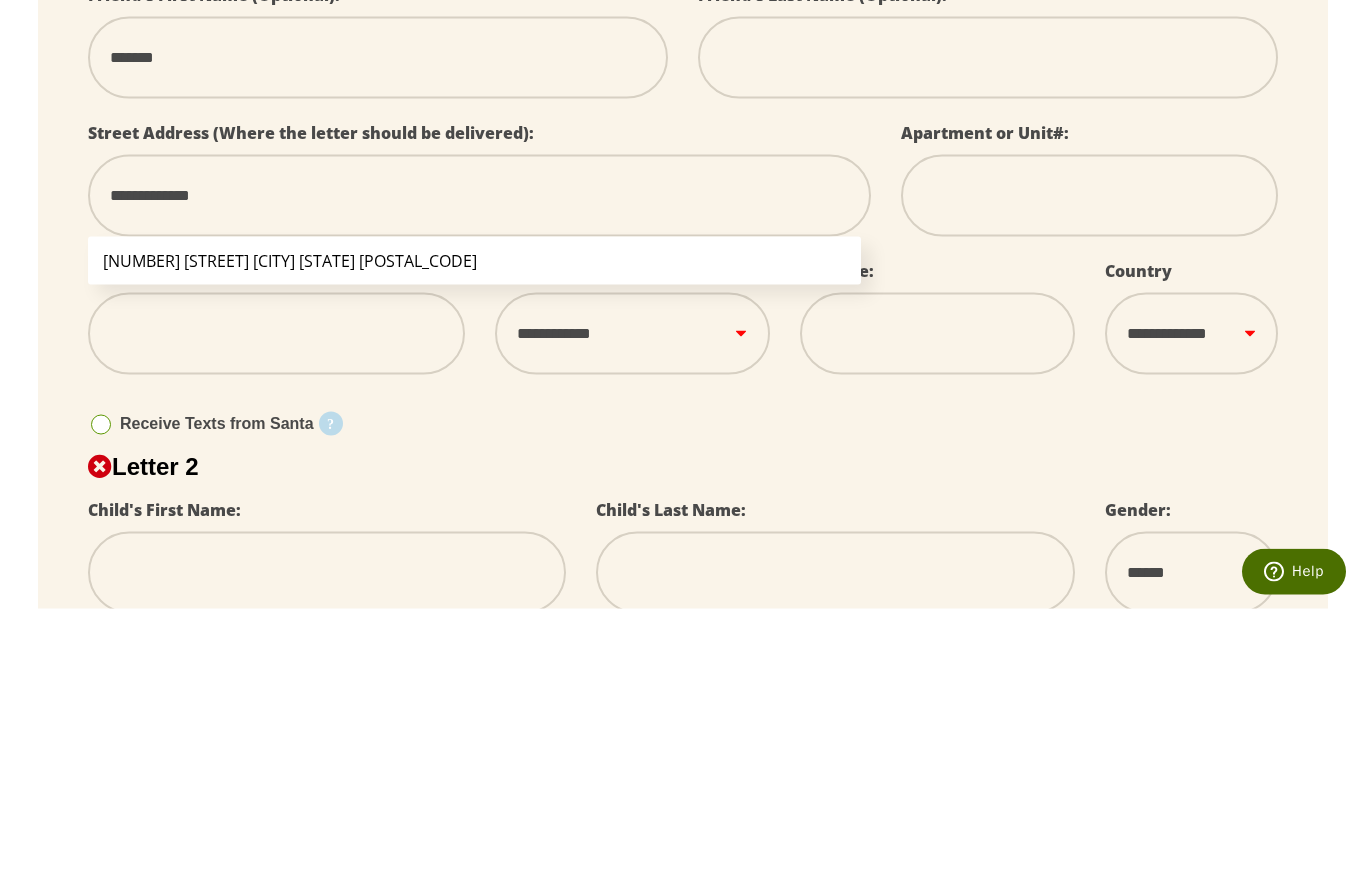 select 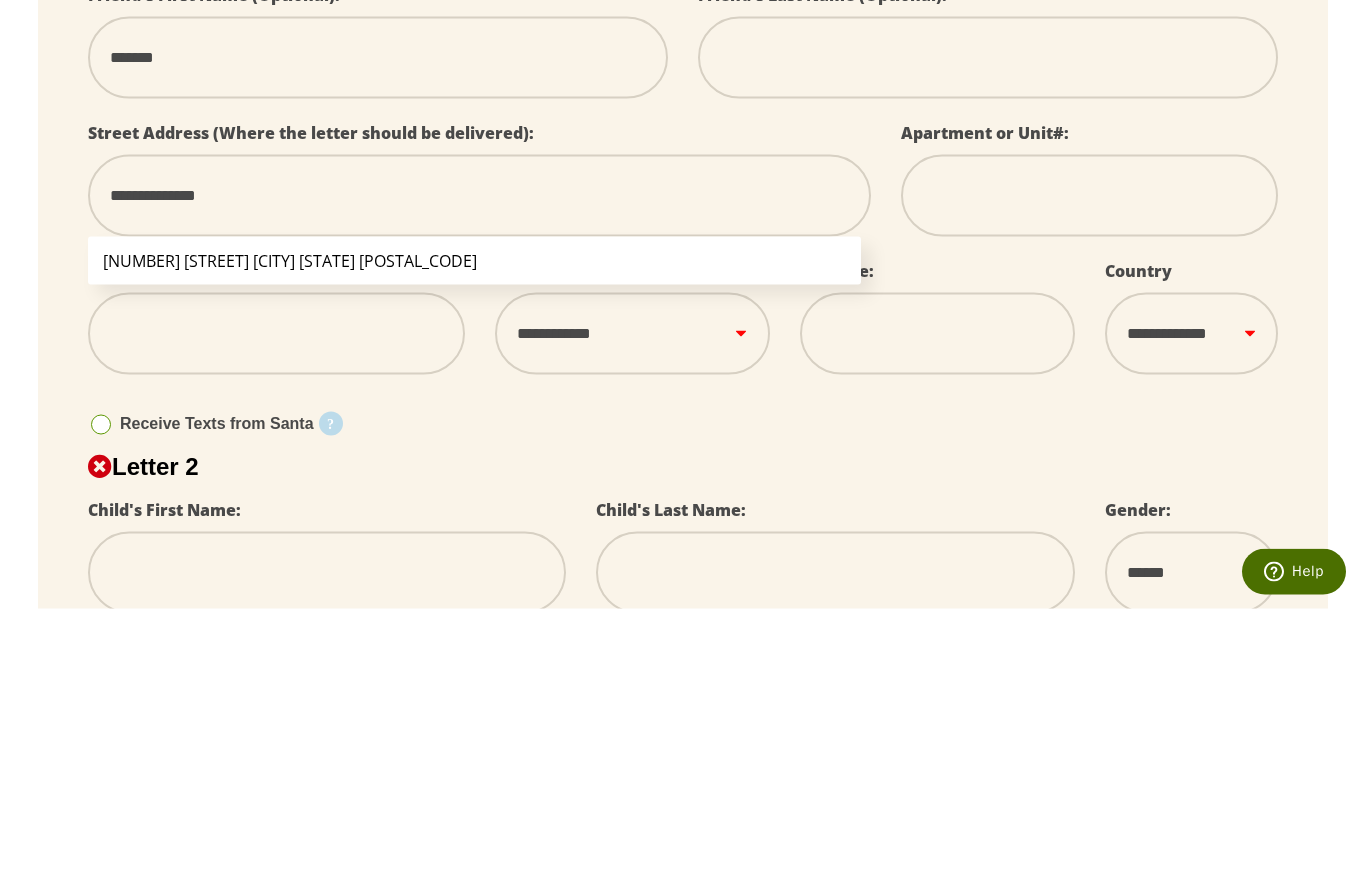 type on "**********" 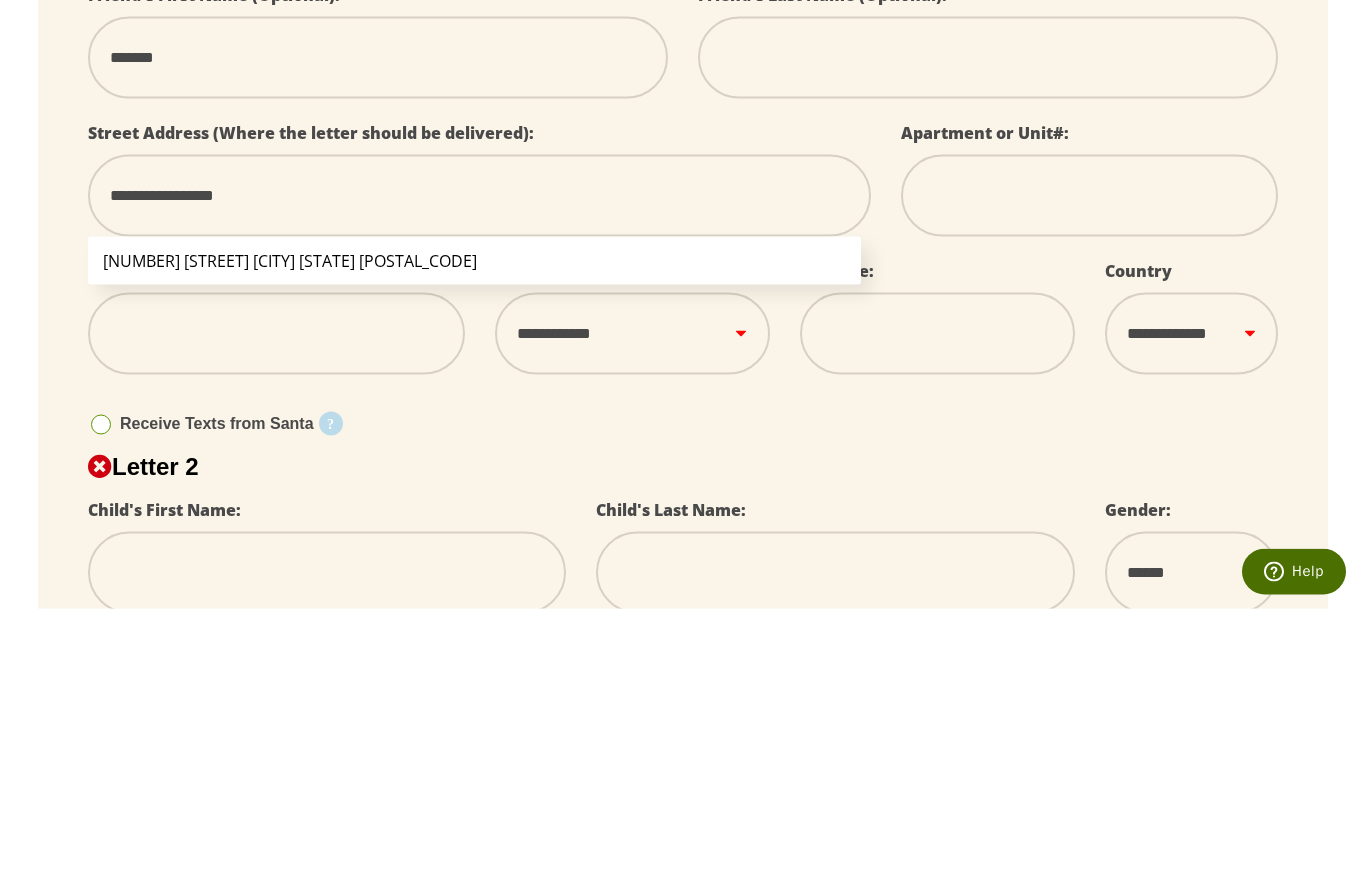 type on "**********" 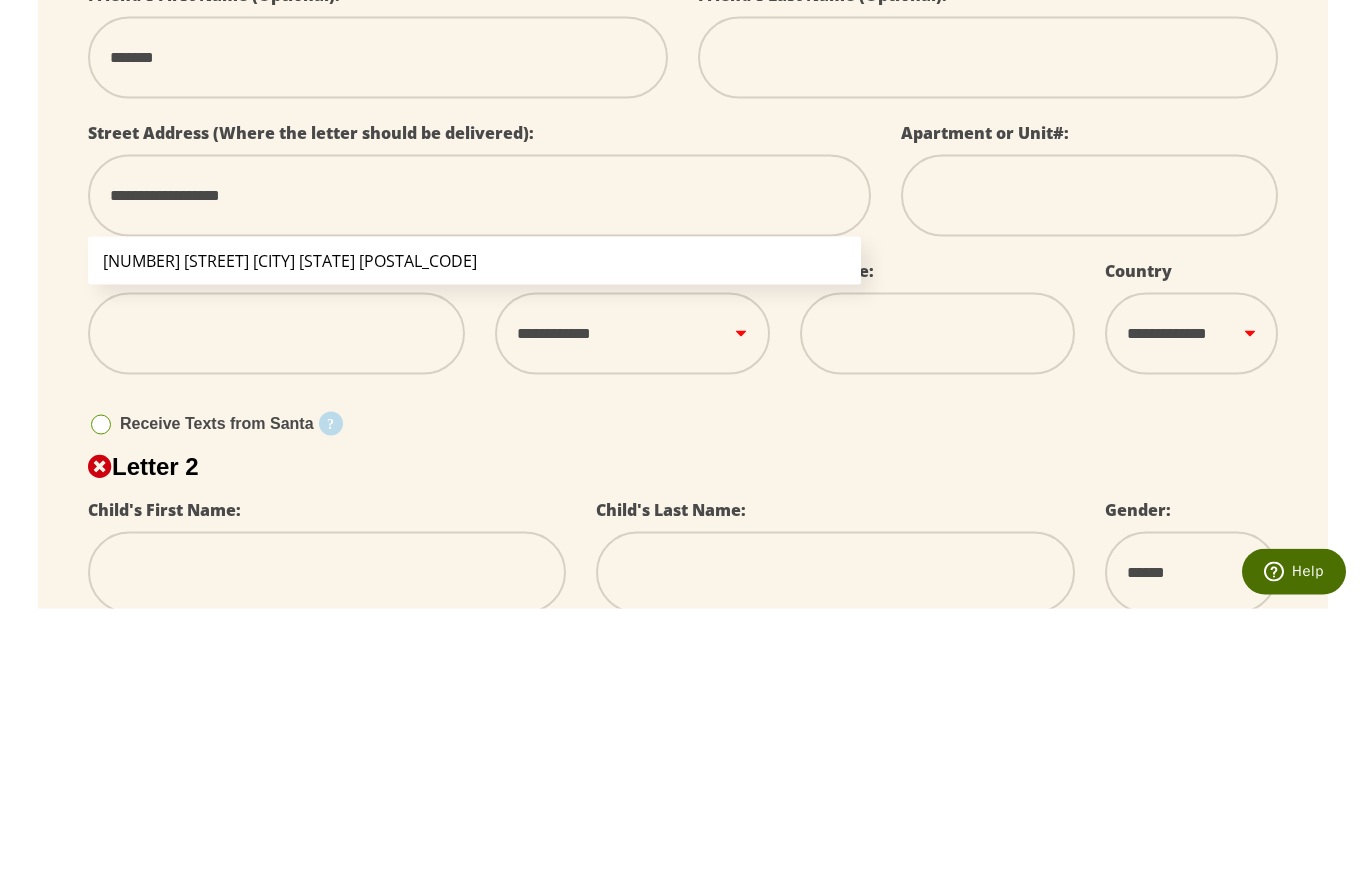 click on "5708 Vineland Ave North Hollywood
CA 91601" at bounding box center [474, 535] 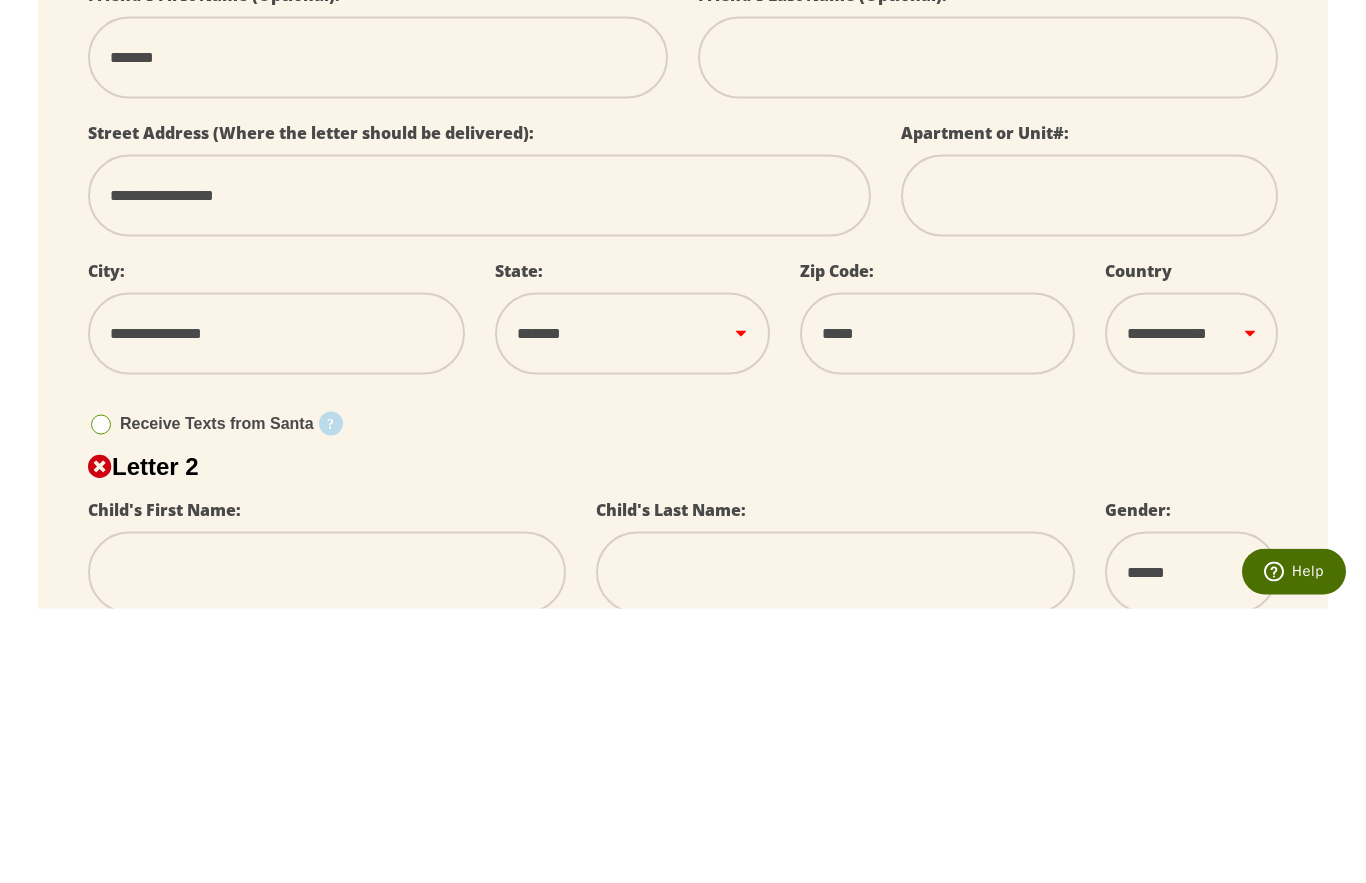 scroll, scrollTop: 714, scrollLeft: 0, axis: vertical 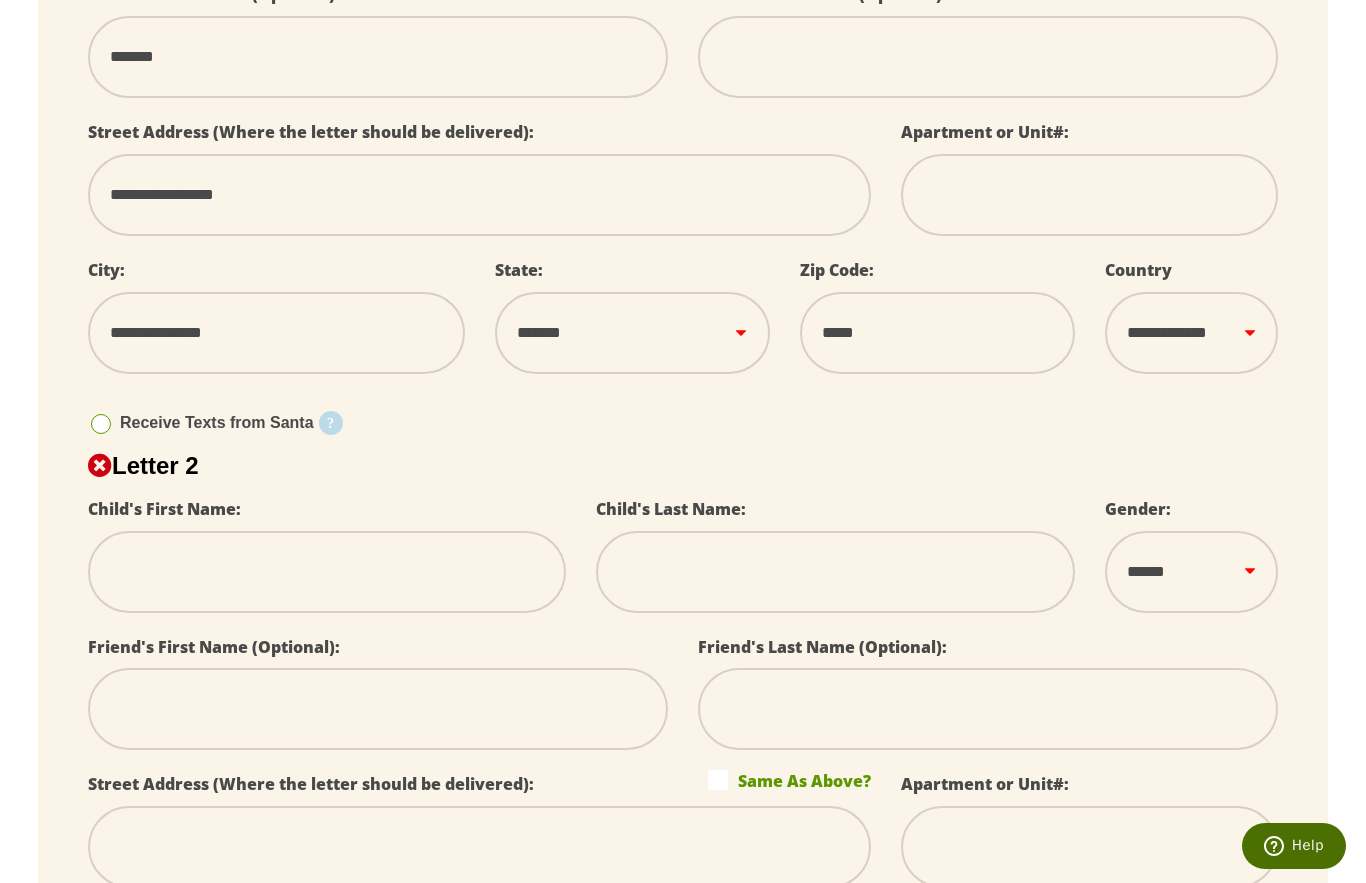 click at bounding box center [327, 572] 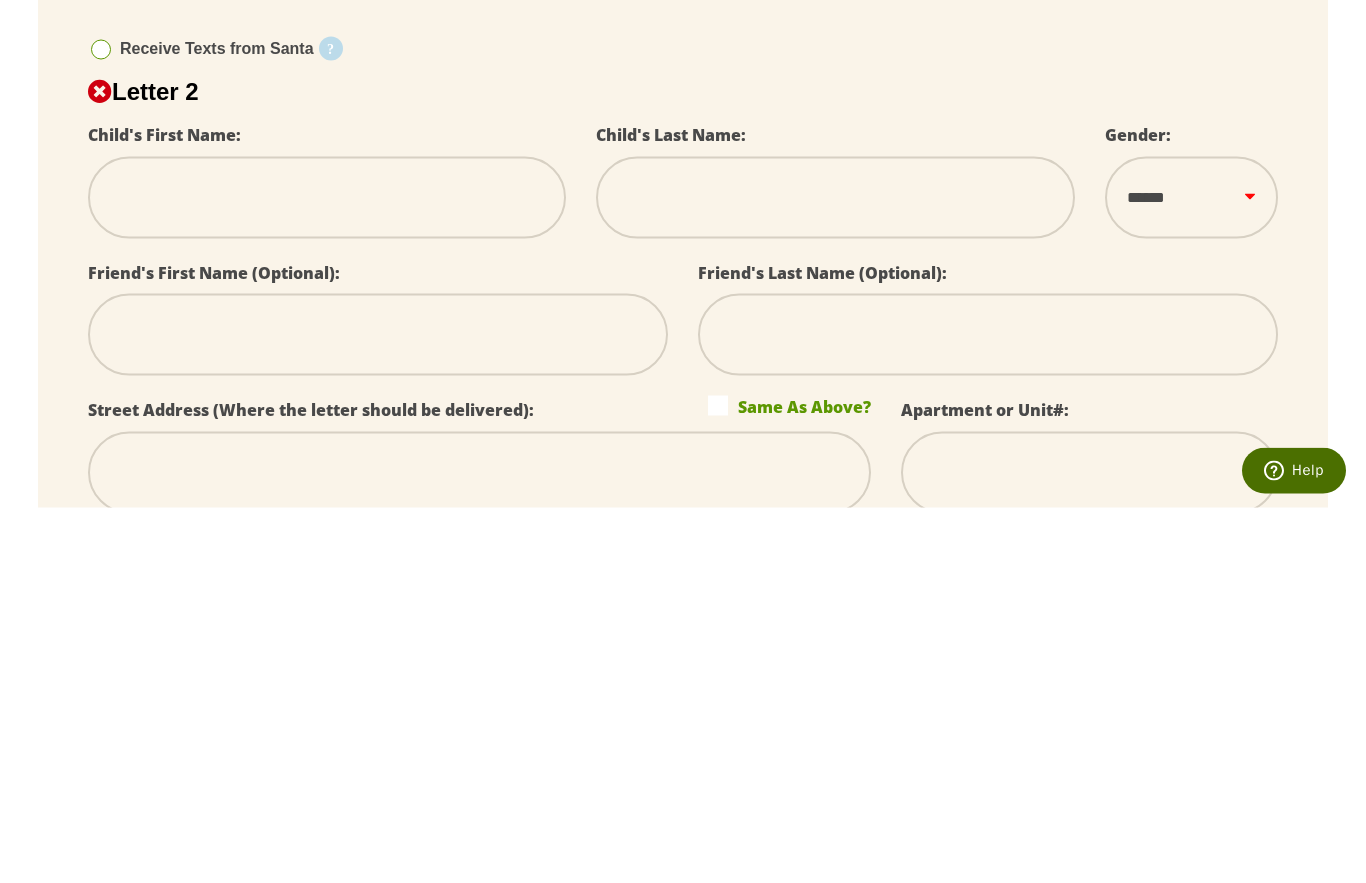 type on "*" 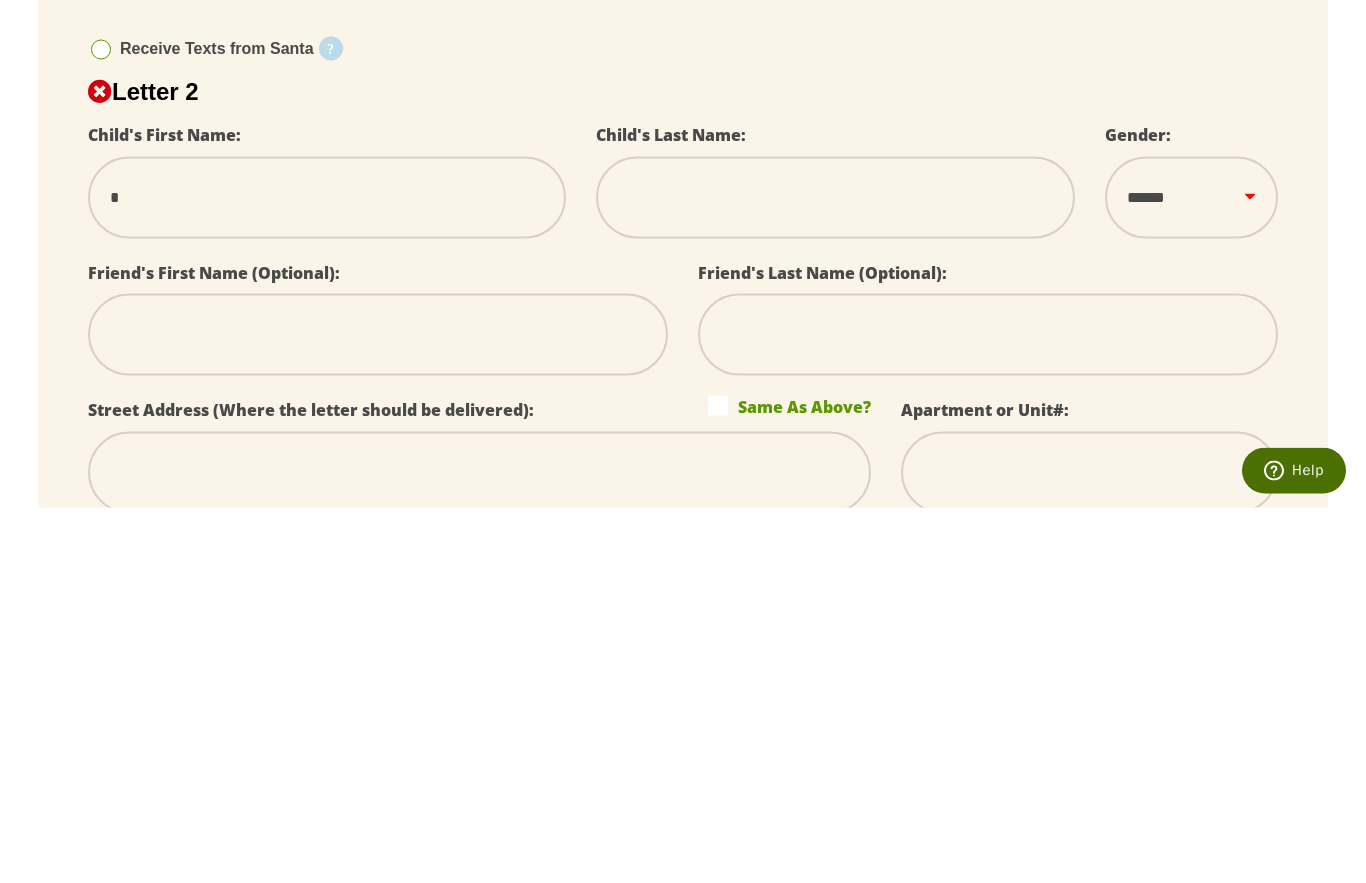 type on "**" 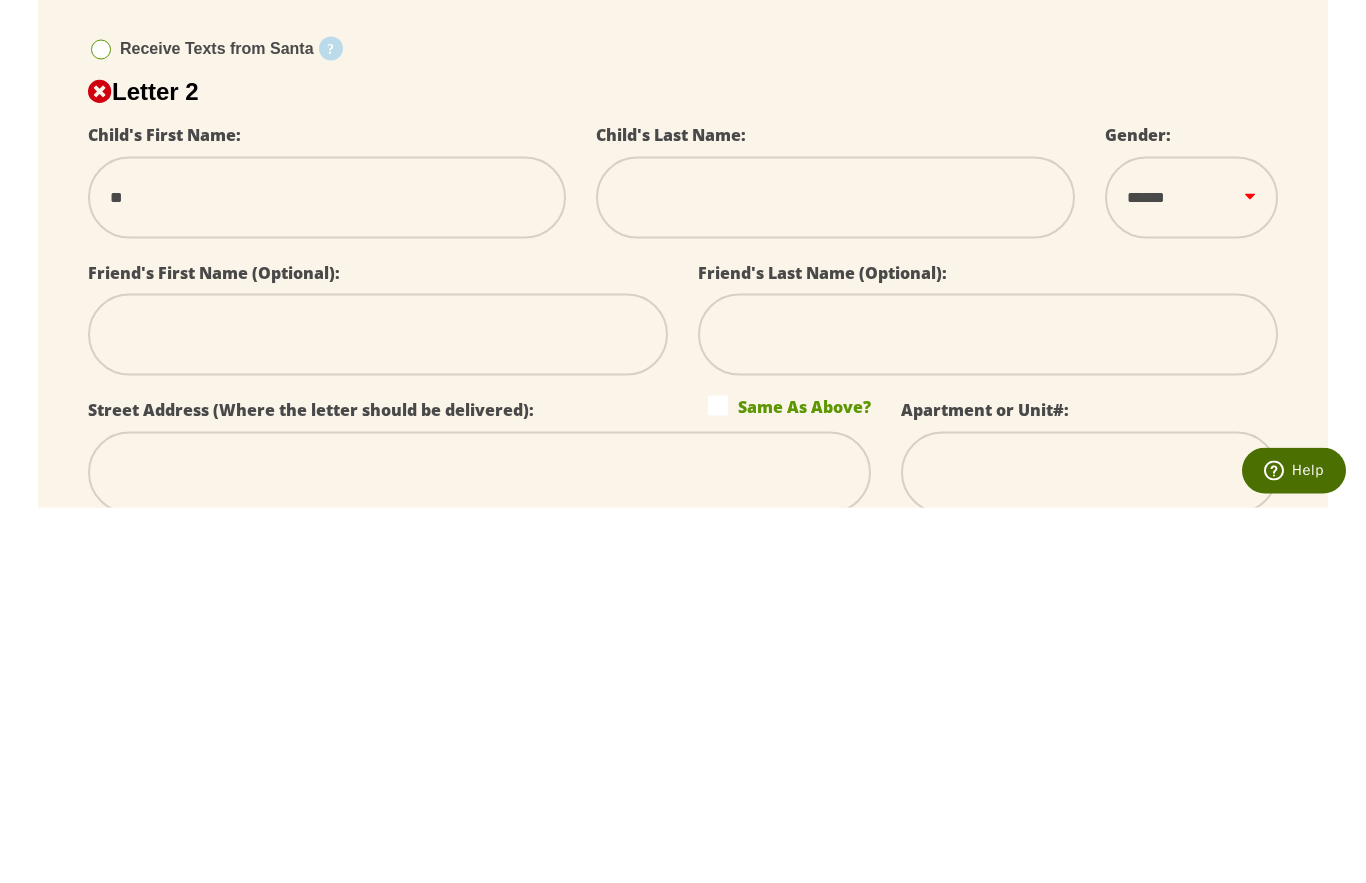 select 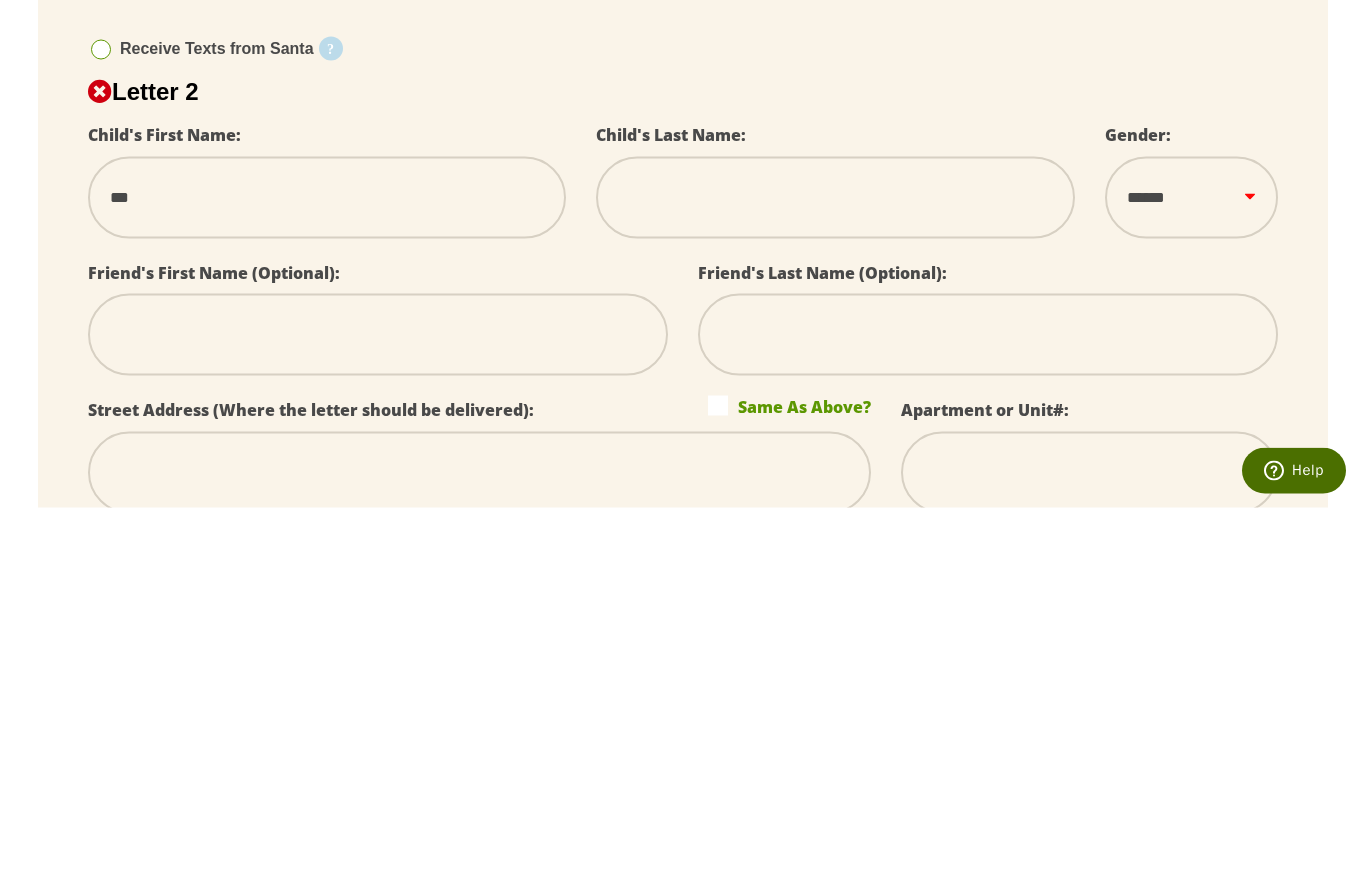 select 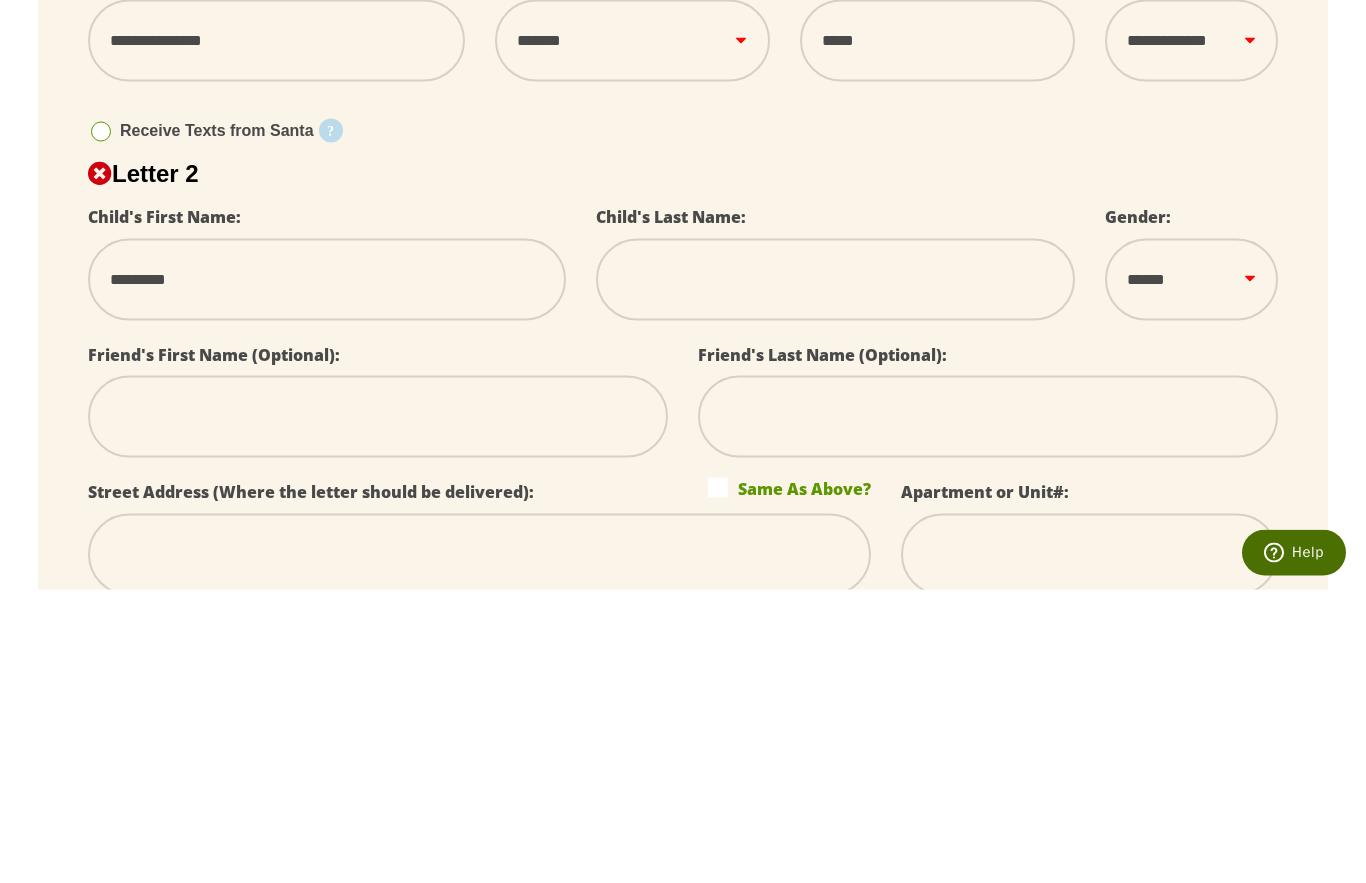 click at bounding box center [835, 573] 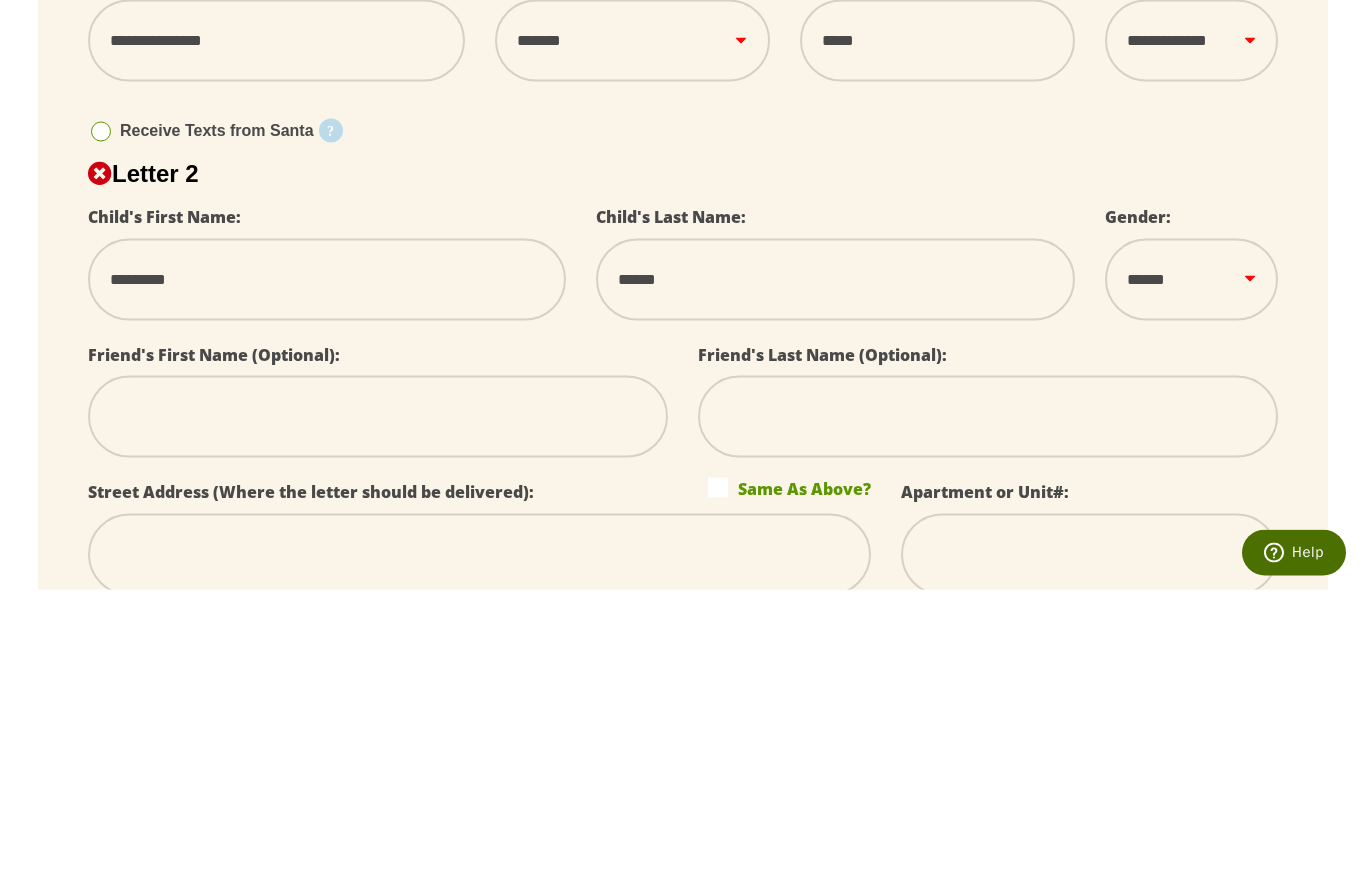 click on "******   ***   ****" at bounding box center (1191, 573) 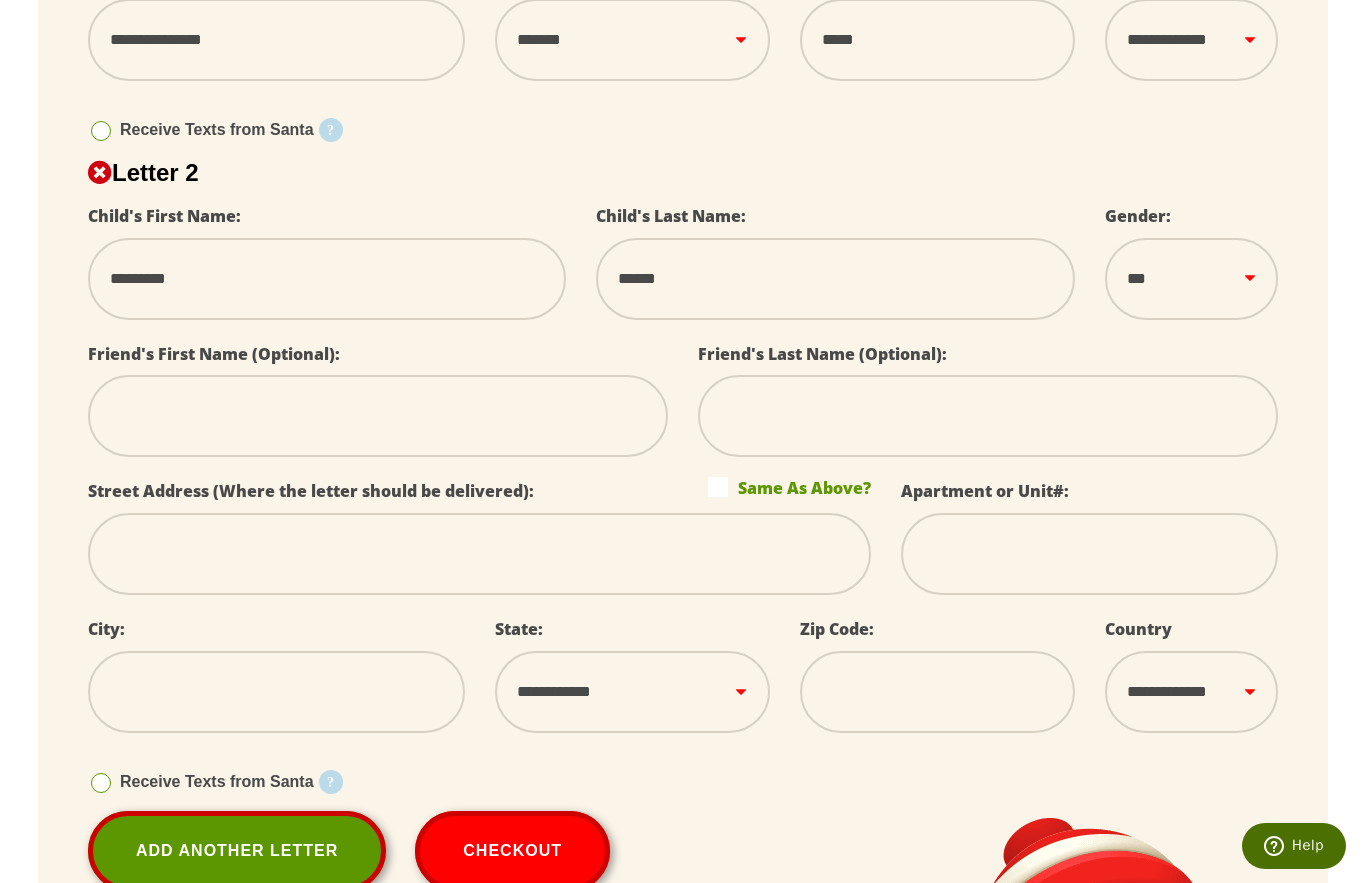 click at bounding box center [378, 416] 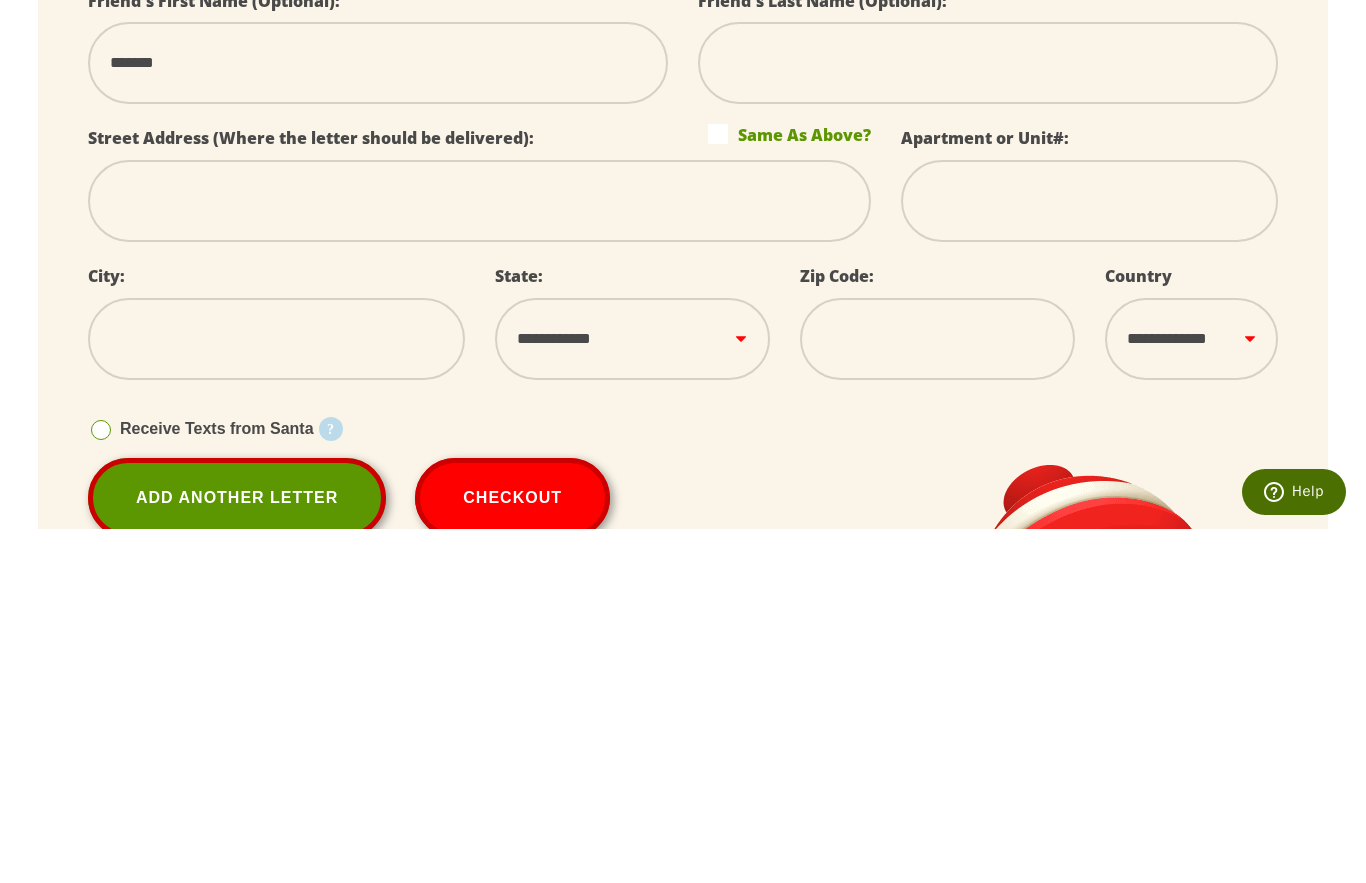 click at bounding box center (479, 555) 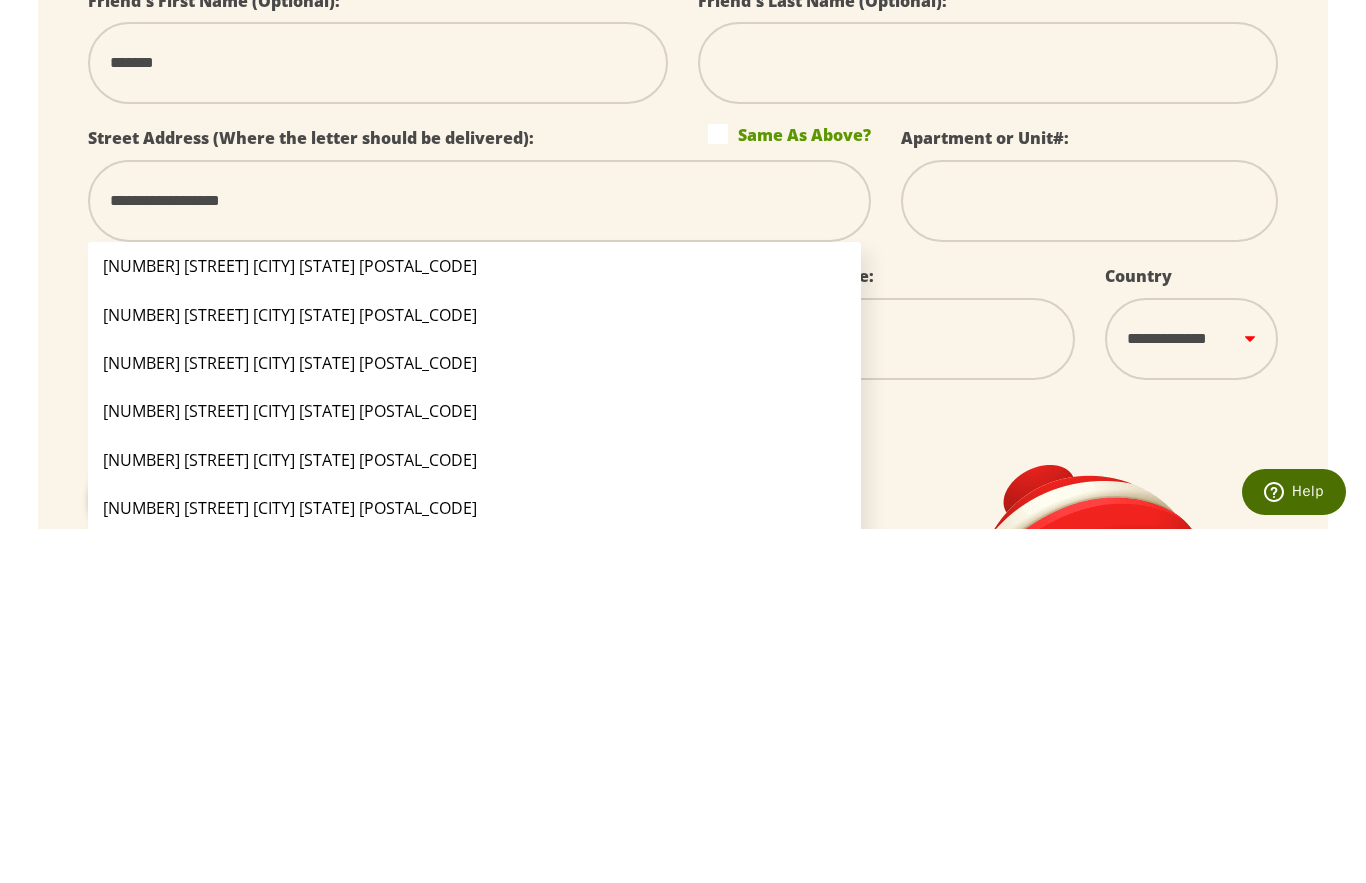 click on "**********" at bounding box center [1191, 685] 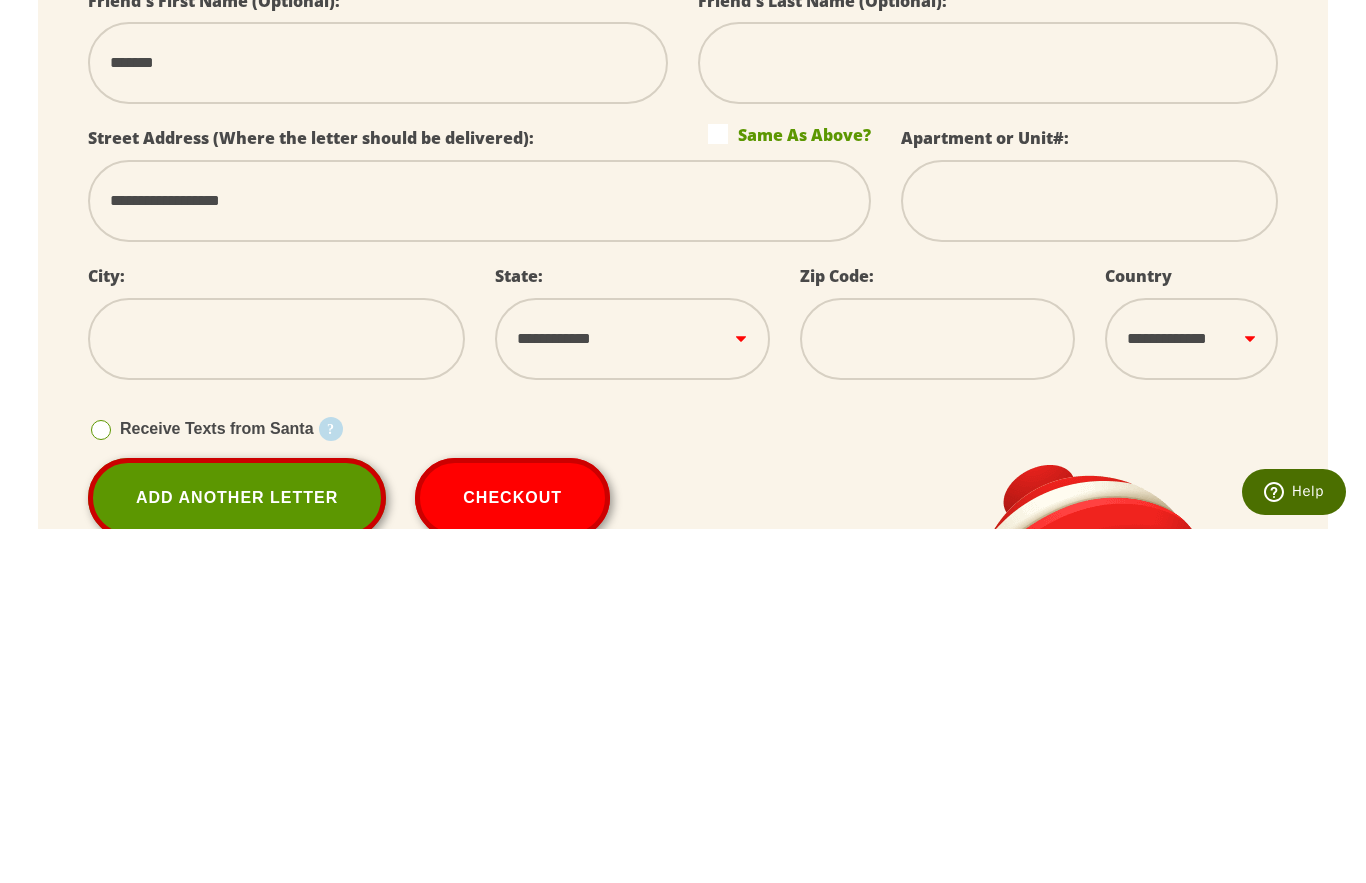 scroll, scrollTop: 1361, scrollLeft: 0, axis: vertical 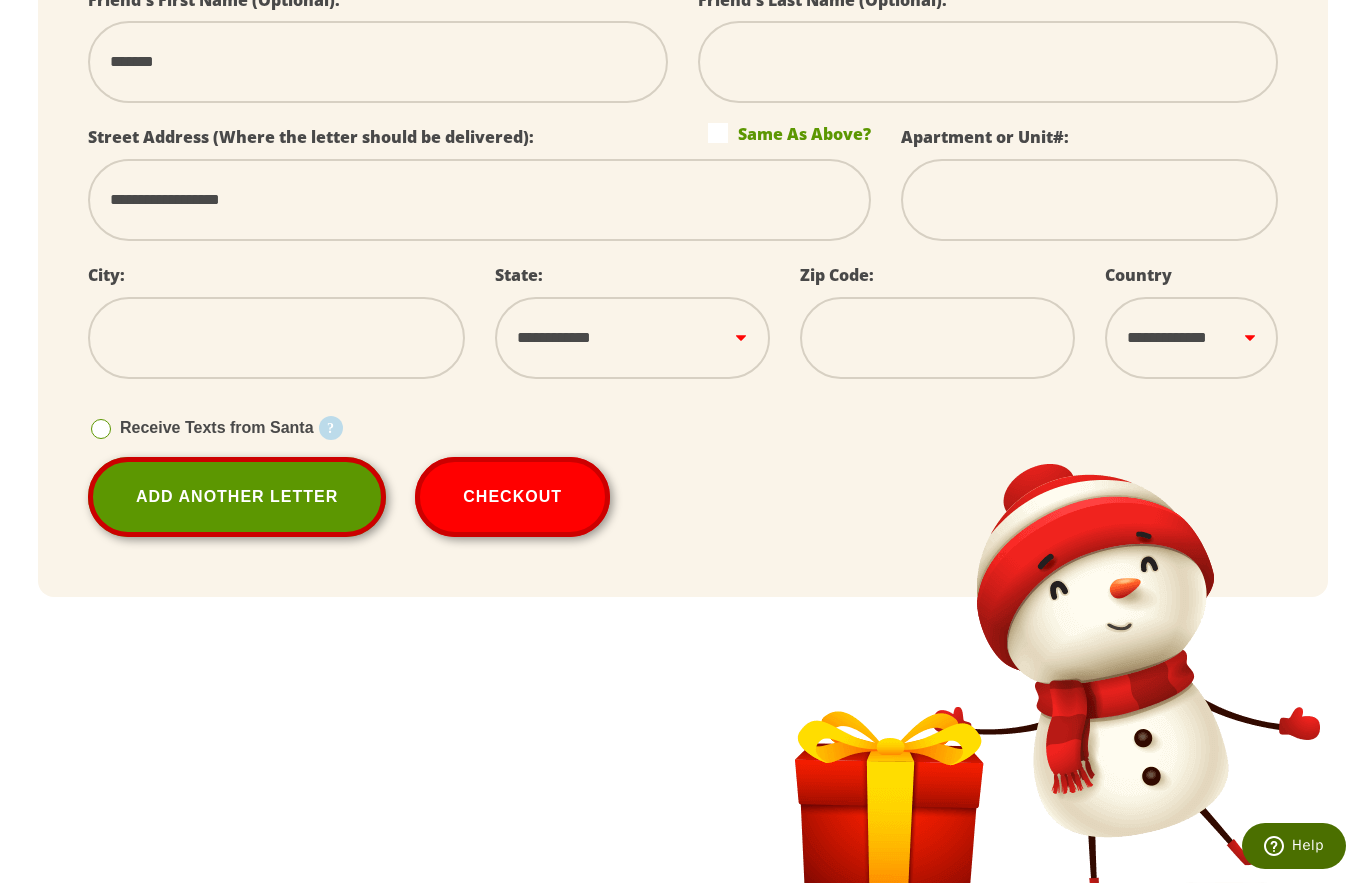 click at bounding box center [276, 338] 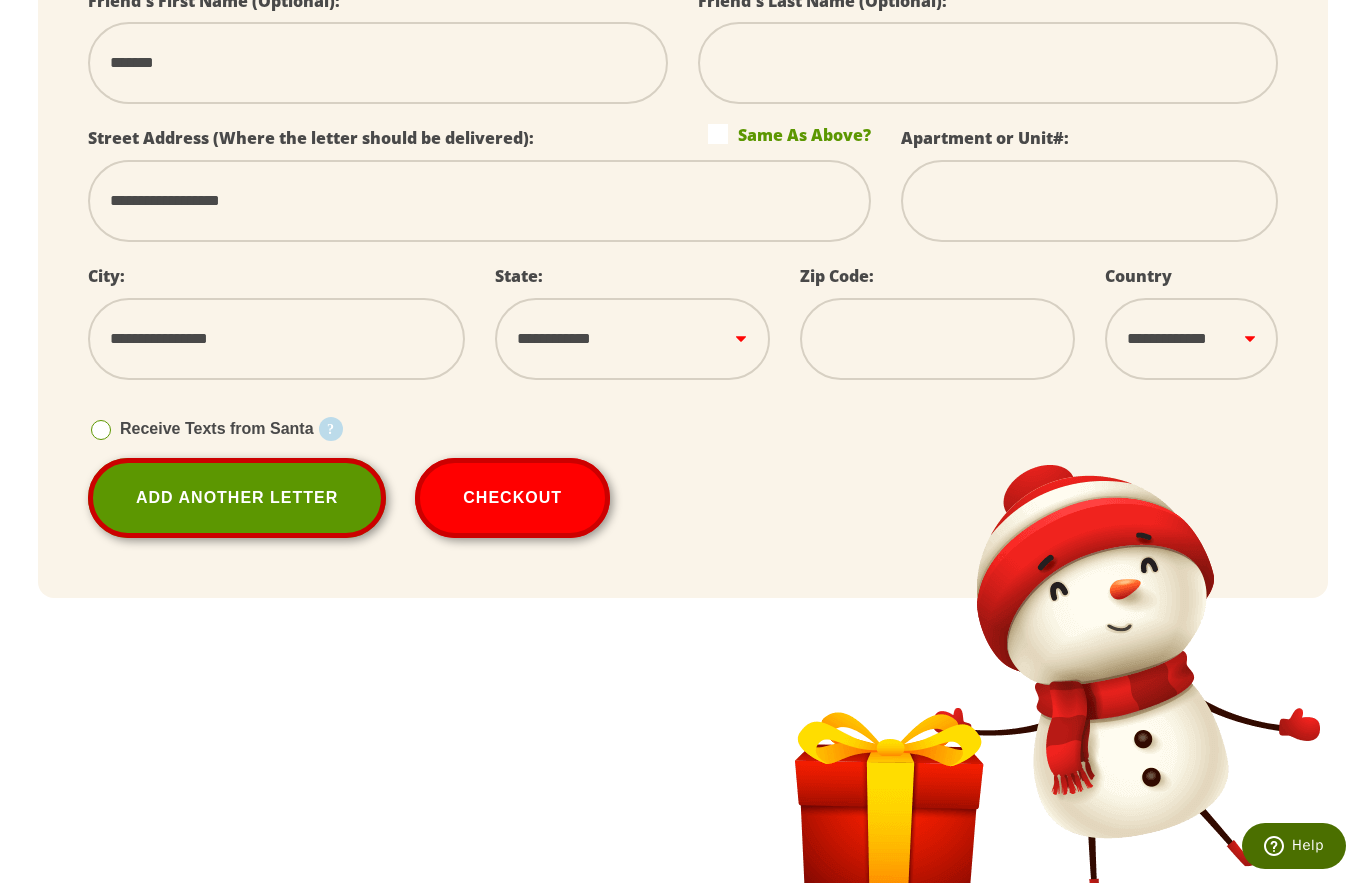 click on "**********" at bounding box center [632, 339] 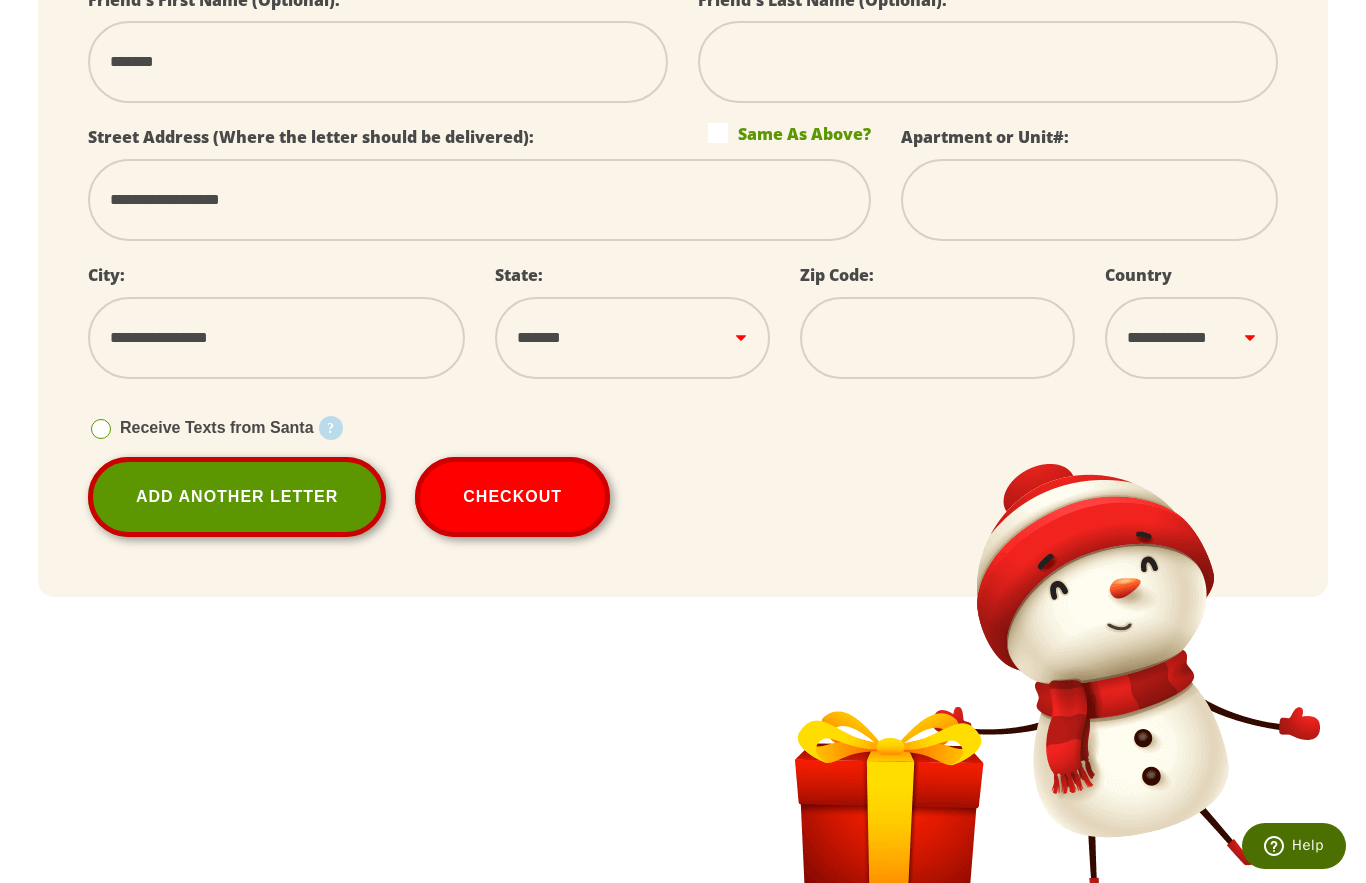 click at bounding box center [937, 338] 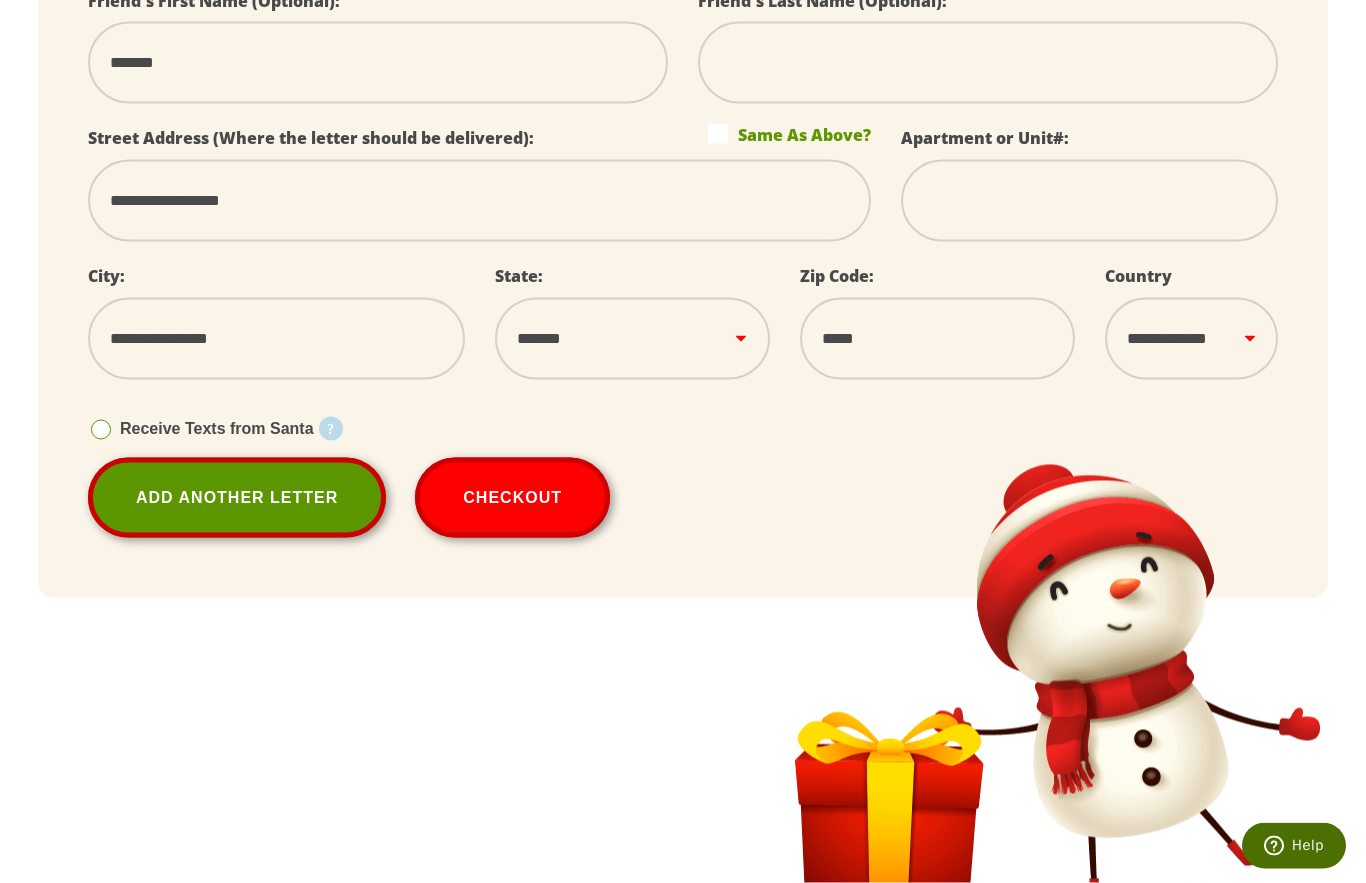 scroll, scrollTop: 1361, scrollLeft: 0, axis: vertical 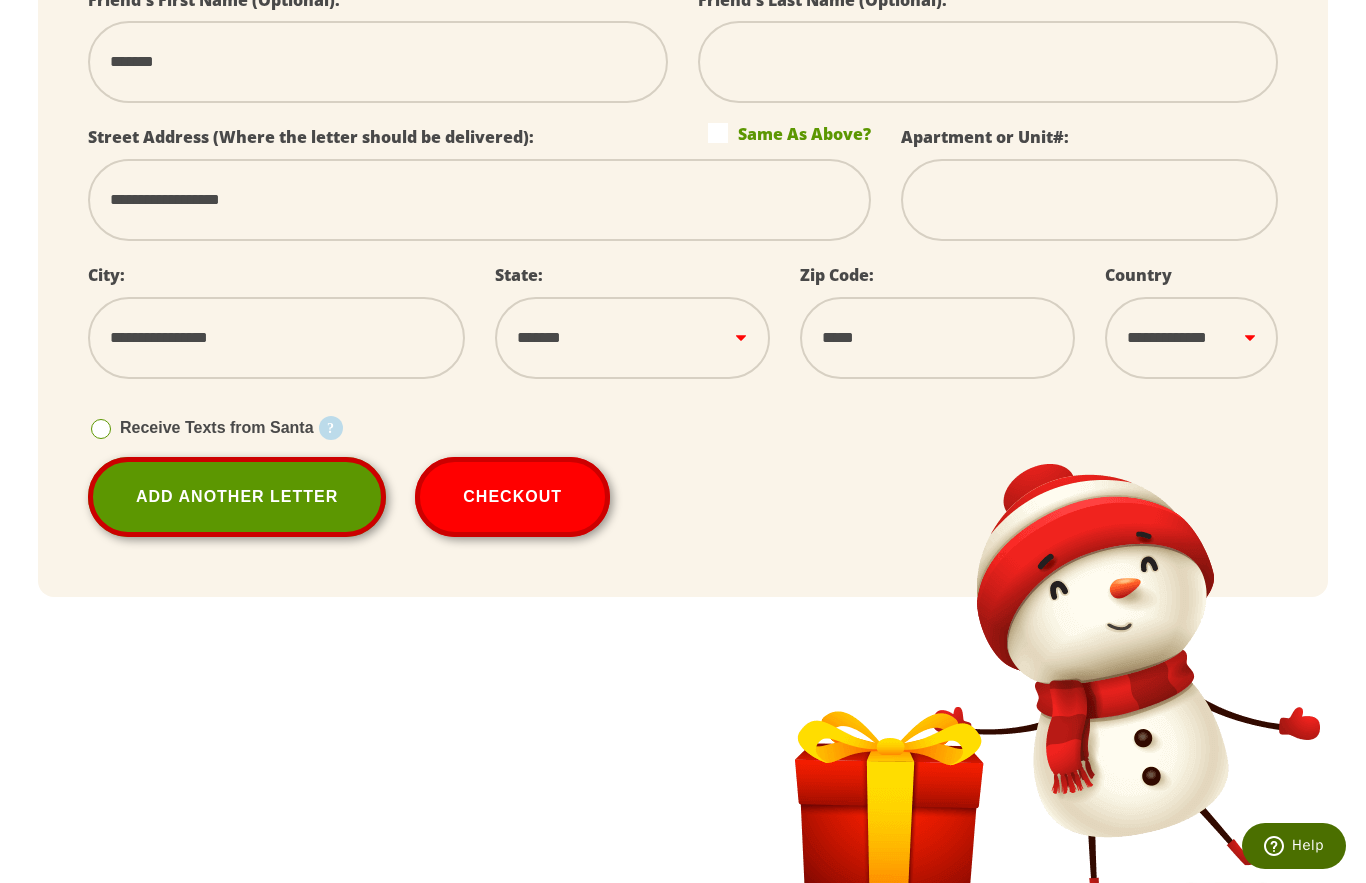 click on "Checkout" at bounding box center (512, 497) 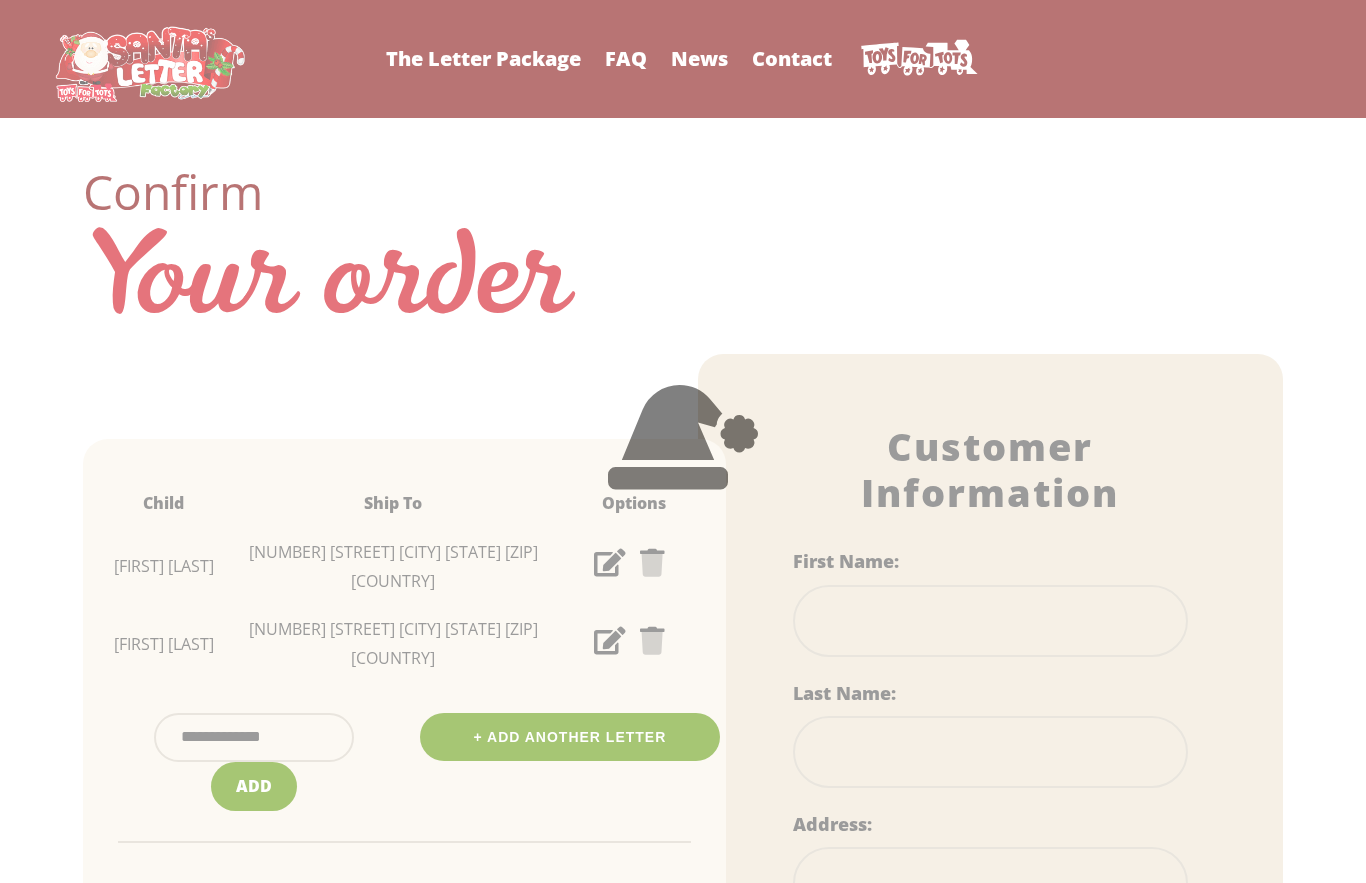 scroll, scrollTop: 0, scrollLeft: 0, axis: both 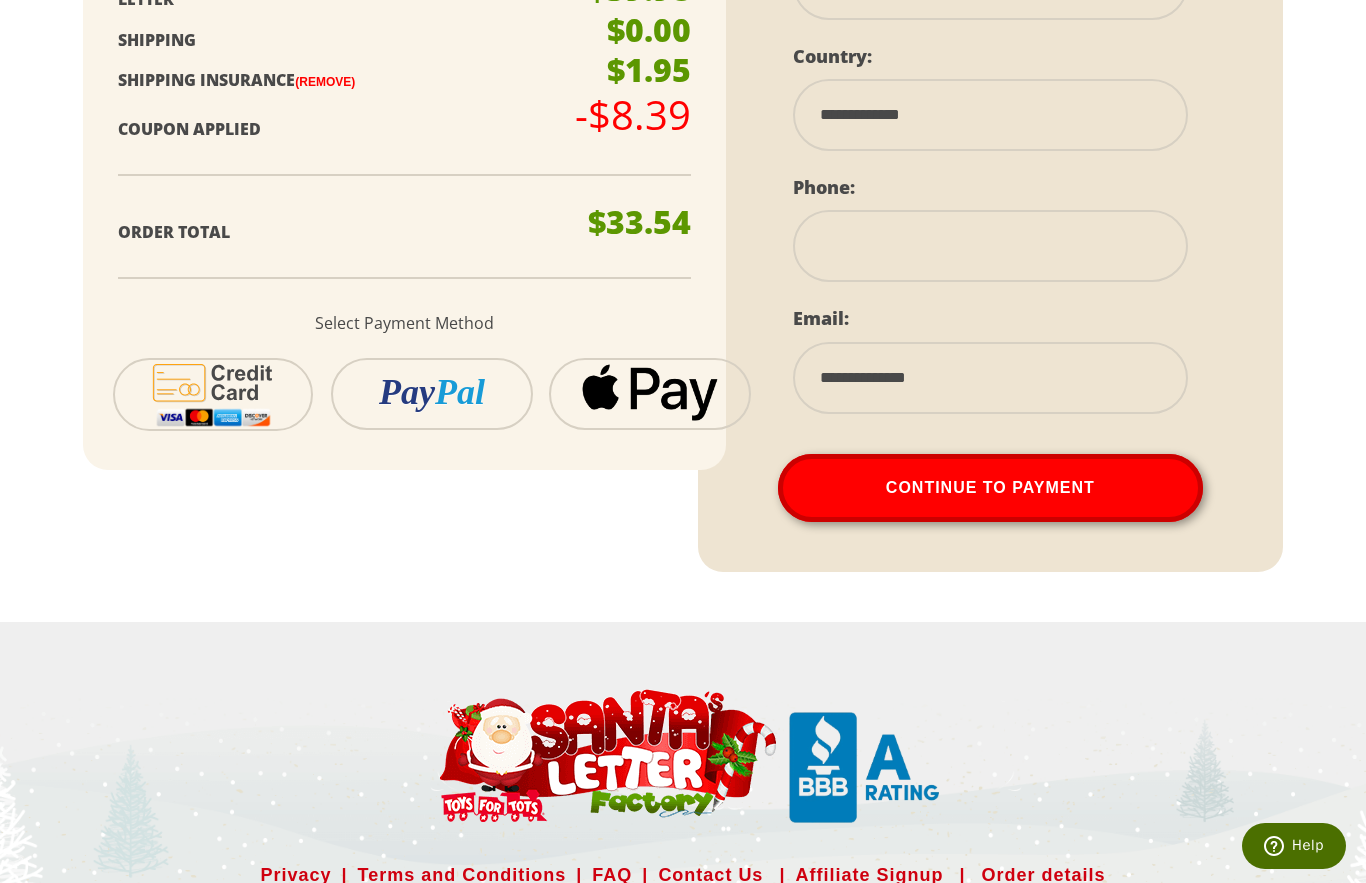 click on "Order details" at bounding box center (1043, 875) 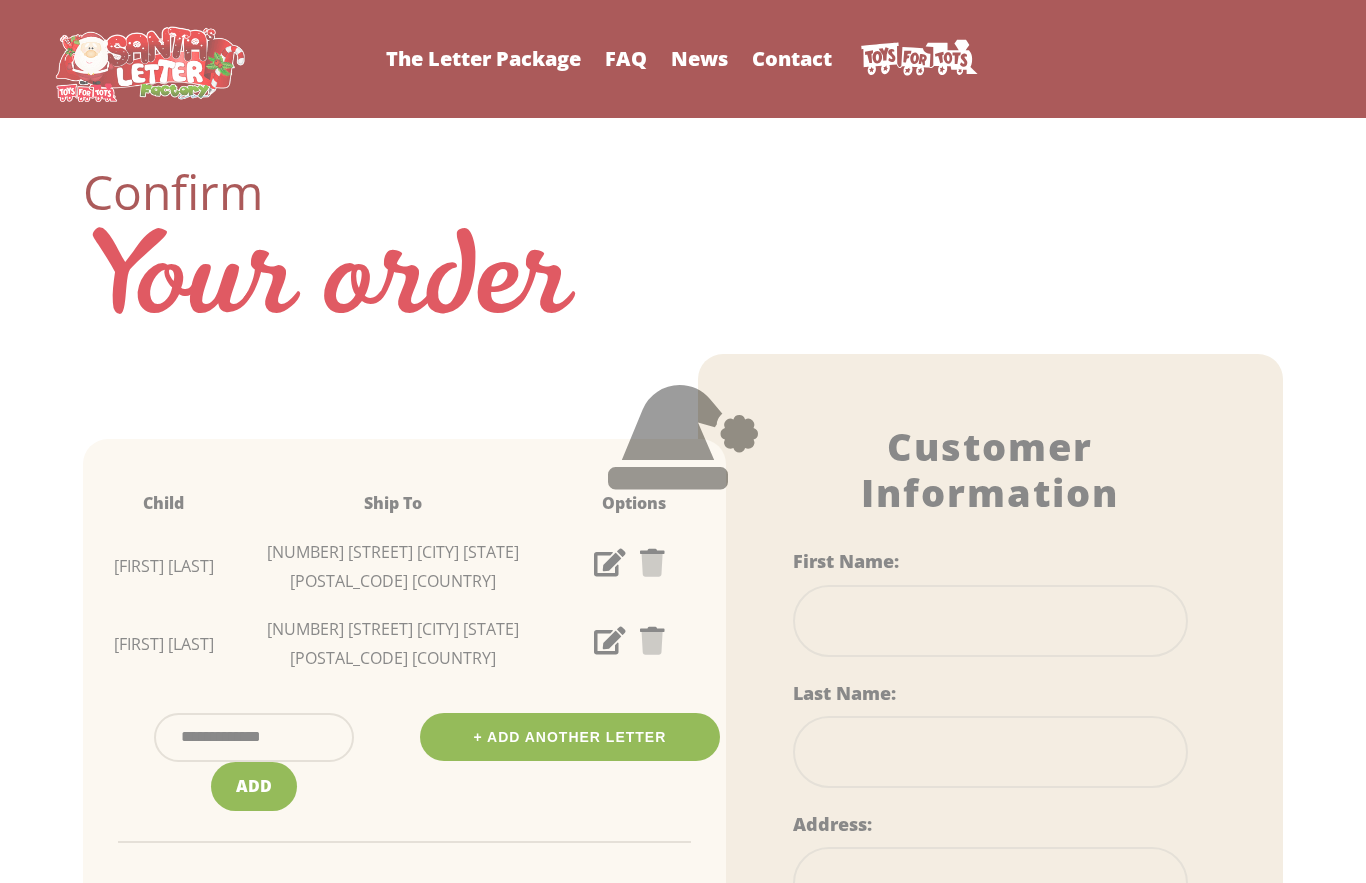 scroll, scrollTop: 1, scrollLeft: 0, axis: vertical 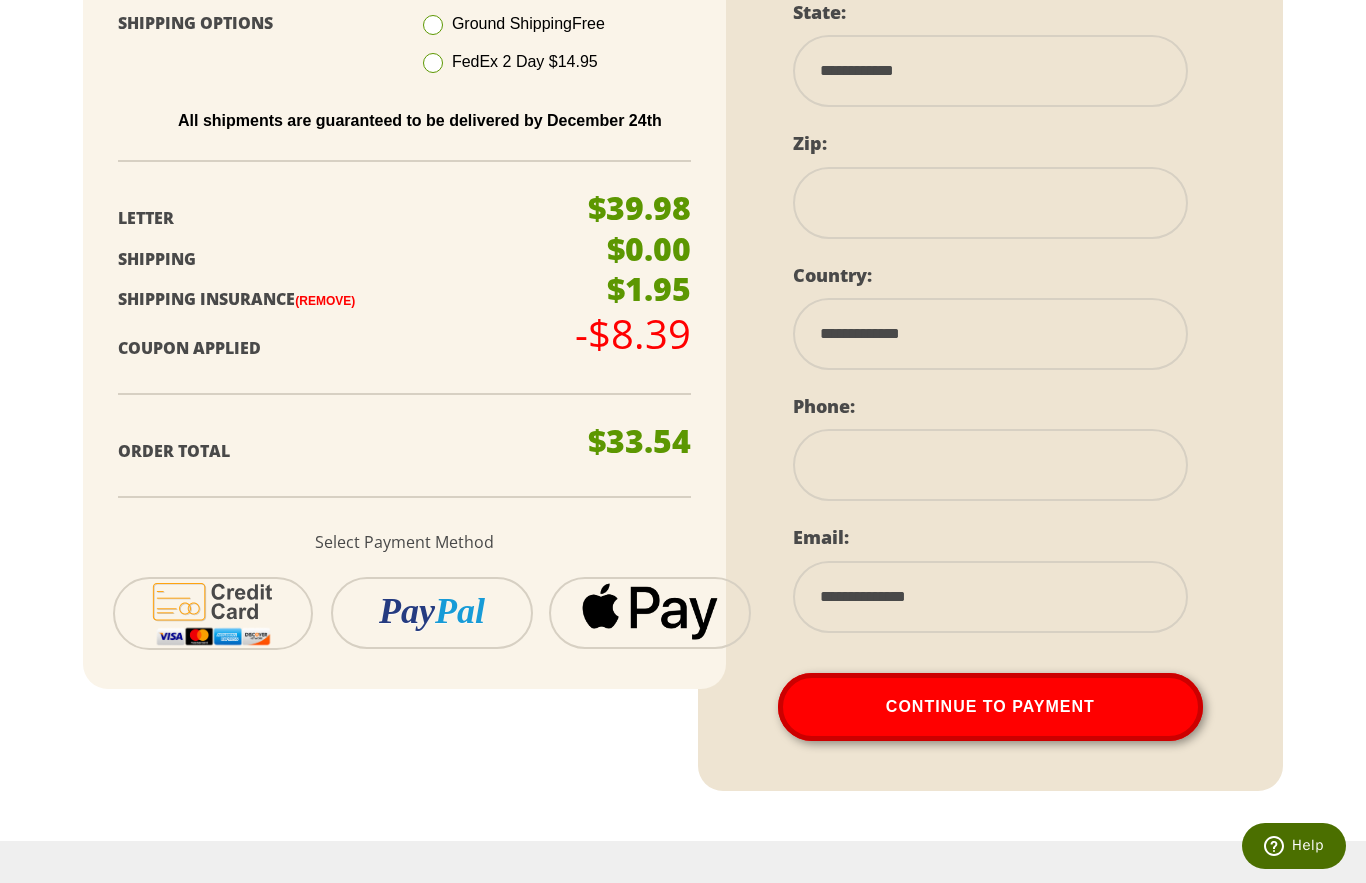 click at bounding box center (213, 613) 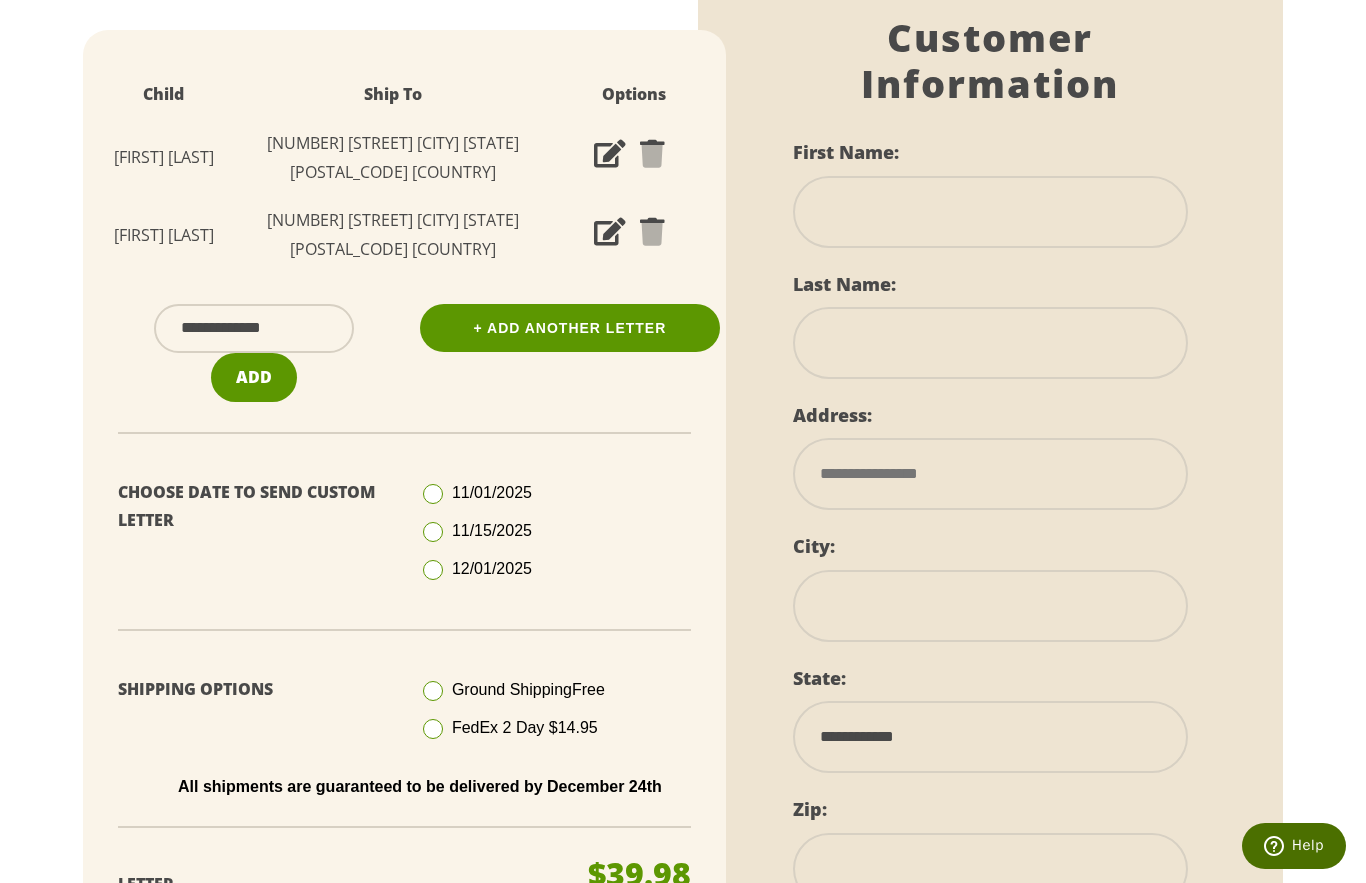 scroll, scrollTop: 354, scrollLeft: 0, axis: vertical 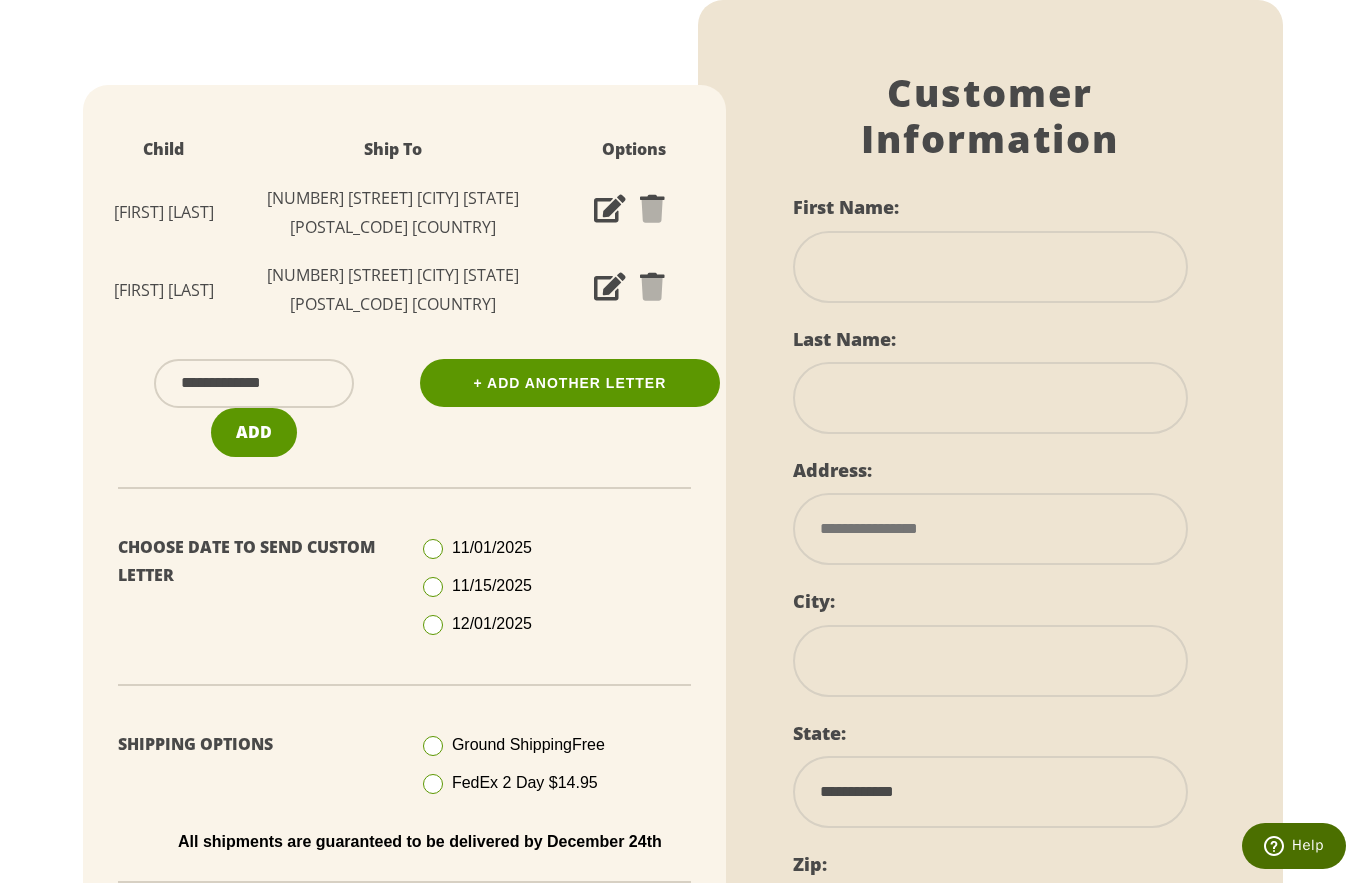 click at bounding box center (990, 267) 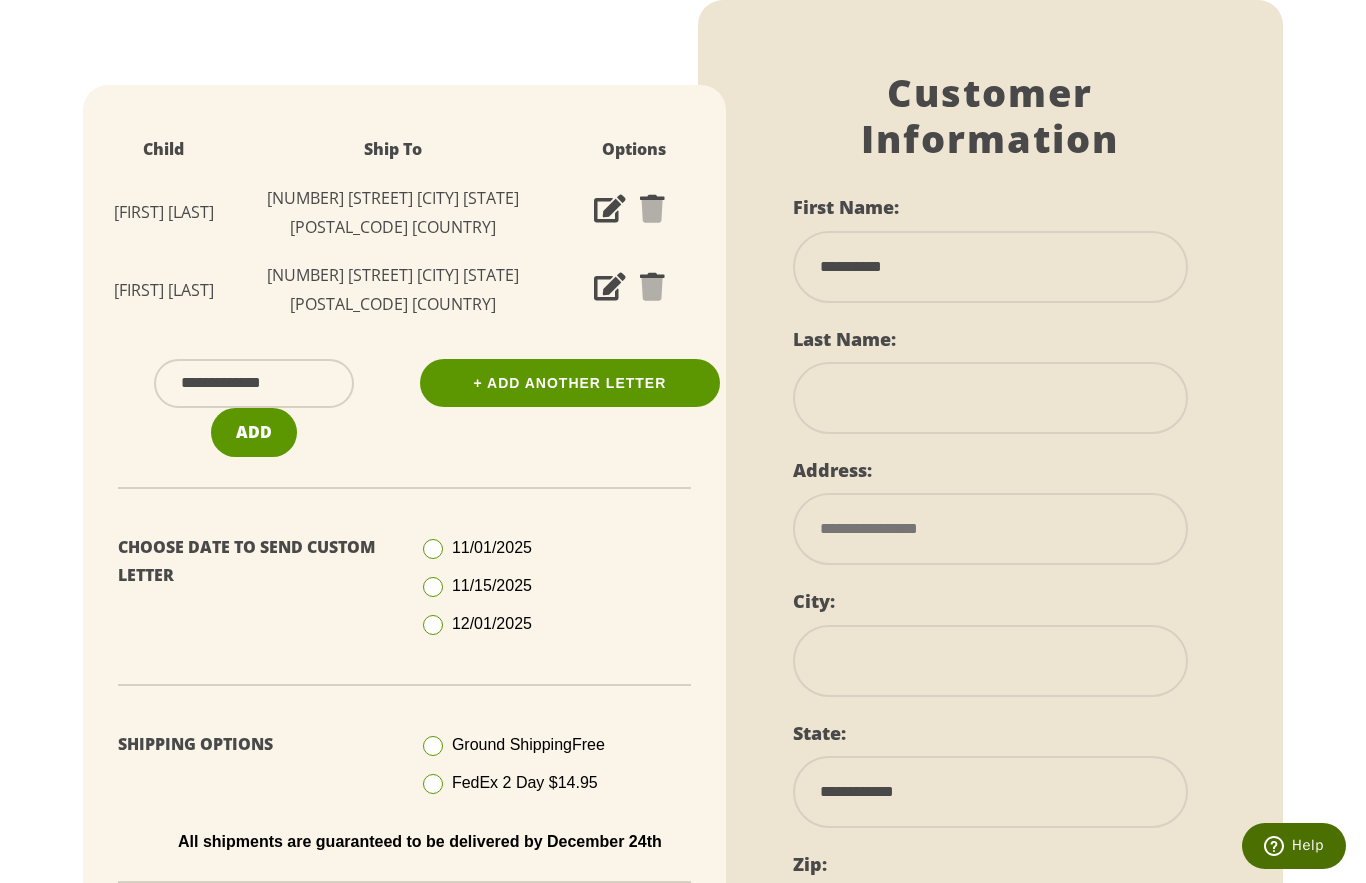 type on "*********" 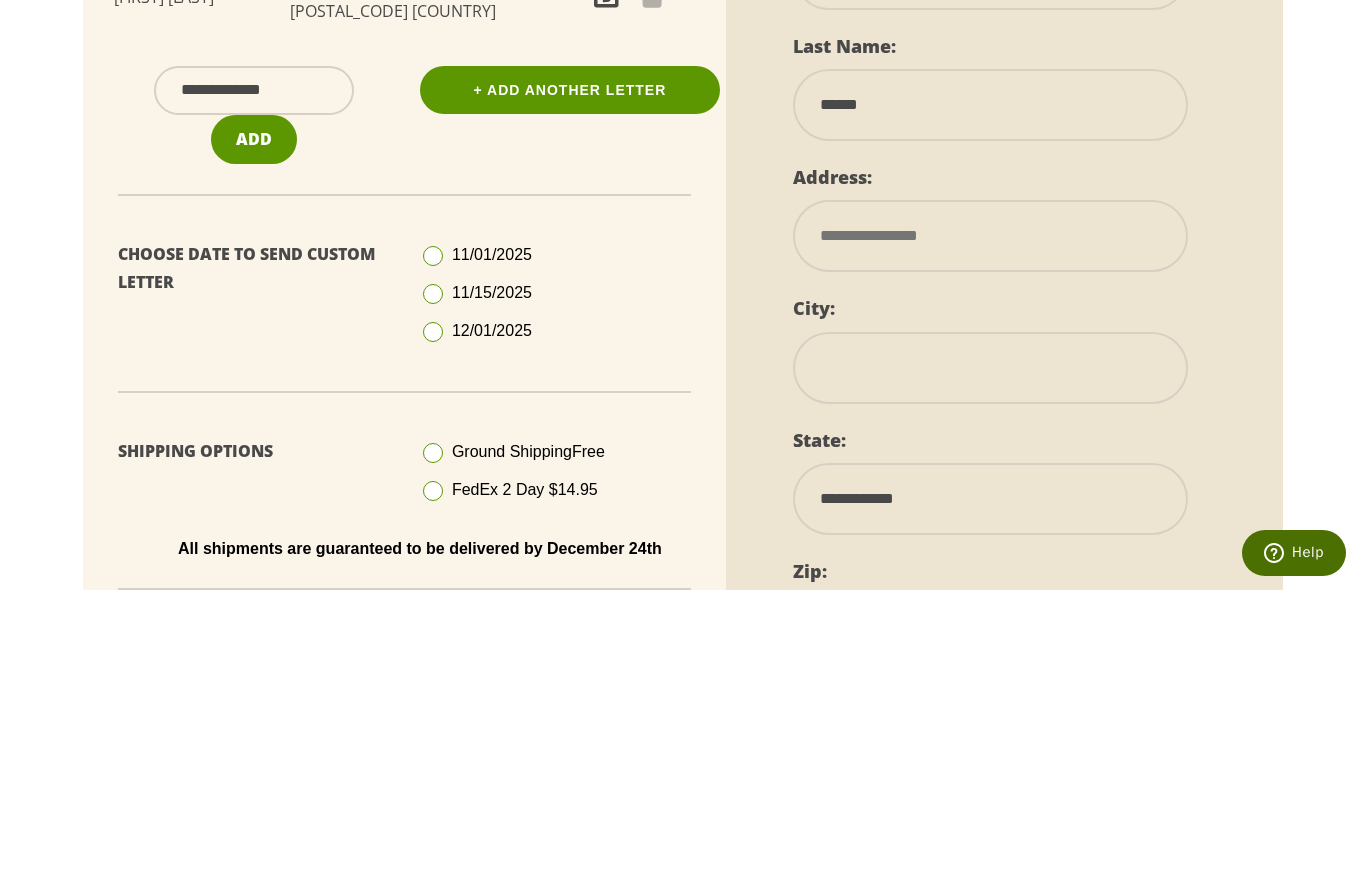 type on "******" 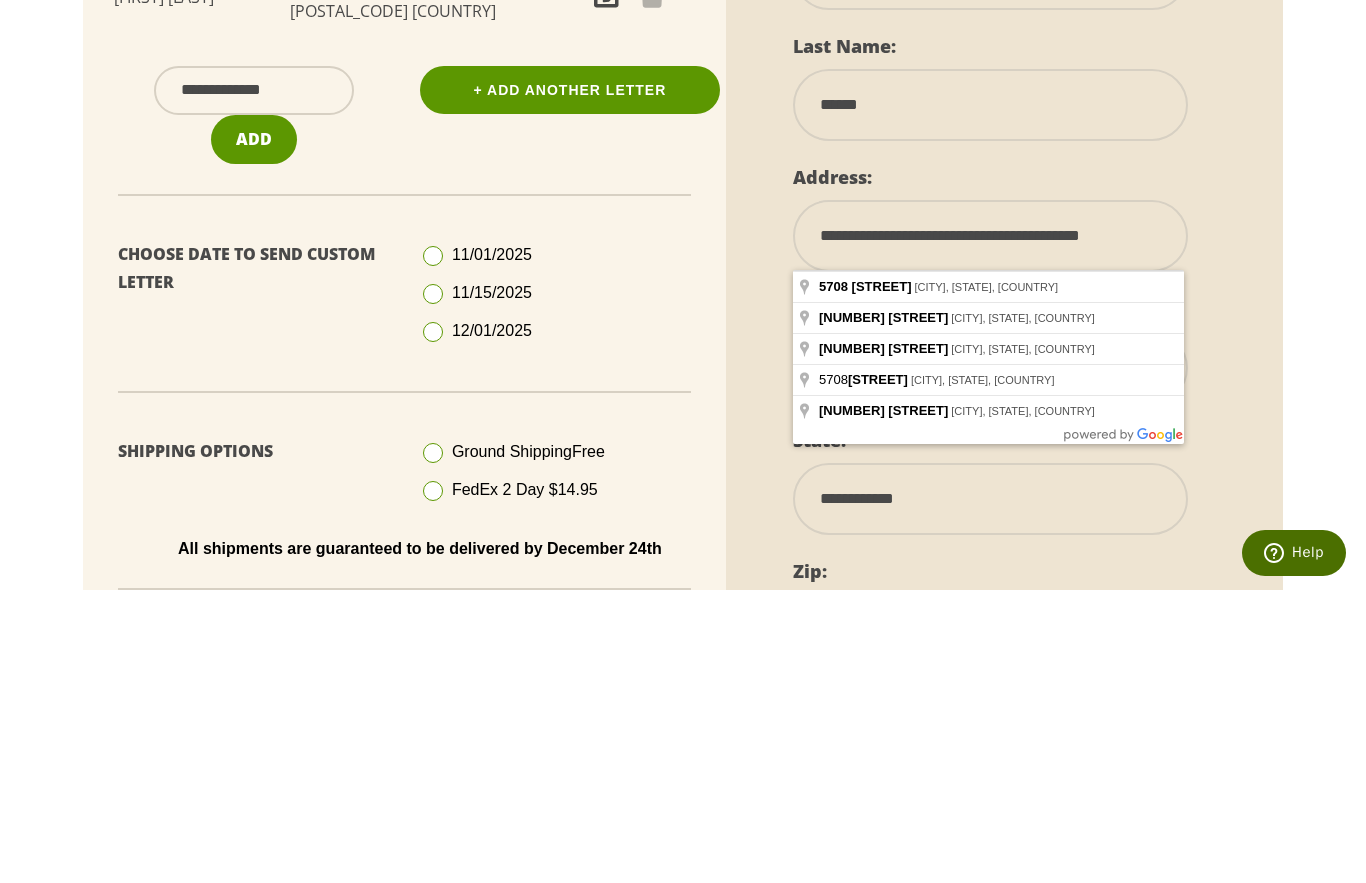 scroll, scrollTop: 647, scrollLeft: 0, axis: vertical 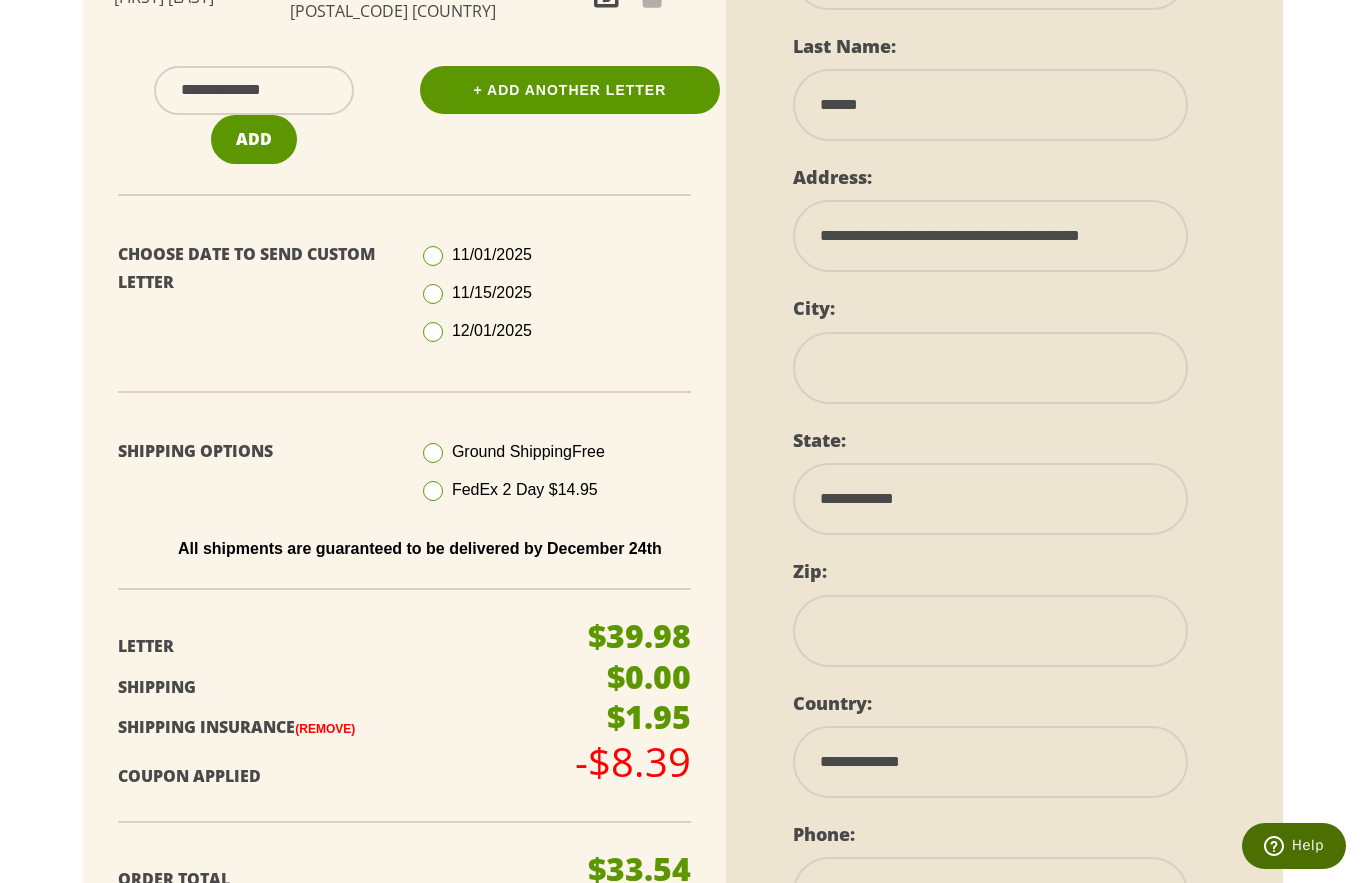 type on "**********" 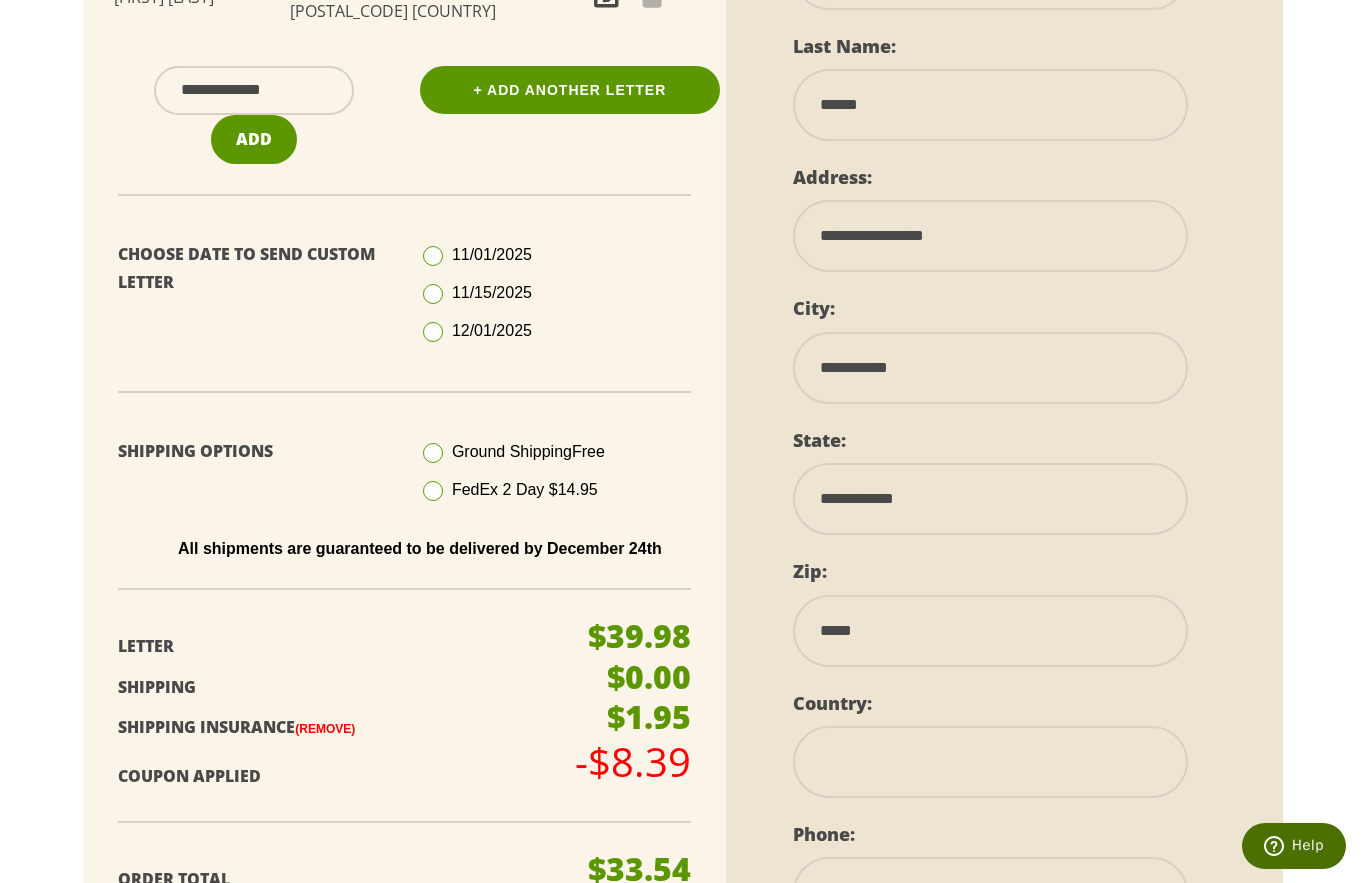 click on "**********" at bounding box center (990, 368) 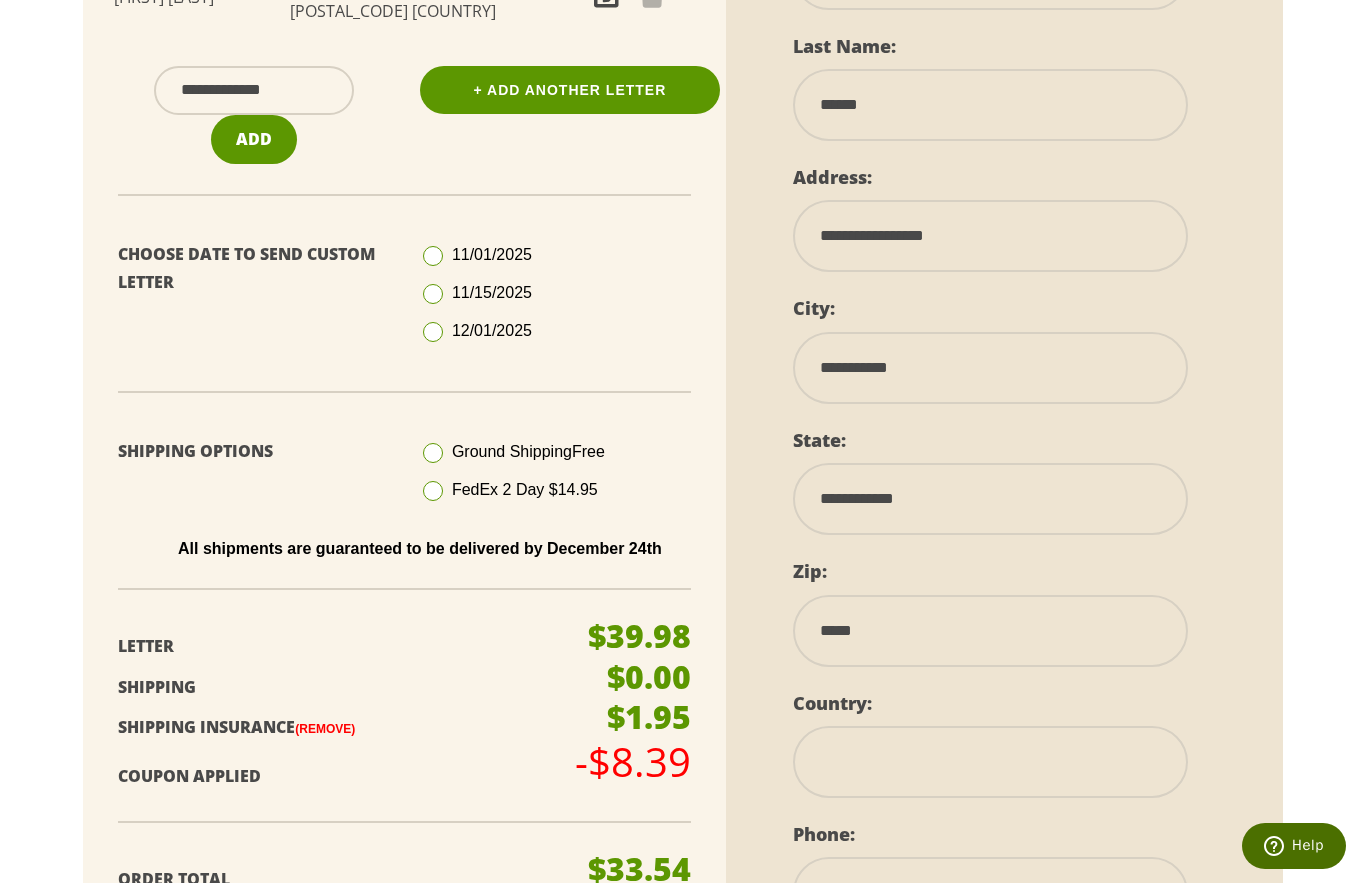 type on "**********" 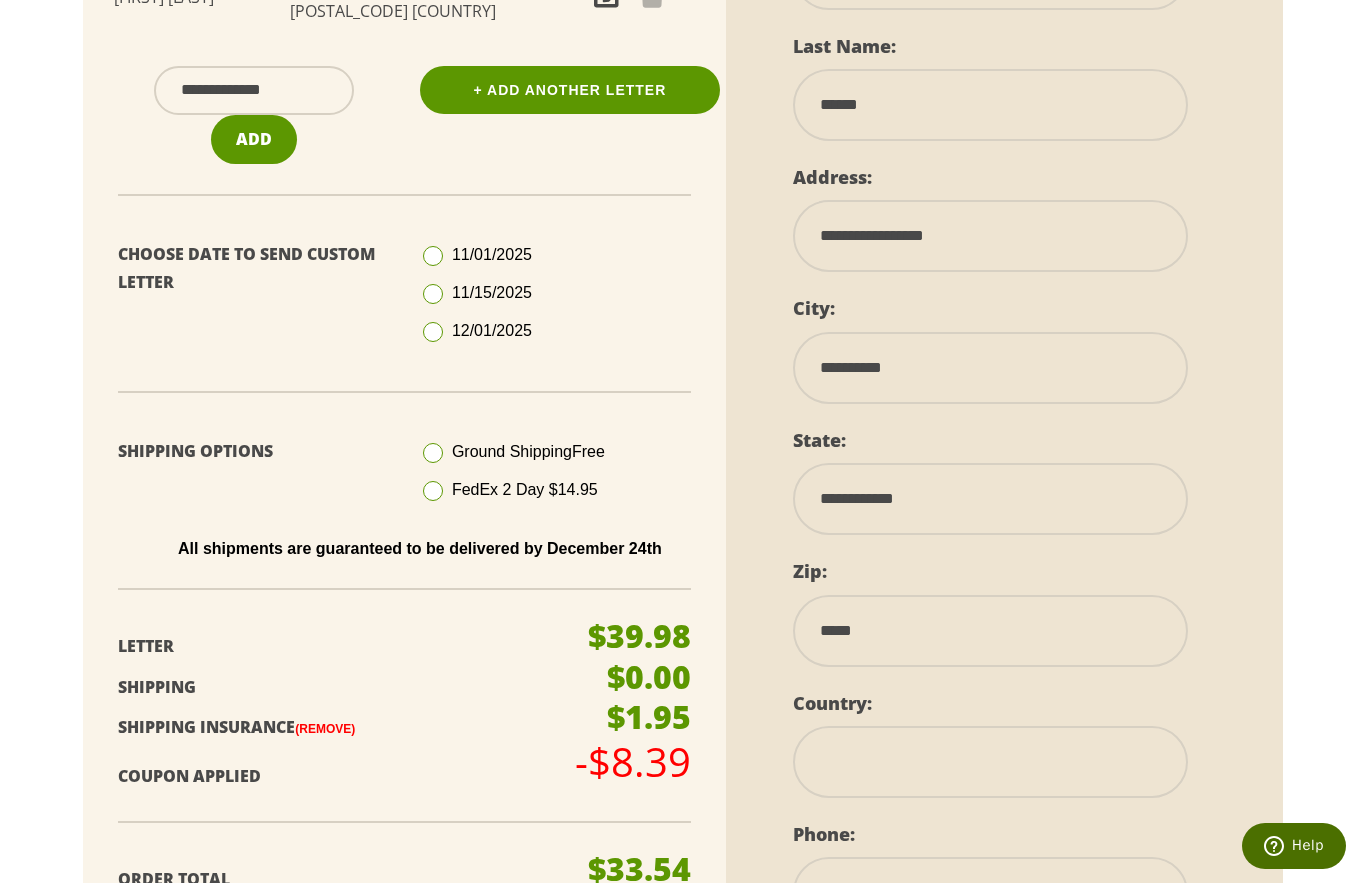 select 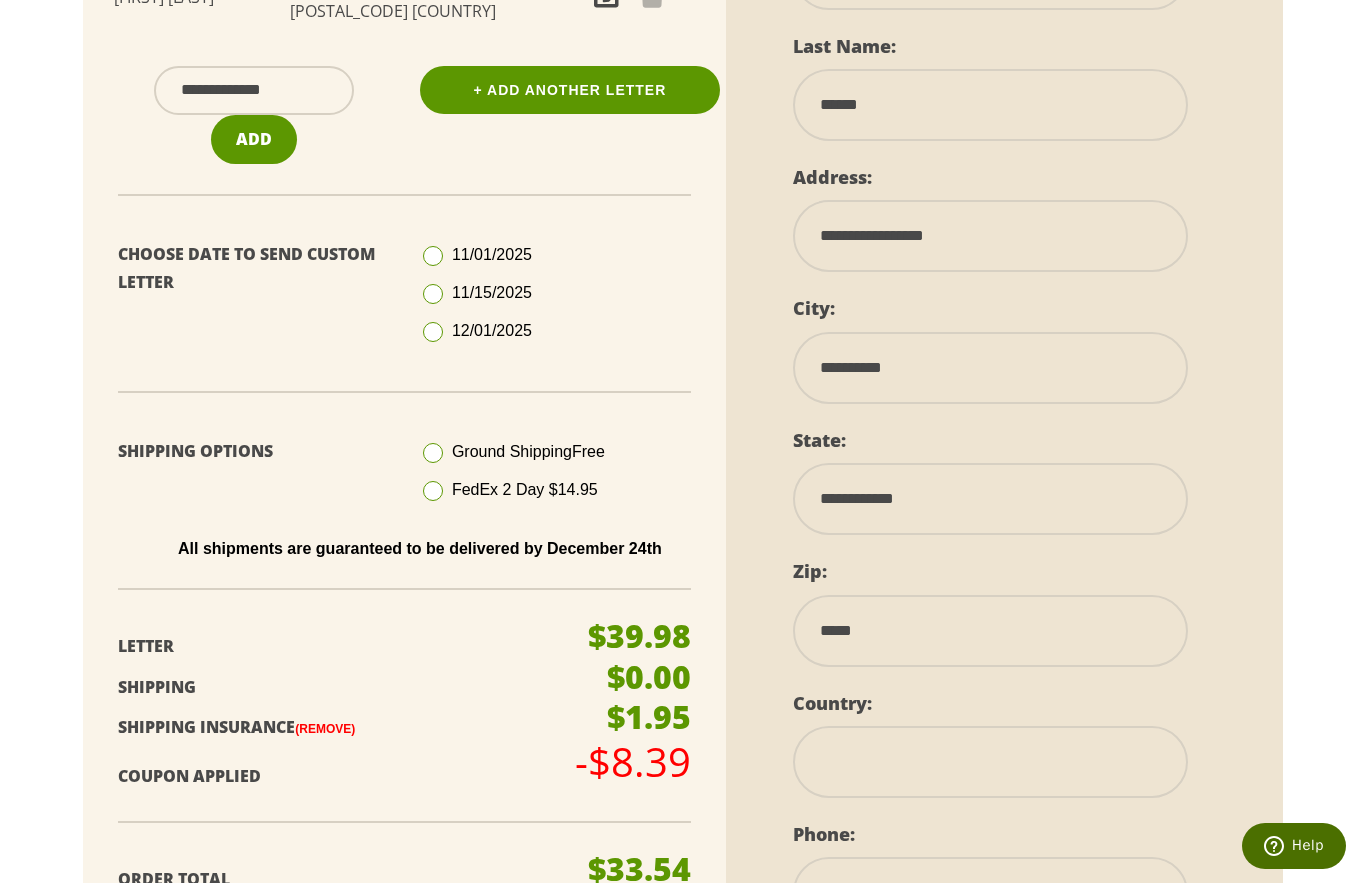 type on "*********" 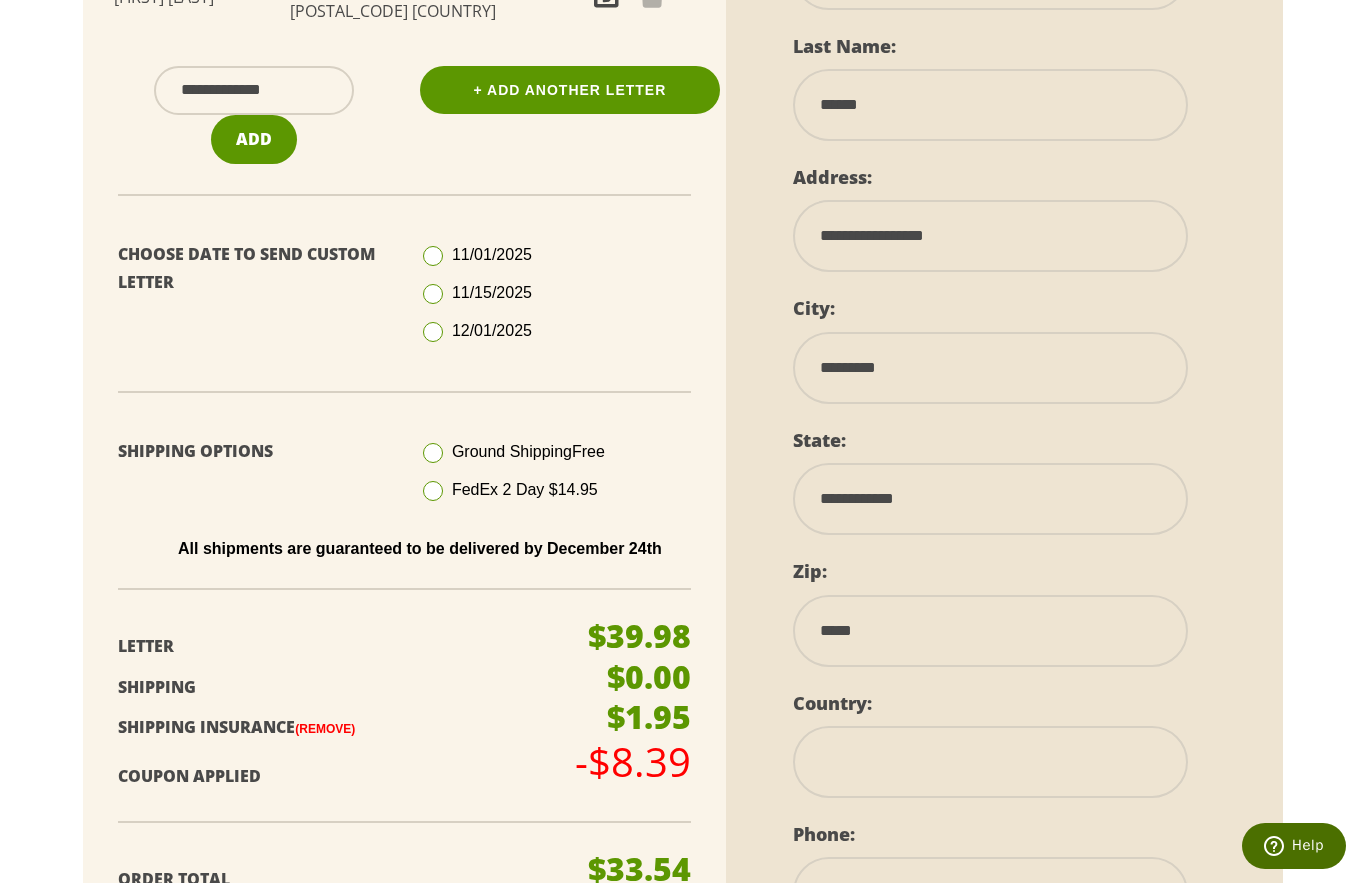 select 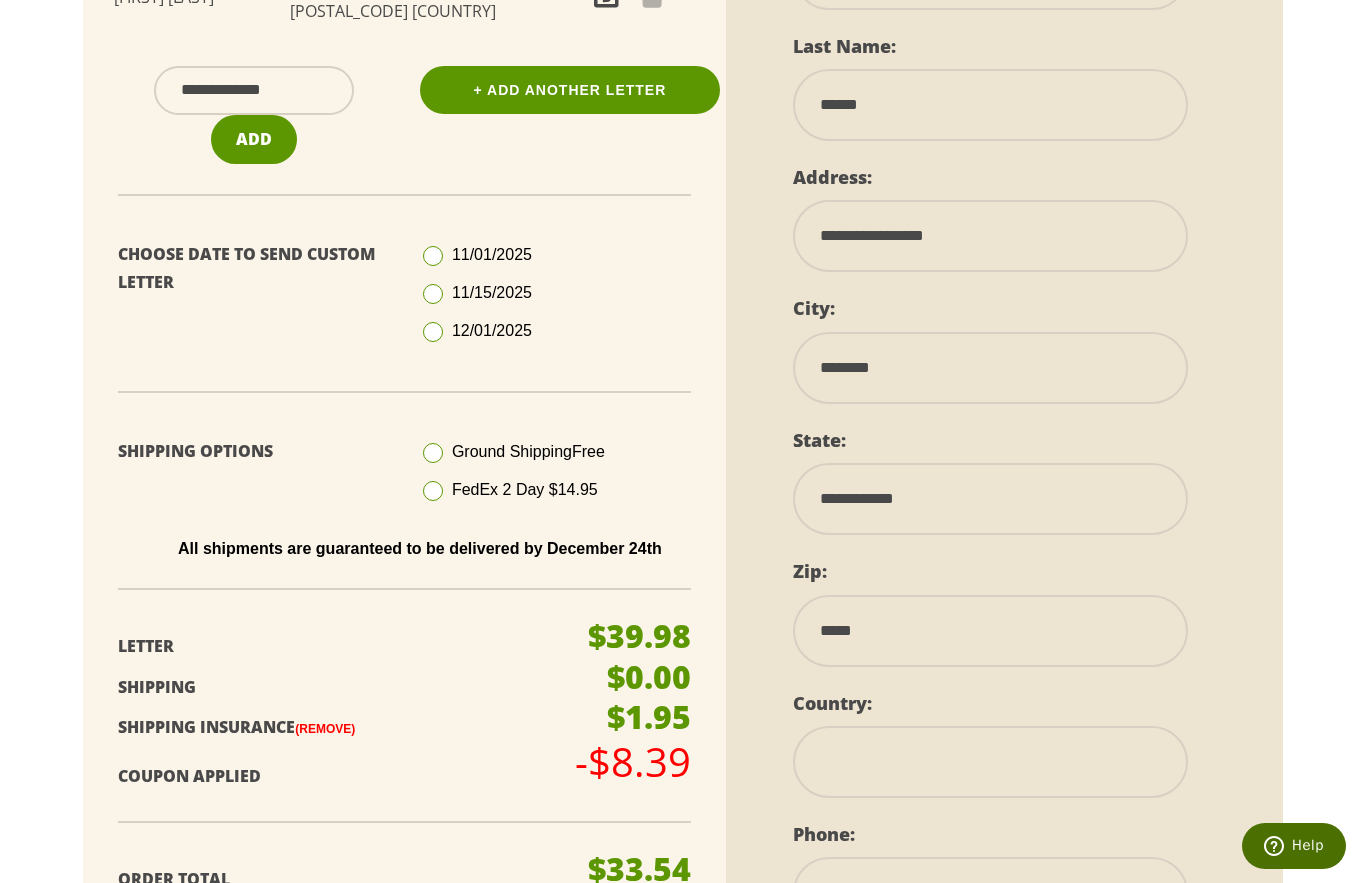 select 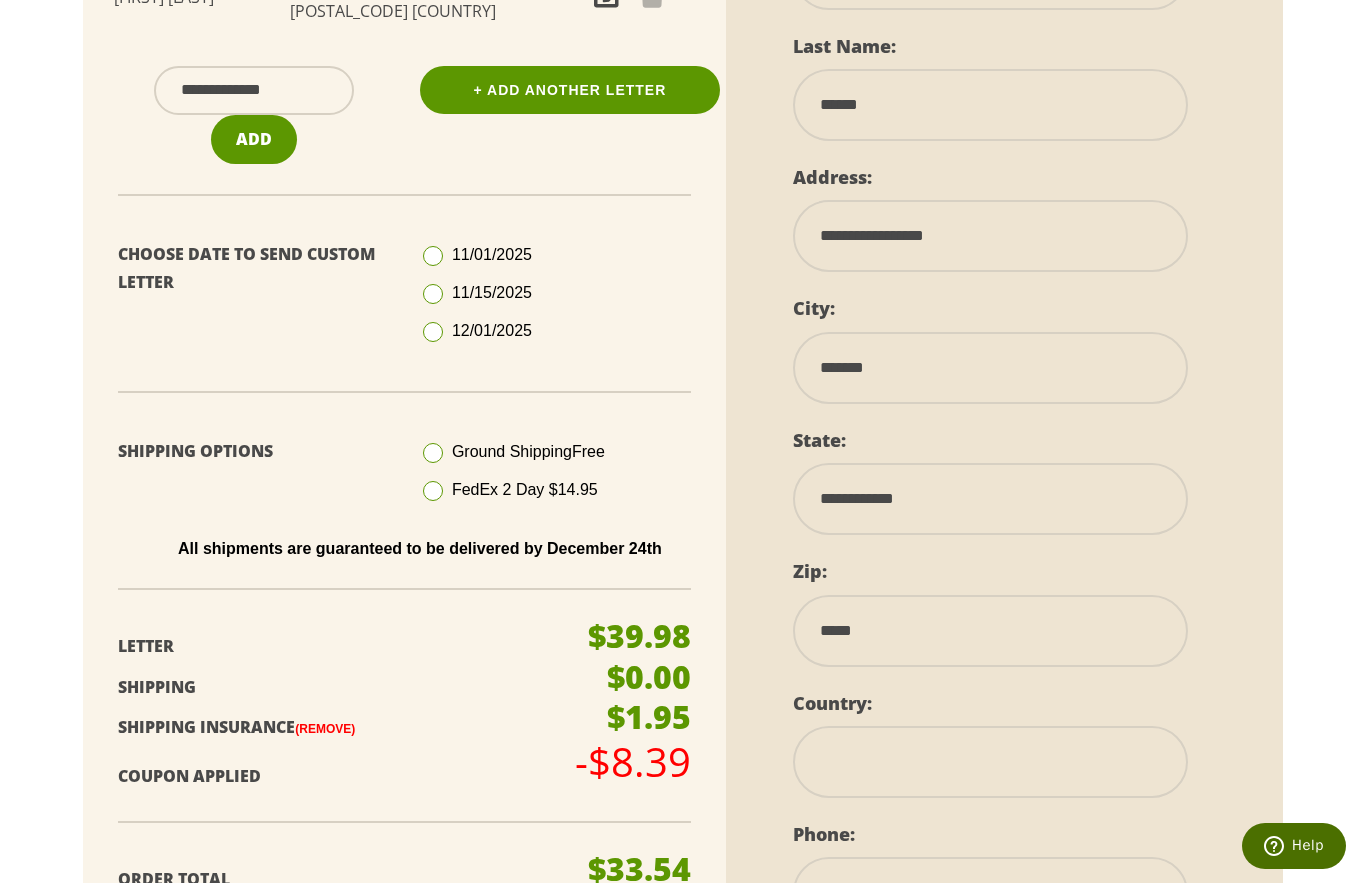 select 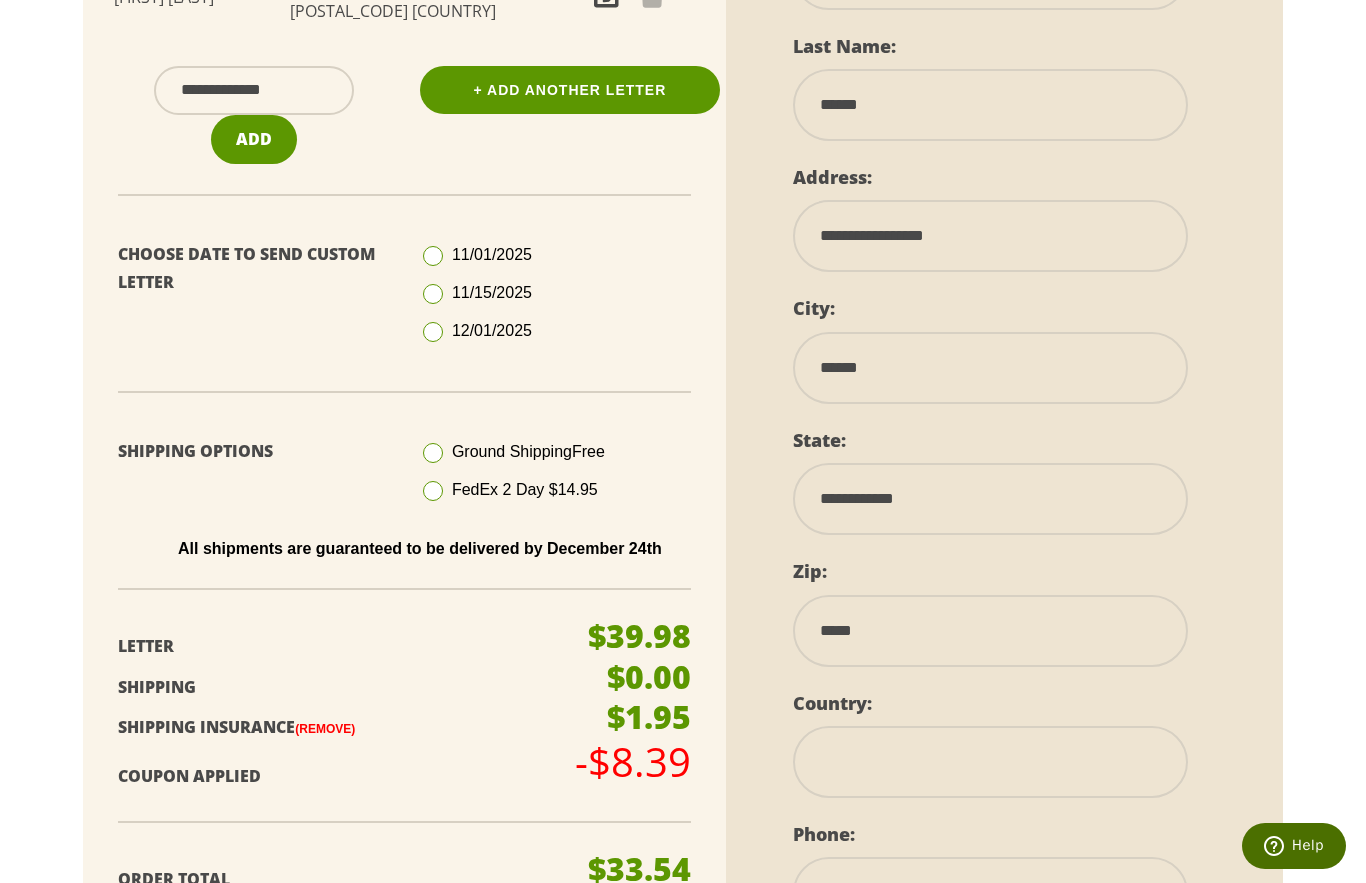 select 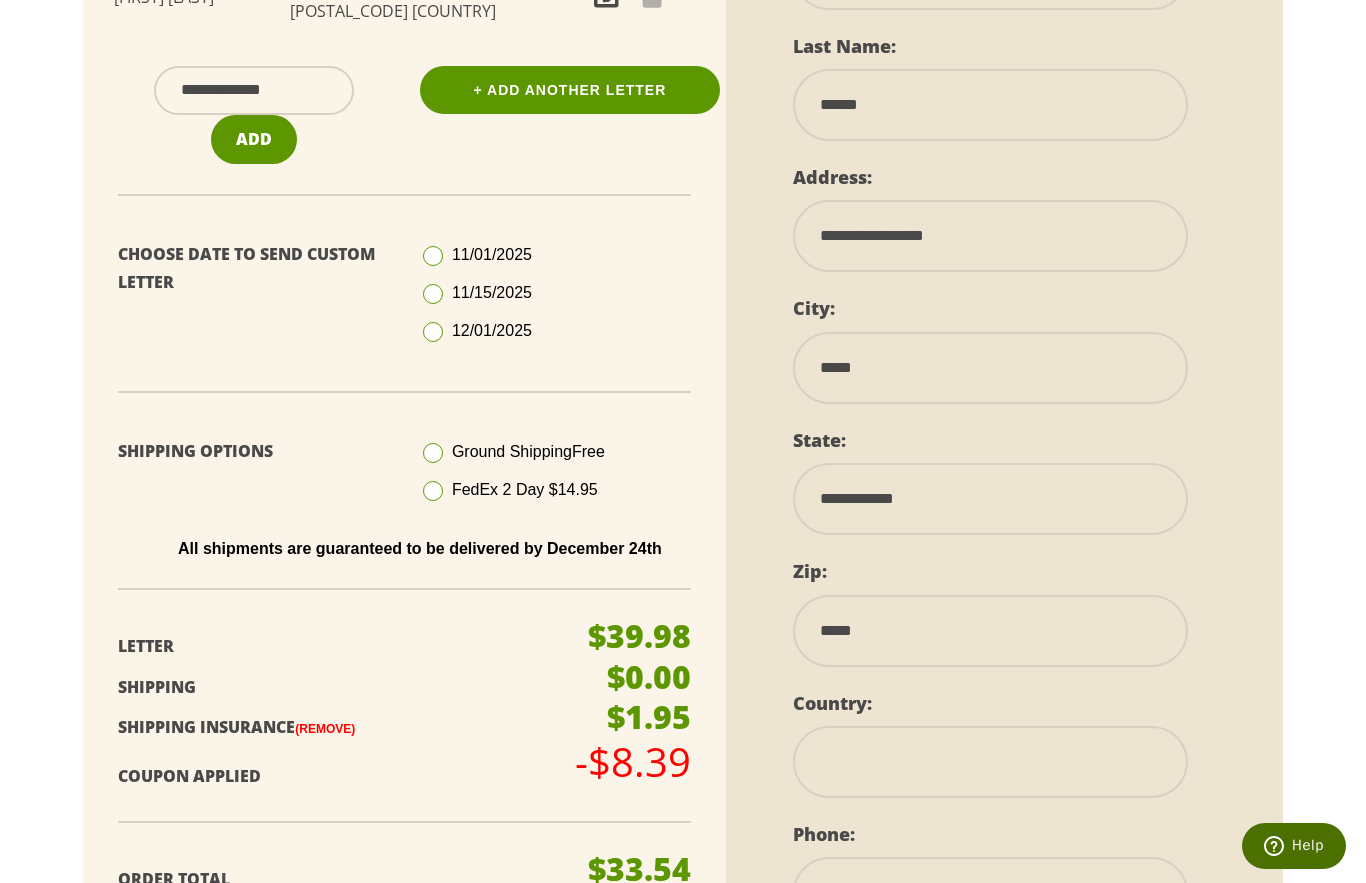 select 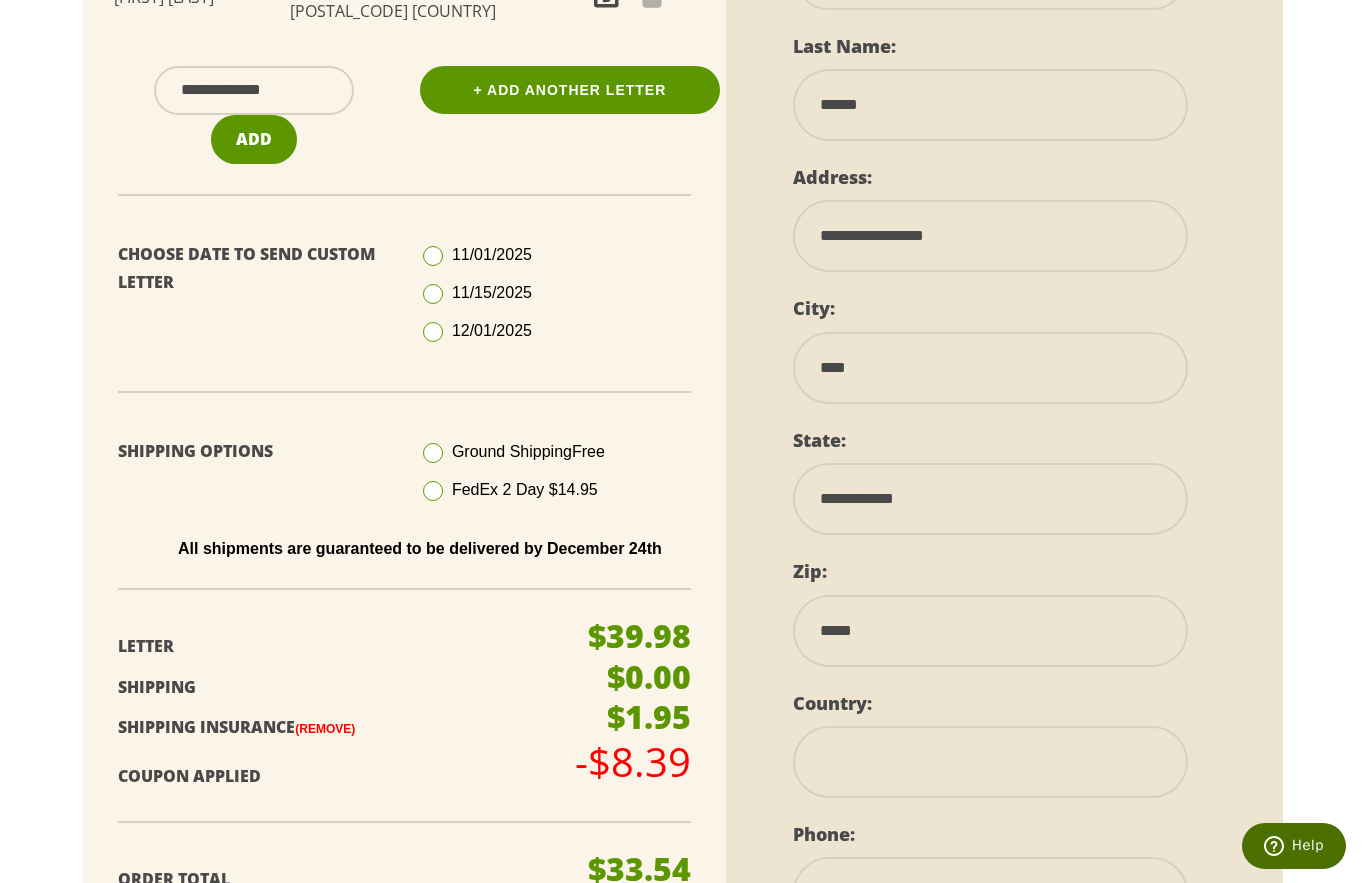 select 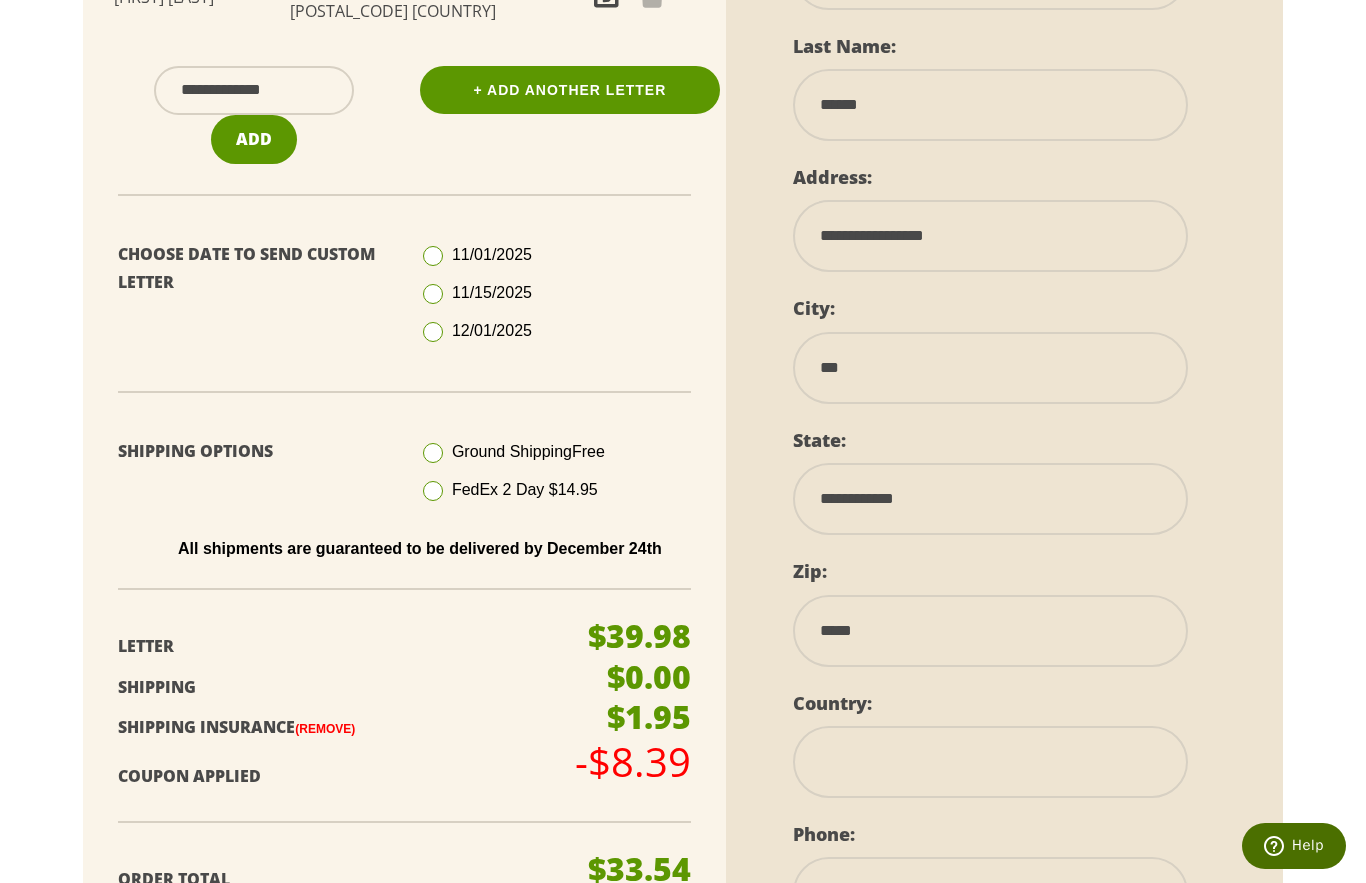 type on "**" 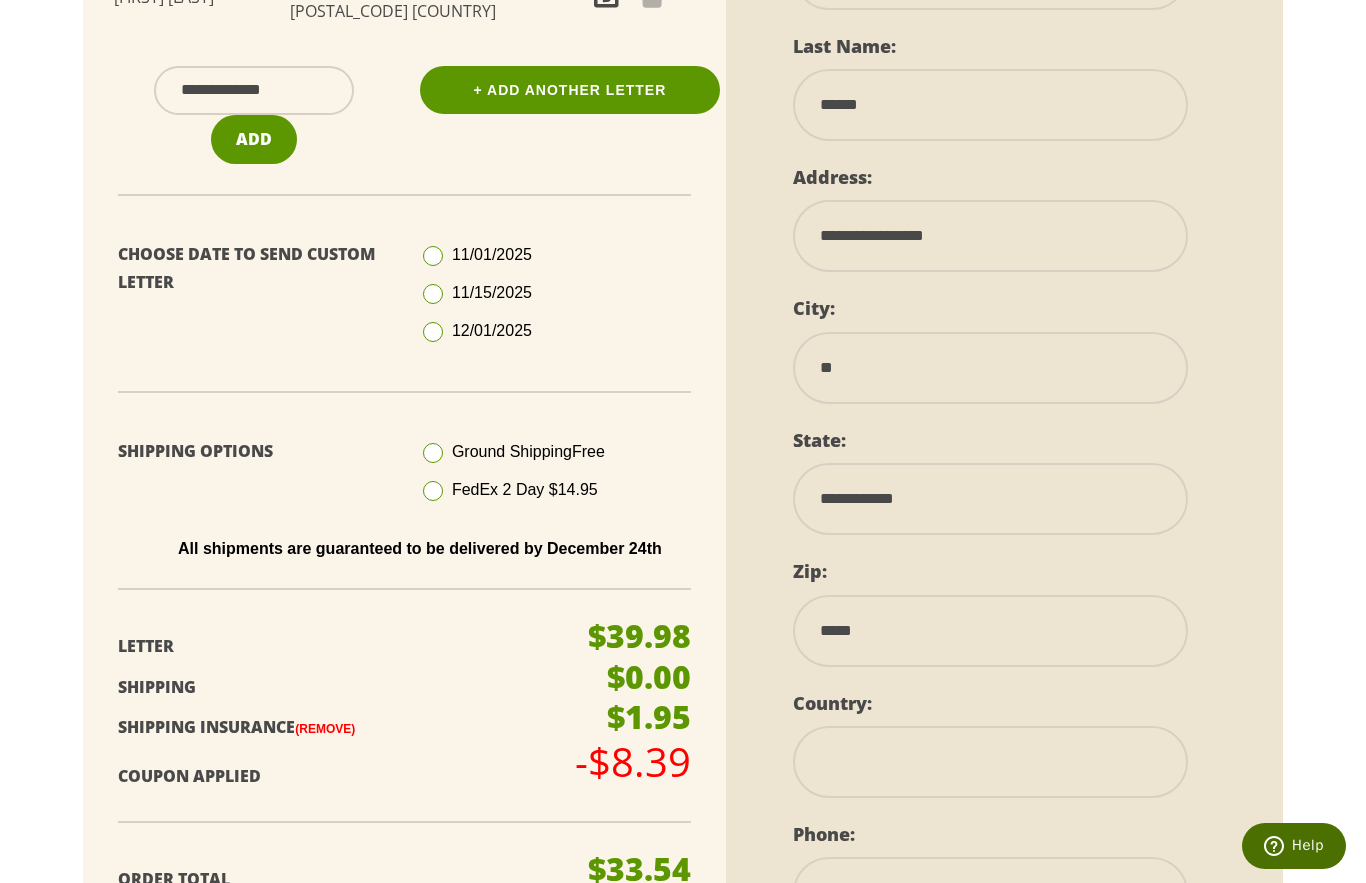 type on "*" 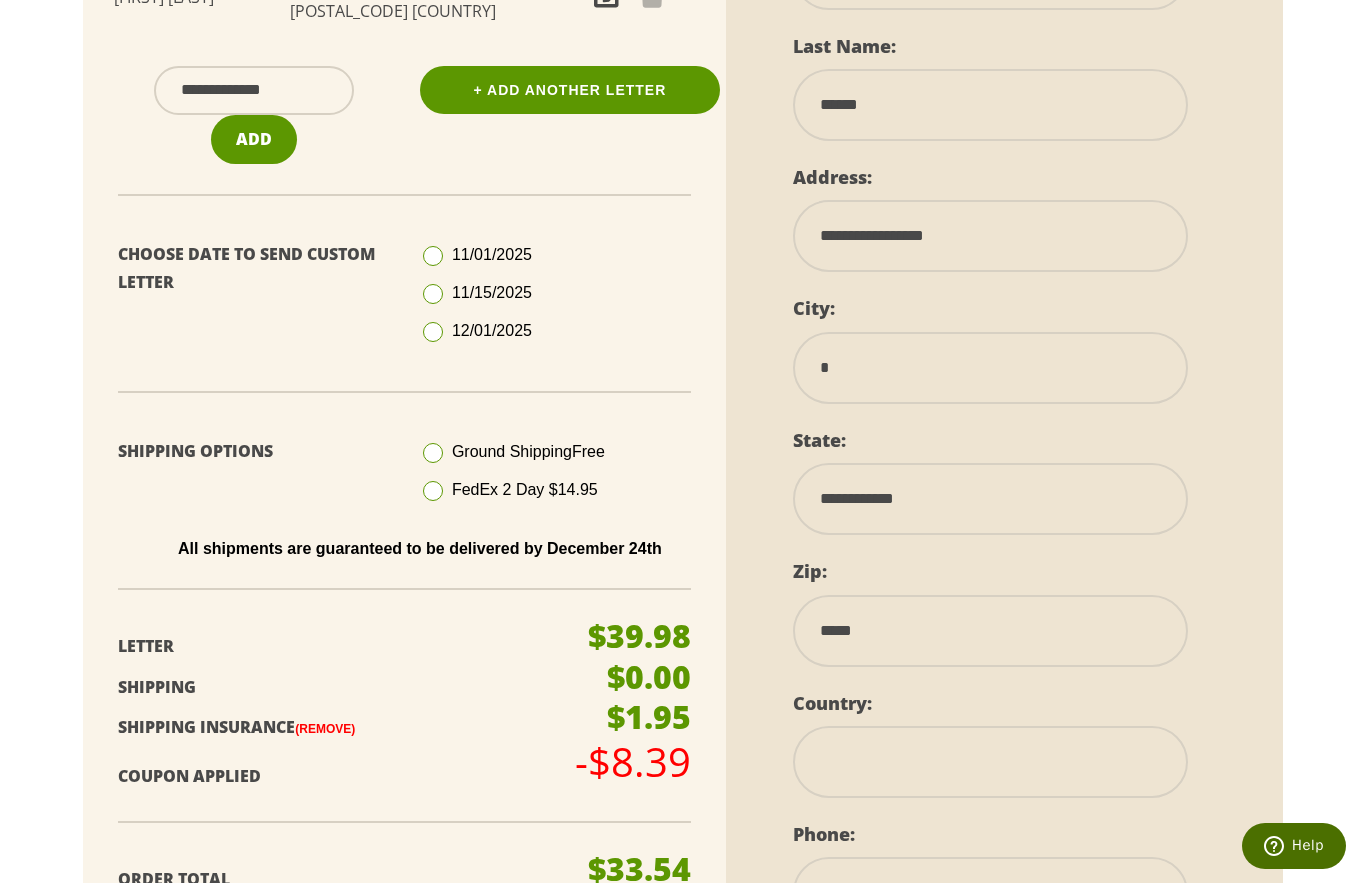 select 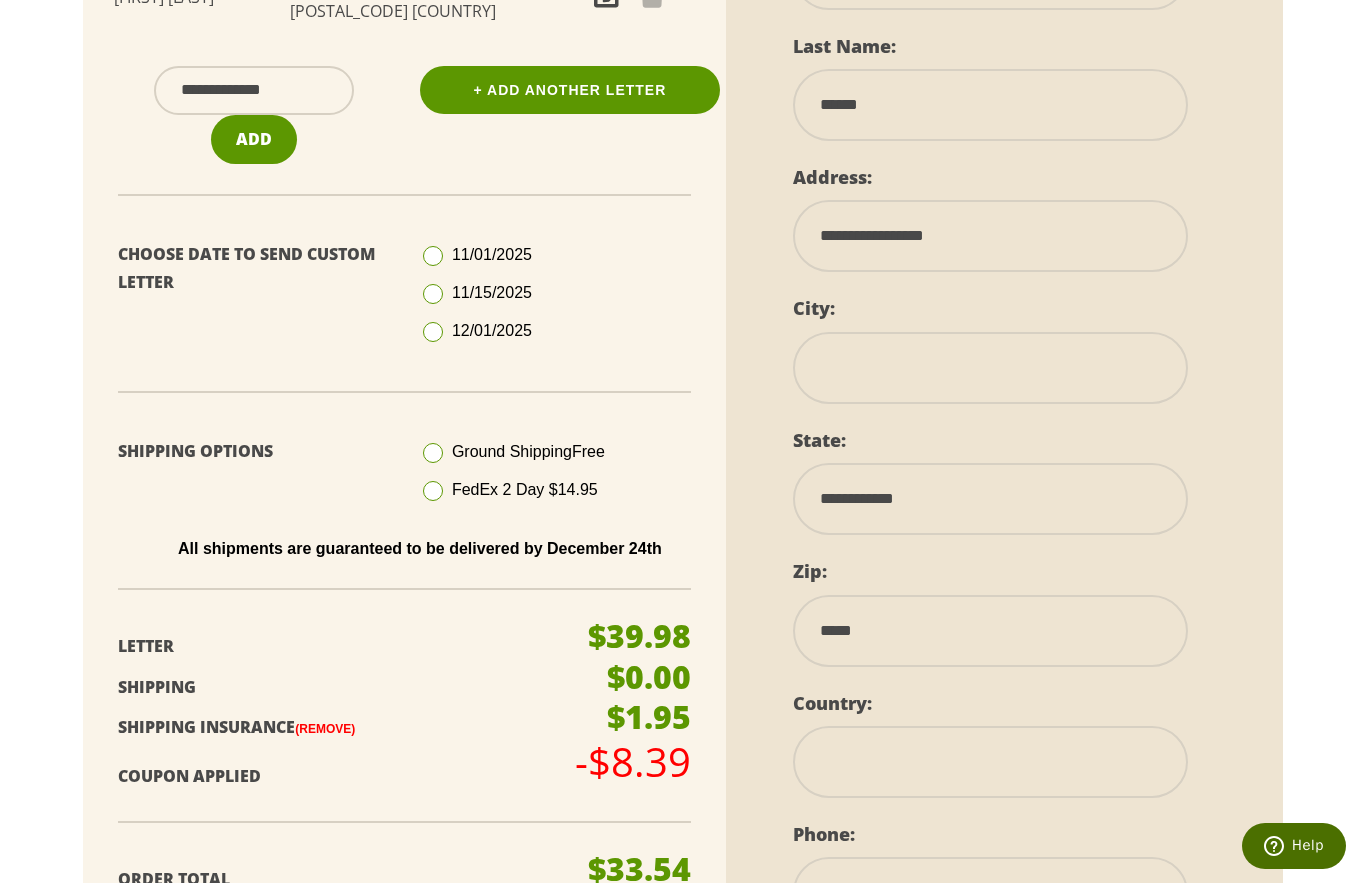 type on "*" 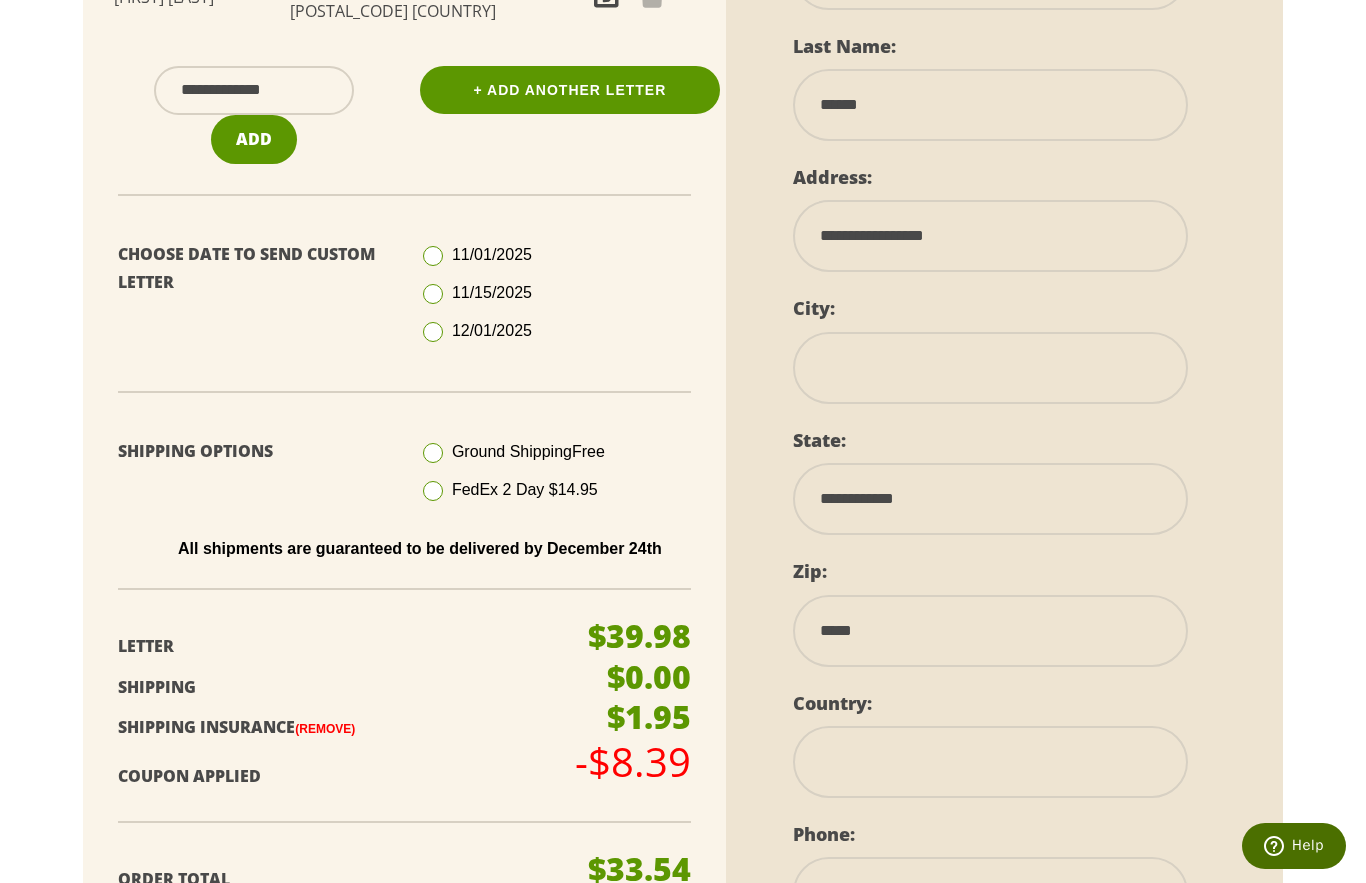 select 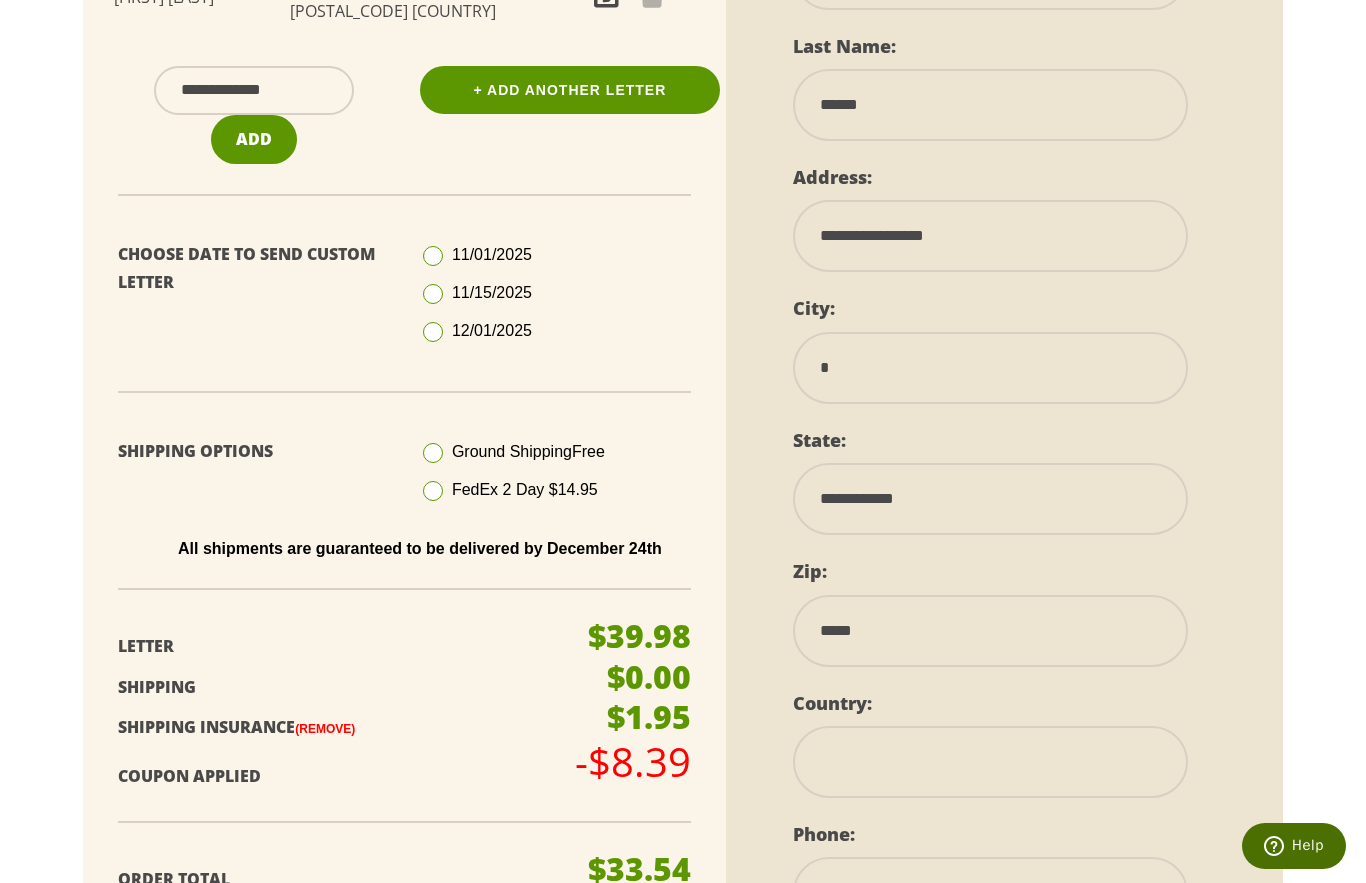 type on "**" 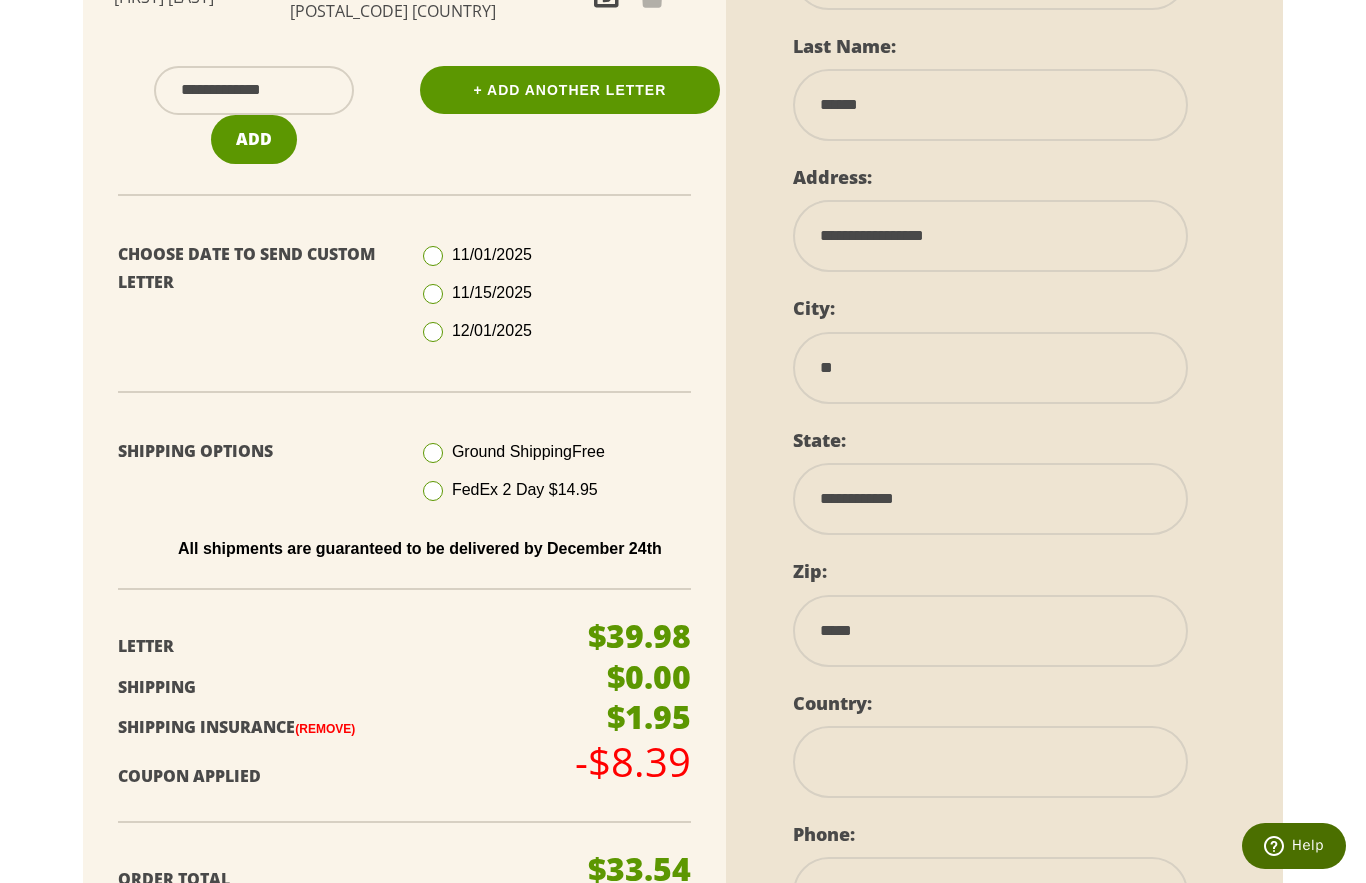 select 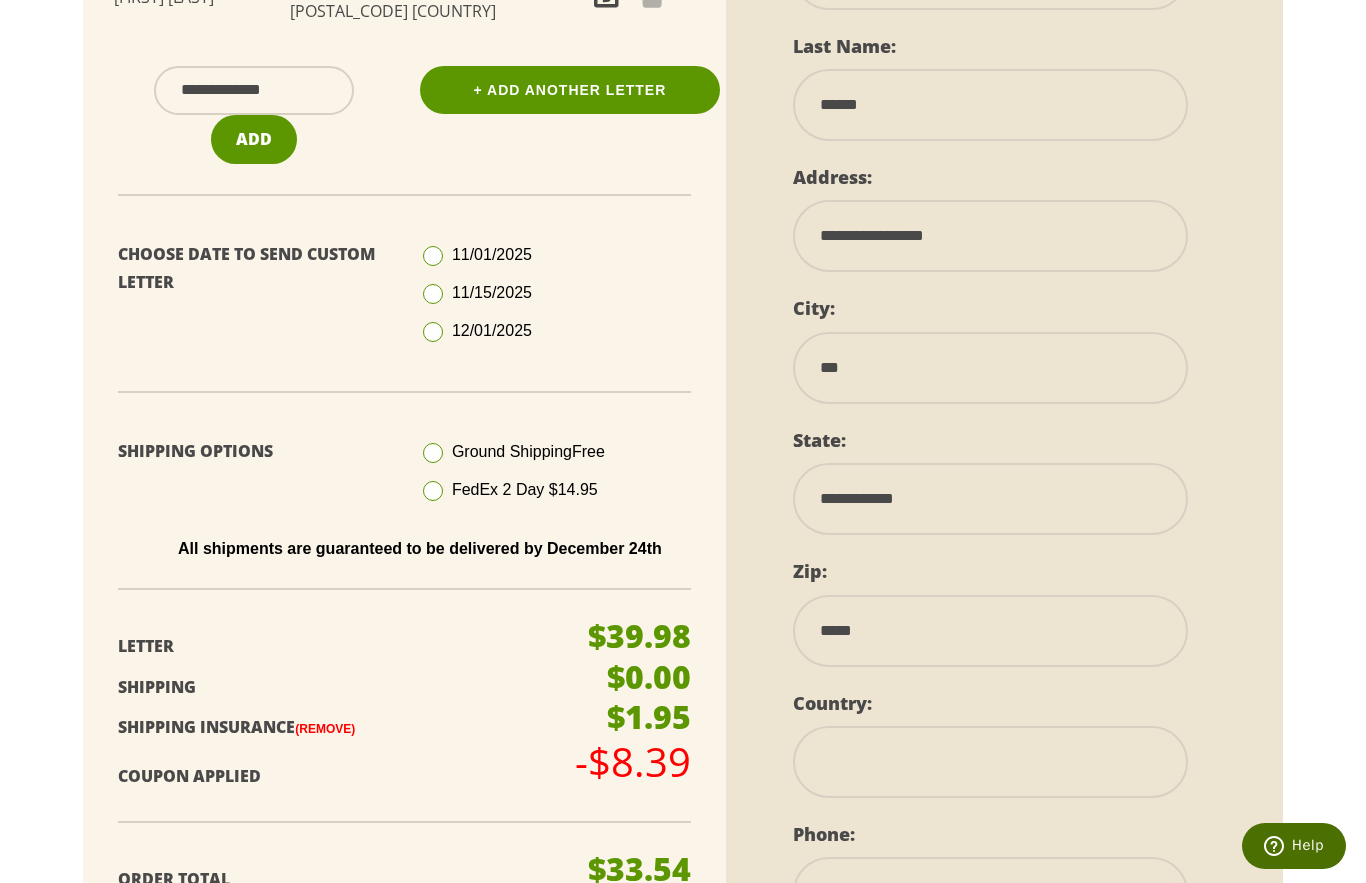select 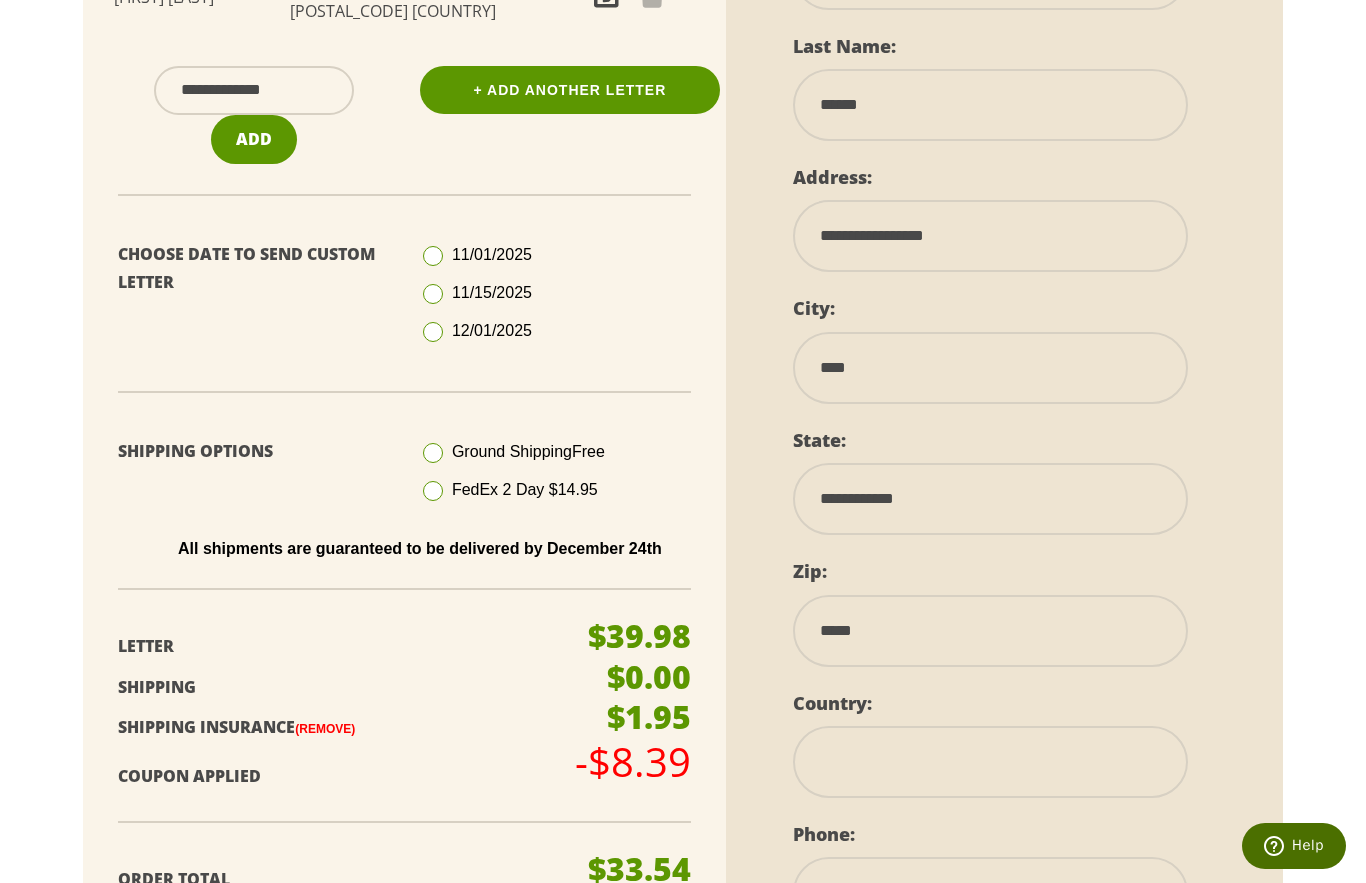 select 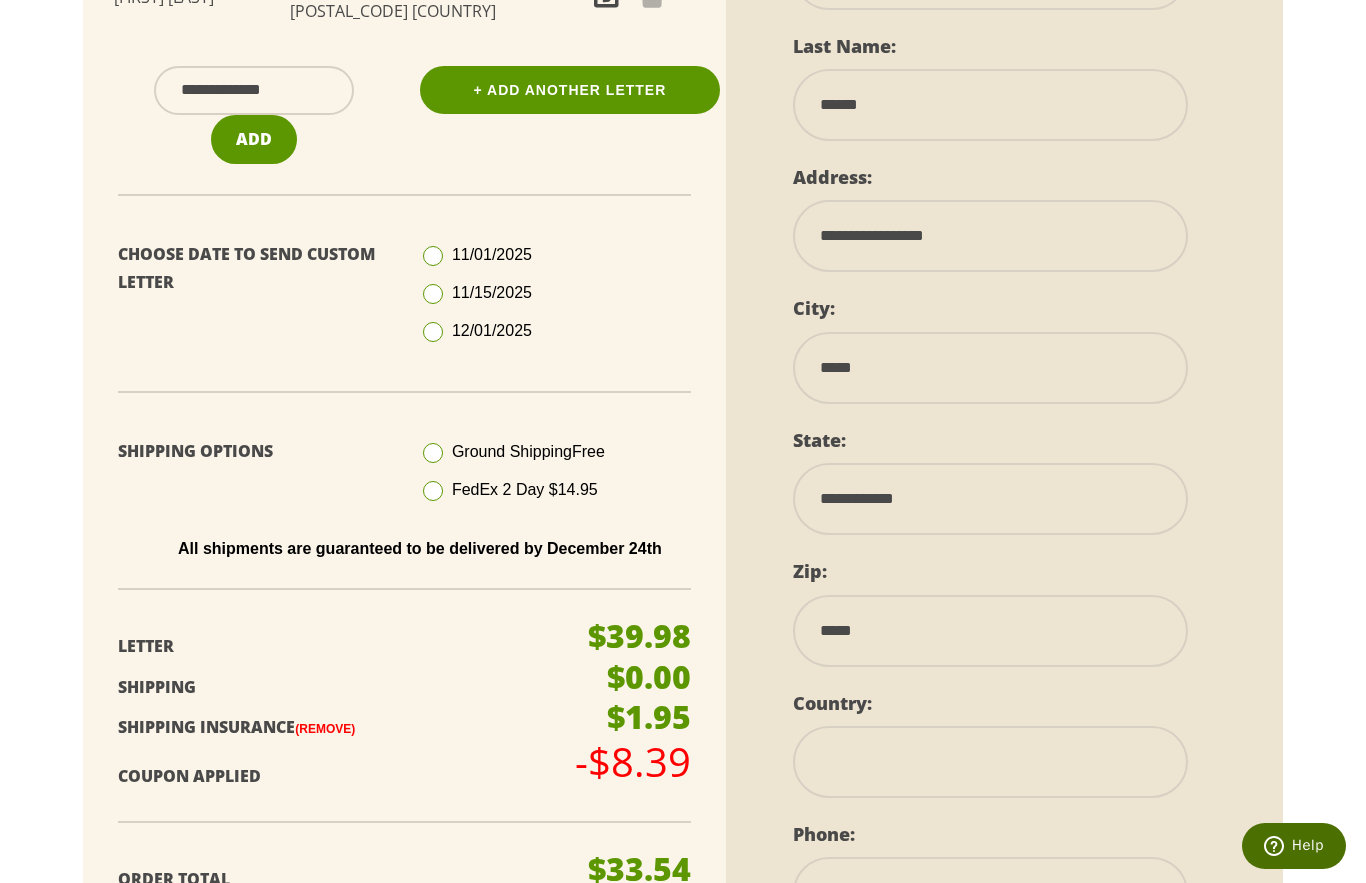 type on "*****" 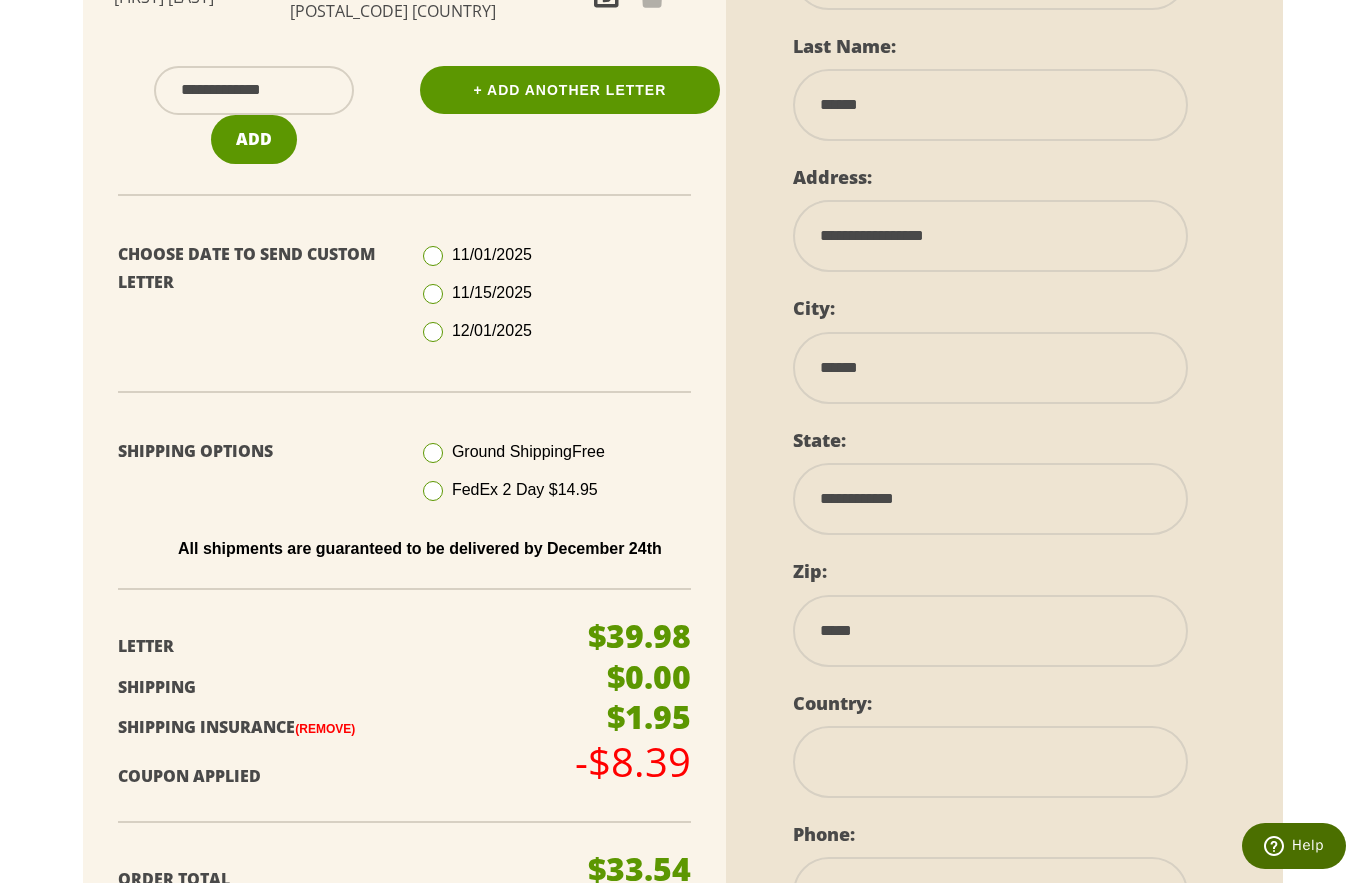 select 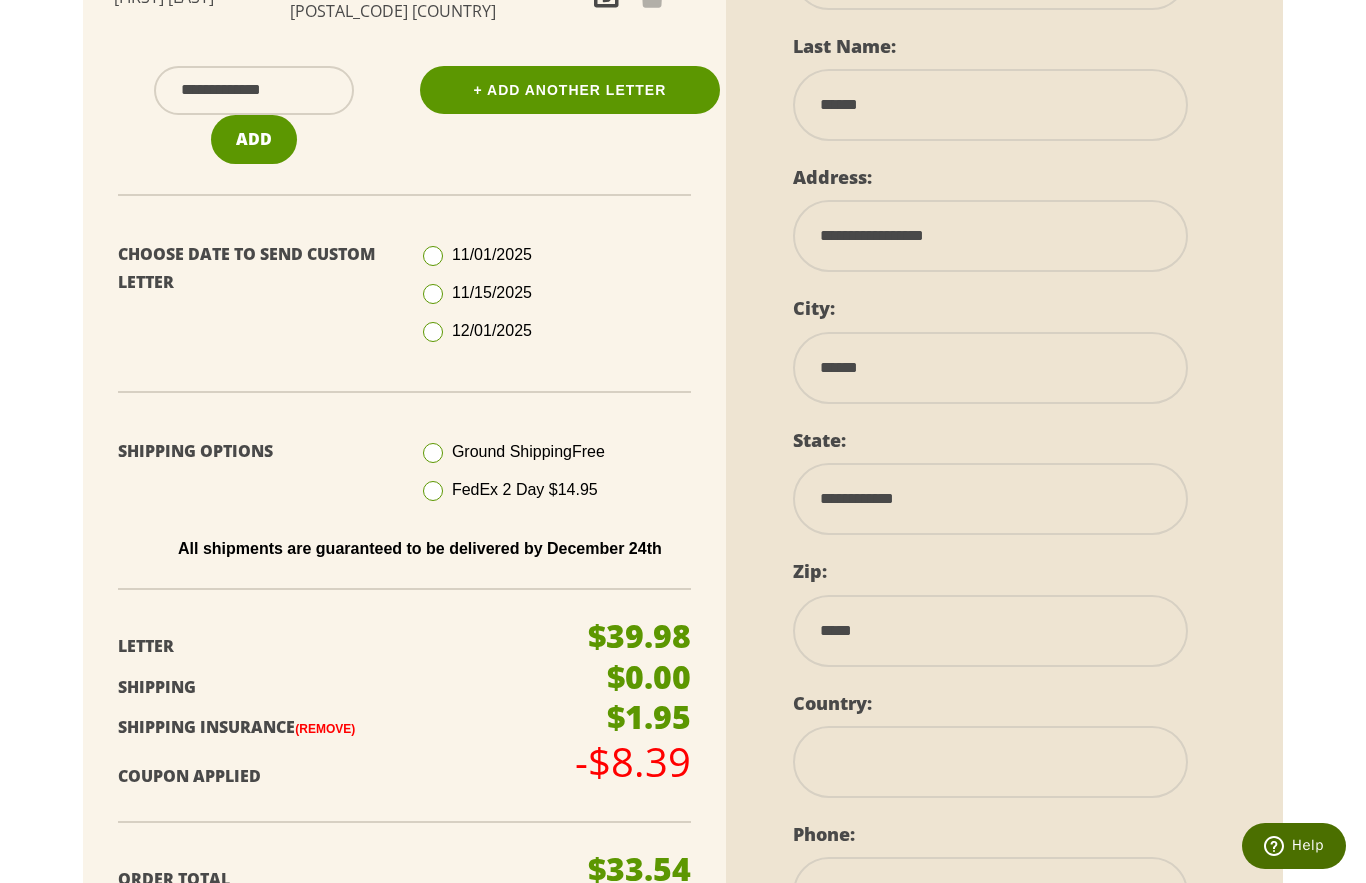 type on "*******" 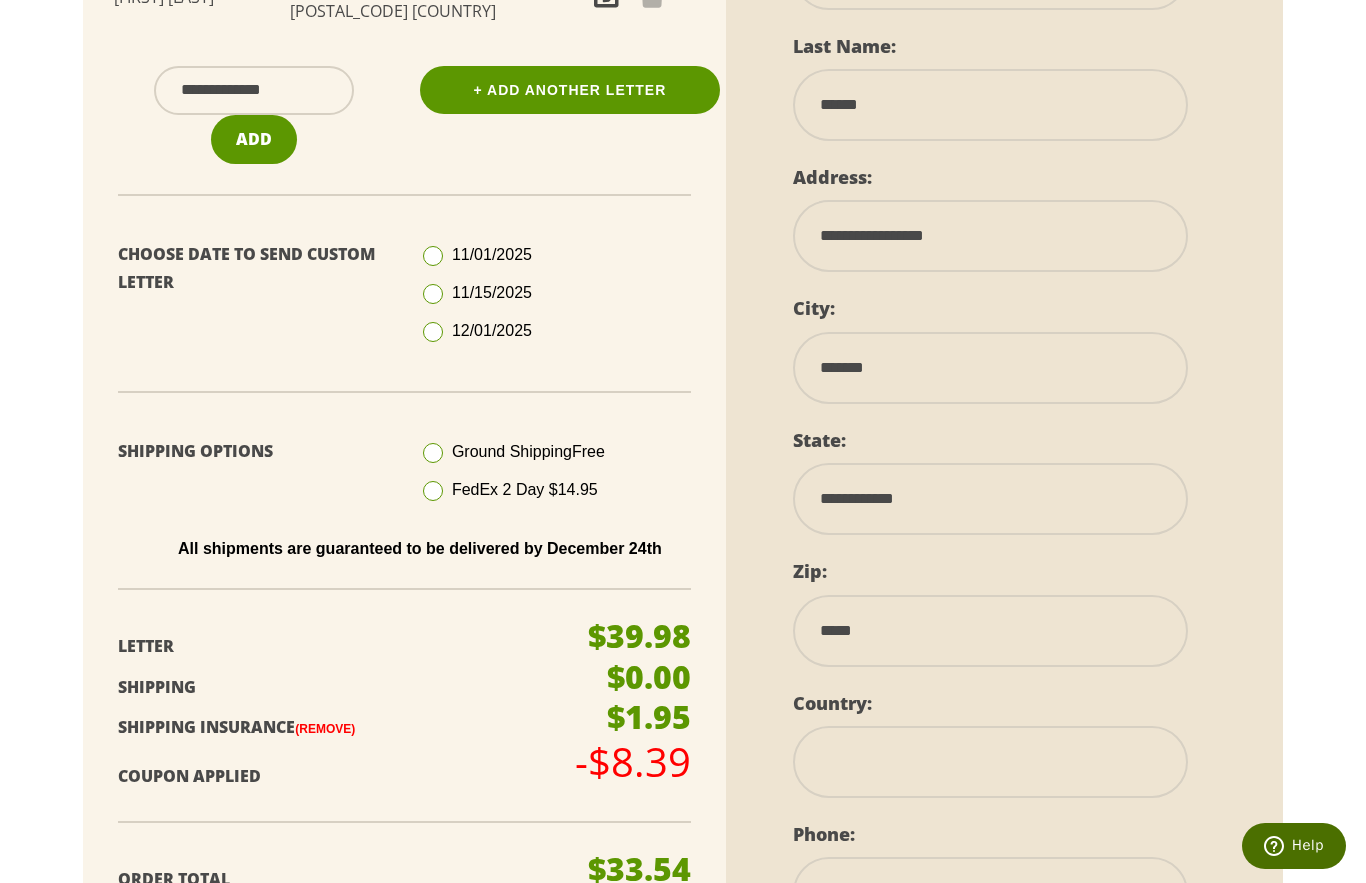 select 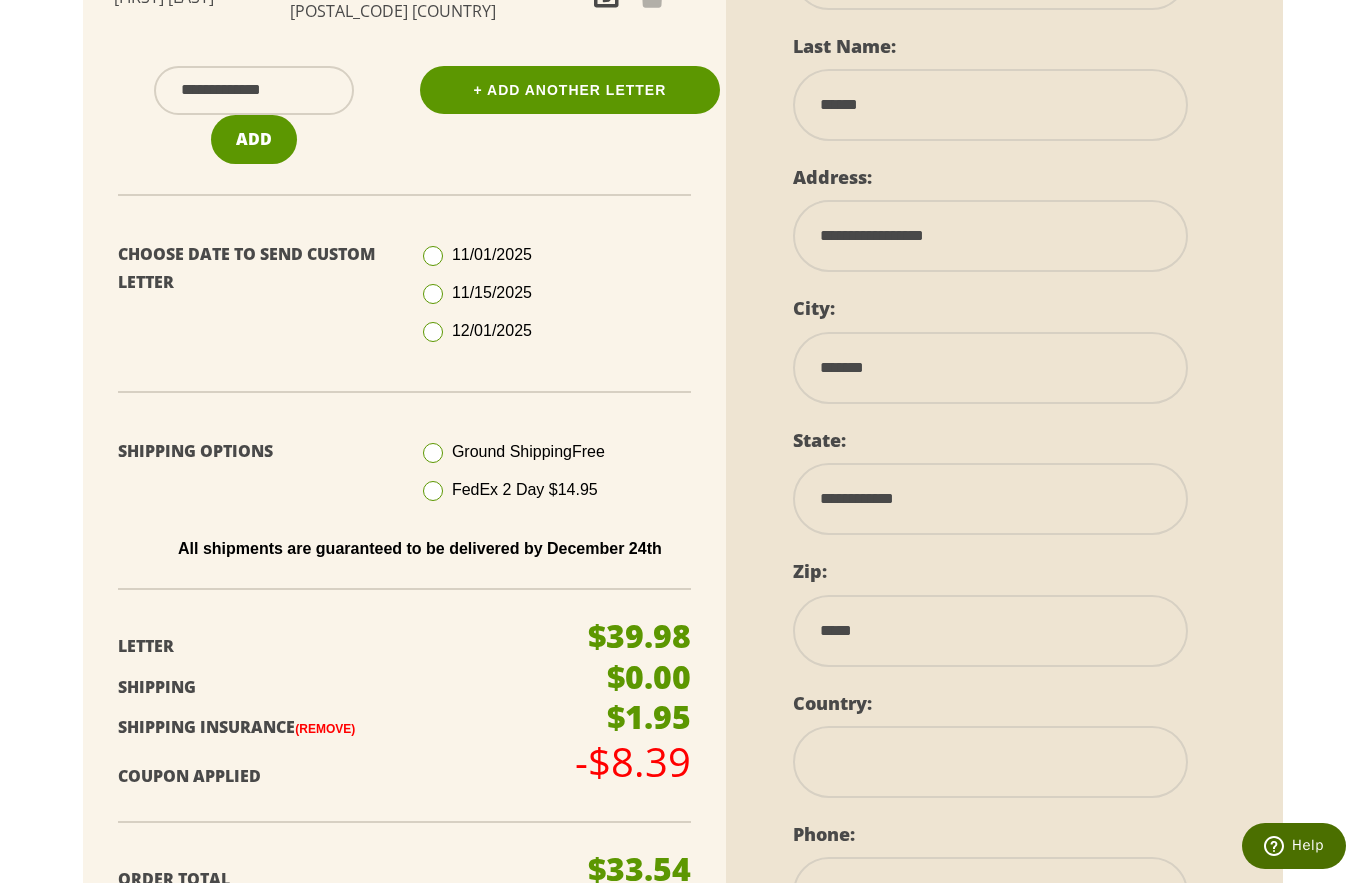 type on "********" 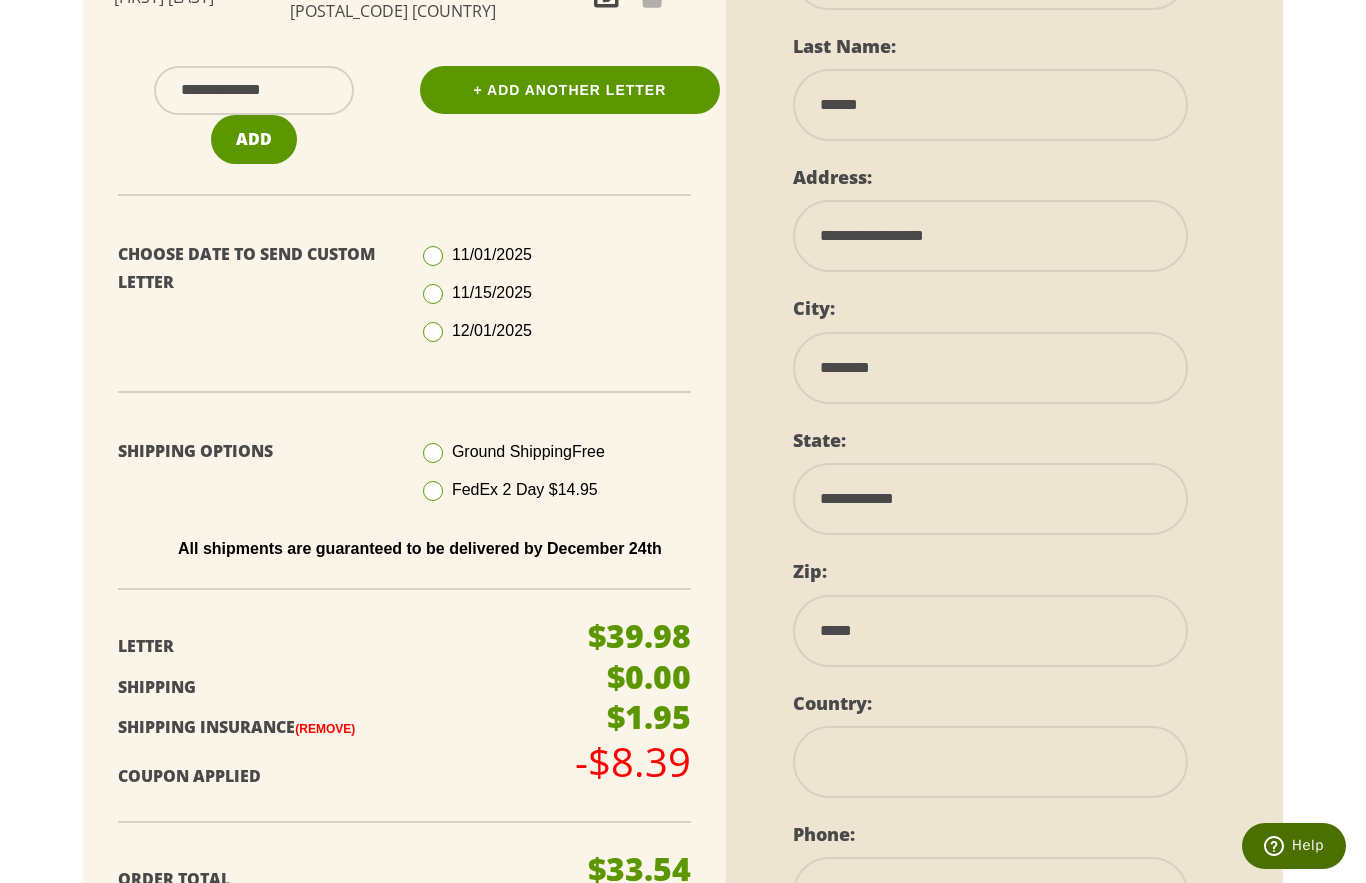 select 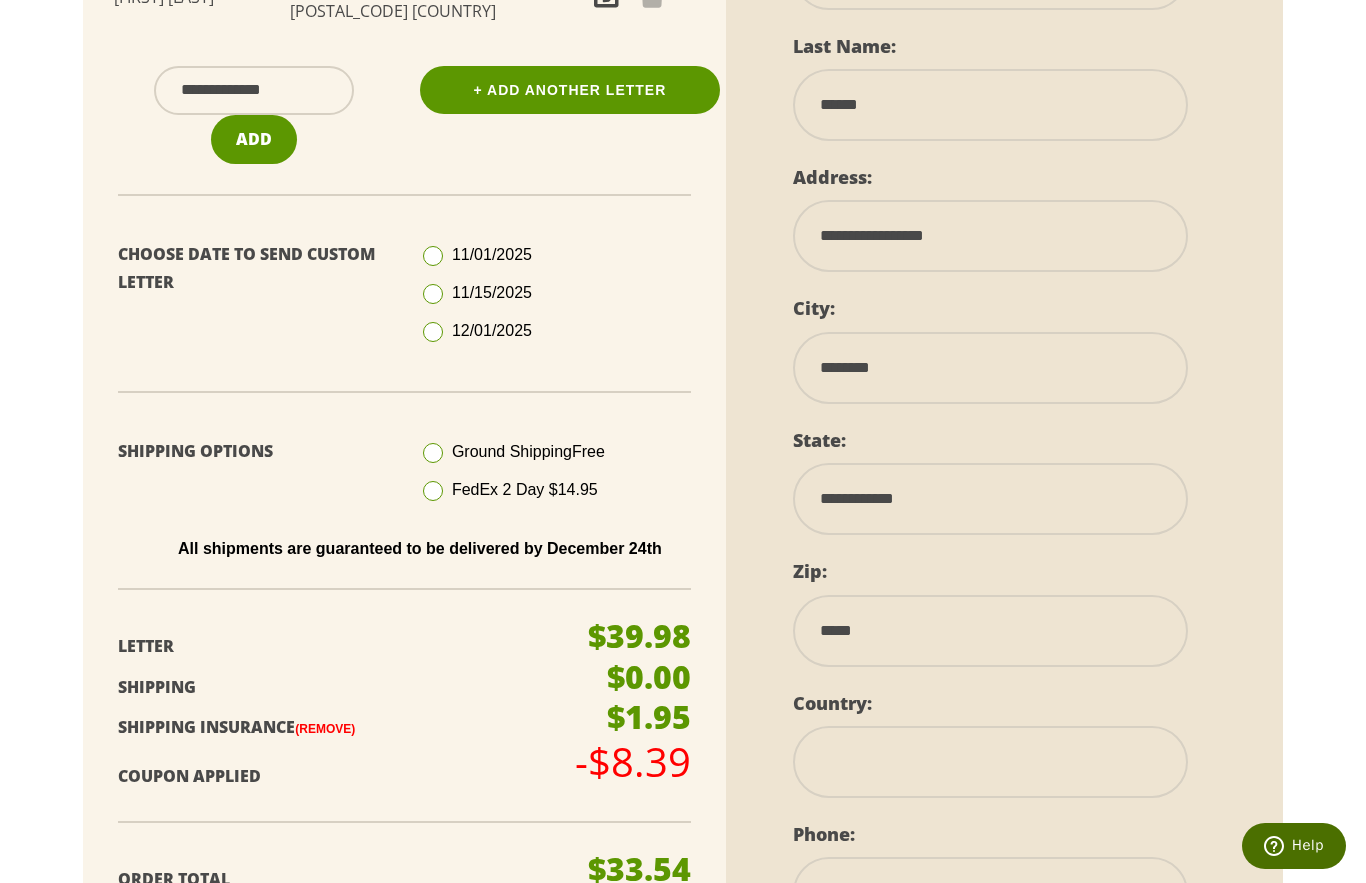 type on "**********" 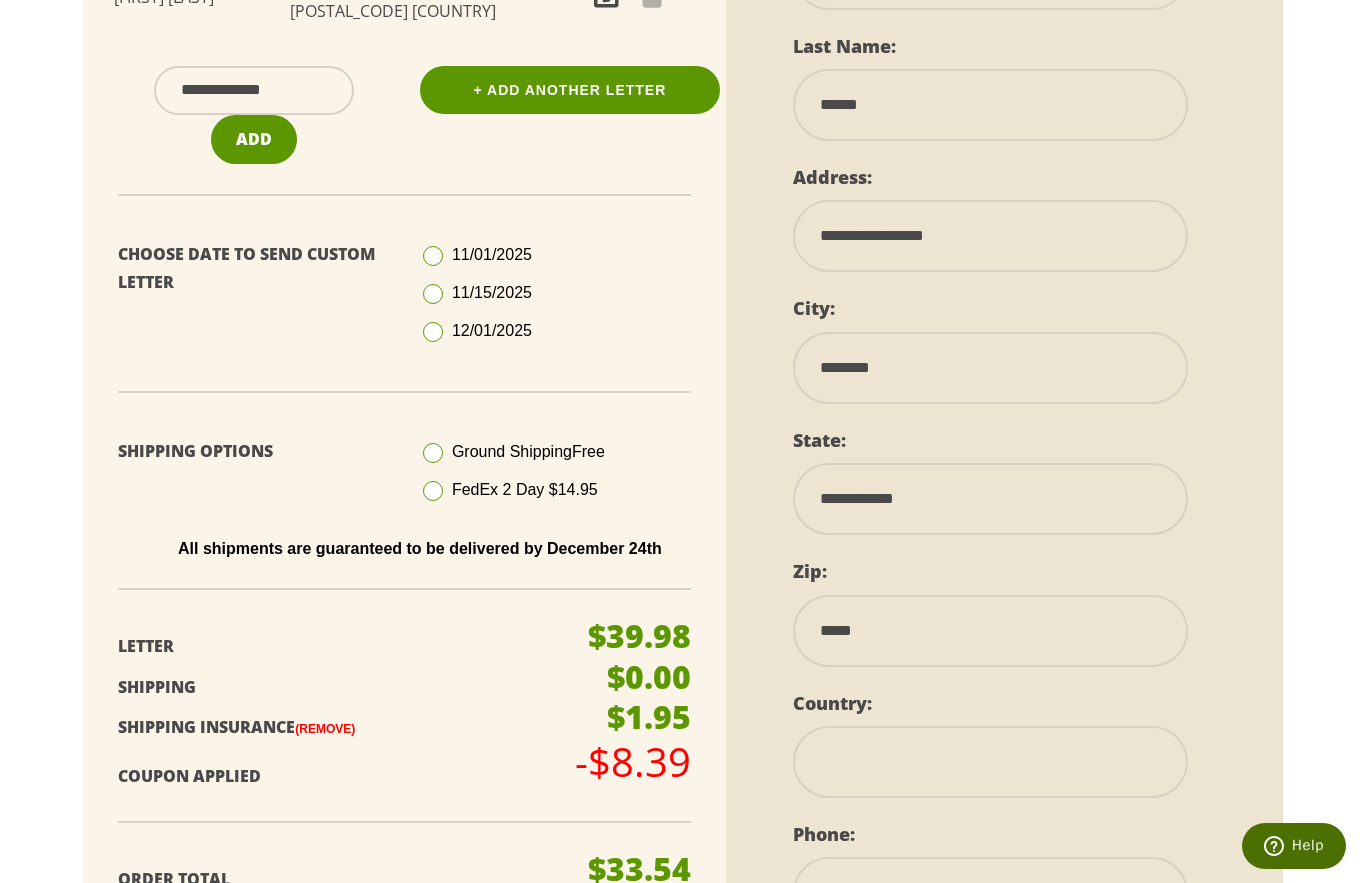 select 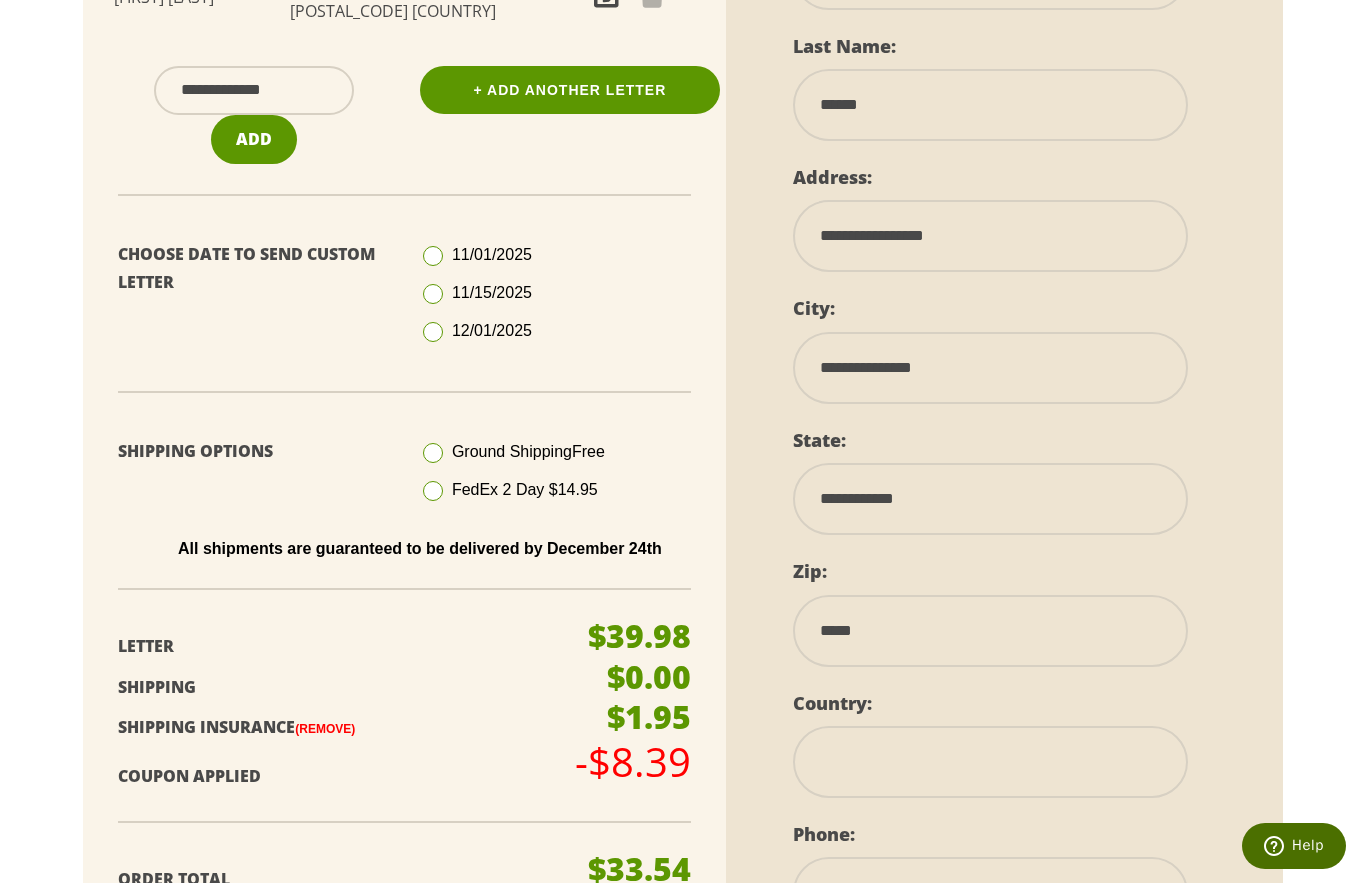 type on "**********" 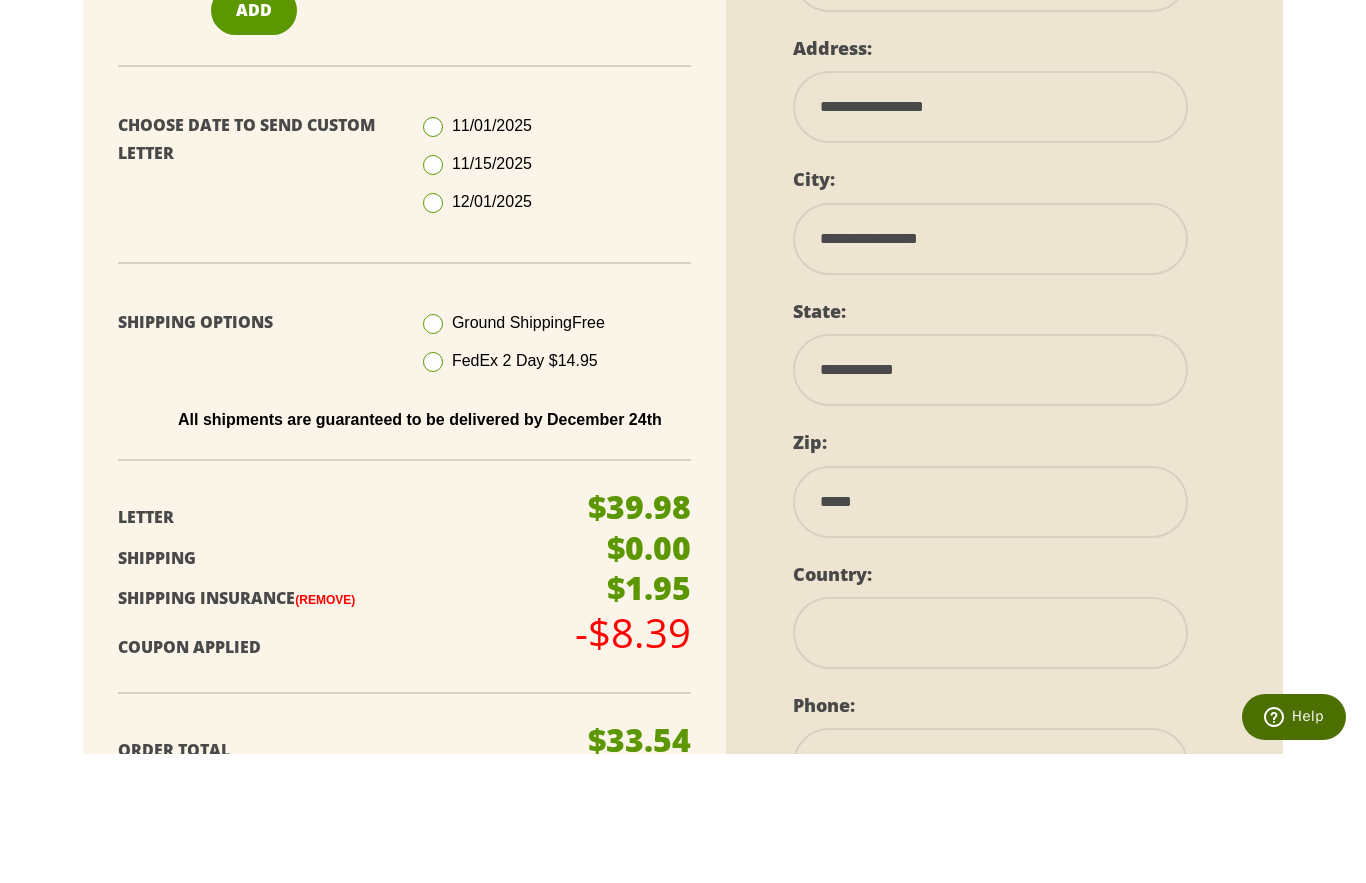 type on "**********" 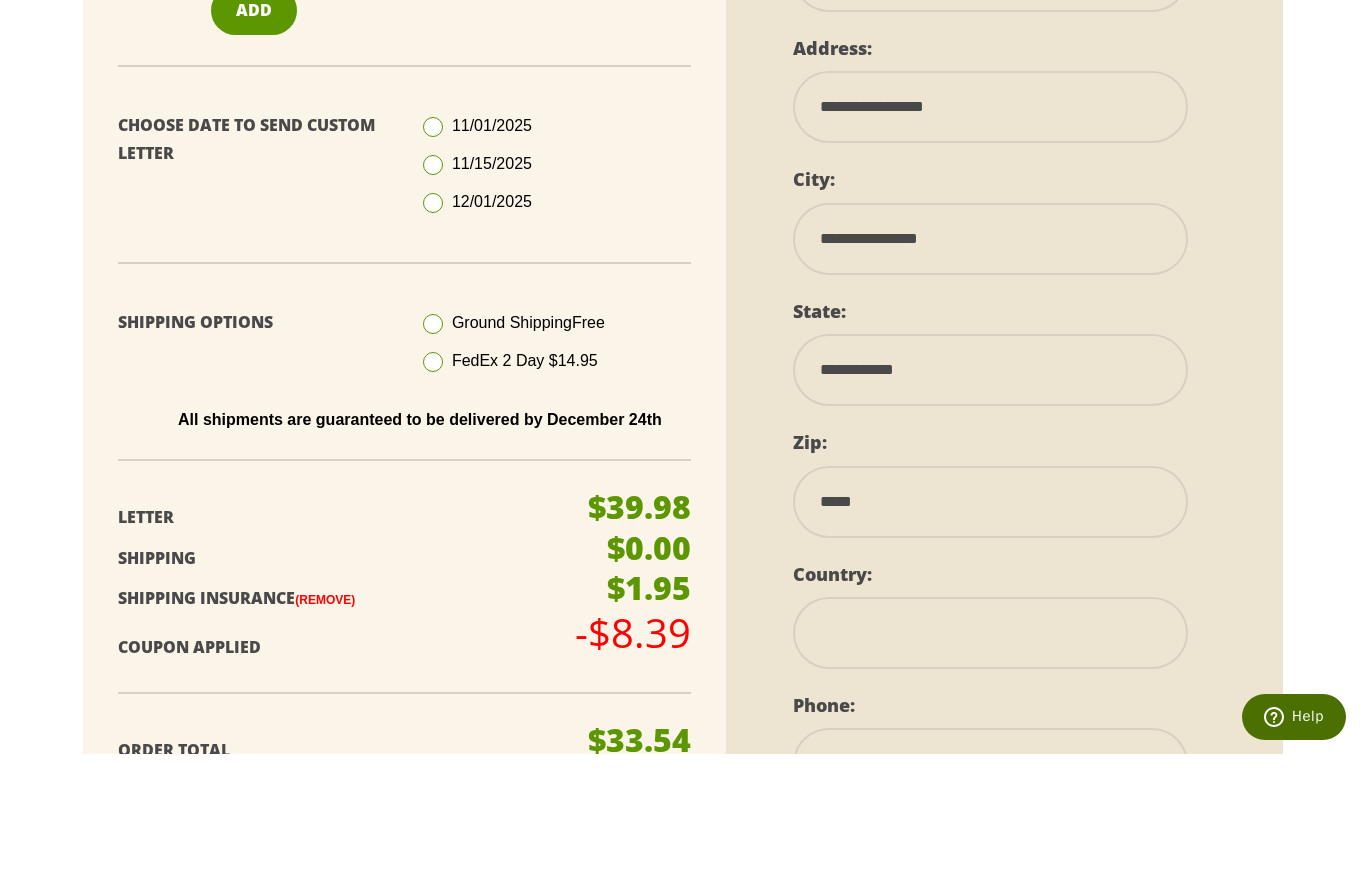 click on "**********" at bounding box center (990, 499) 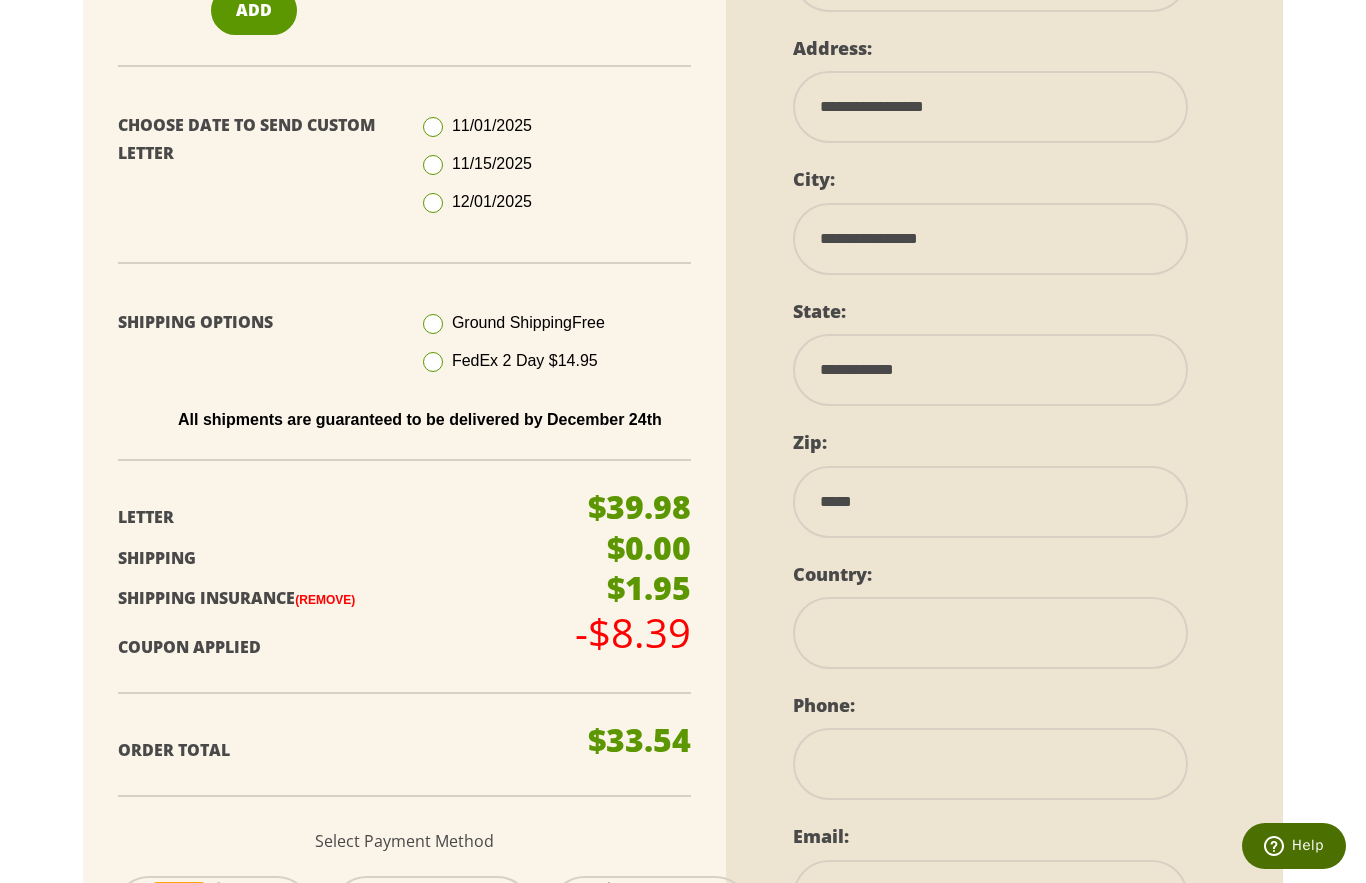 select on "**" 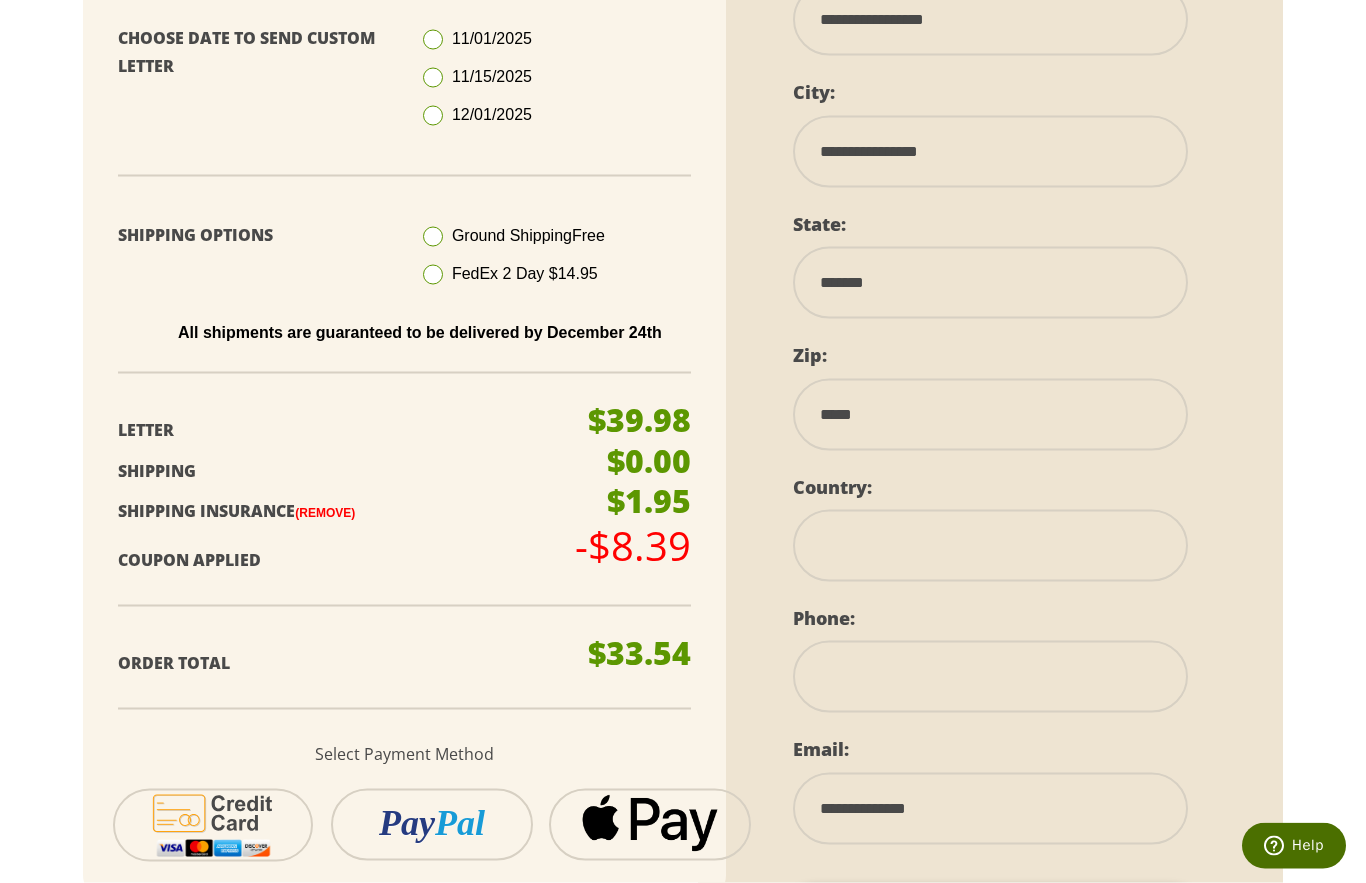 scroll, scrollTop: 864, scrollLeft: 0, axis: vertical 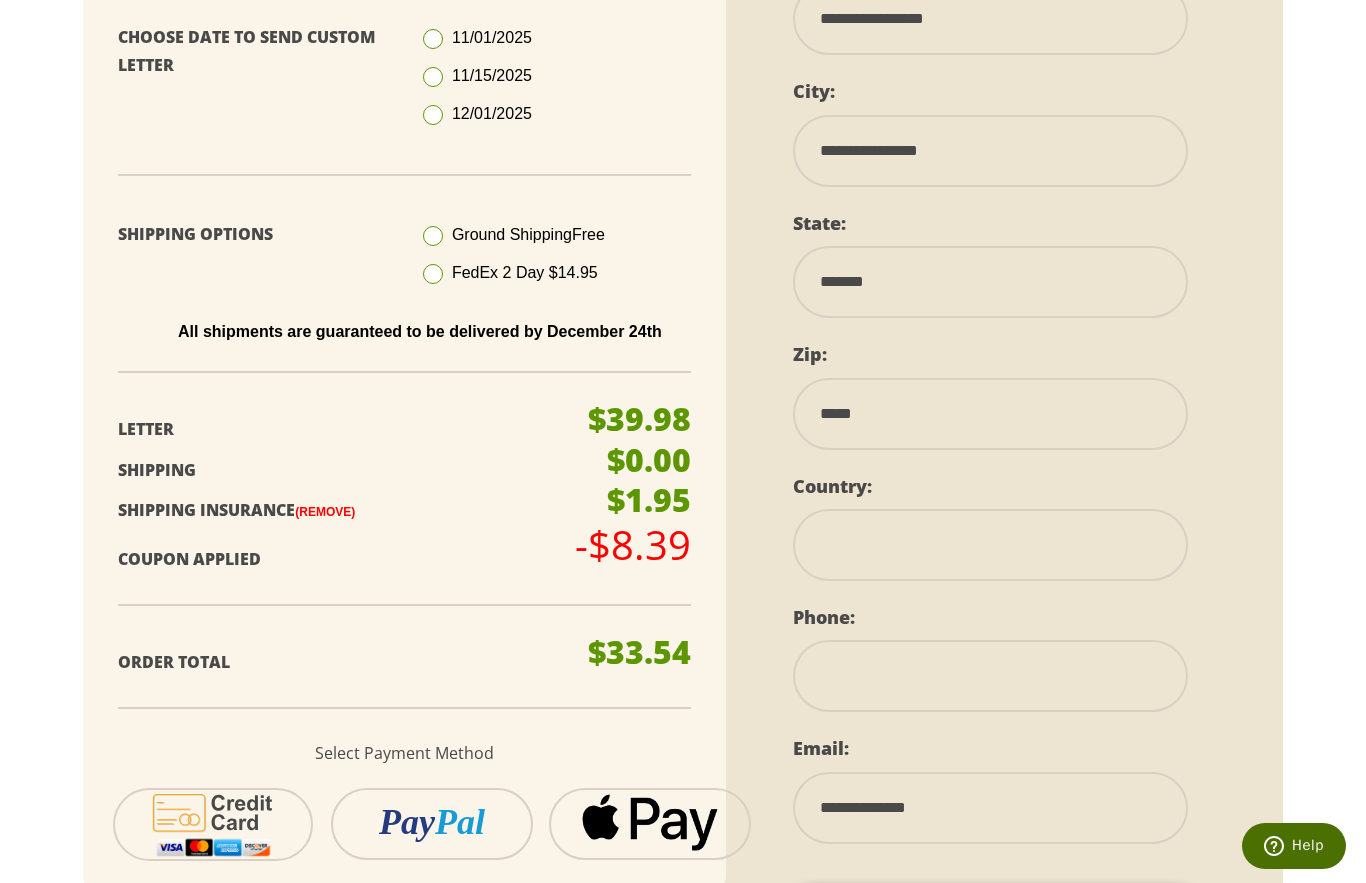 click on "**********" at bounding box center [990, 545] 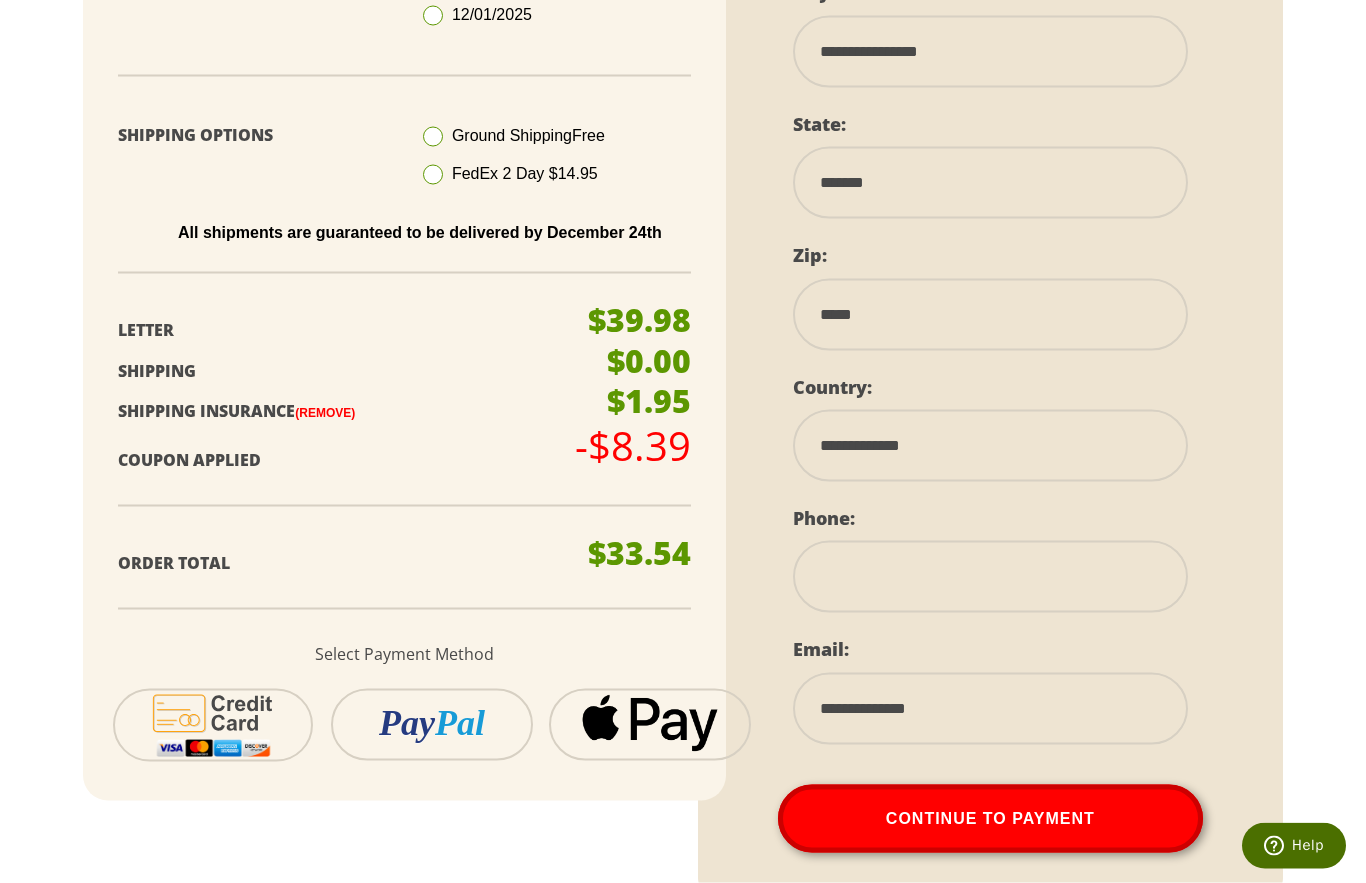 click at bounding box center [990, 577] 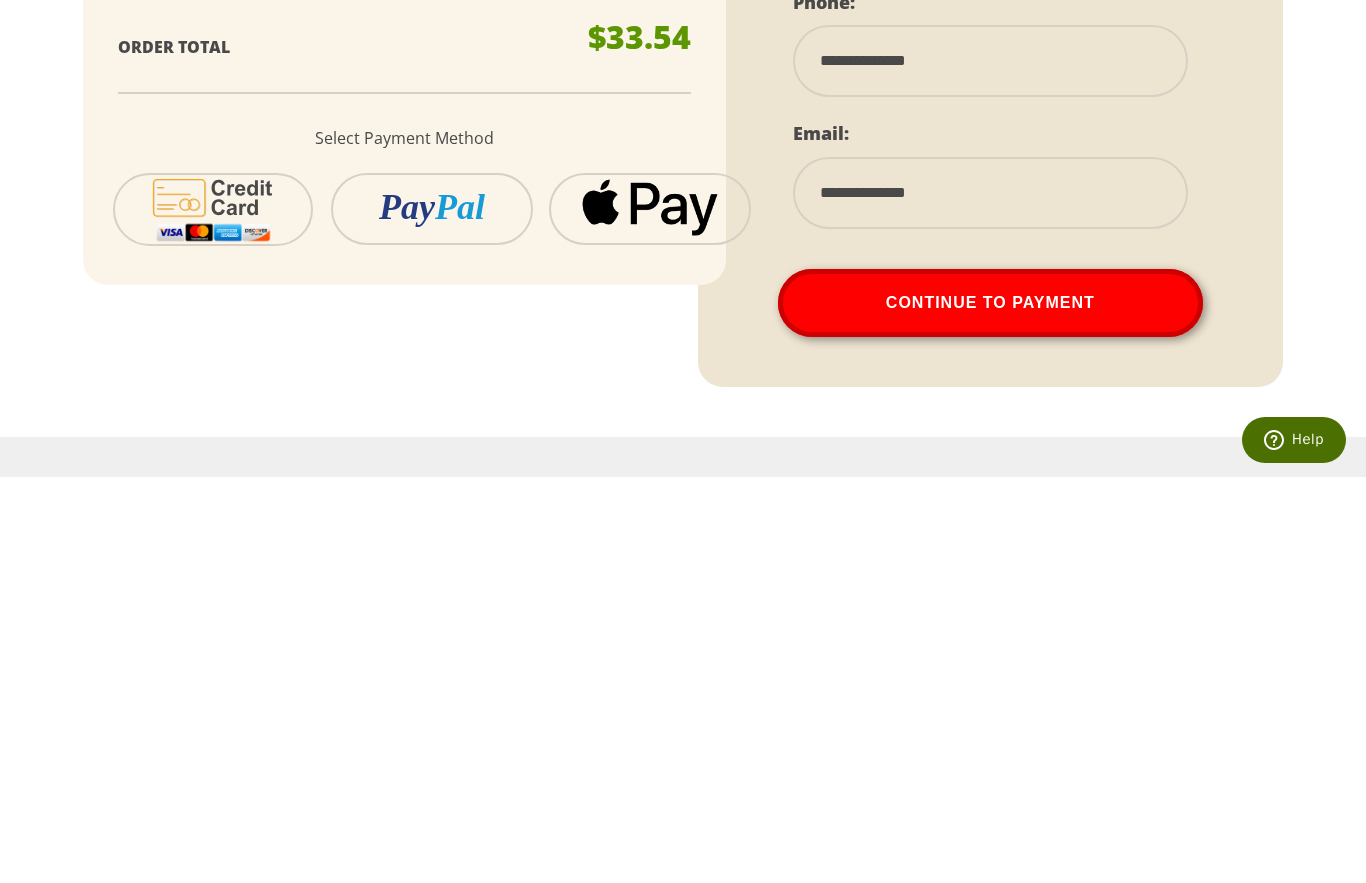 scroll, scrollTop: 1079, scrollLeft: 0, axis: vertical 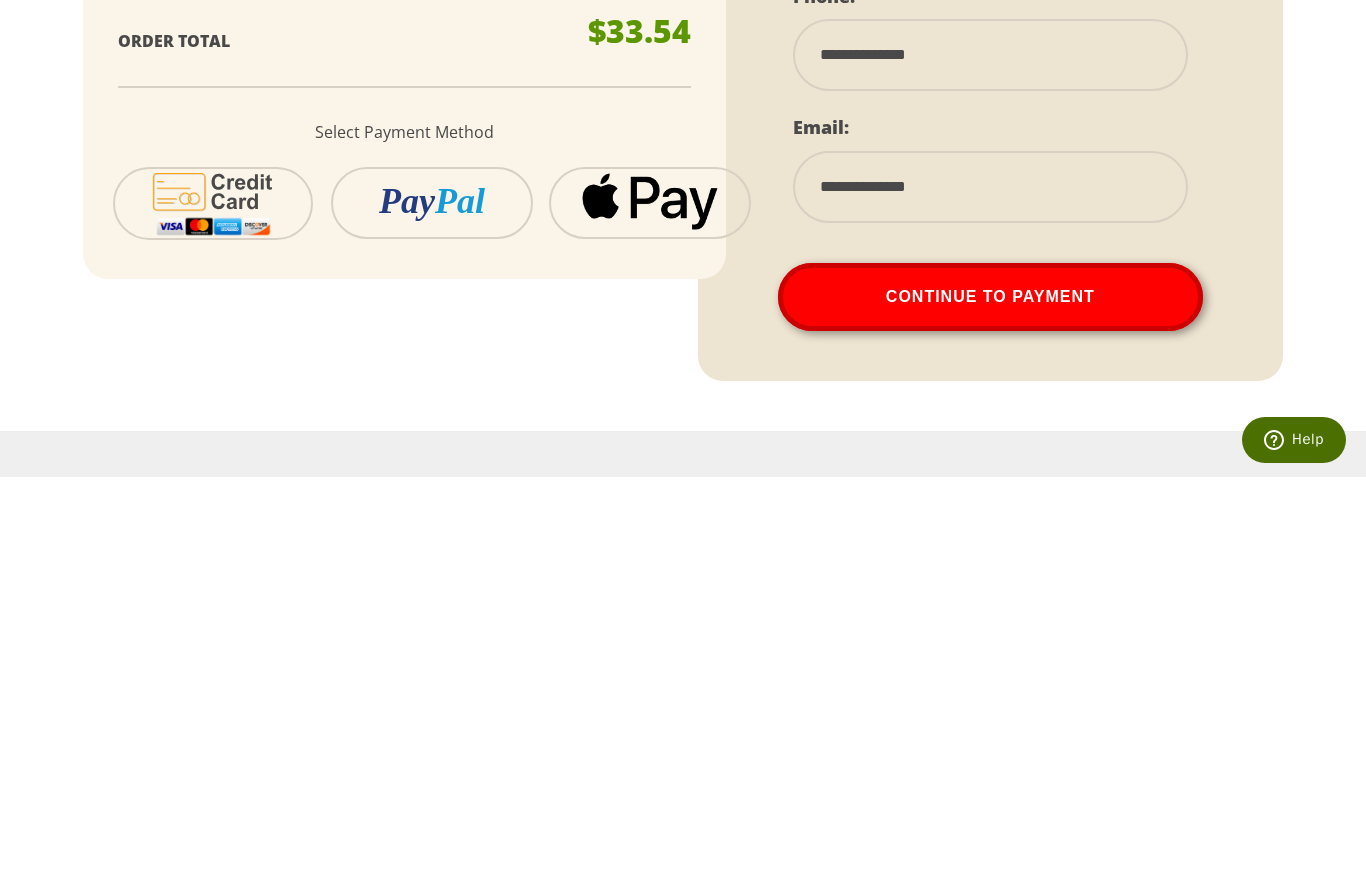 type on "**********" 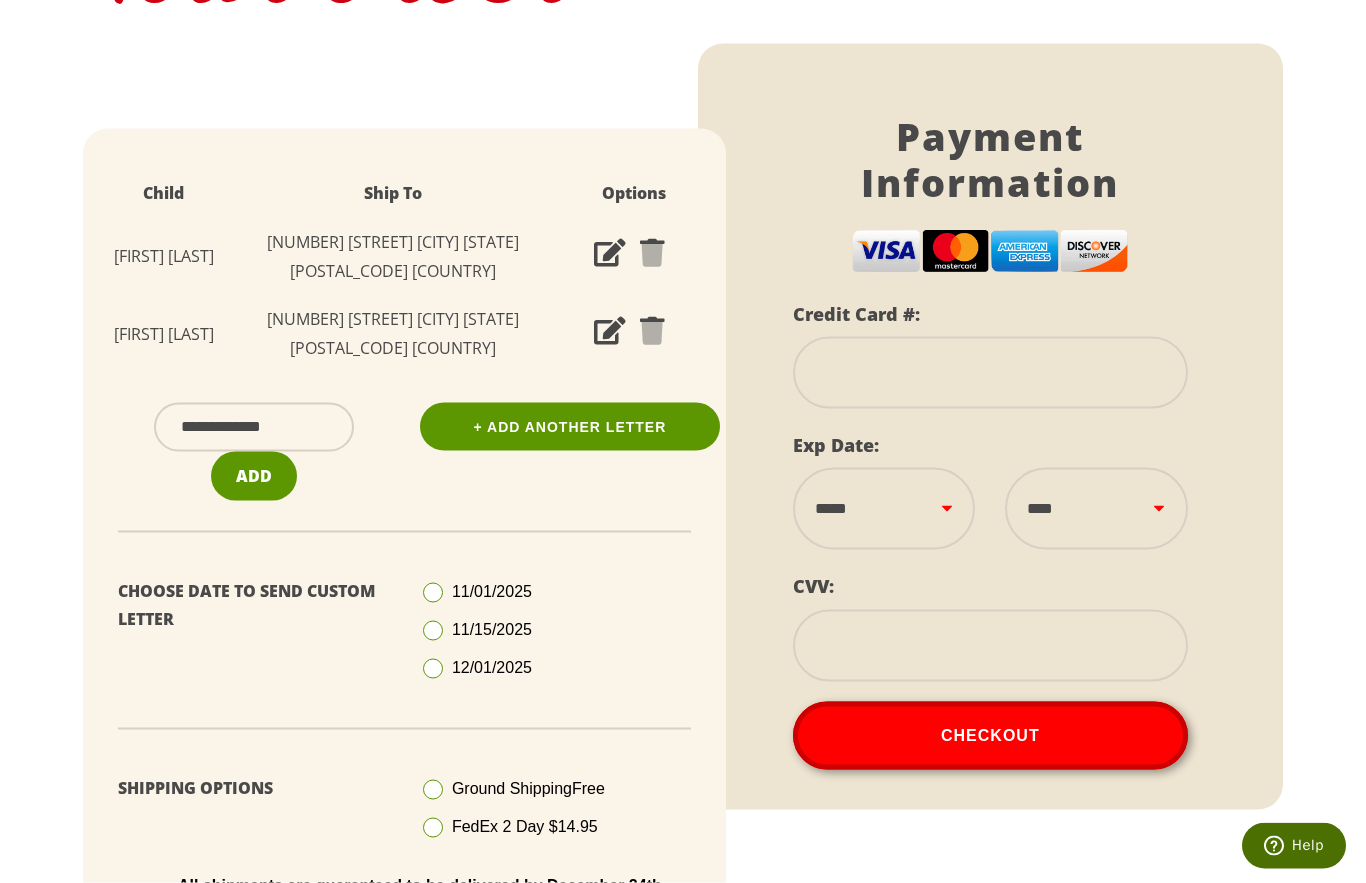 scroll, scrollTop: 312, scrollLeft: 0, axis: vertical 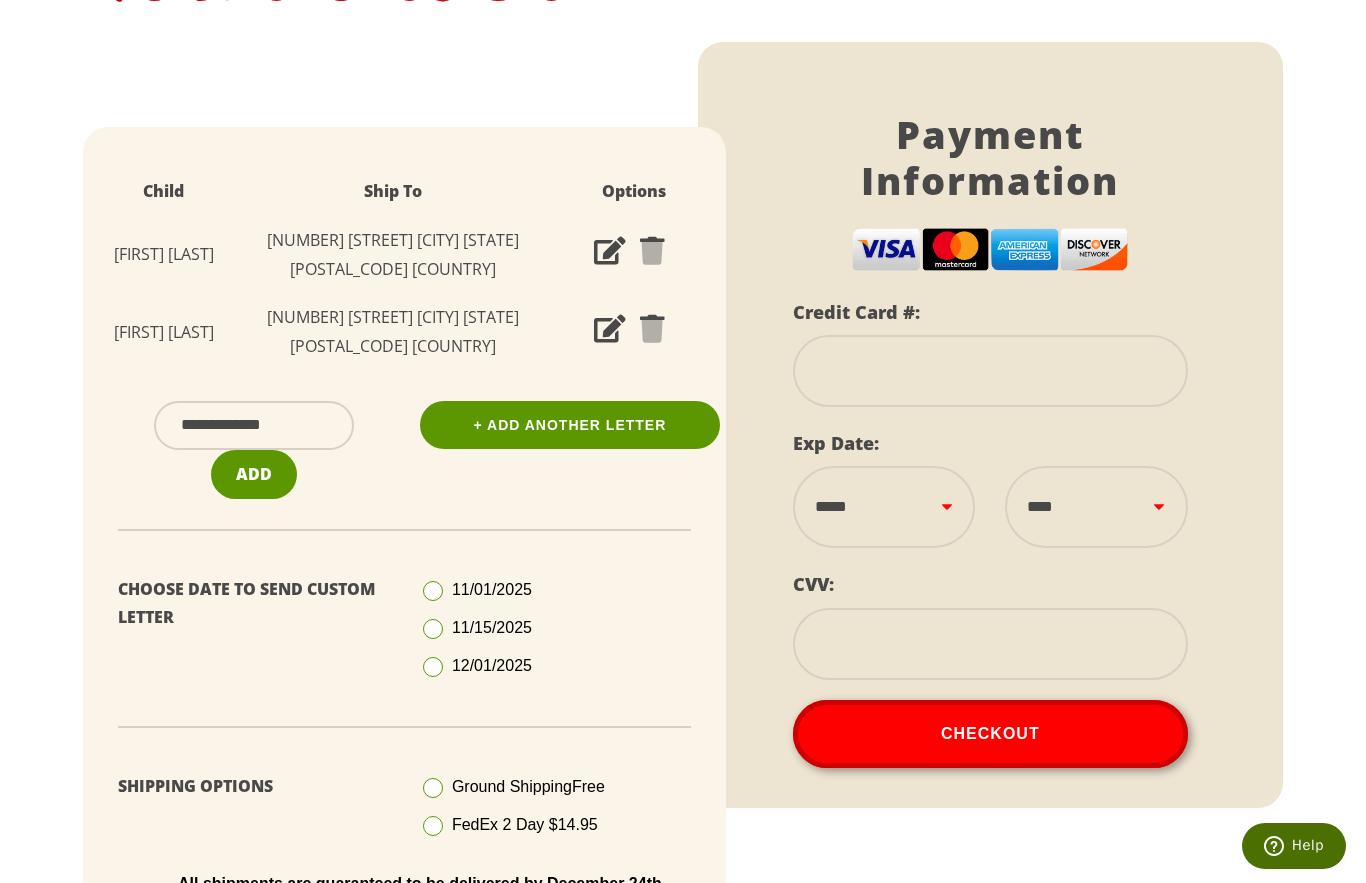 click on "Add" at bounding box center [254, 474] 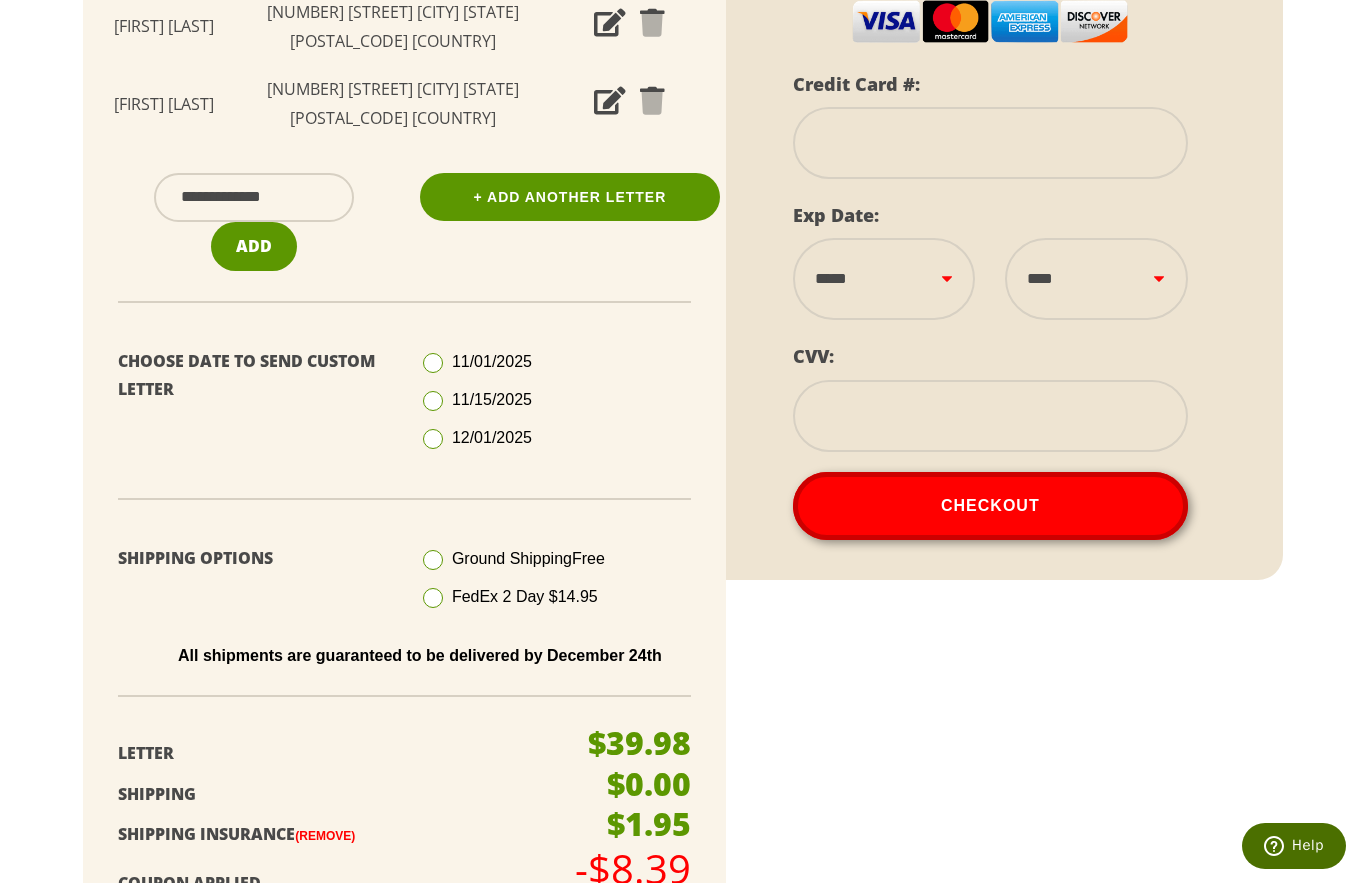 scroll, scrollTop: 530, scrollLeft: 0, axis: vertical 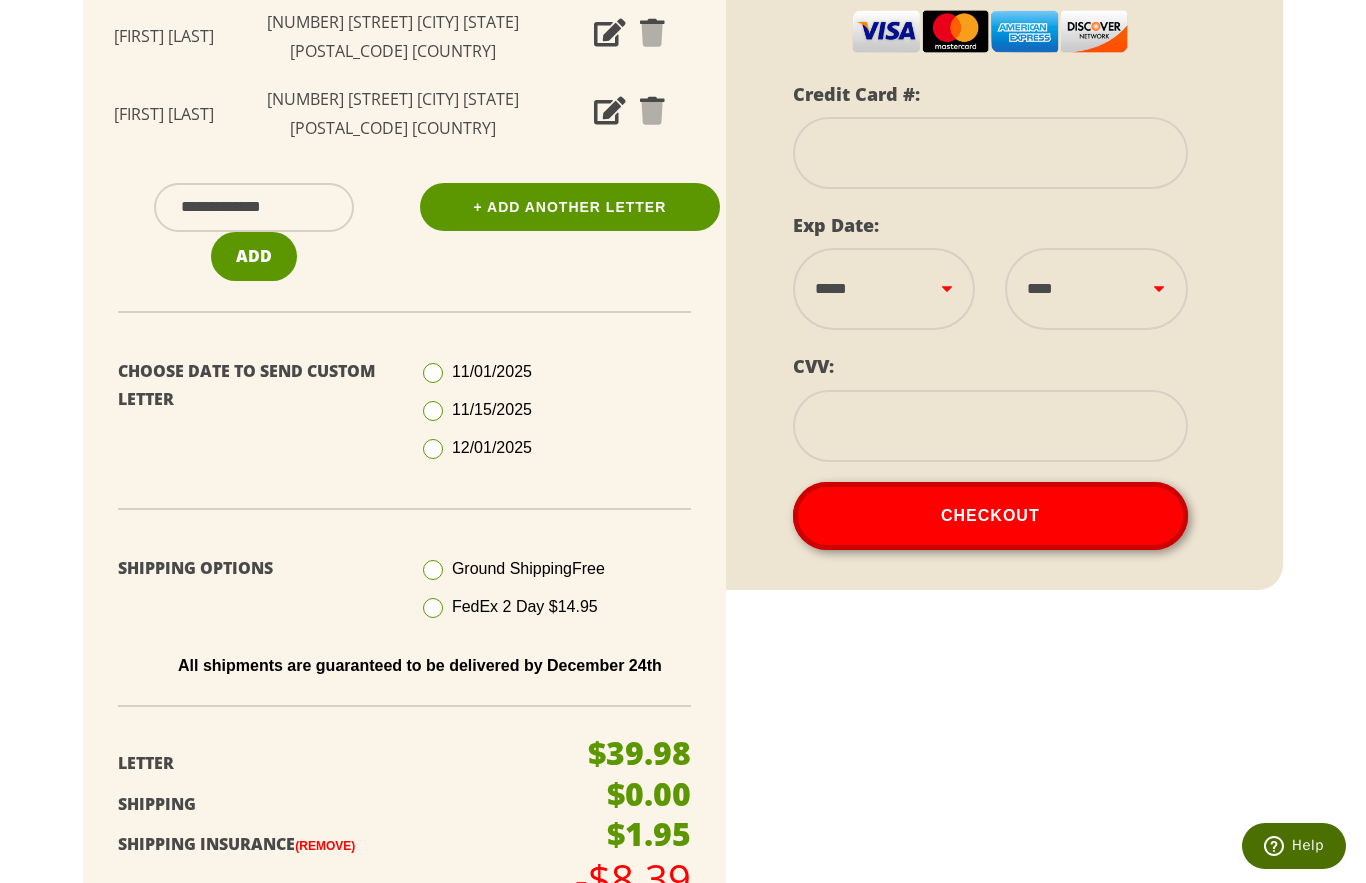 click at bounding box center [990, 153] 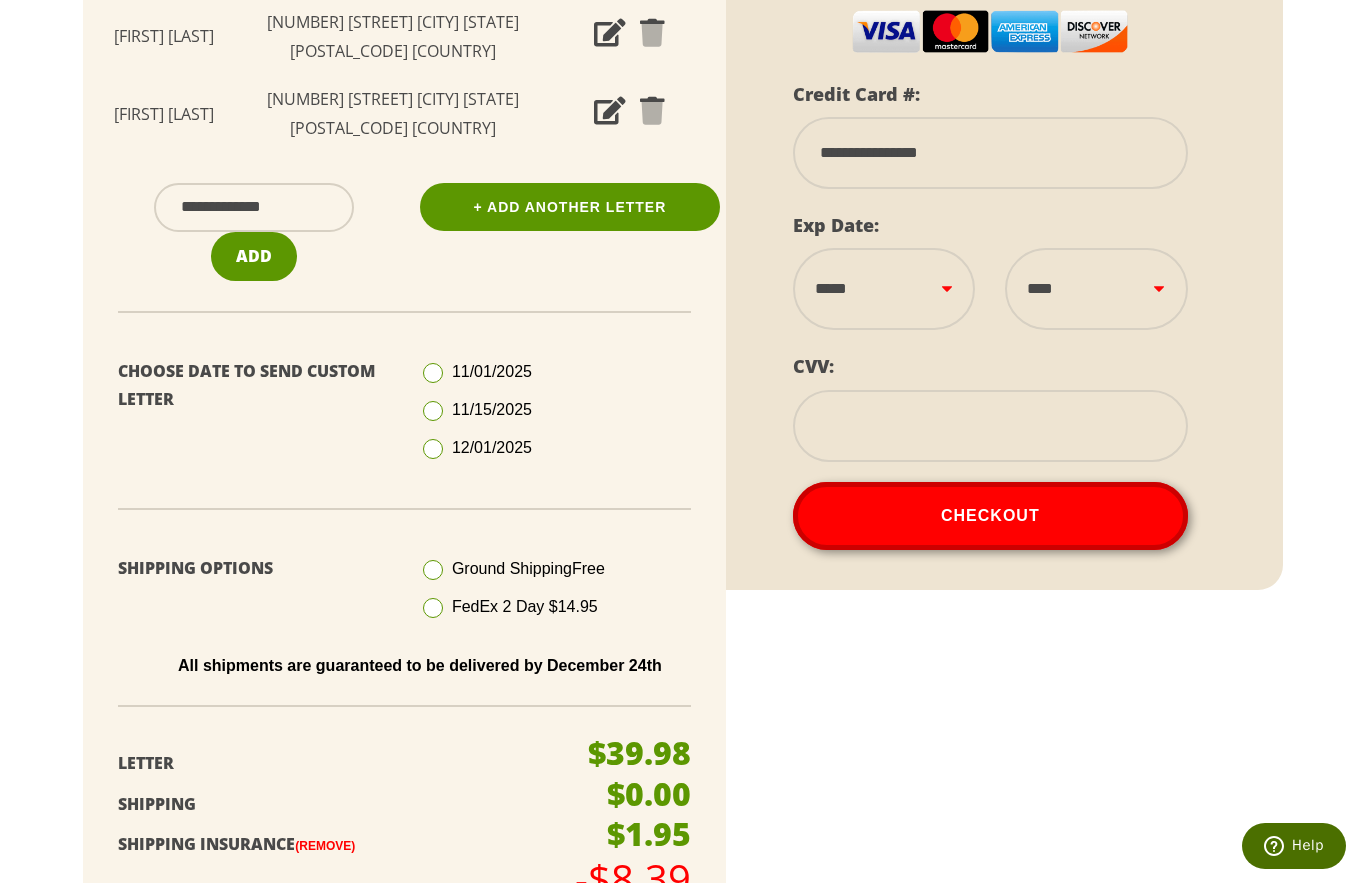 select on "**" 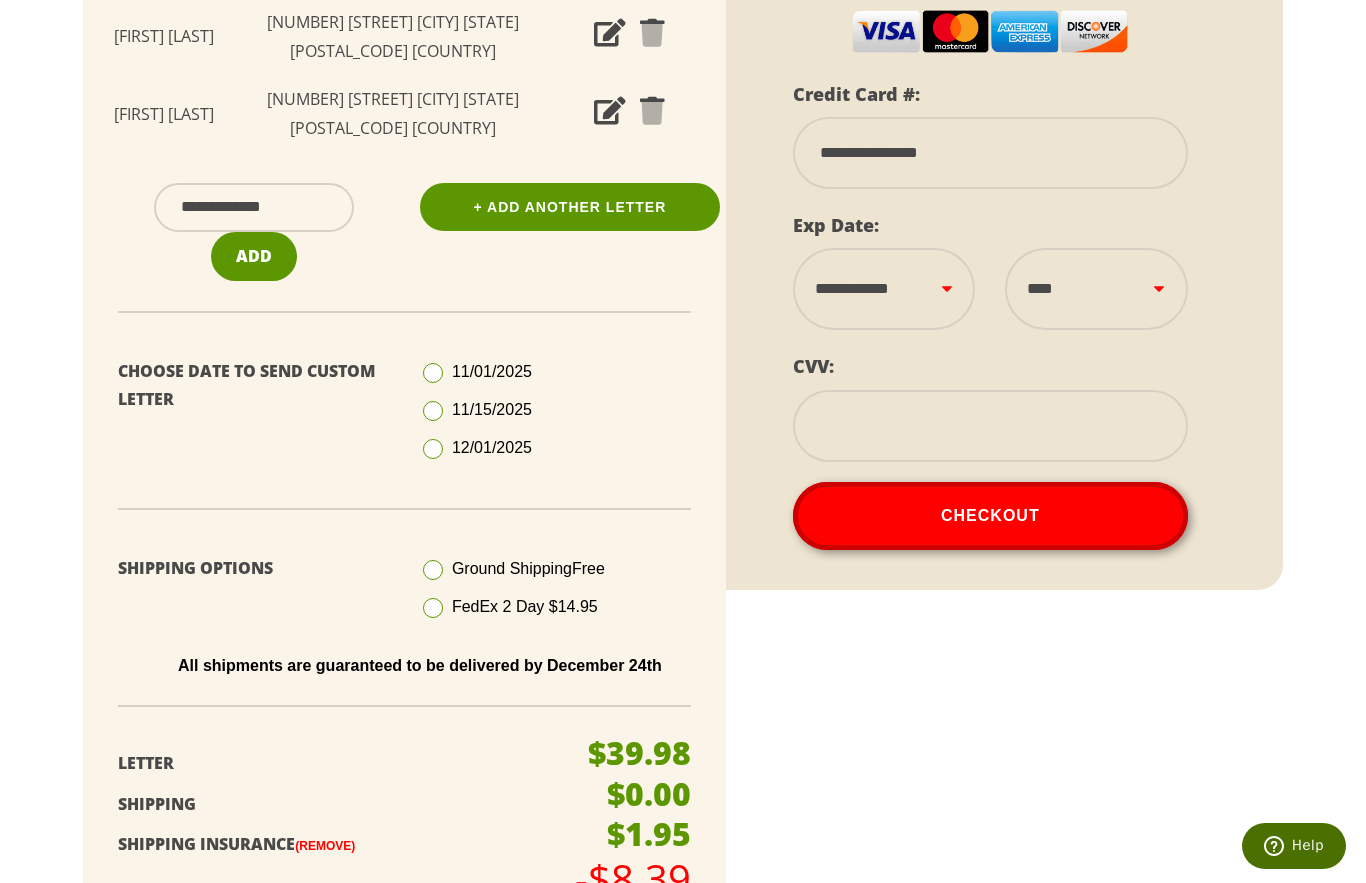 select on "****" 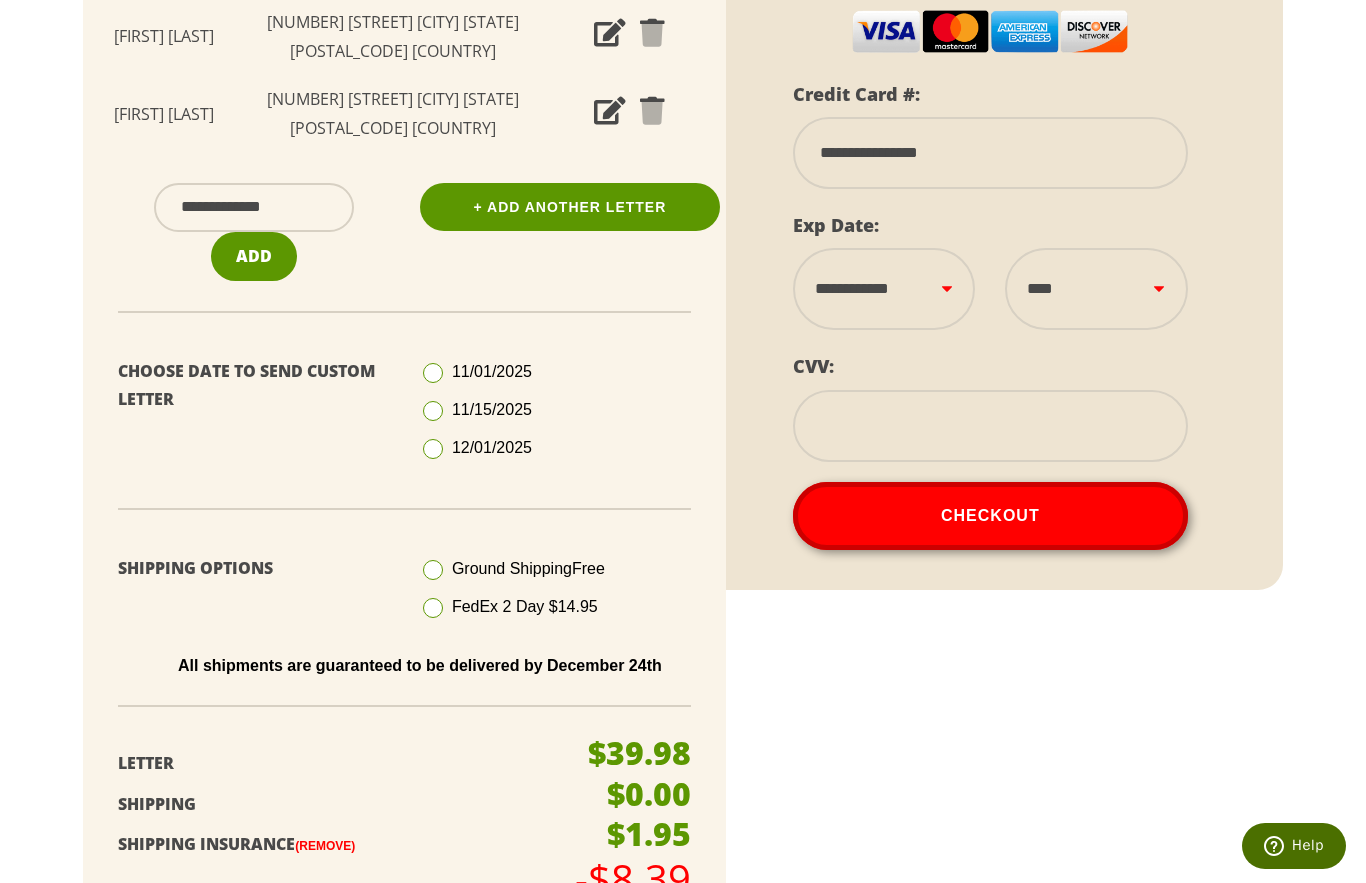 type on "**********" 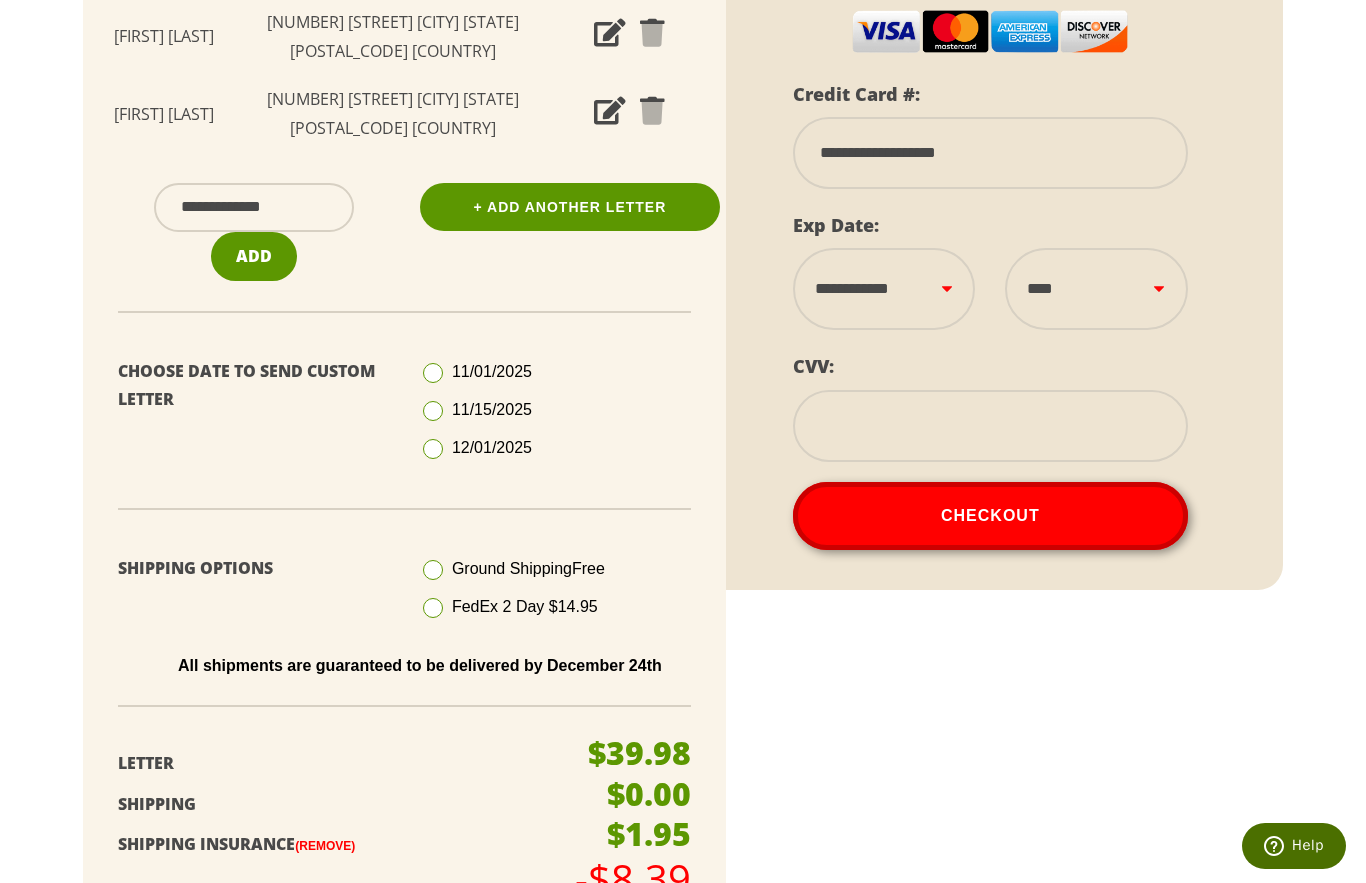 type on "***" 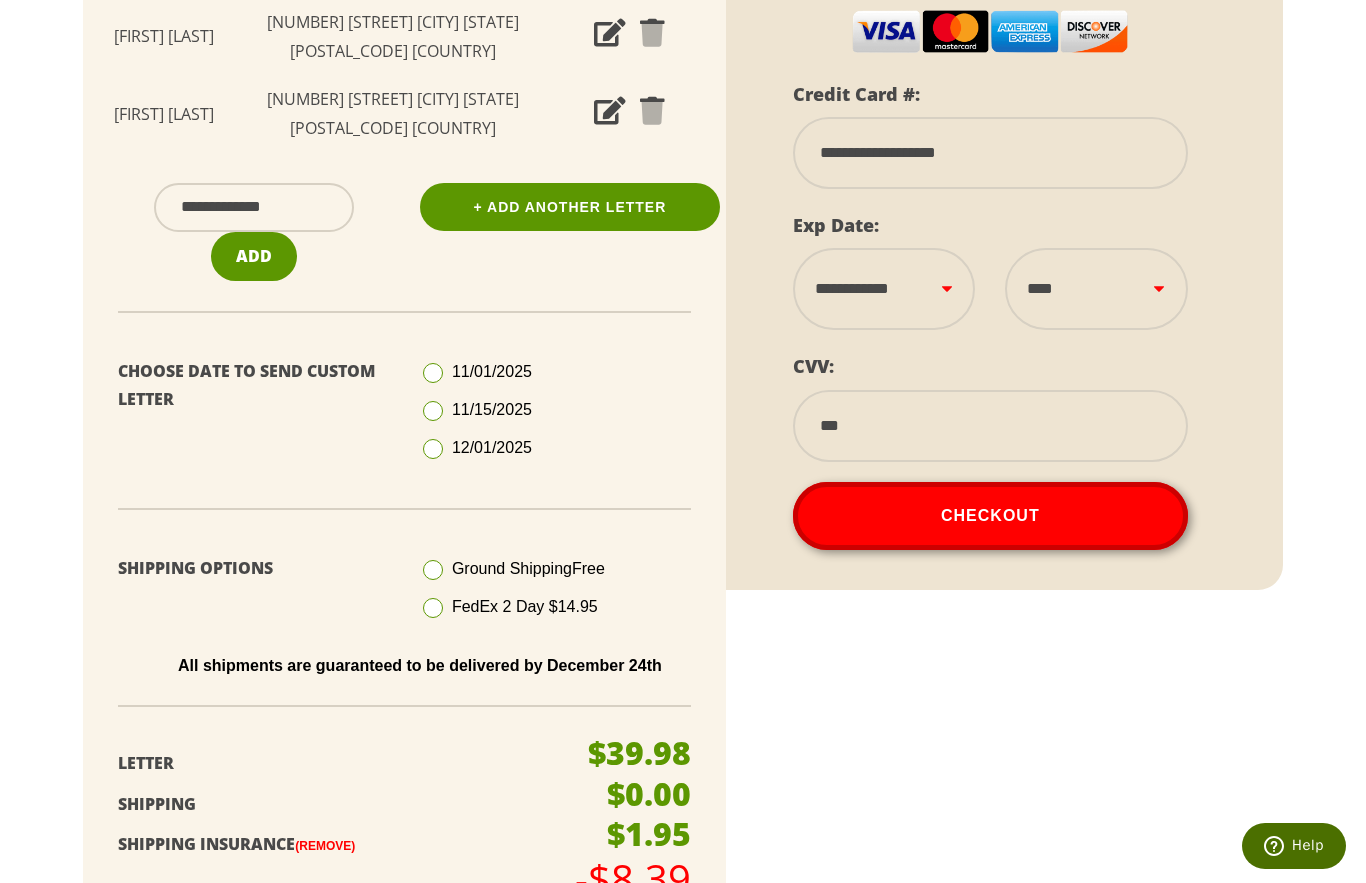 scroll, scrollTop: 513, scrollLeft: 0, axis: vertical 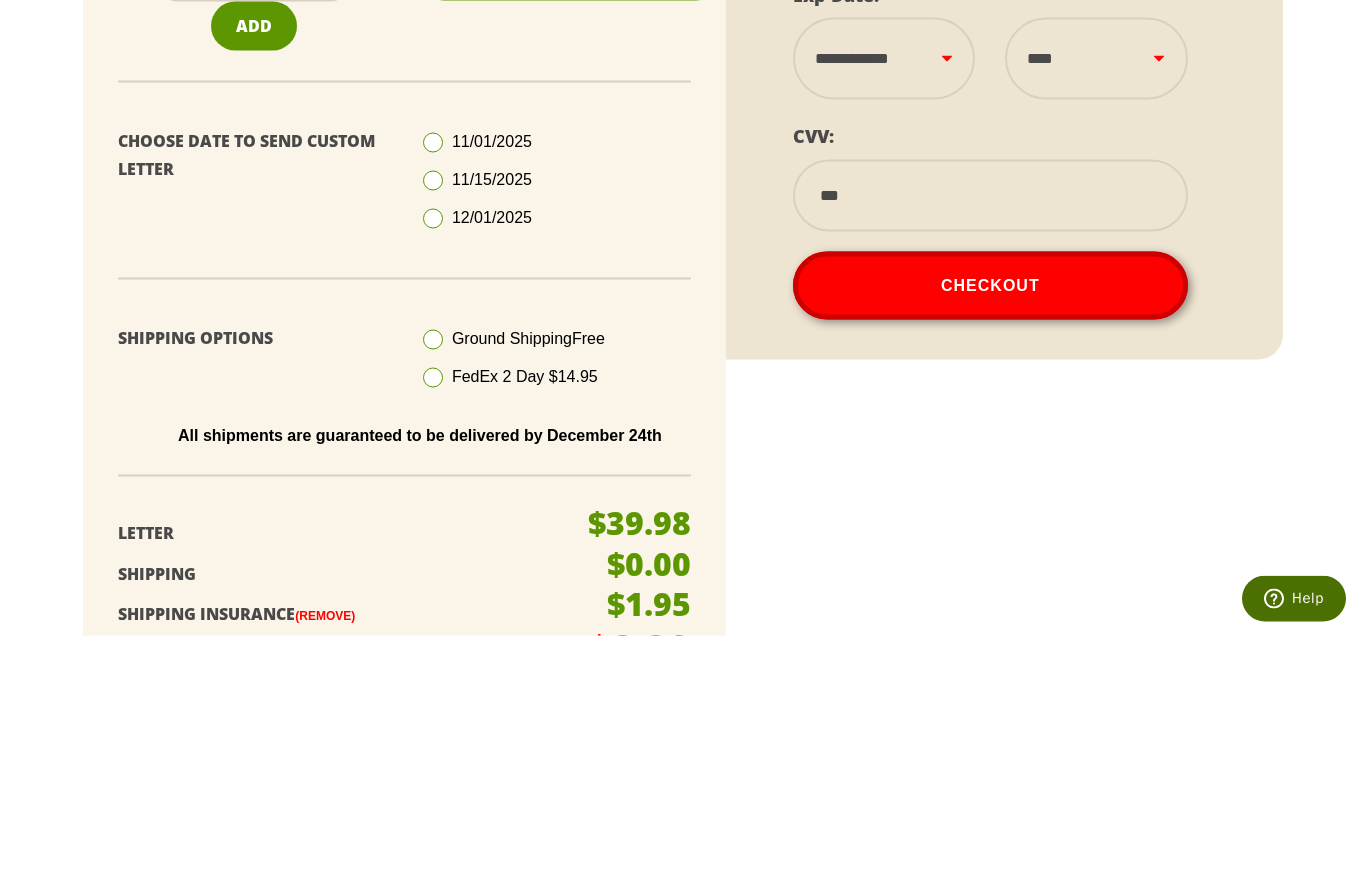 click on "Checkout" at bounding box center (990, 533) 